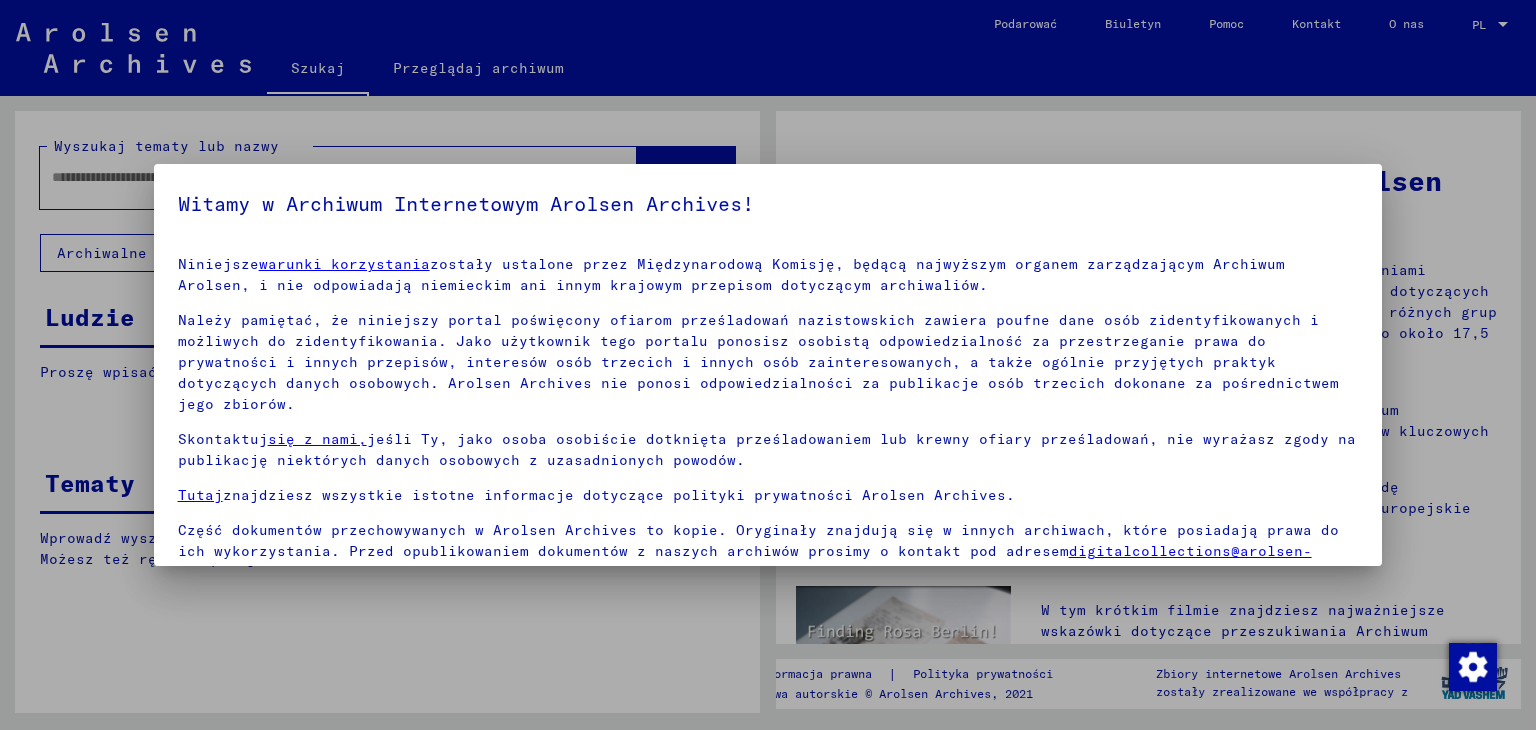scroll, scrollTop: 0, scrollLeft: 0, axis: both 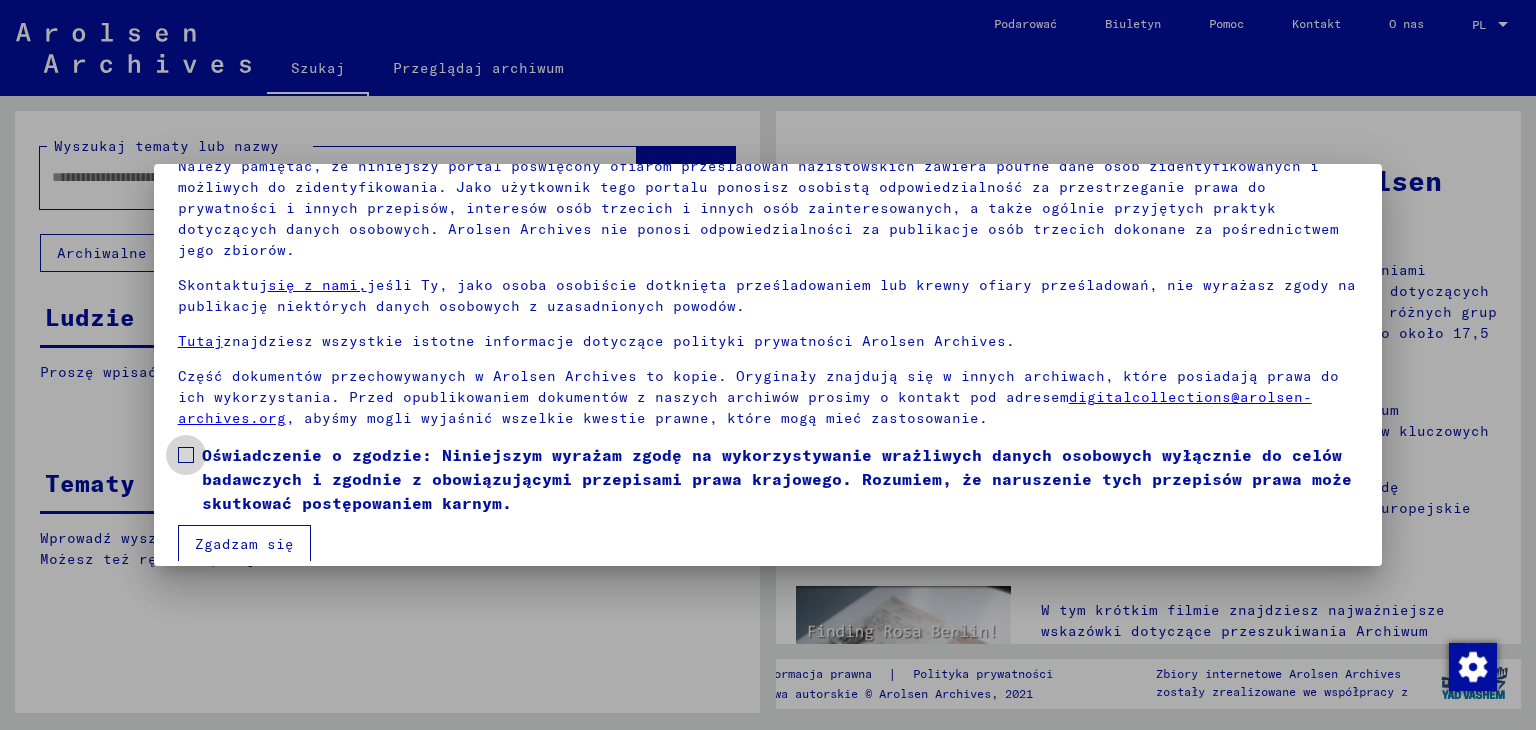 click at bounding box center [186, 455] 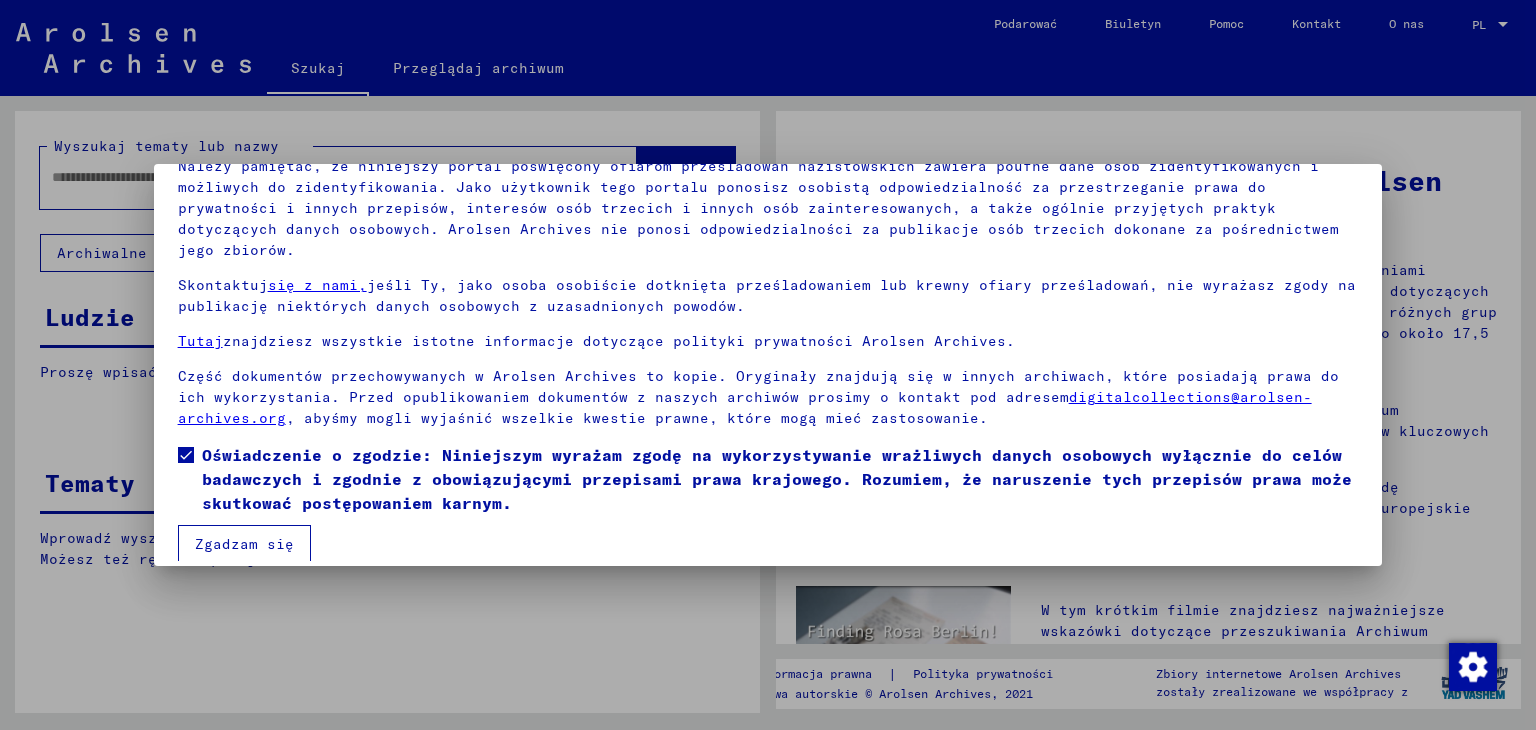 click on "Zgadzam się" at bounding box center [244, 544] 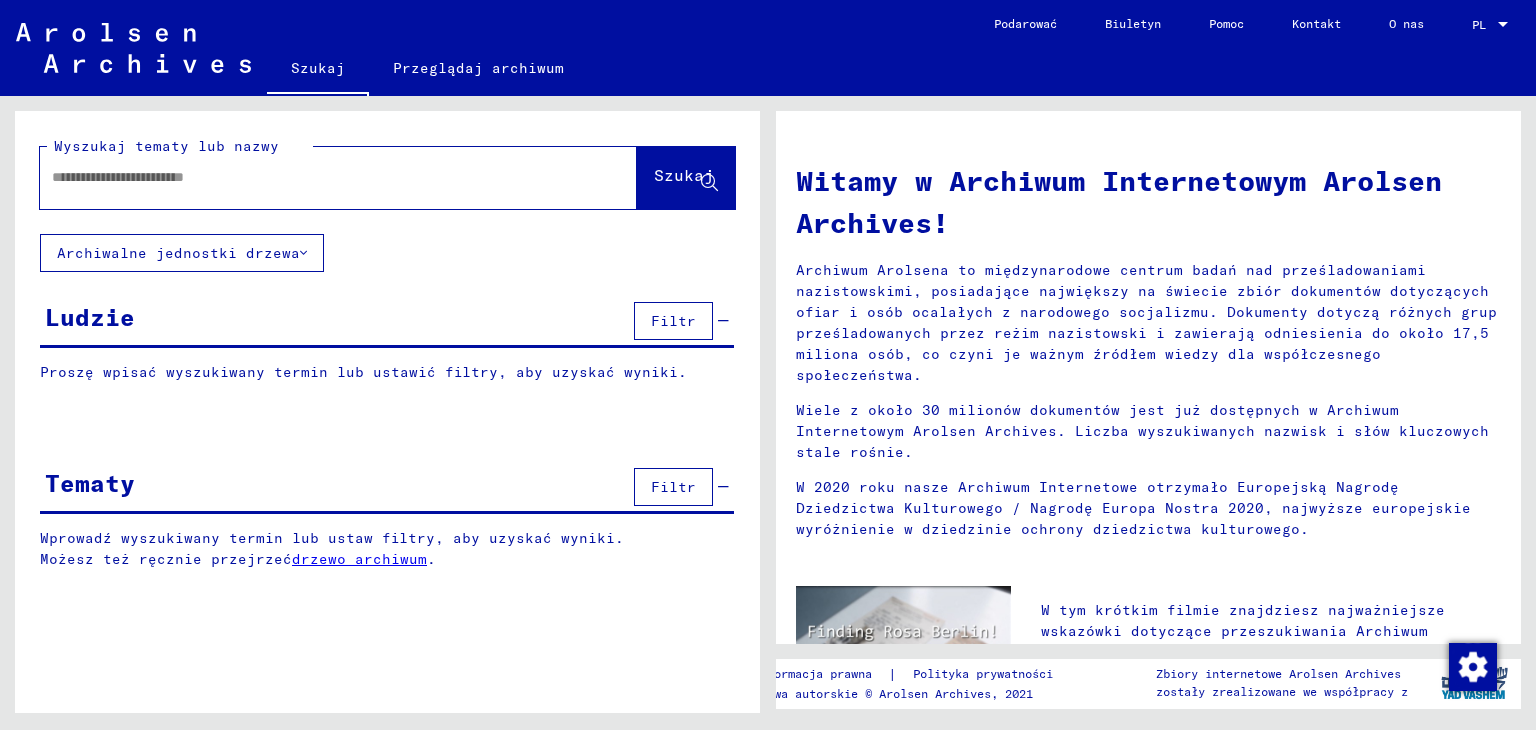 click at bounding box center (314, 177) 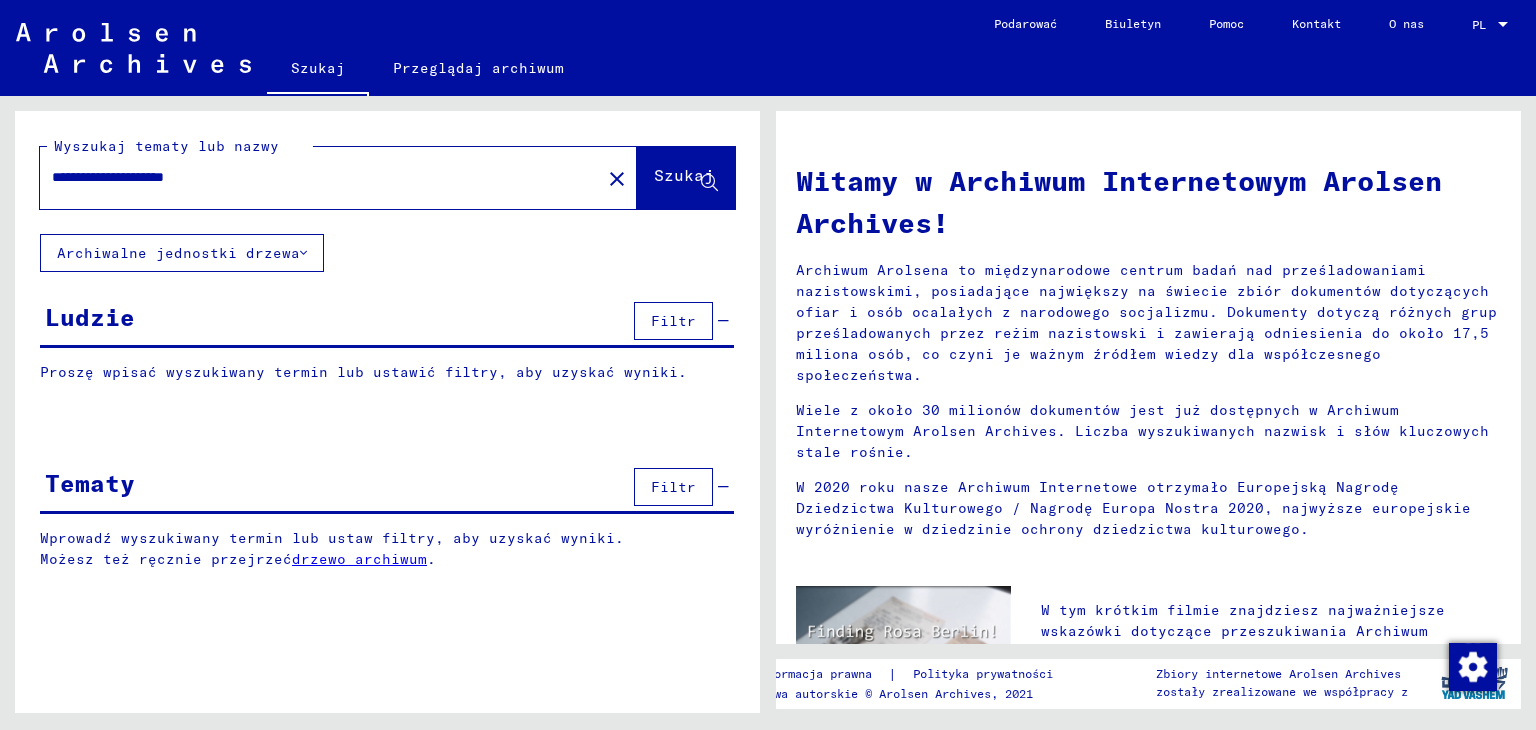 type on "**********" 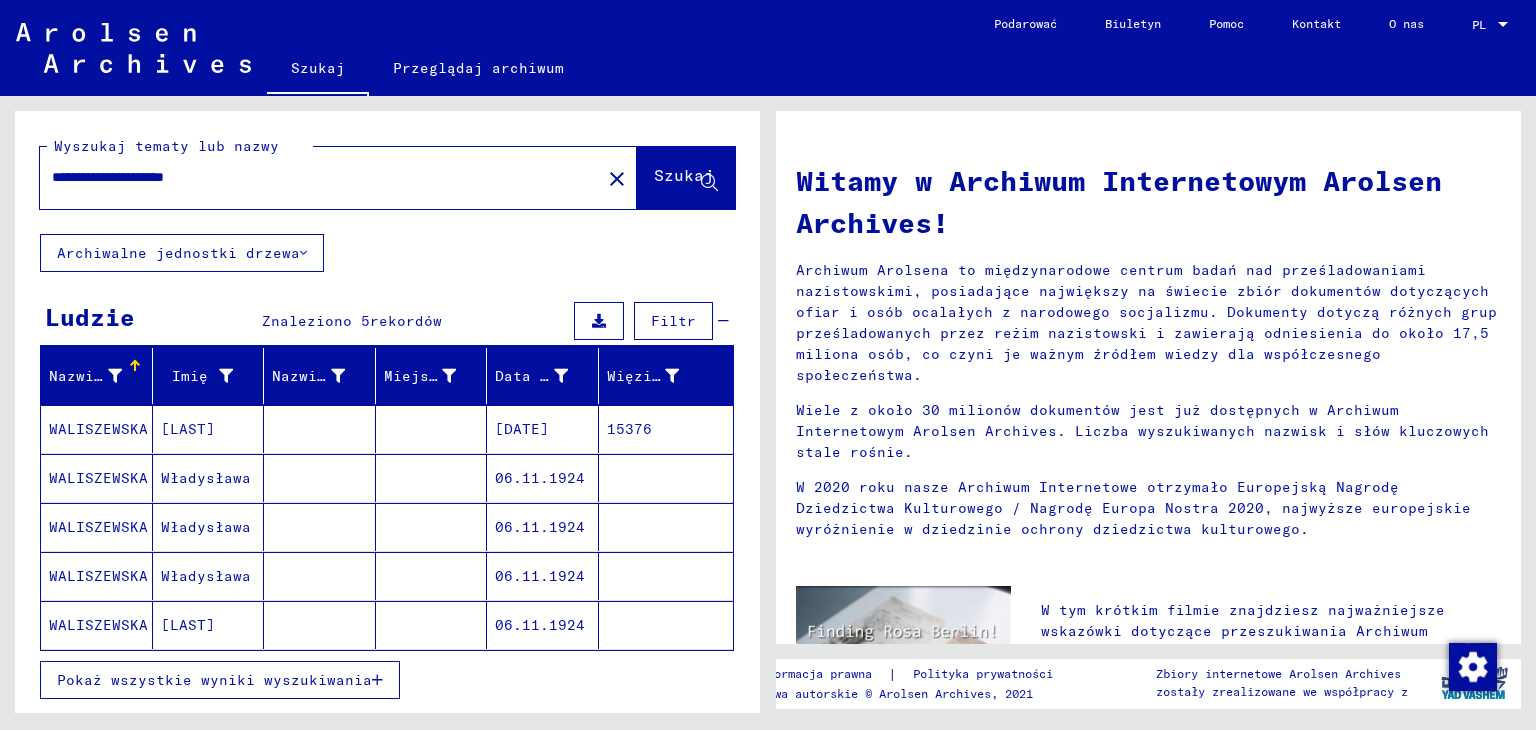 click on "[LAST]" at bounding box center (206, 478) 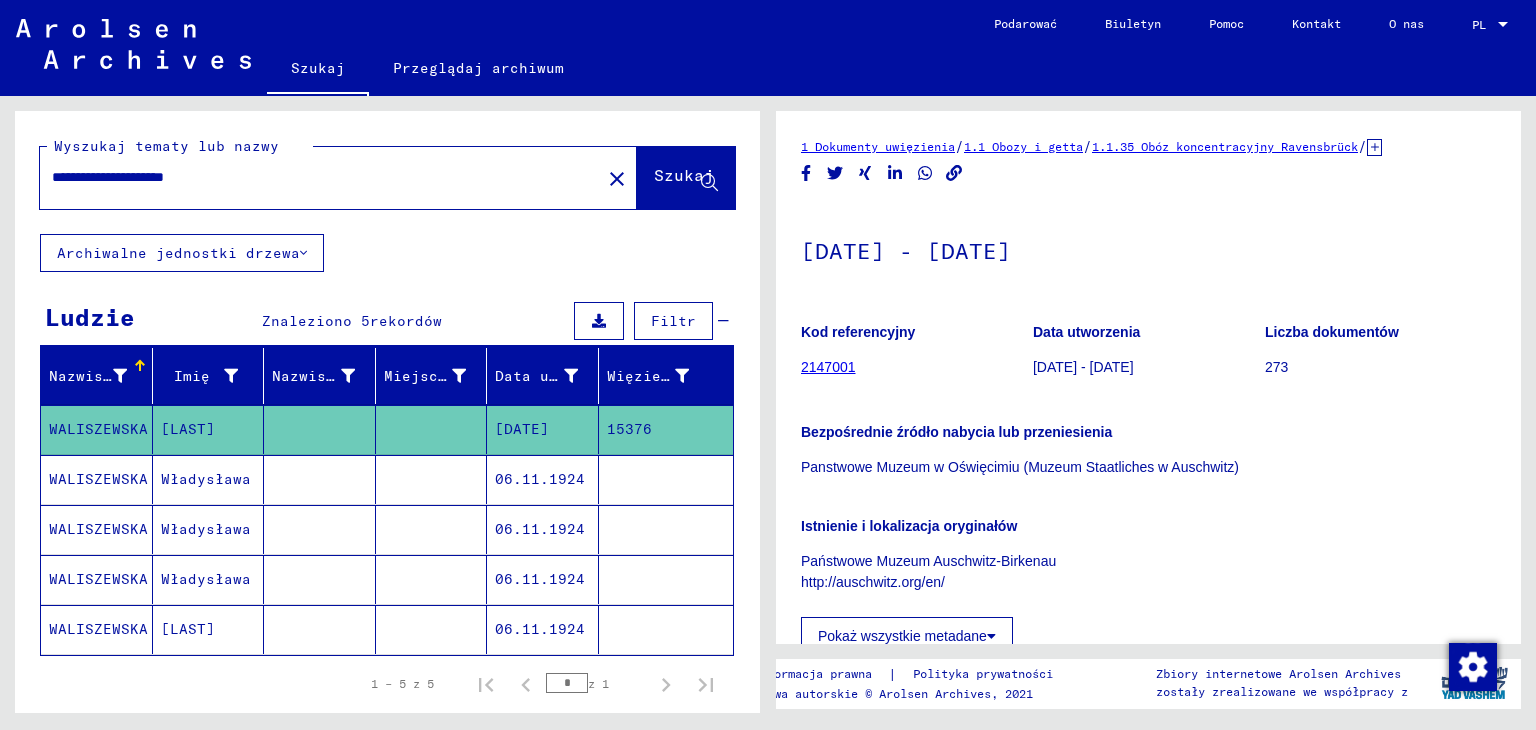 scroll, scrollTop: 0, scrollLeft: 0, axis: both 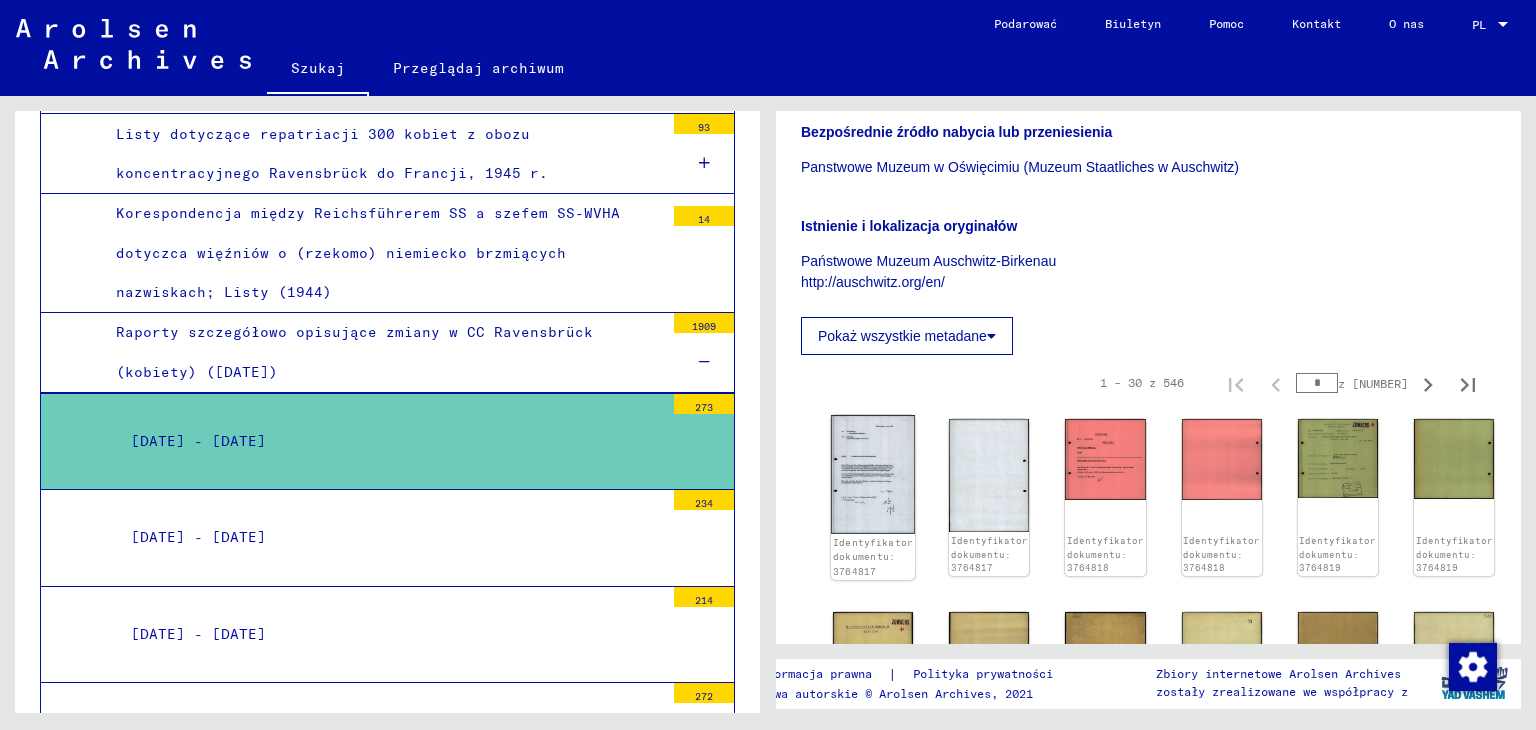 click 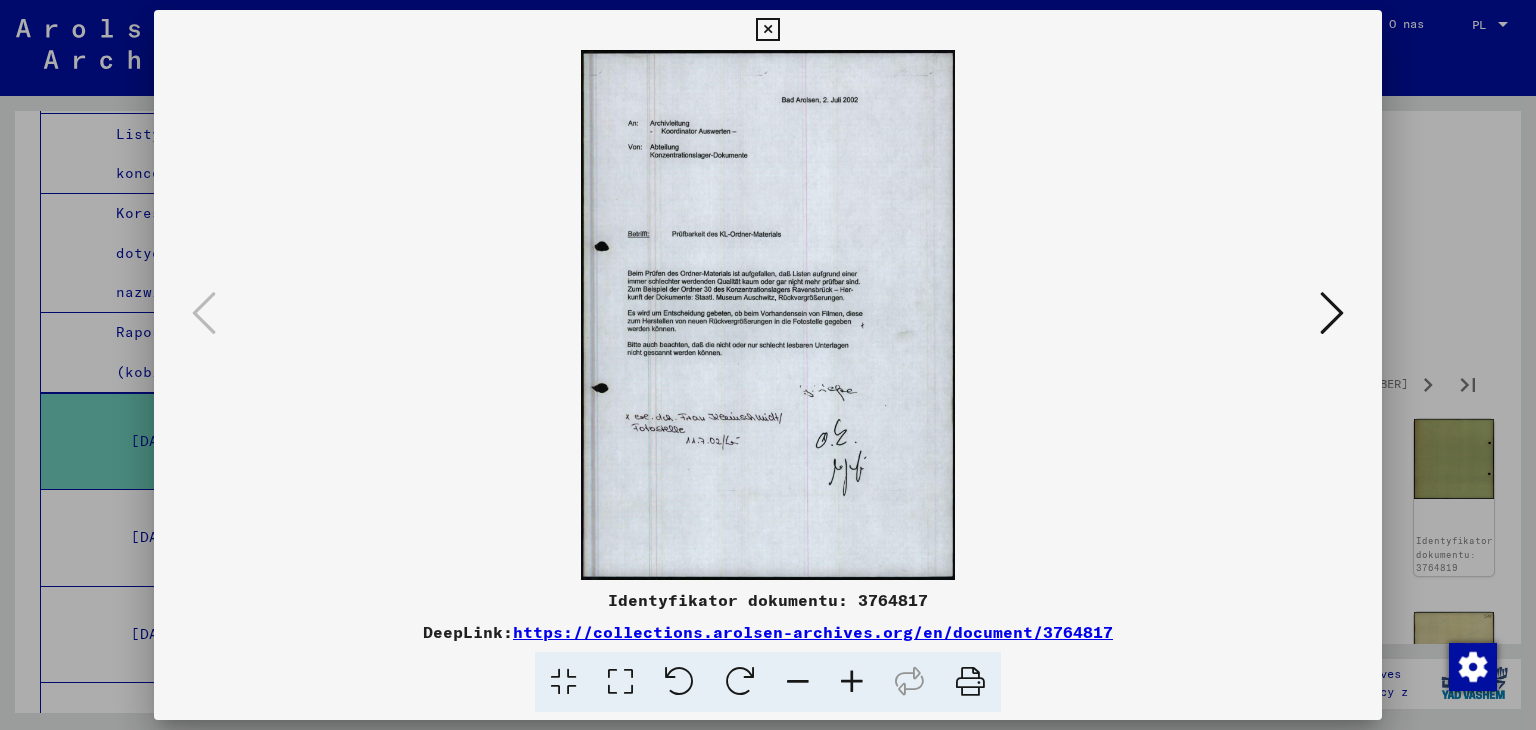 click at bounding box center (1332, 313) 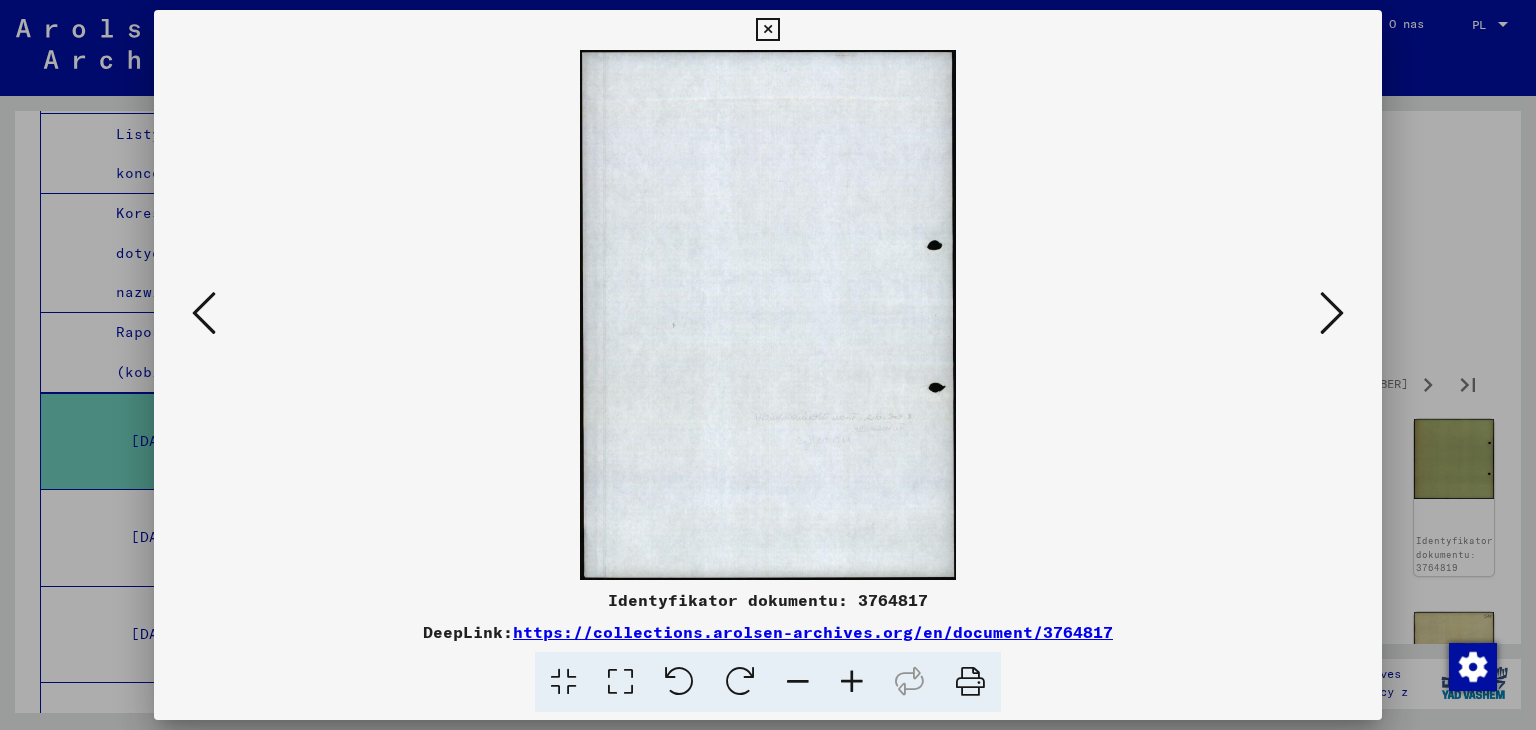 click at bounding box center [1332, 313] 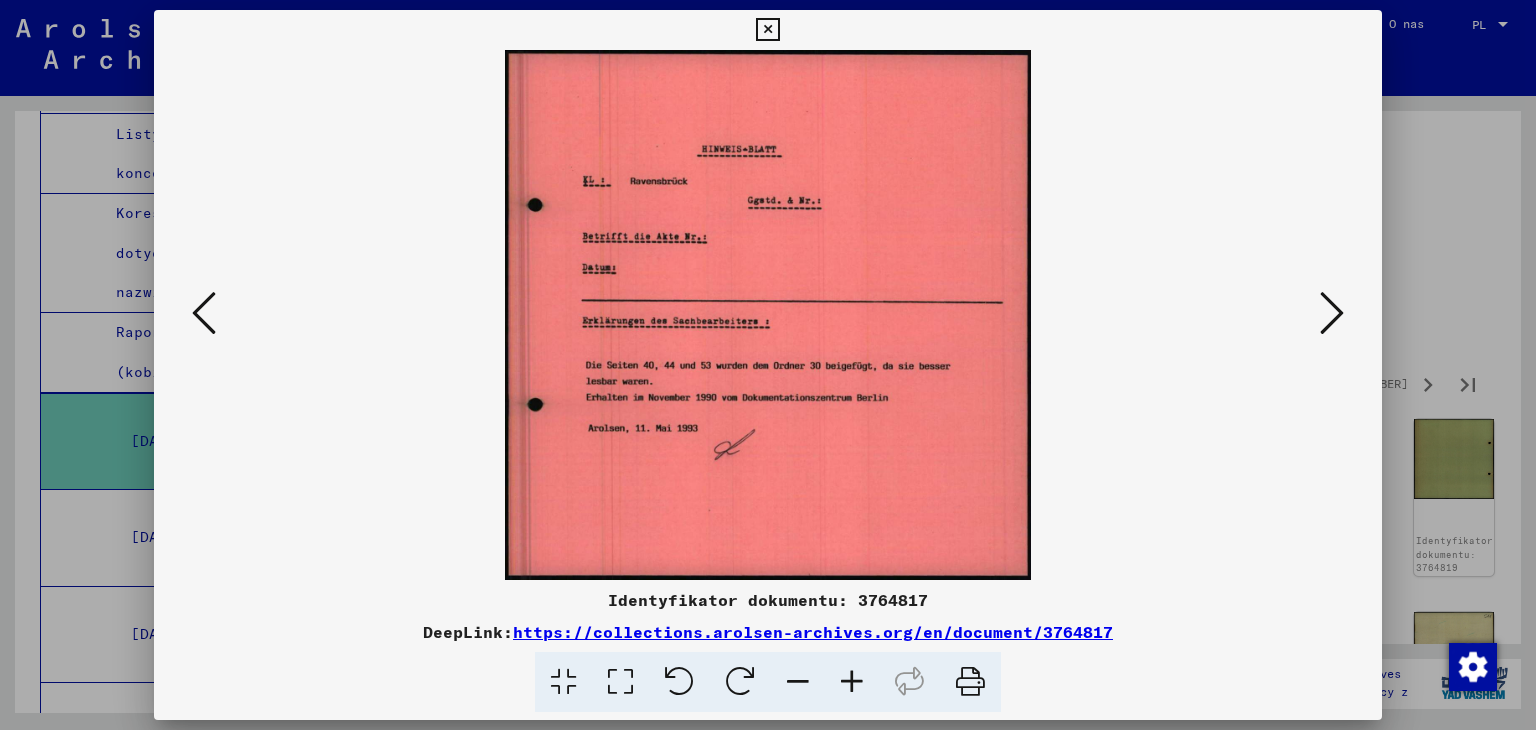 click at bounding box center [1332, 313] 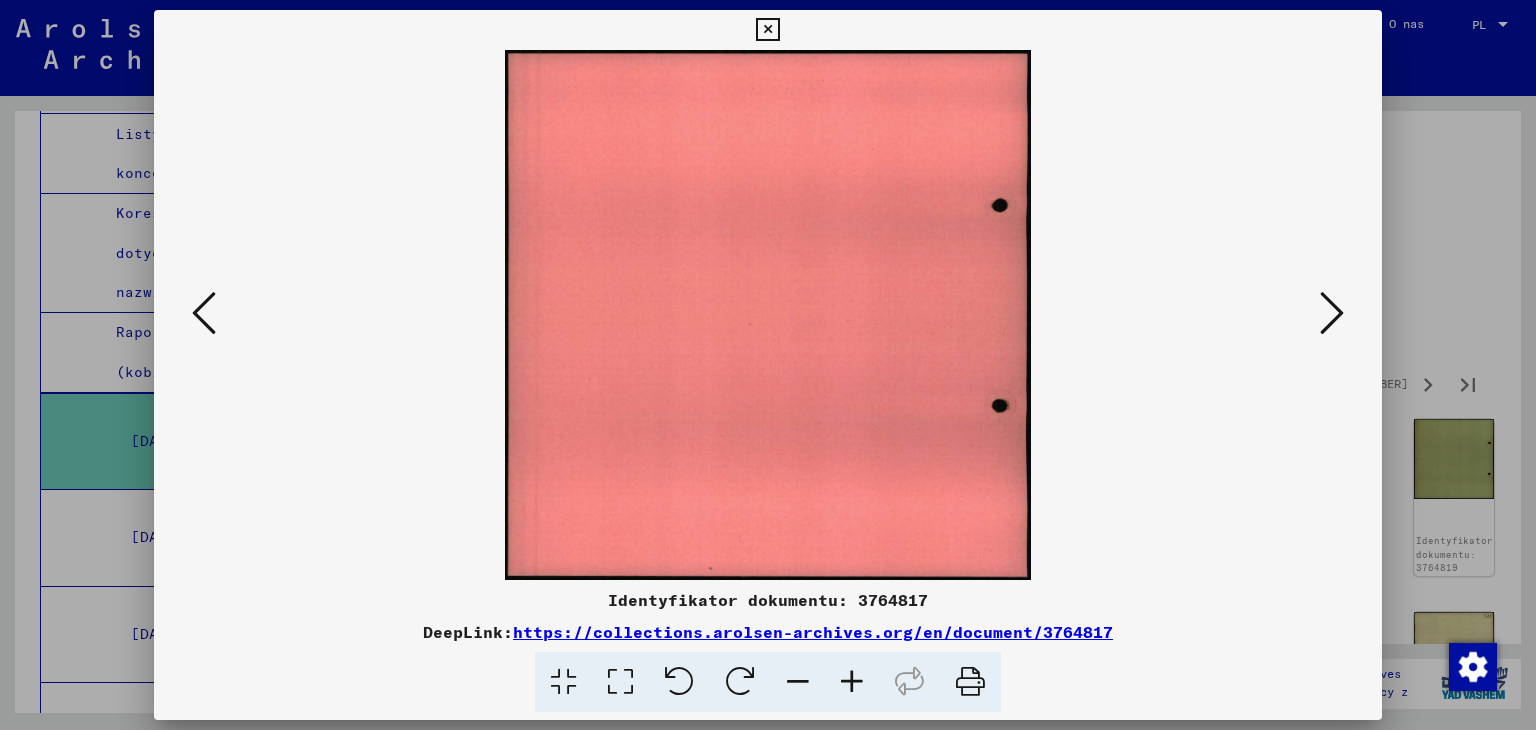 click at bounding box center [1332, 313] 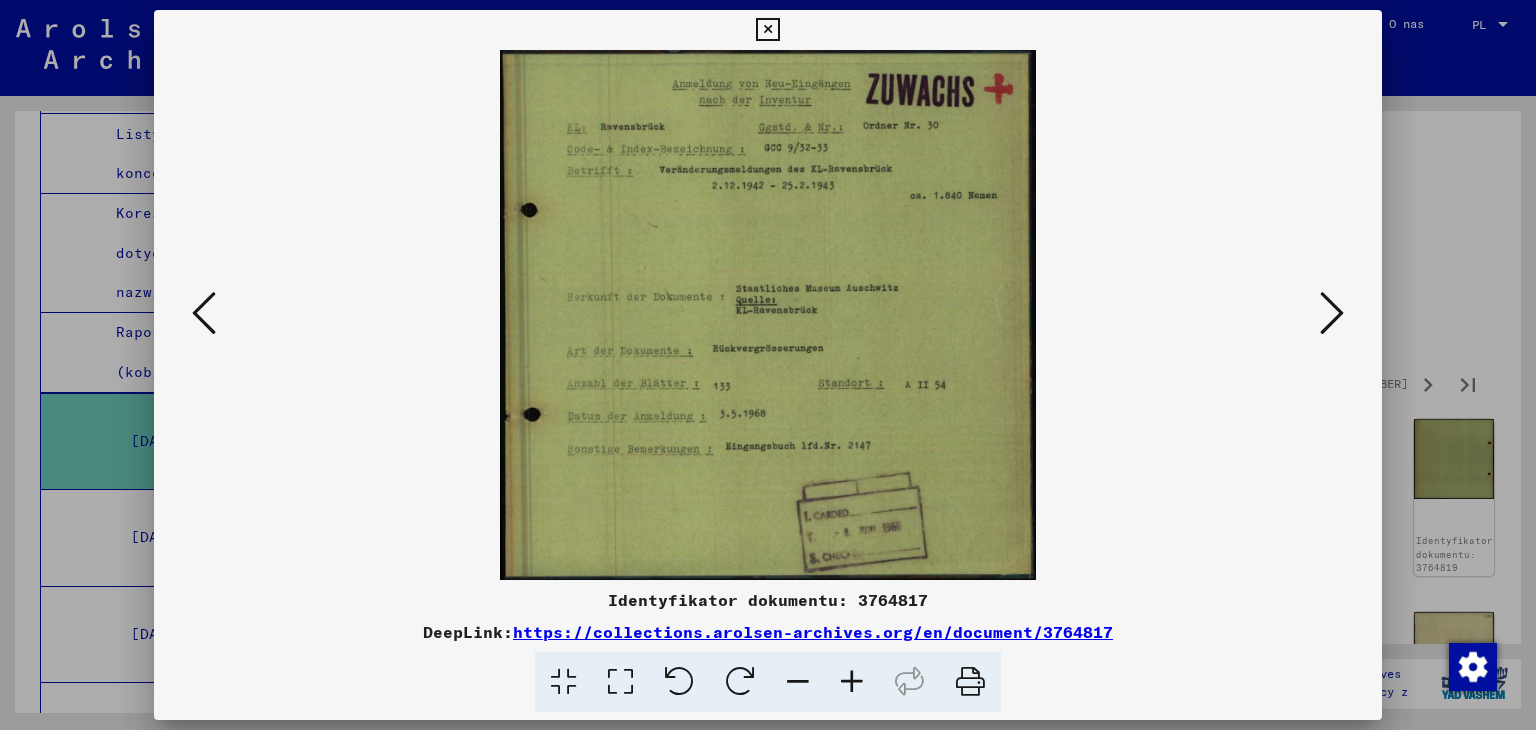 click at bounding box center [1332, 313] 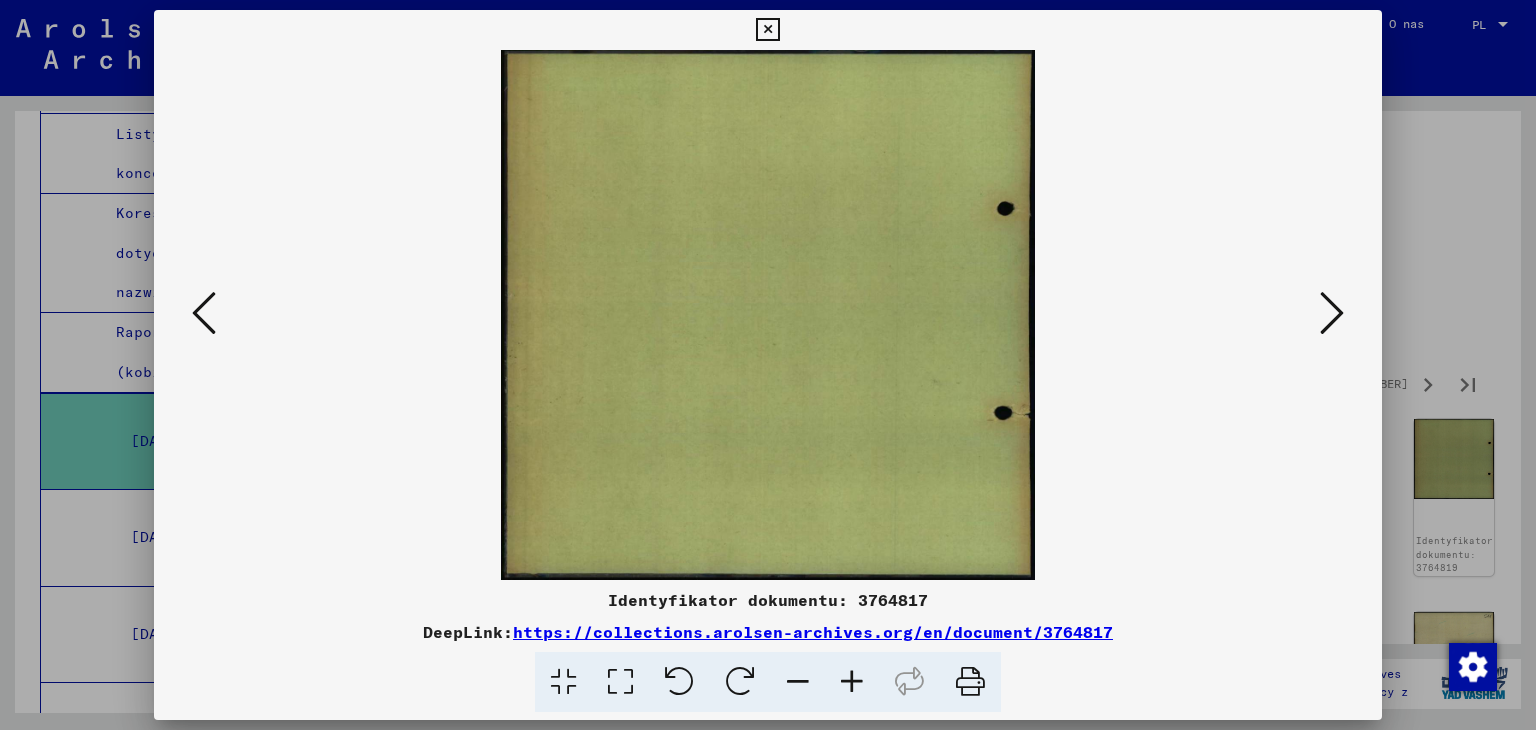 click at bounding box center [1332, 313] 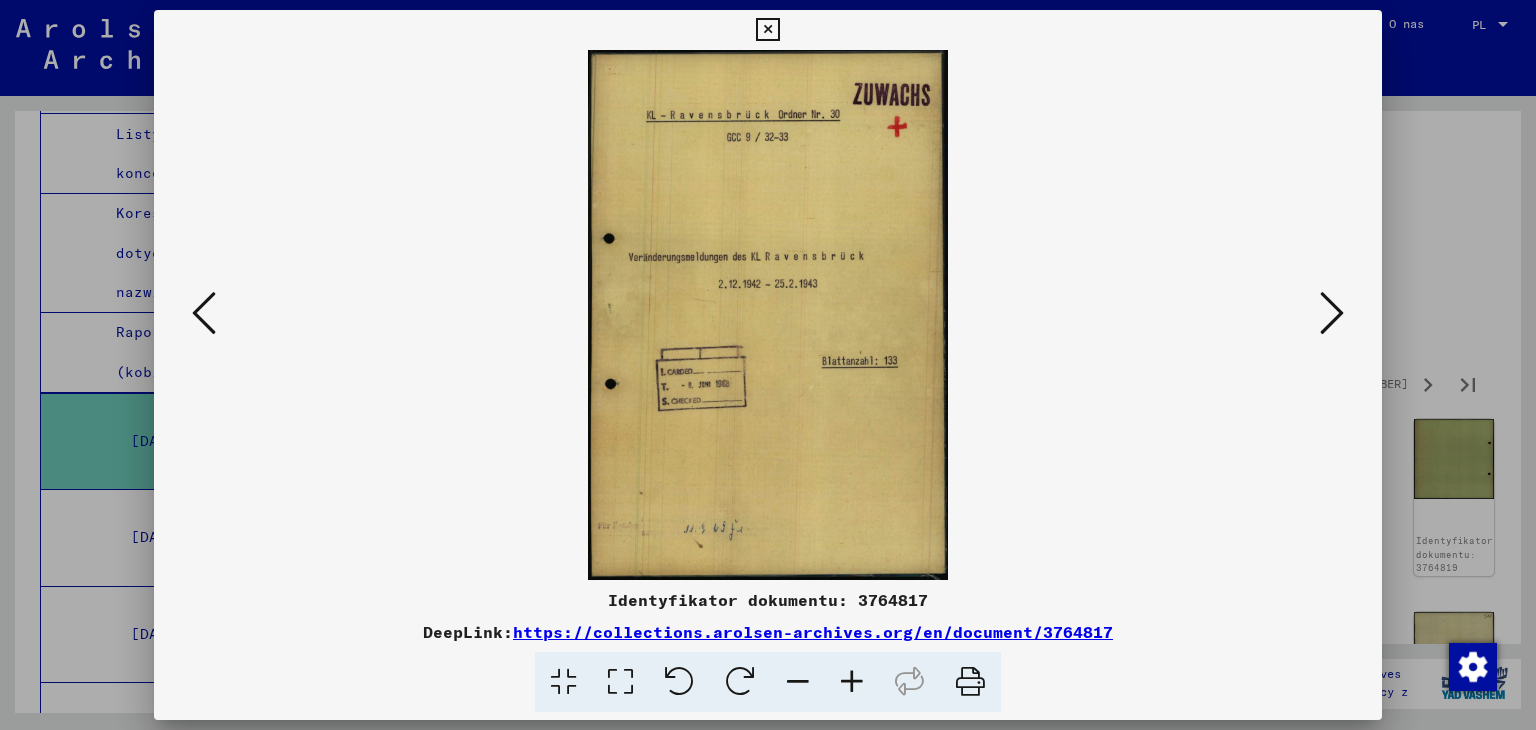 click at bounding box center (1332, 313) 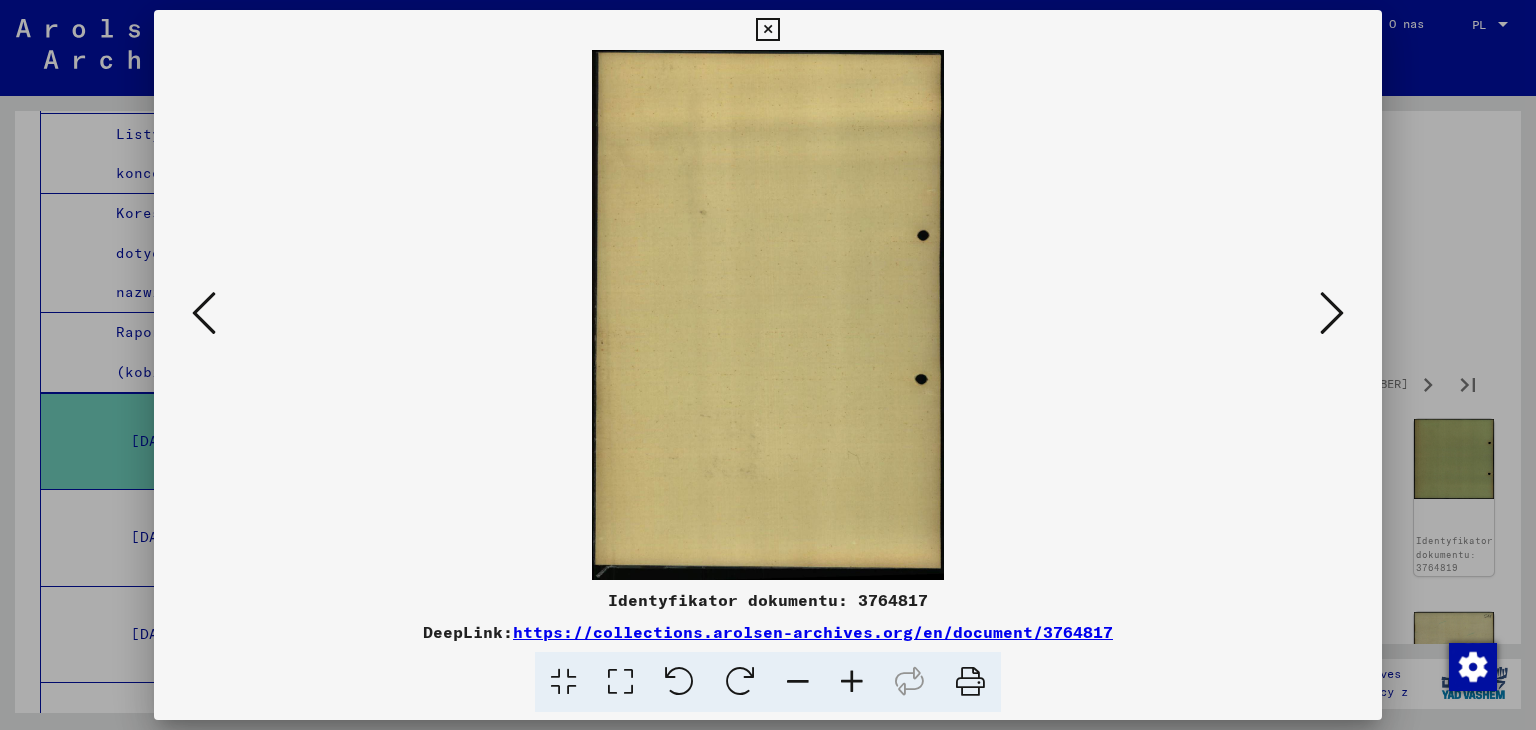 click at bounding box center (1332, 313) 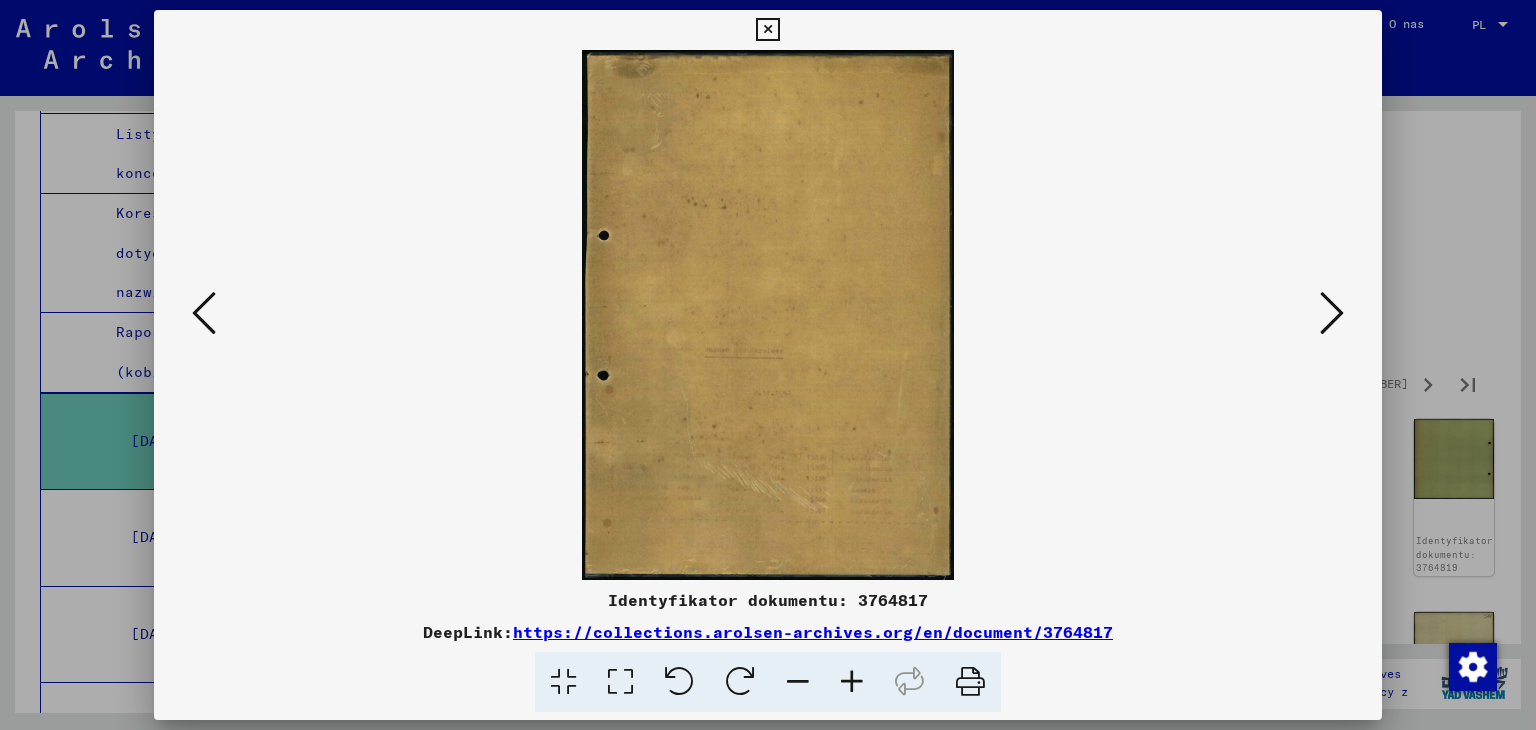click at bounding box center (1332, 313) 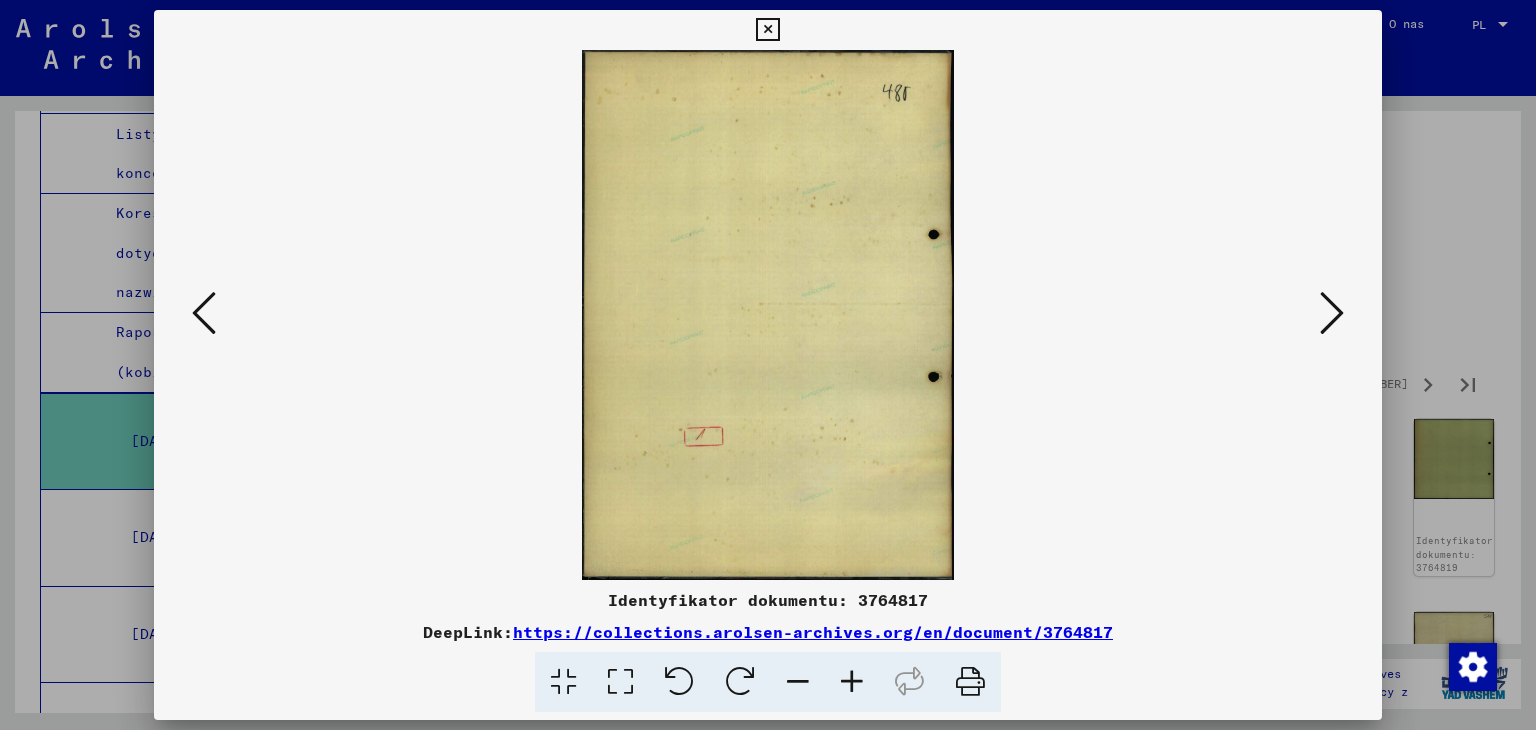 click at bounding box center [1332, 313] 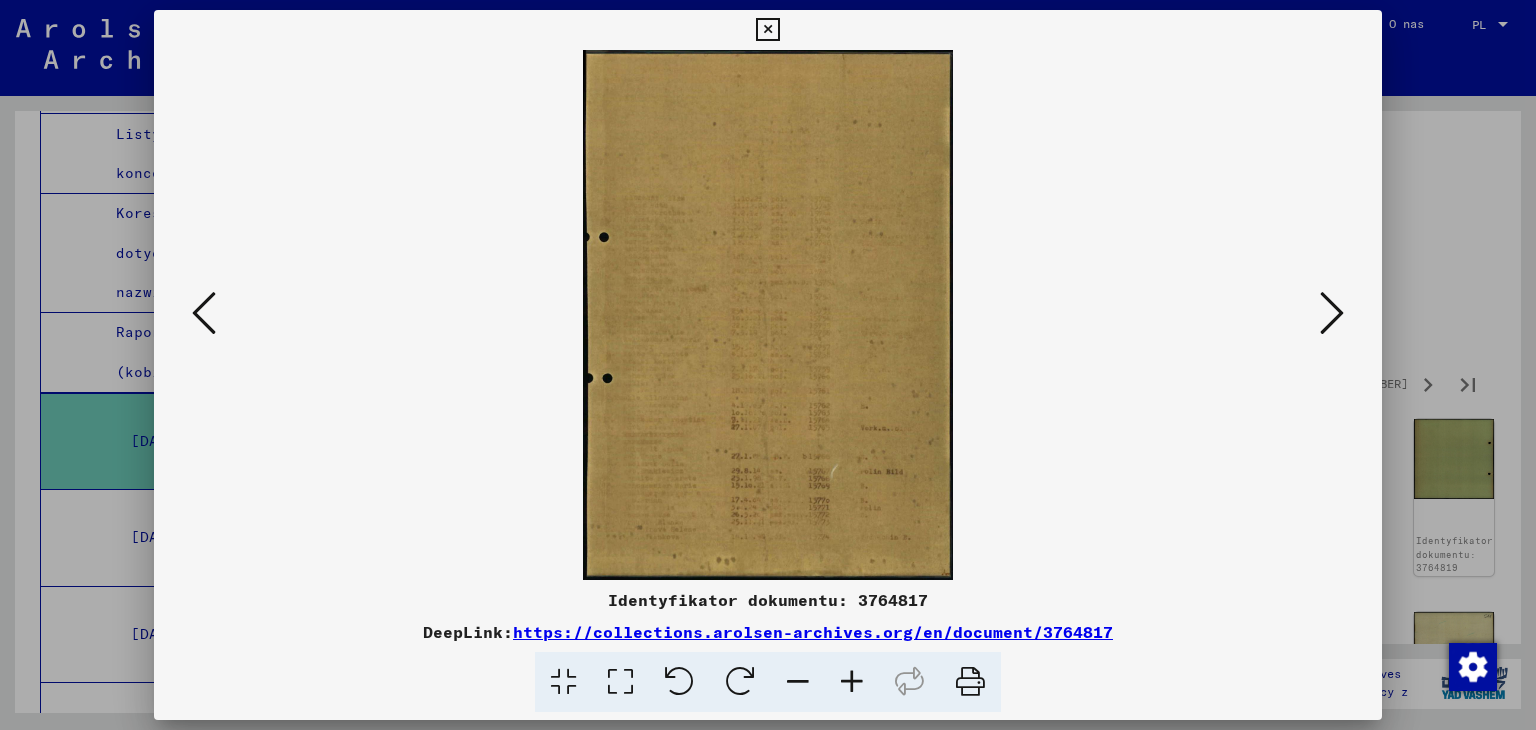 click at bounding box center [1332, 313] 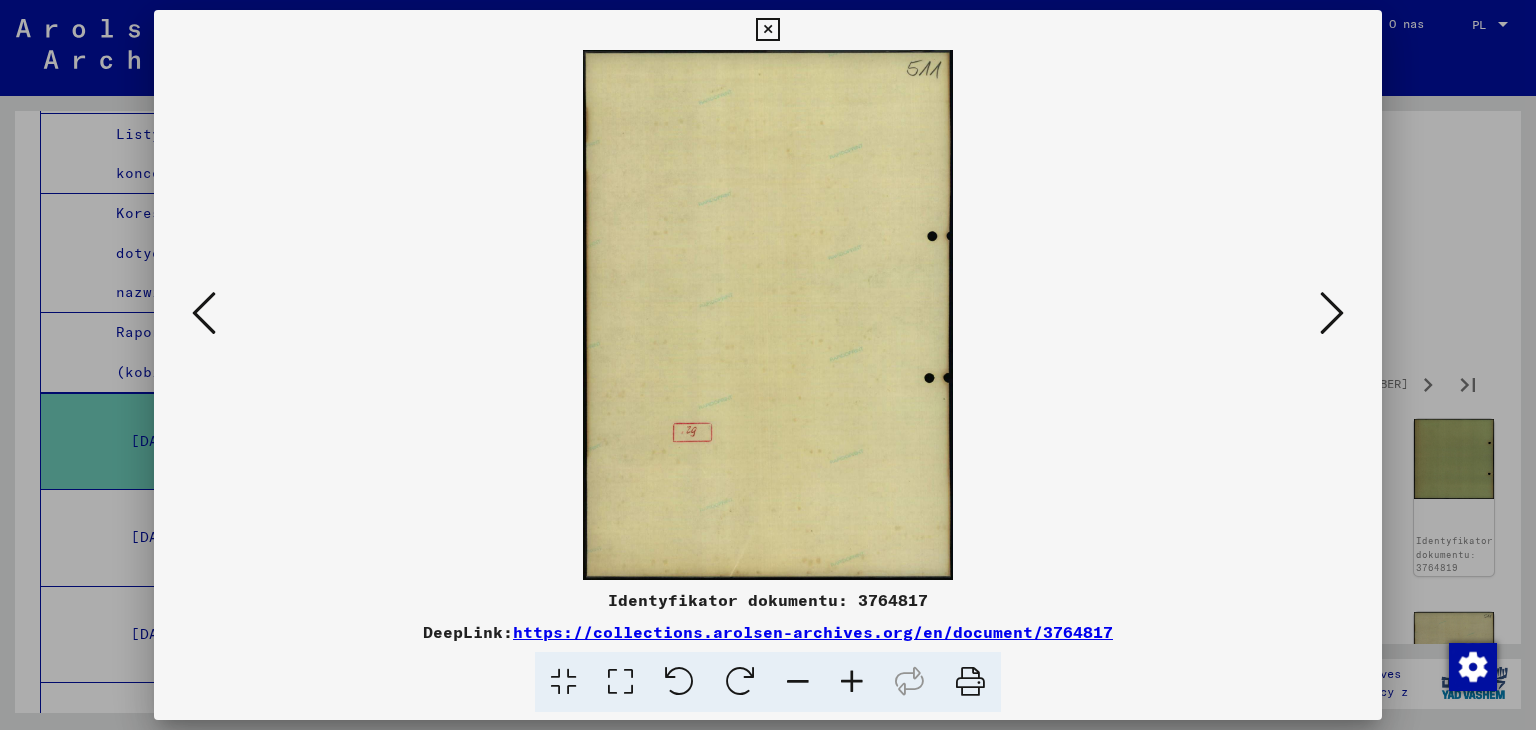 click at bounding box center (1332, 313) 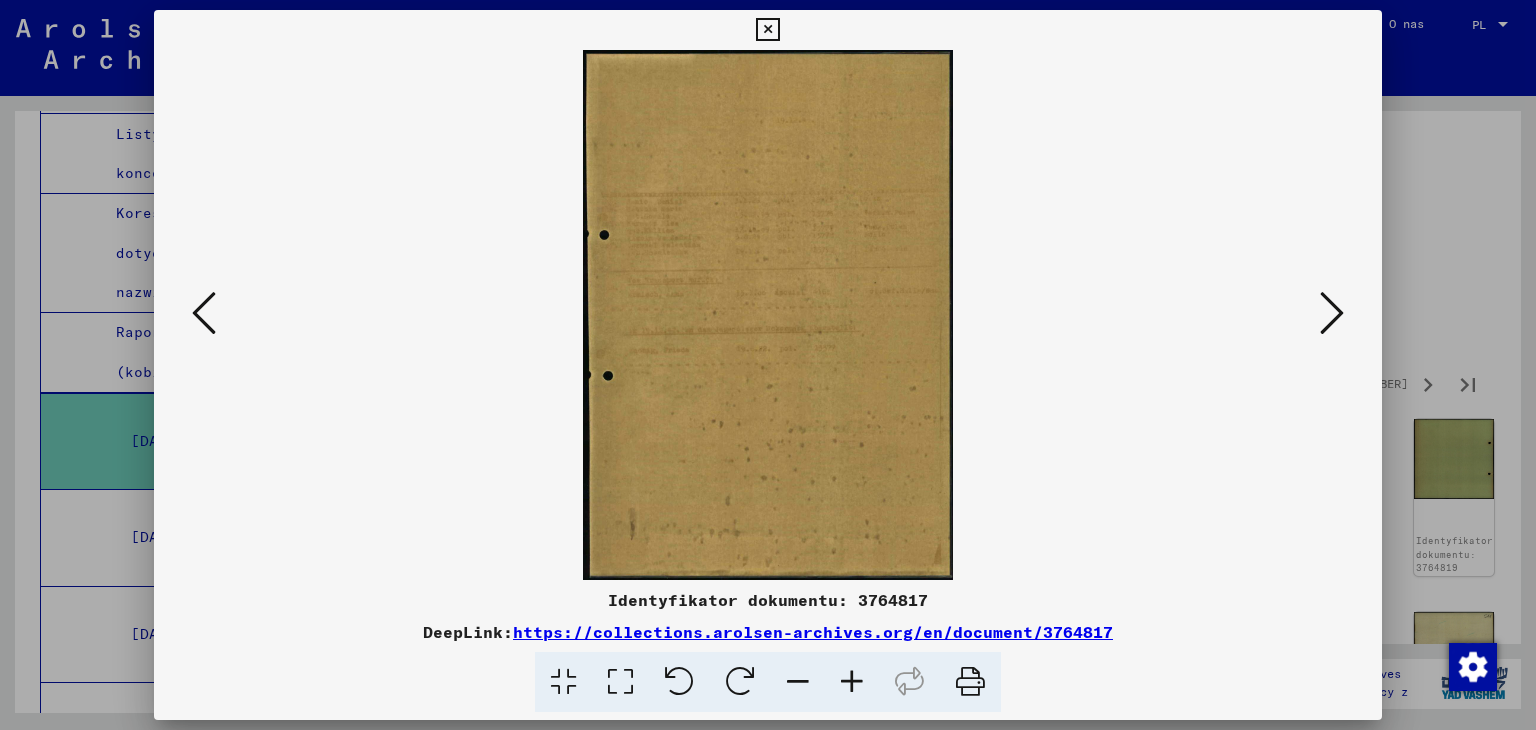 click at bounding box center (1332, 313) 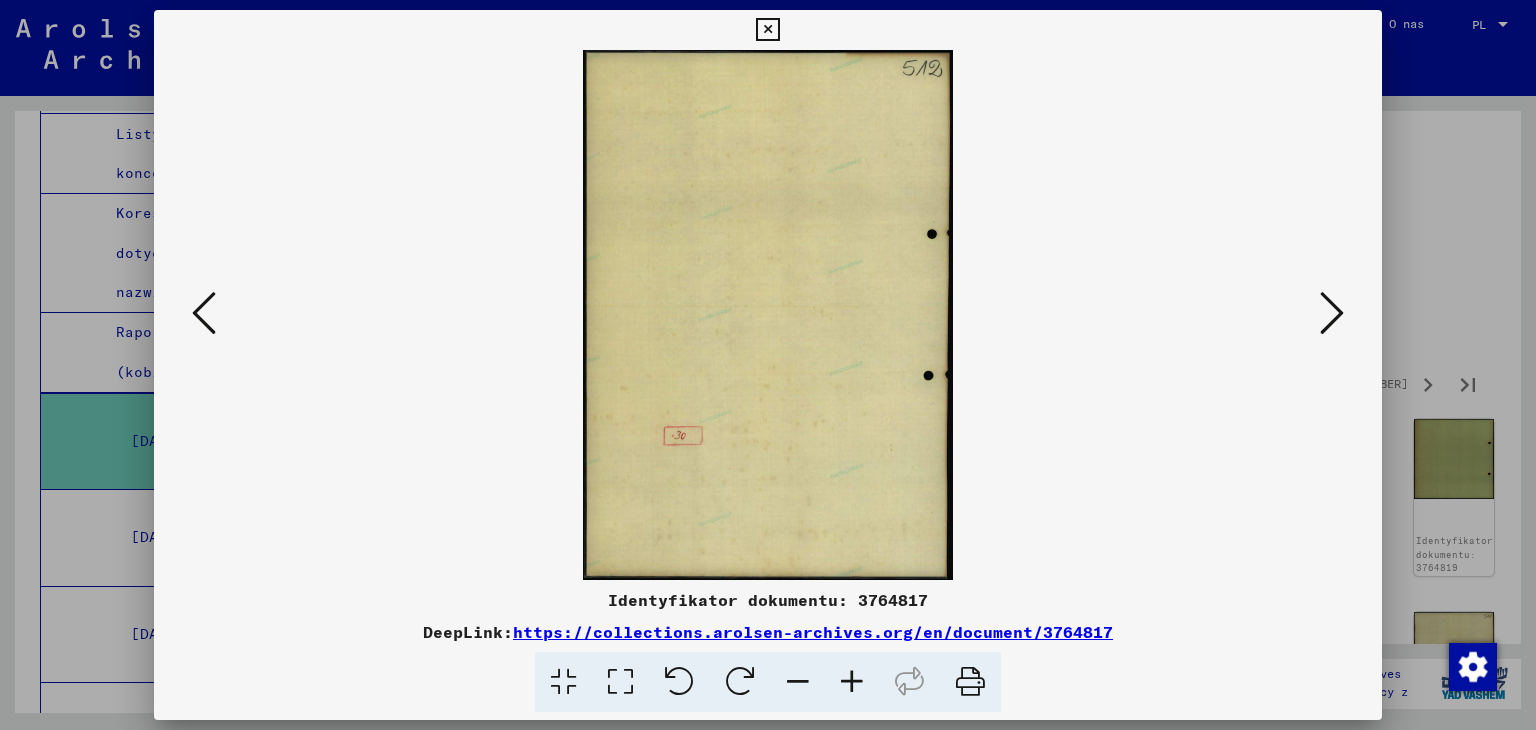 click at bounding box center [1332, 313] 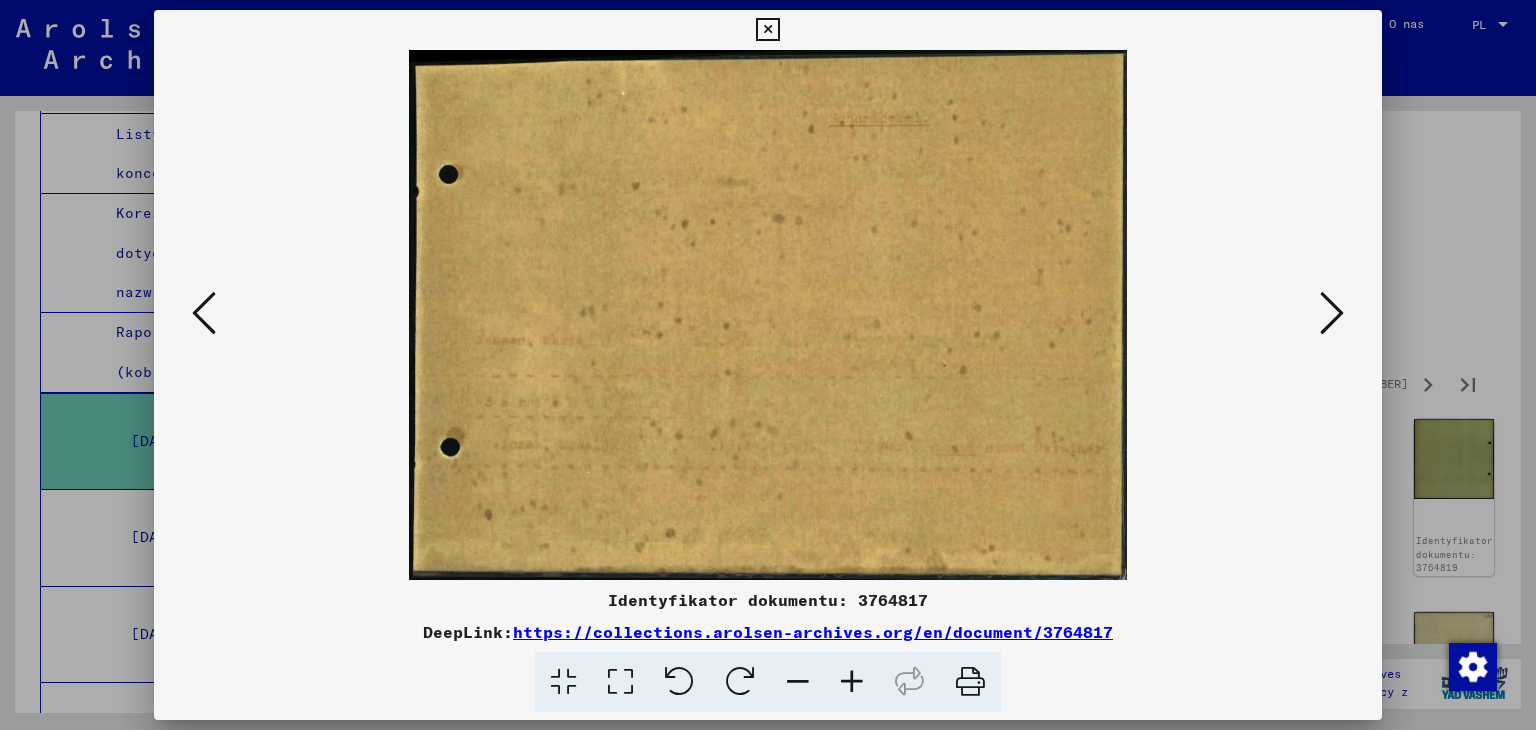 click at bounding box center [1332, 313] 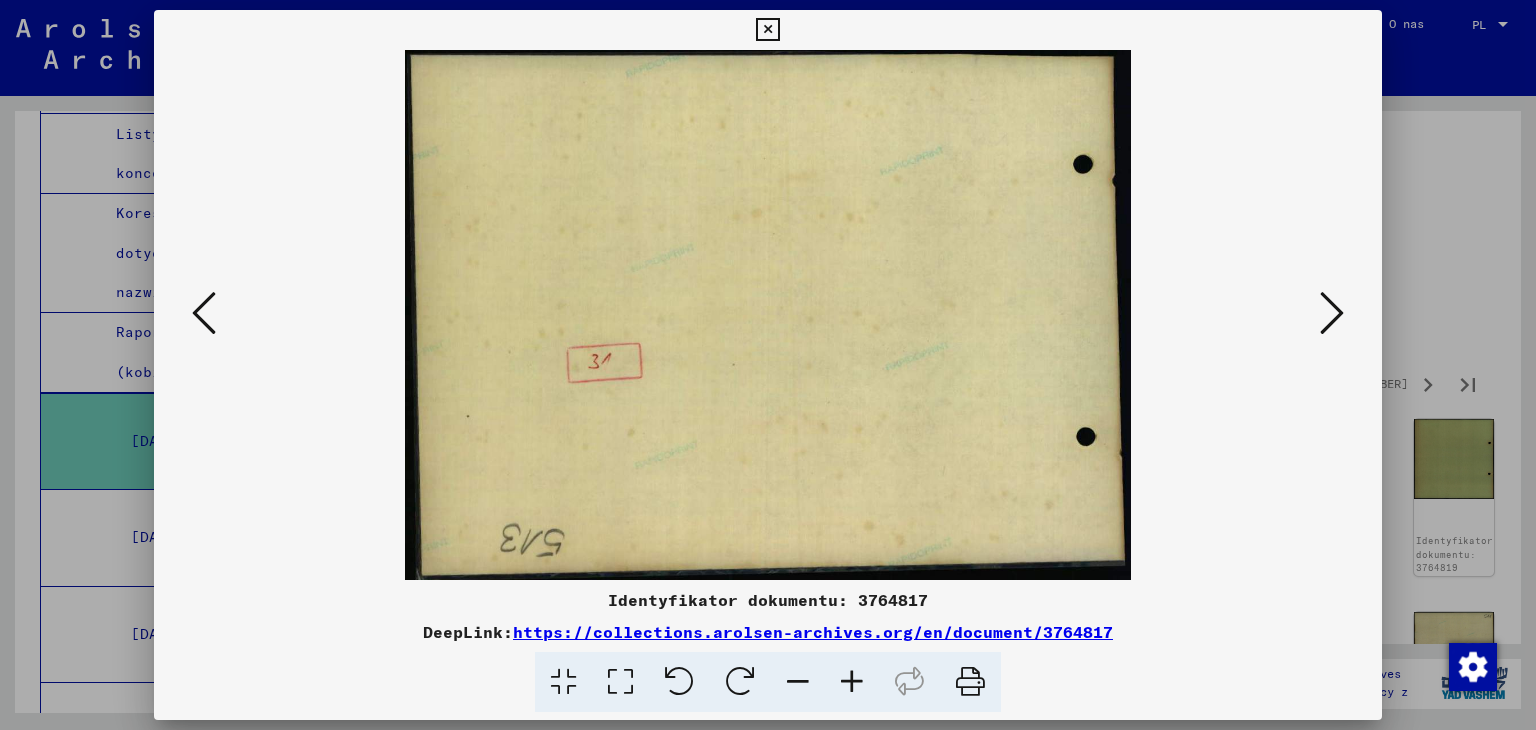 click at bounding box center (1332, 313) 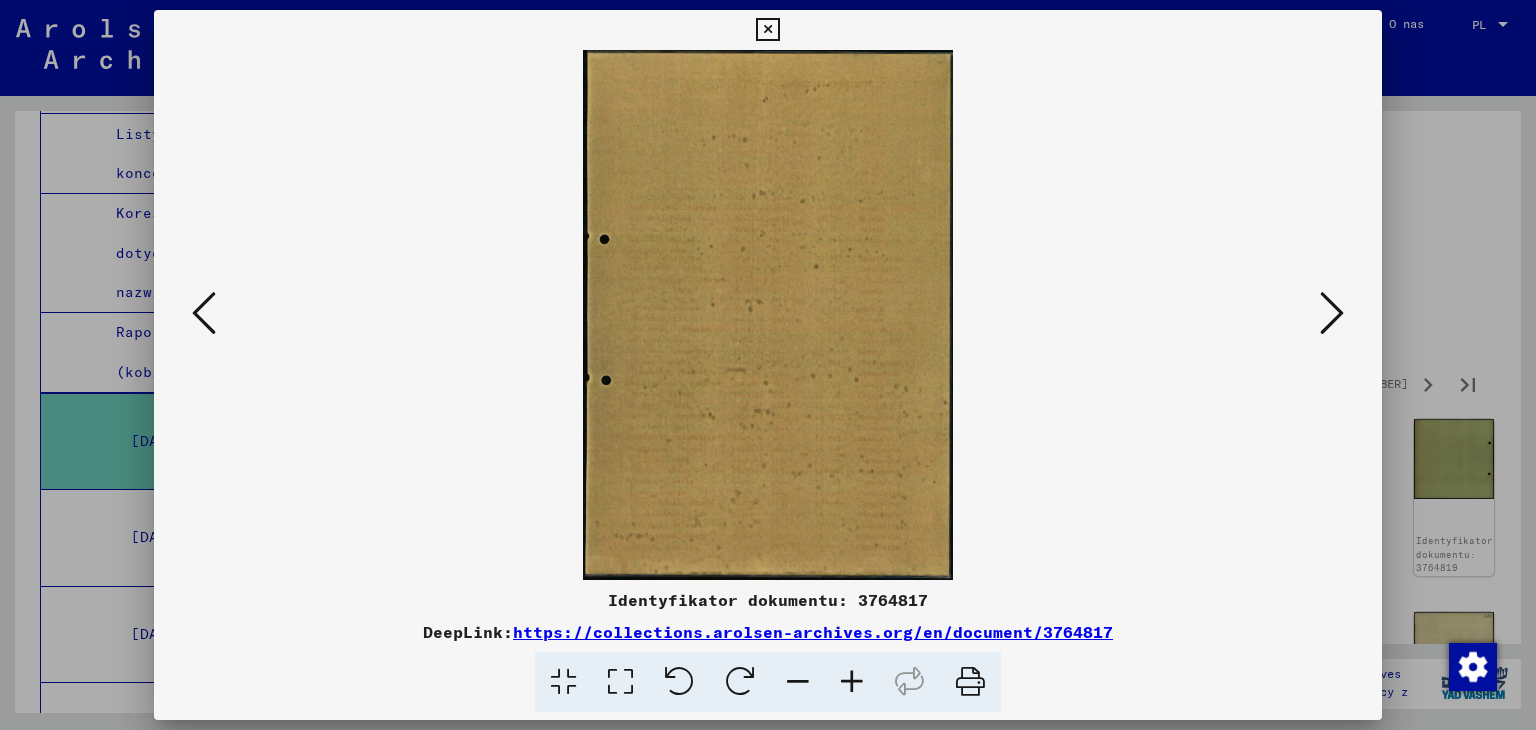 click at bounding box center [1332, 313] 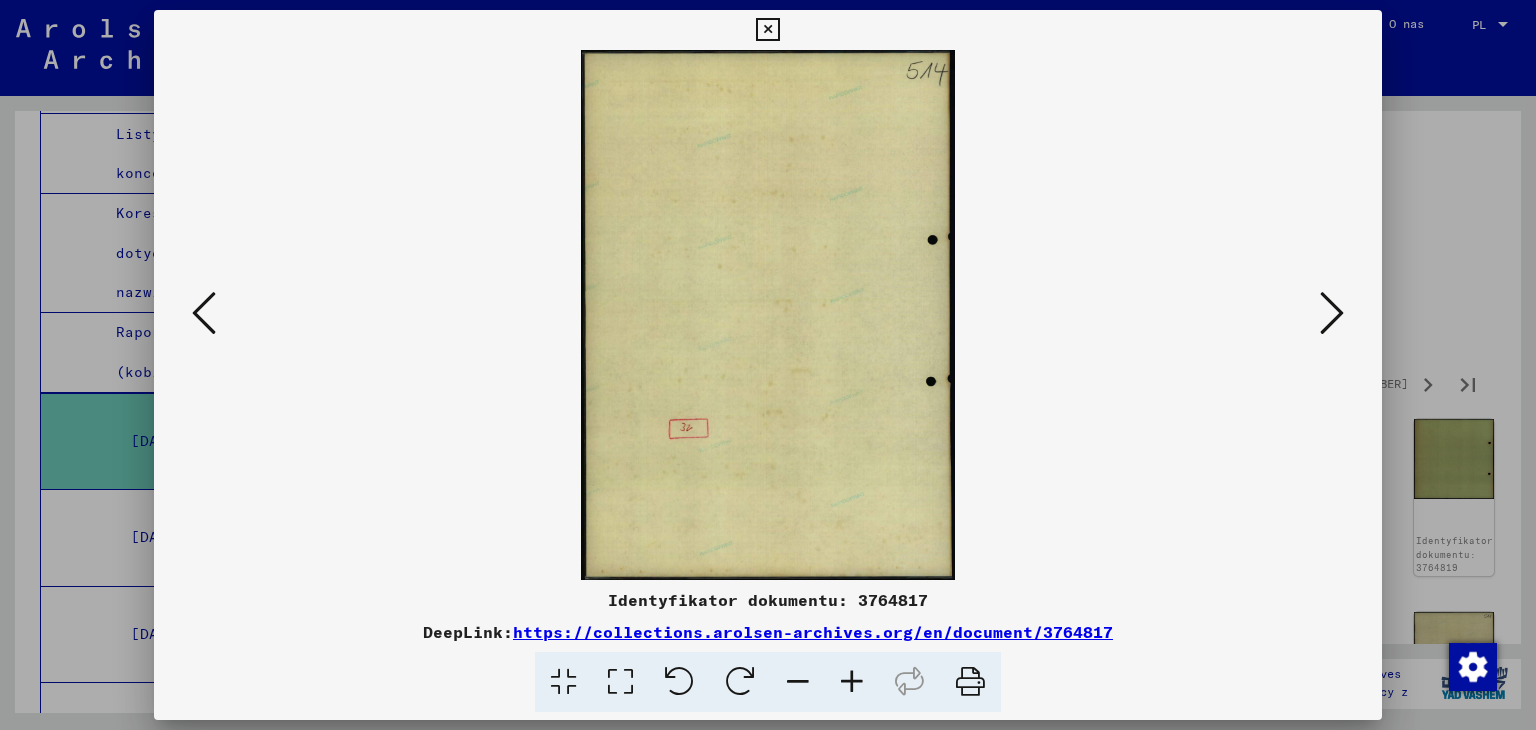click at bounding box center (1332, 313) 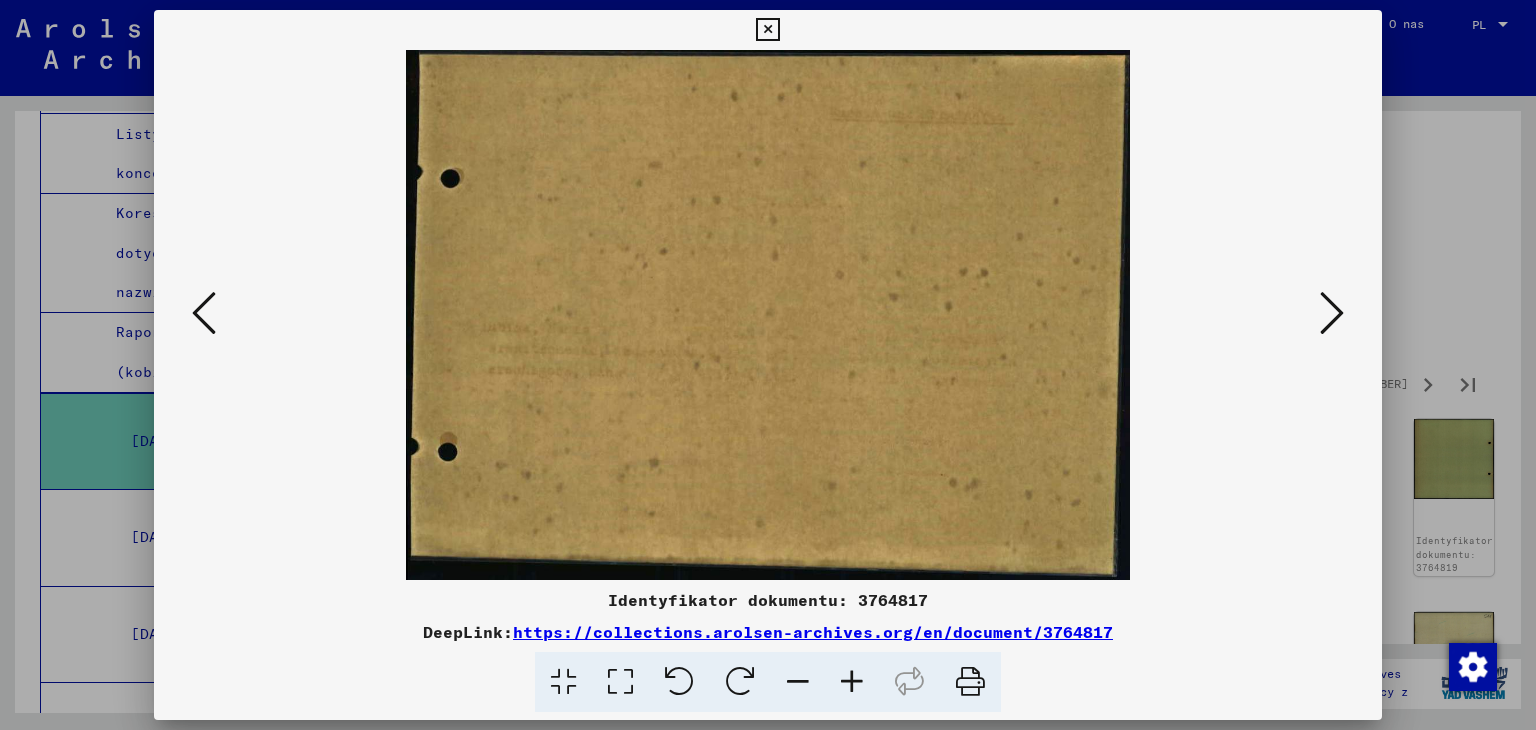 click at bounding box center [1332, 313] 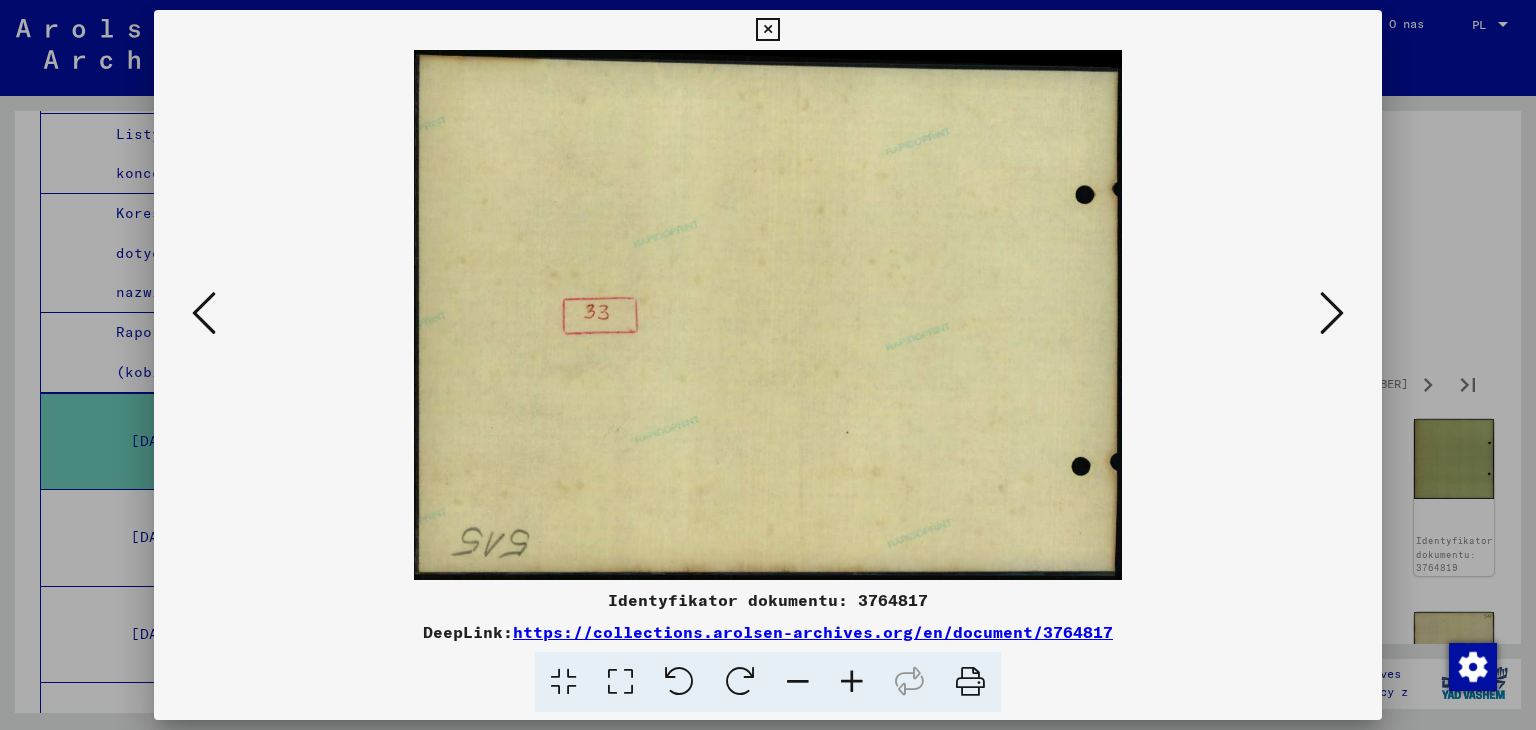 click at bounding box center (1332, 313) 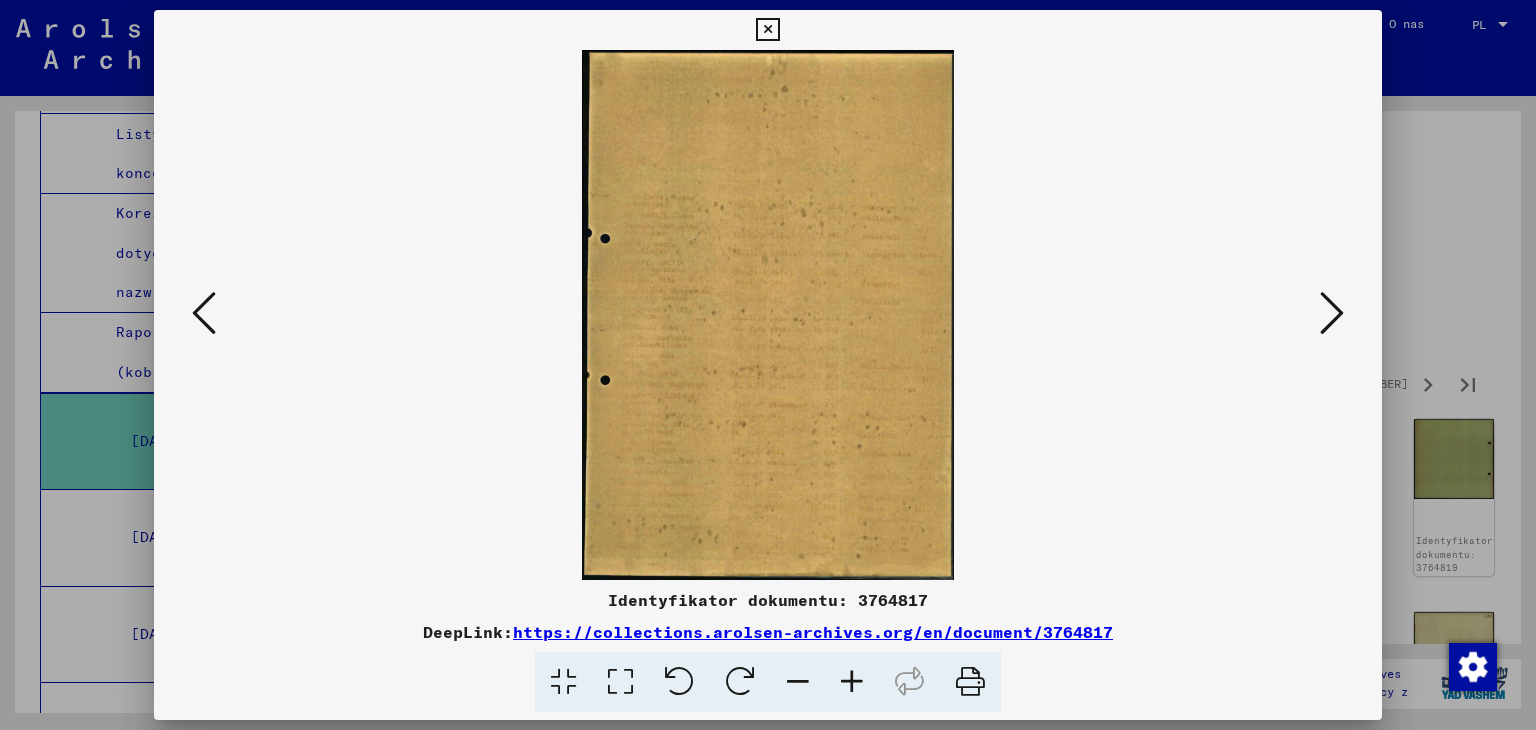 click at bounding box center [1332, 313] 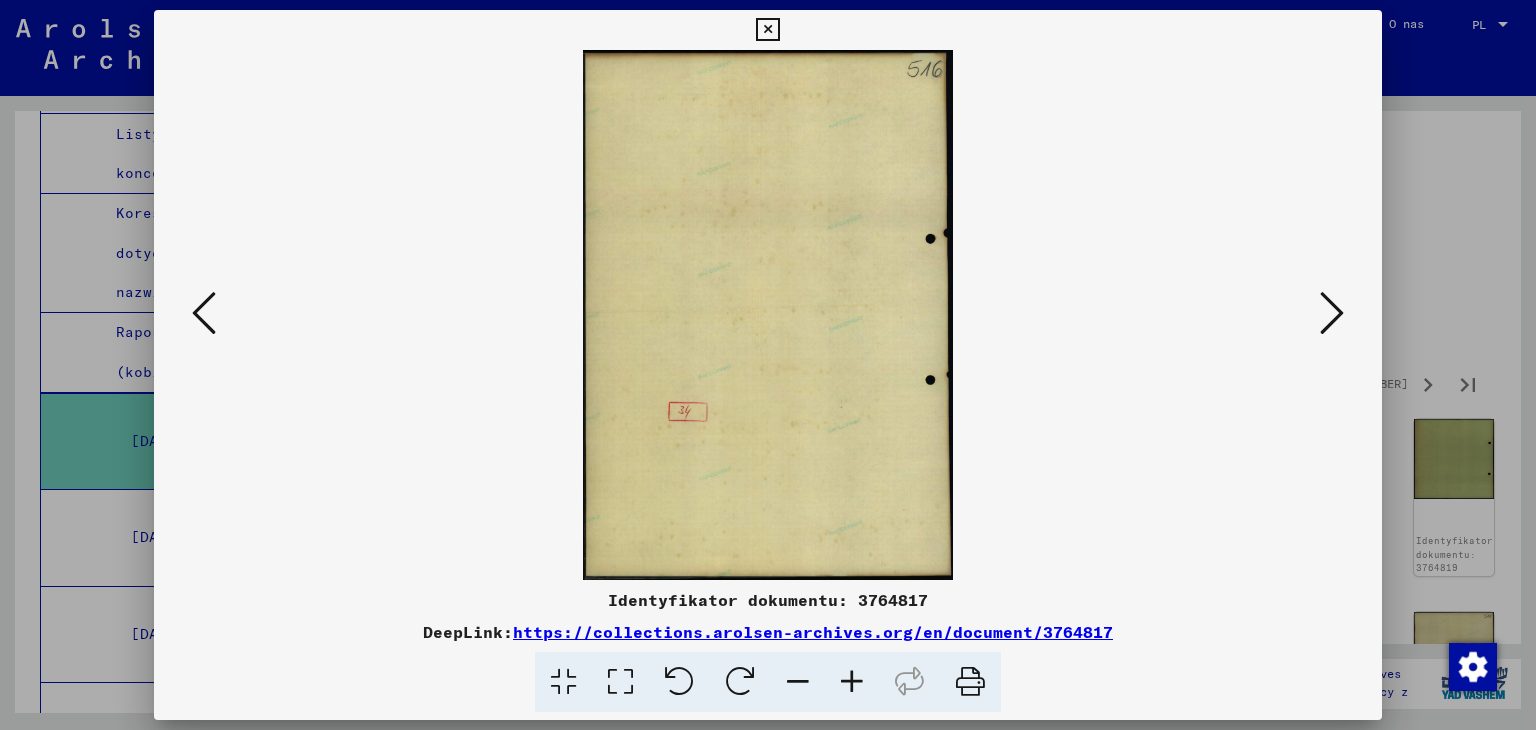 click at bounding box center [1332, 313] 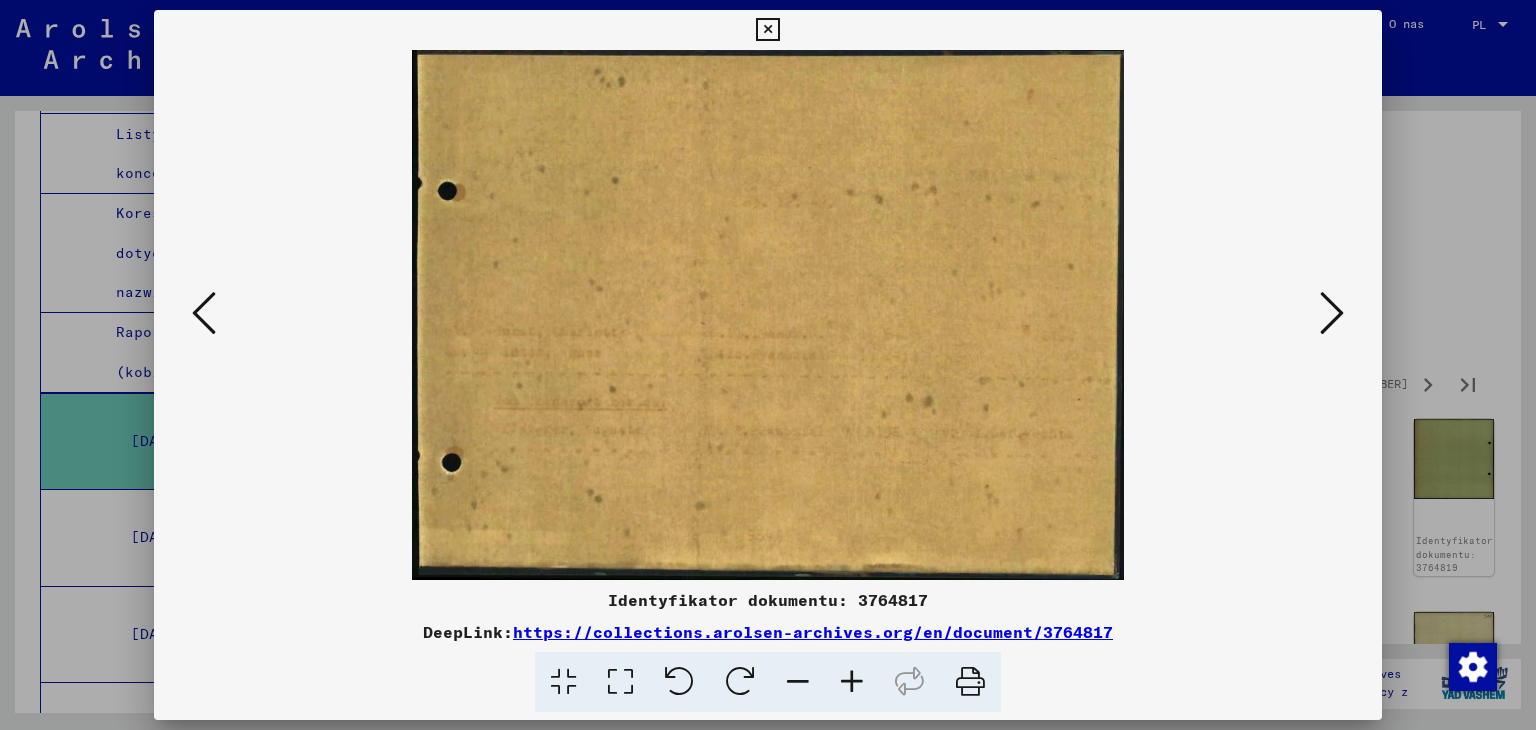 click at bounding box center (1332, 313) 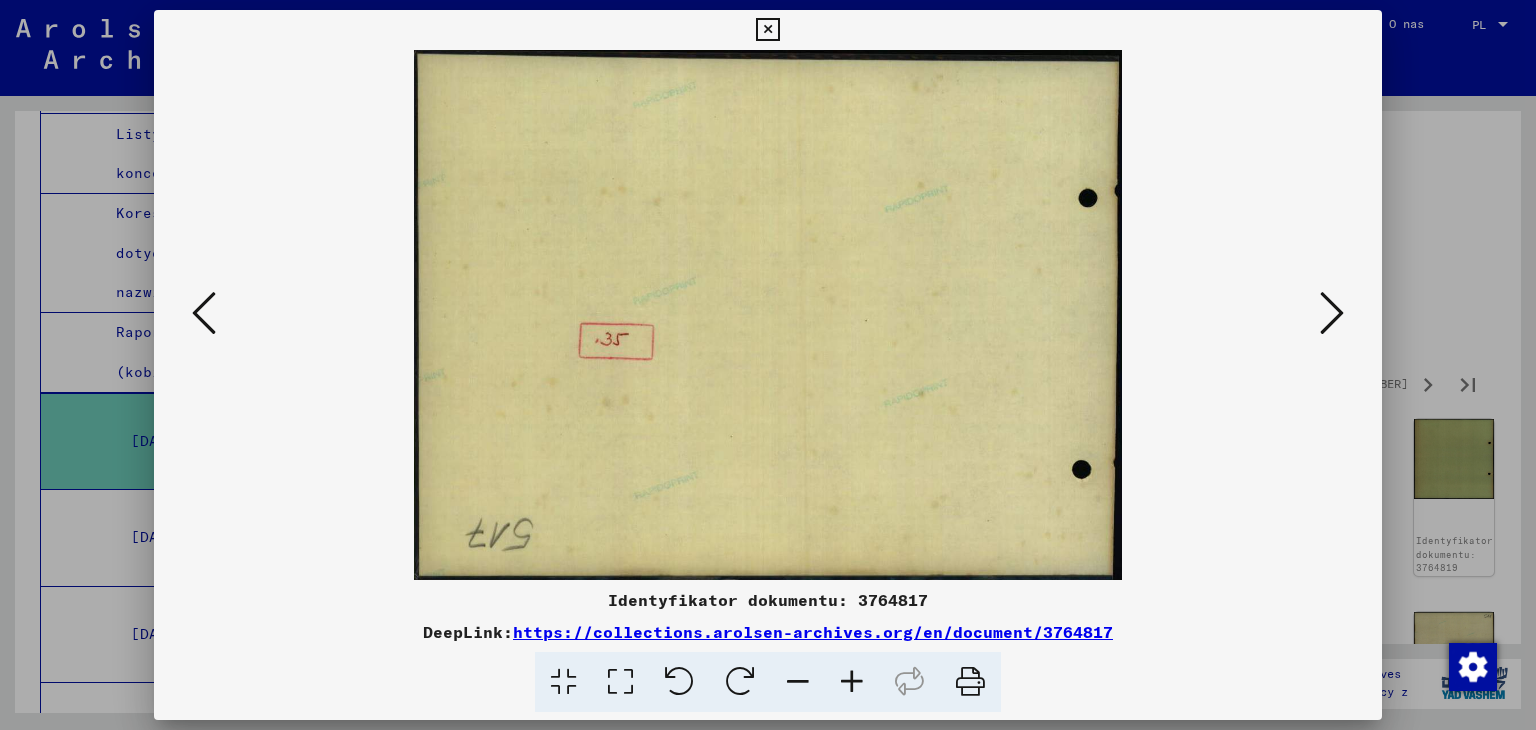 click at bounding box center (1332, 313) 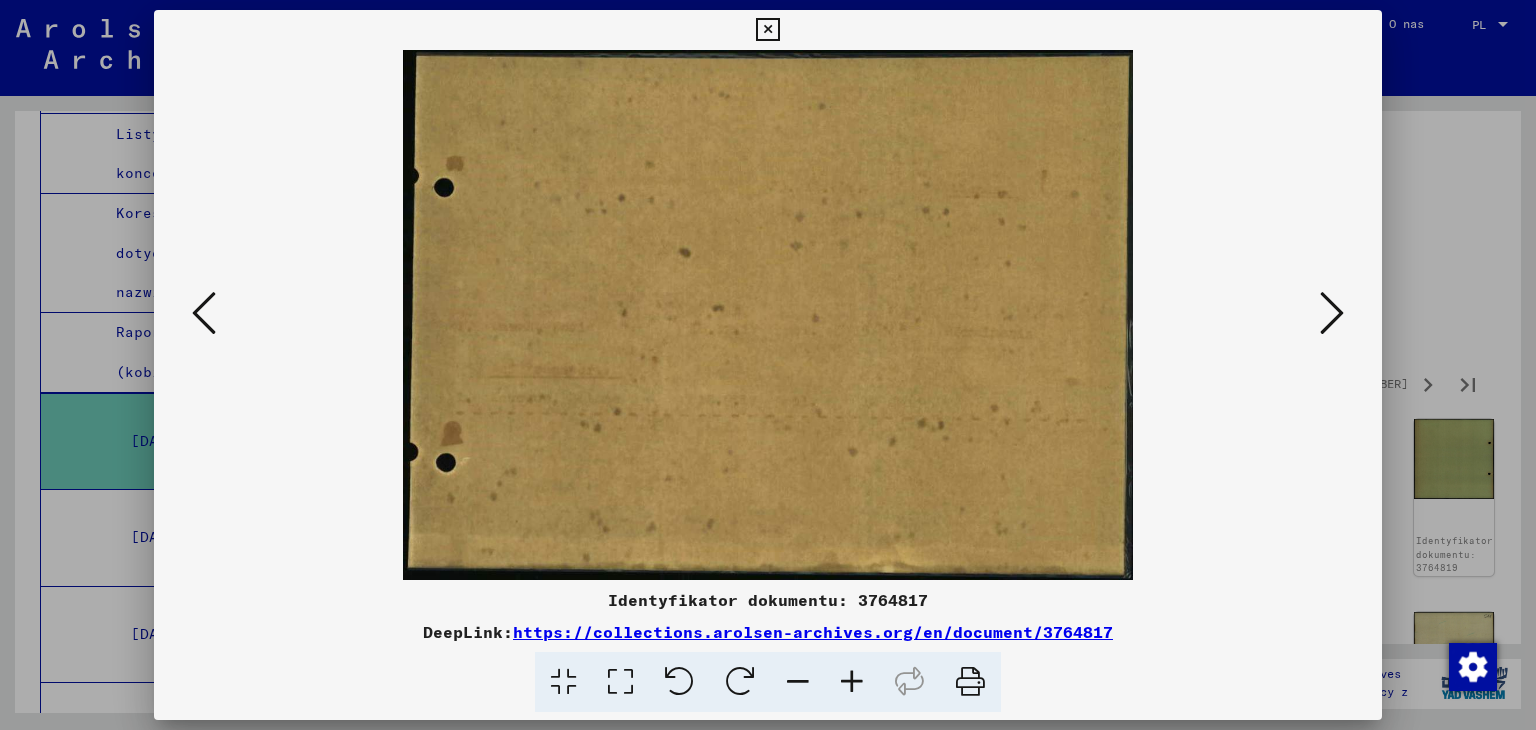 click at bounding box center [1332, 313] 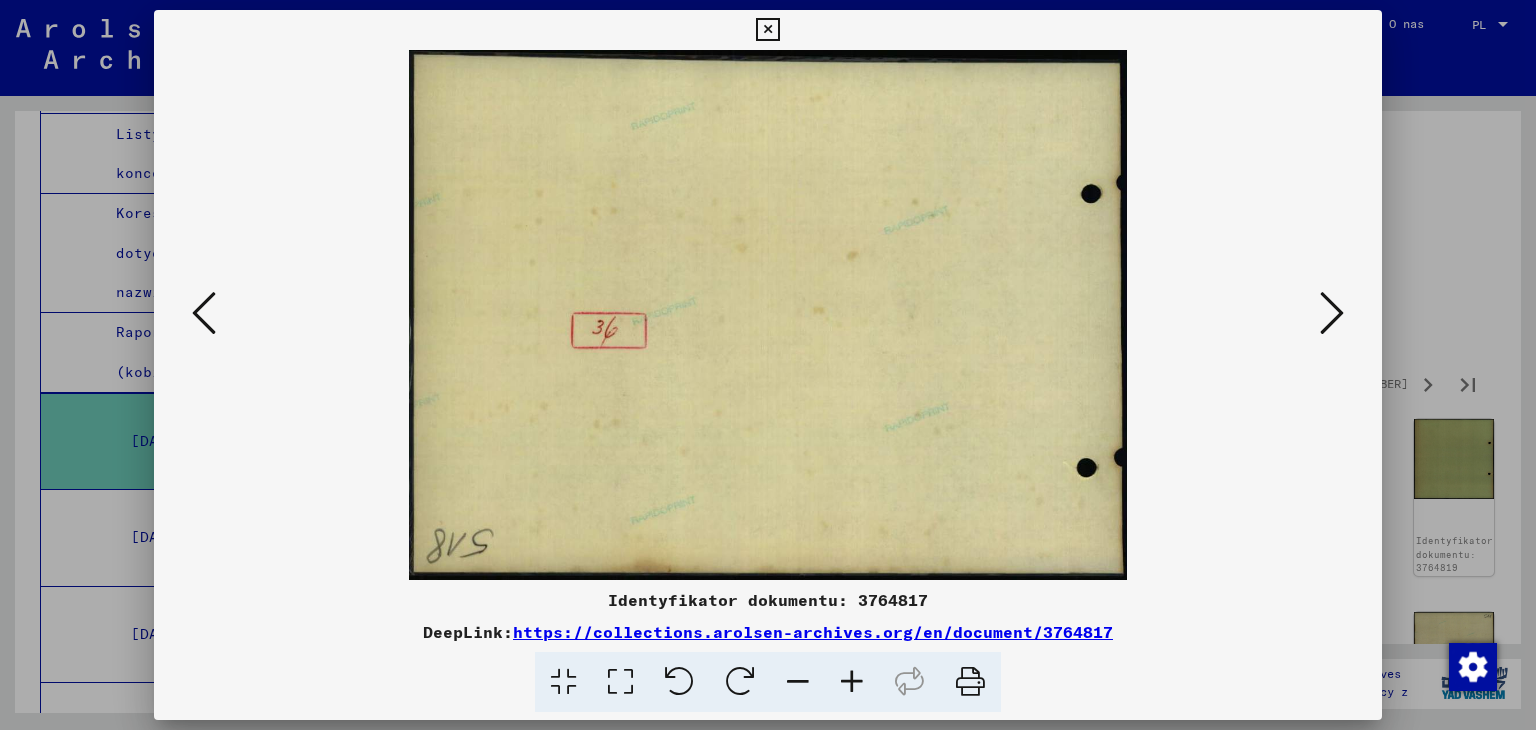 click at bounding box center (1332, 313) 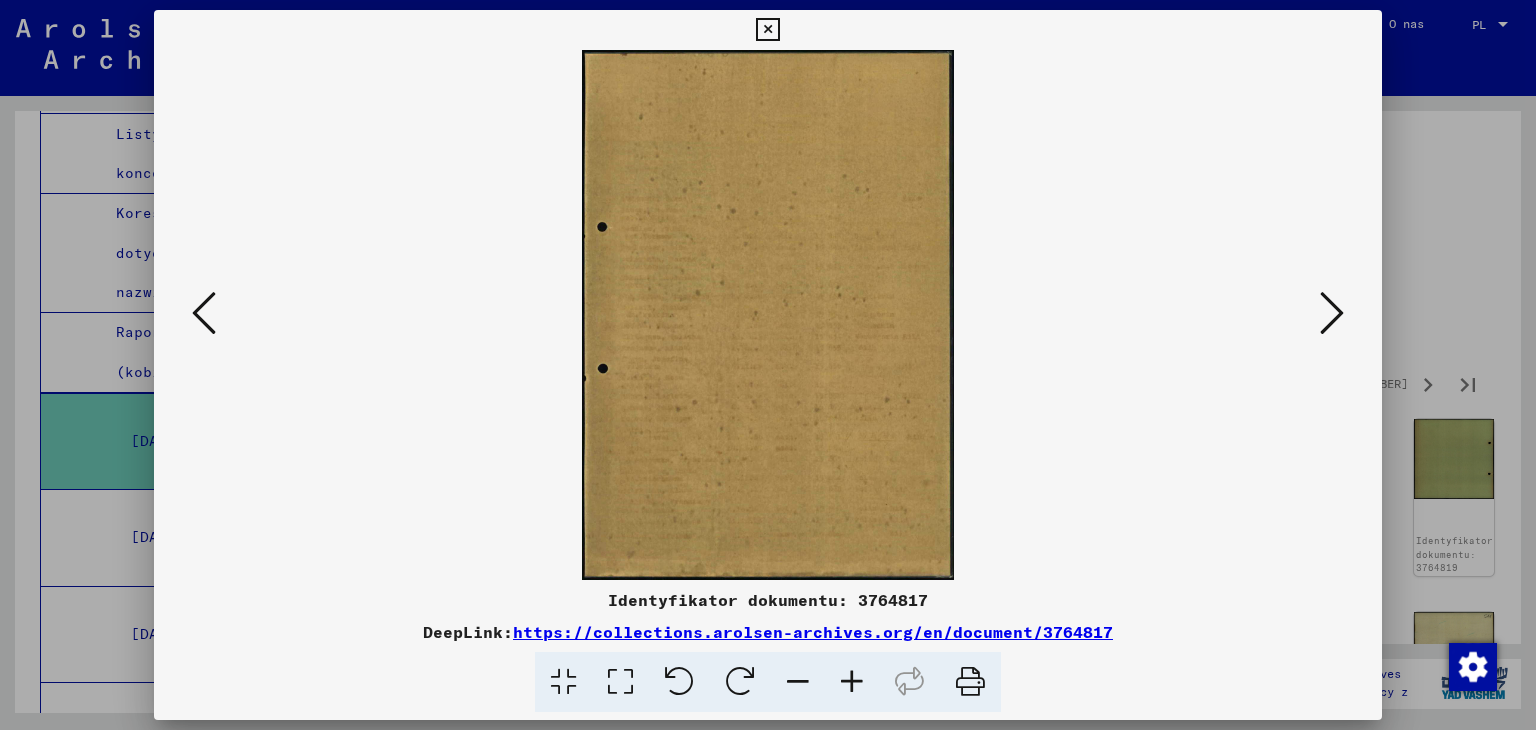 click at bounding box center (1332, 313) 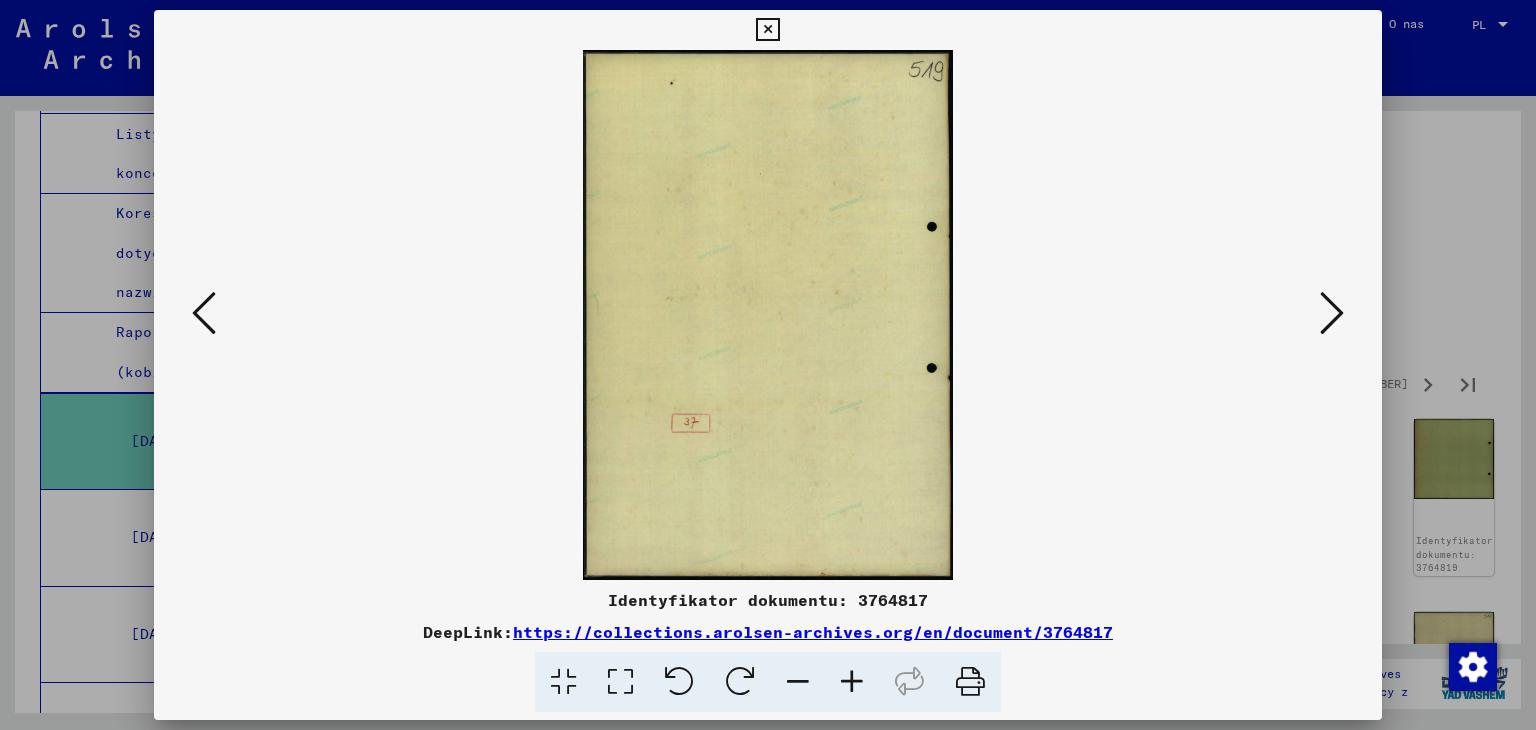 click at bounding box center [1332, 313] 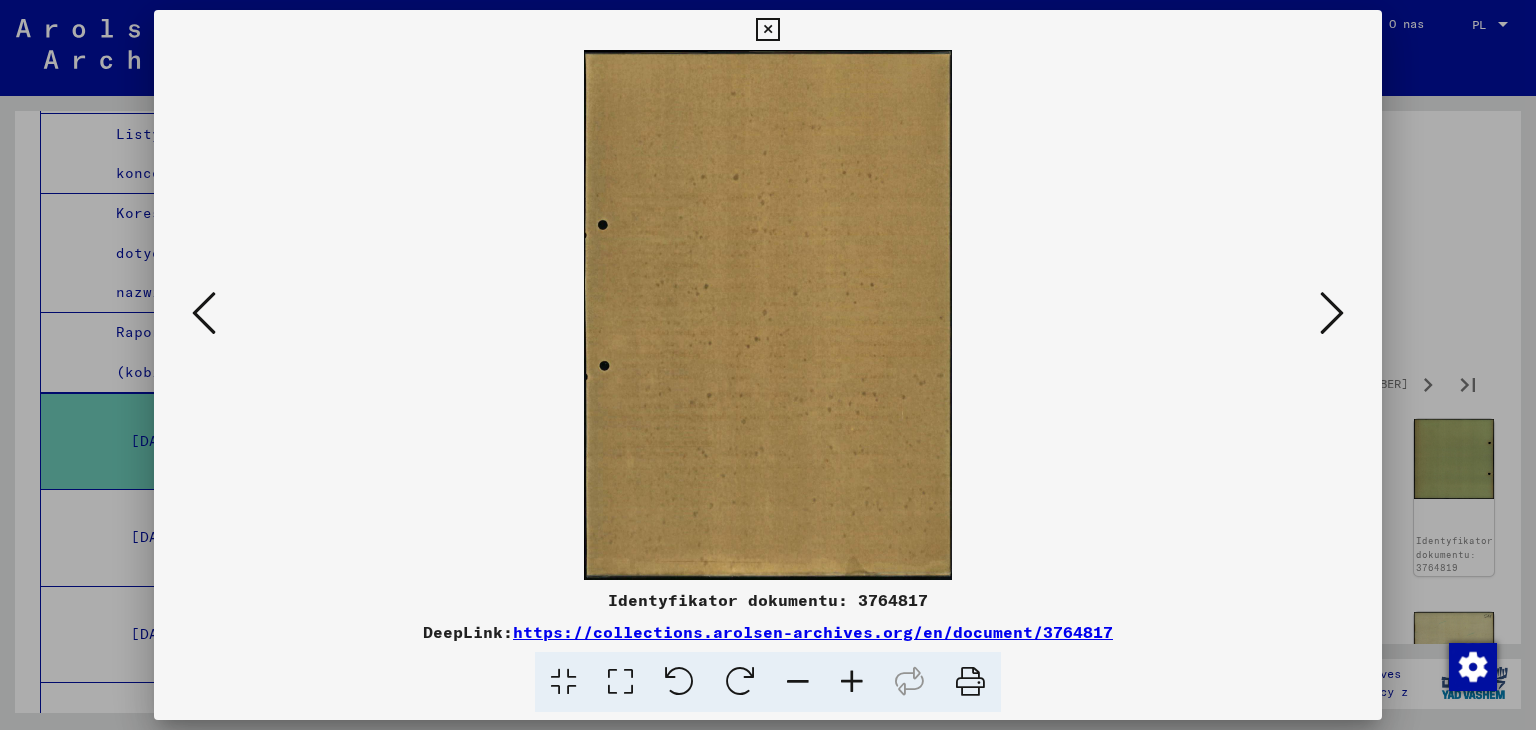 click at bounding box center (1332, 313) 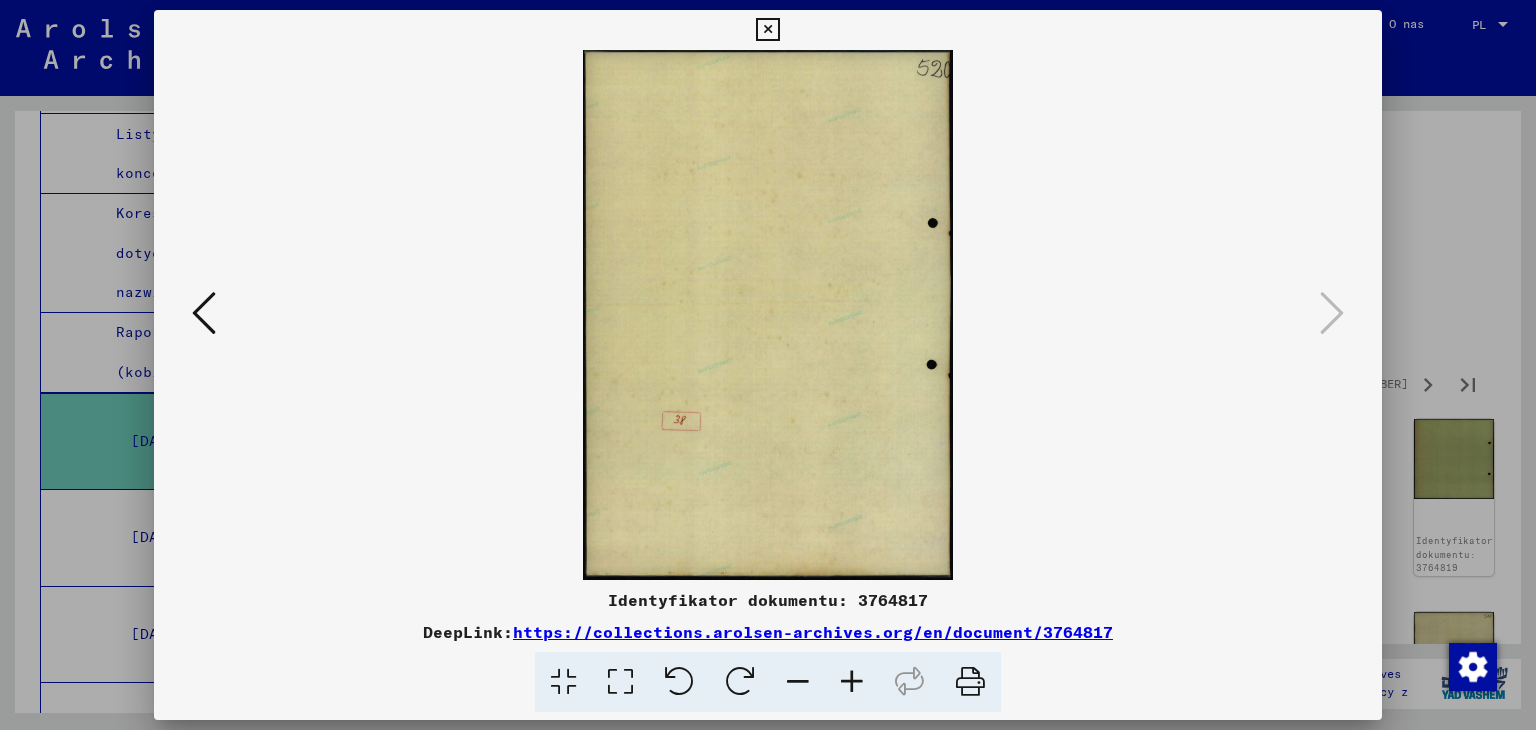 click at bounding box center (767, 30) 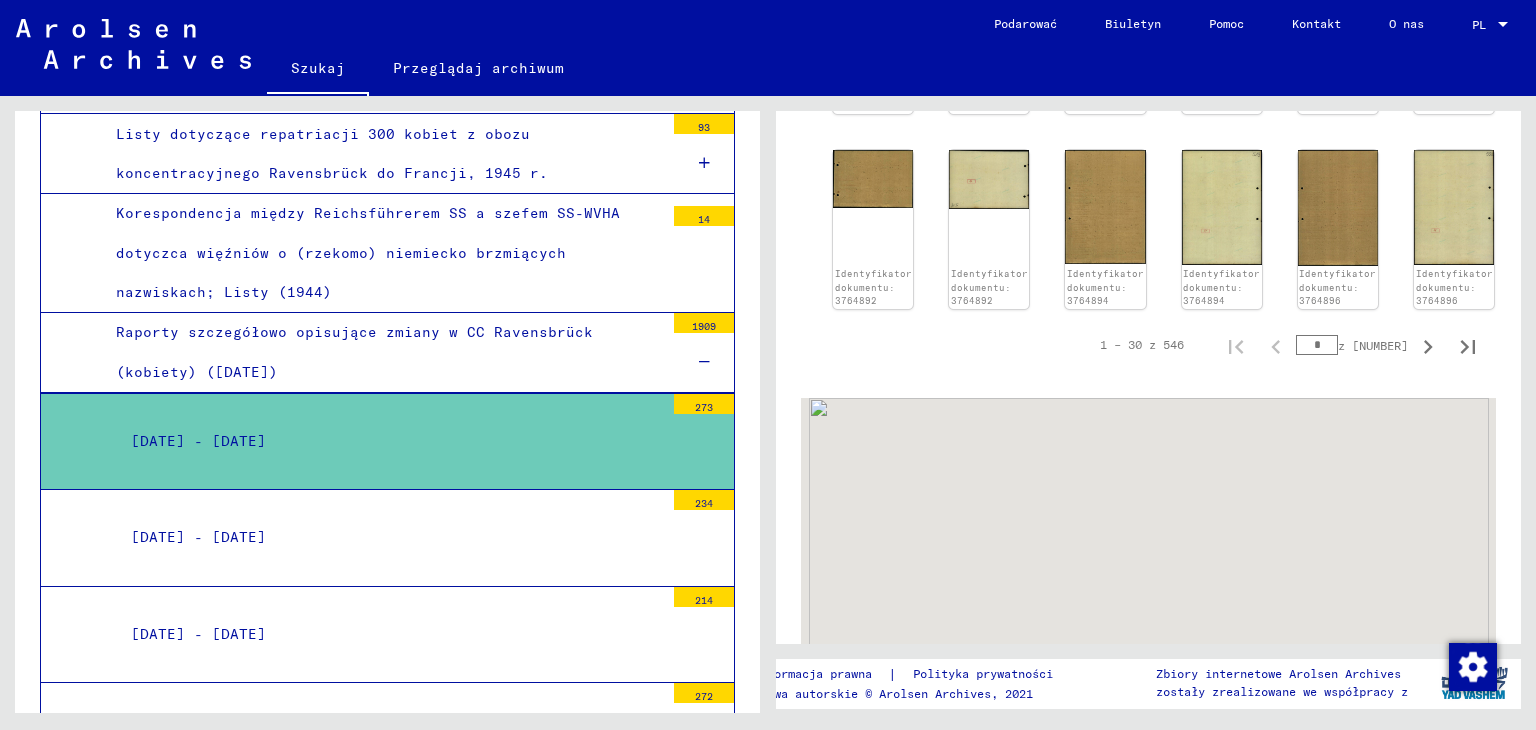 scroll, scrollTop: 1400, scrollLeft: 0, axis: vertical 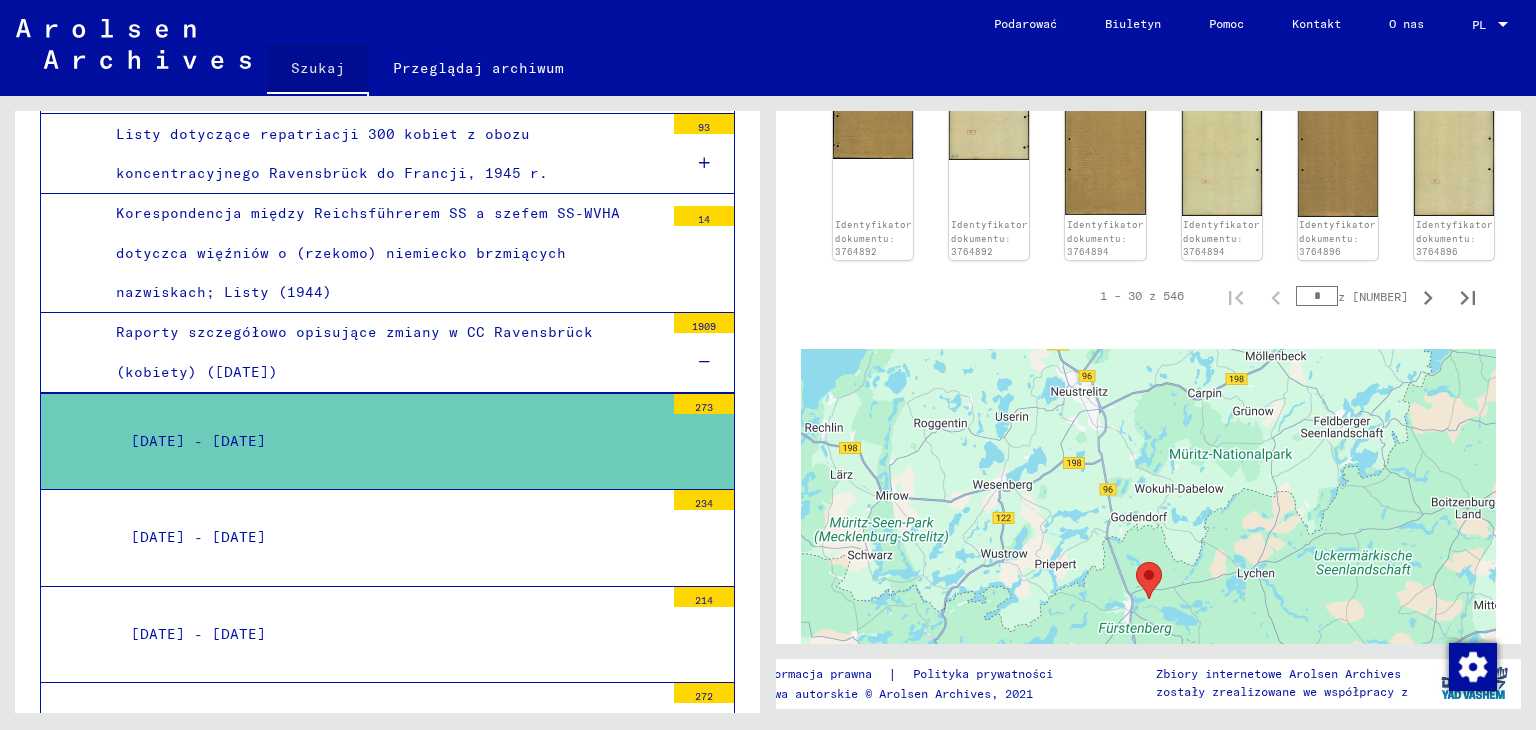 click on "Szukaj" 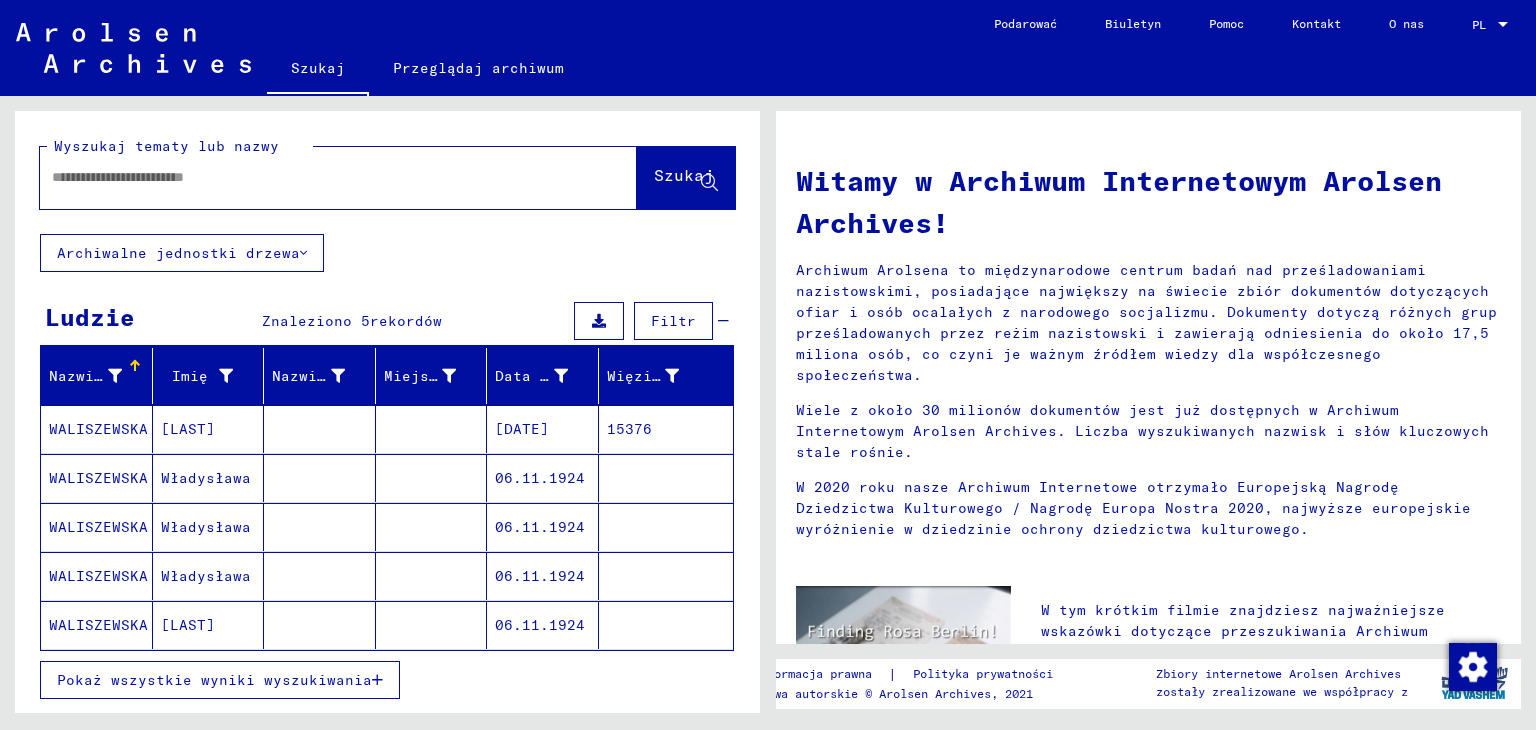 click at bounding box center [314, 177] 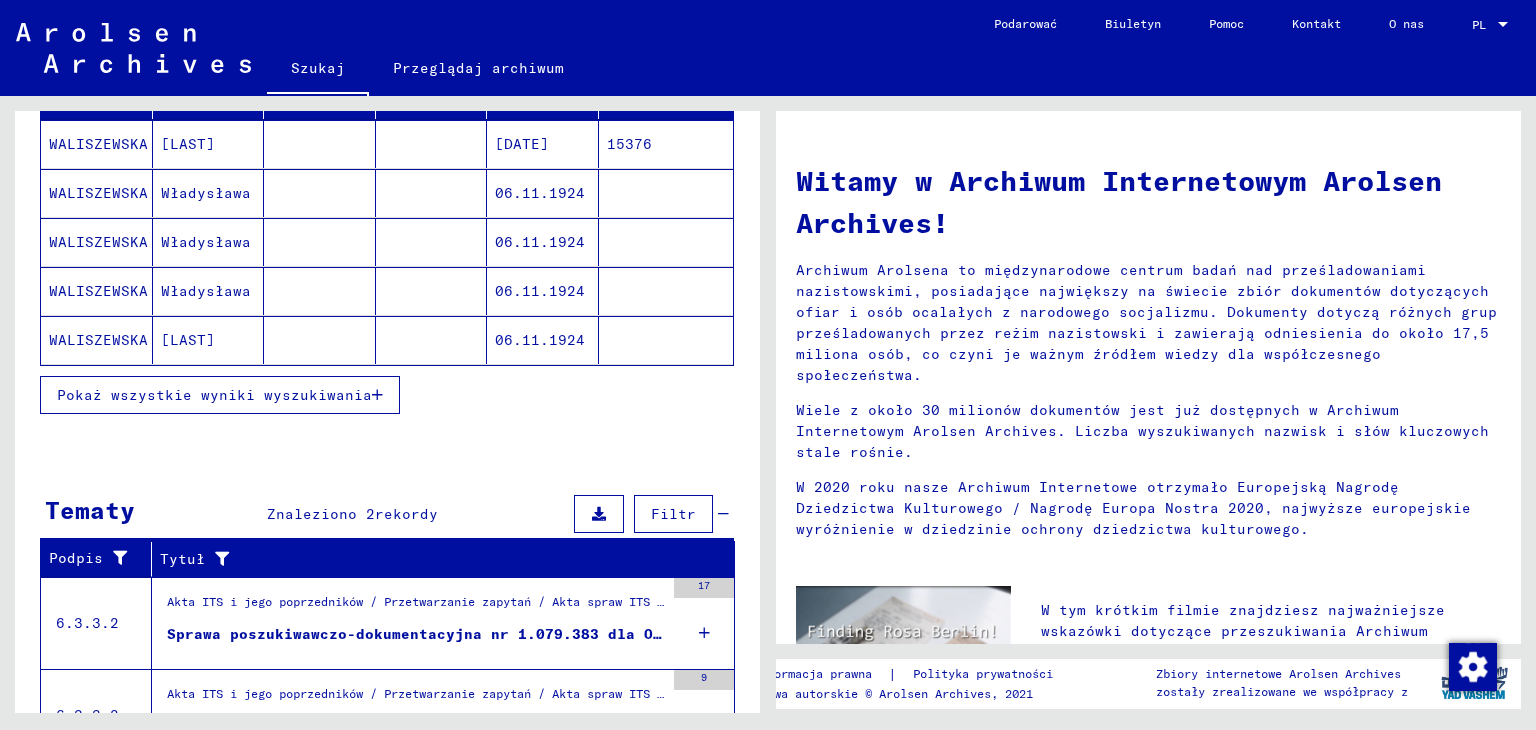scroll, scrollTop: 387, scrollLeft: 0, axis: vertical 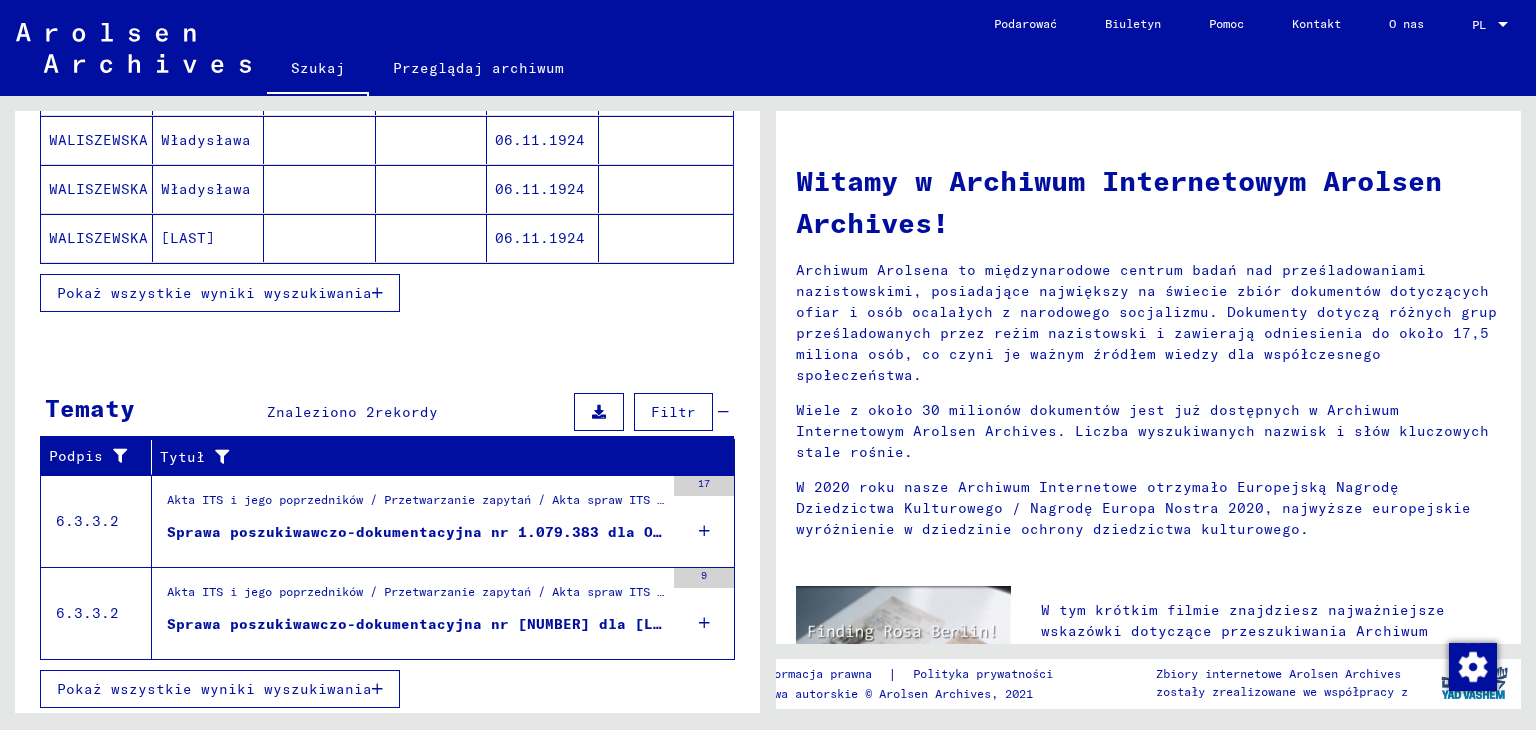 click on "Pokaż wszystkie wyniki wyszukiwania" at bounding box center (214, 689) 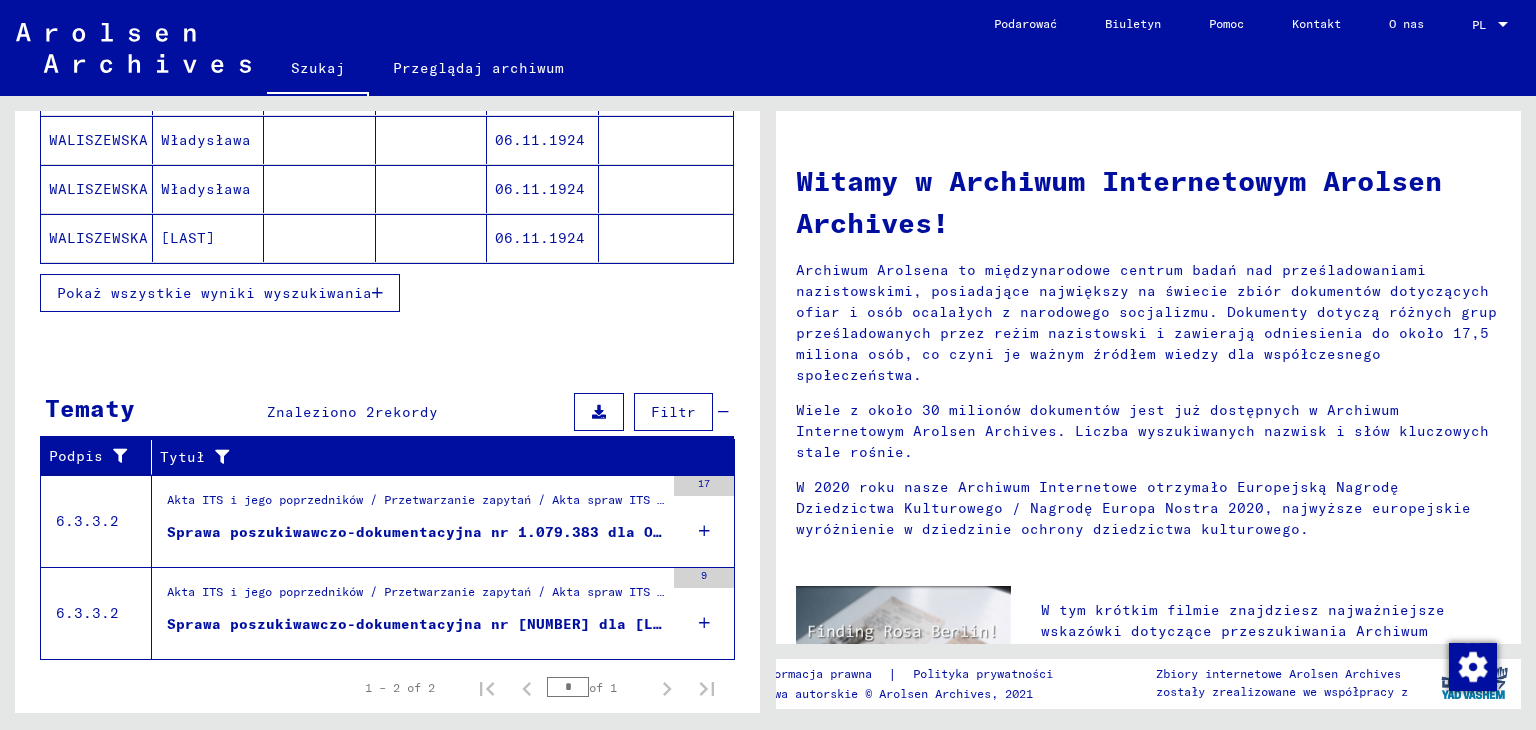 scroll, scrollTop: 84, scrollLeft: 0, axis: vertical 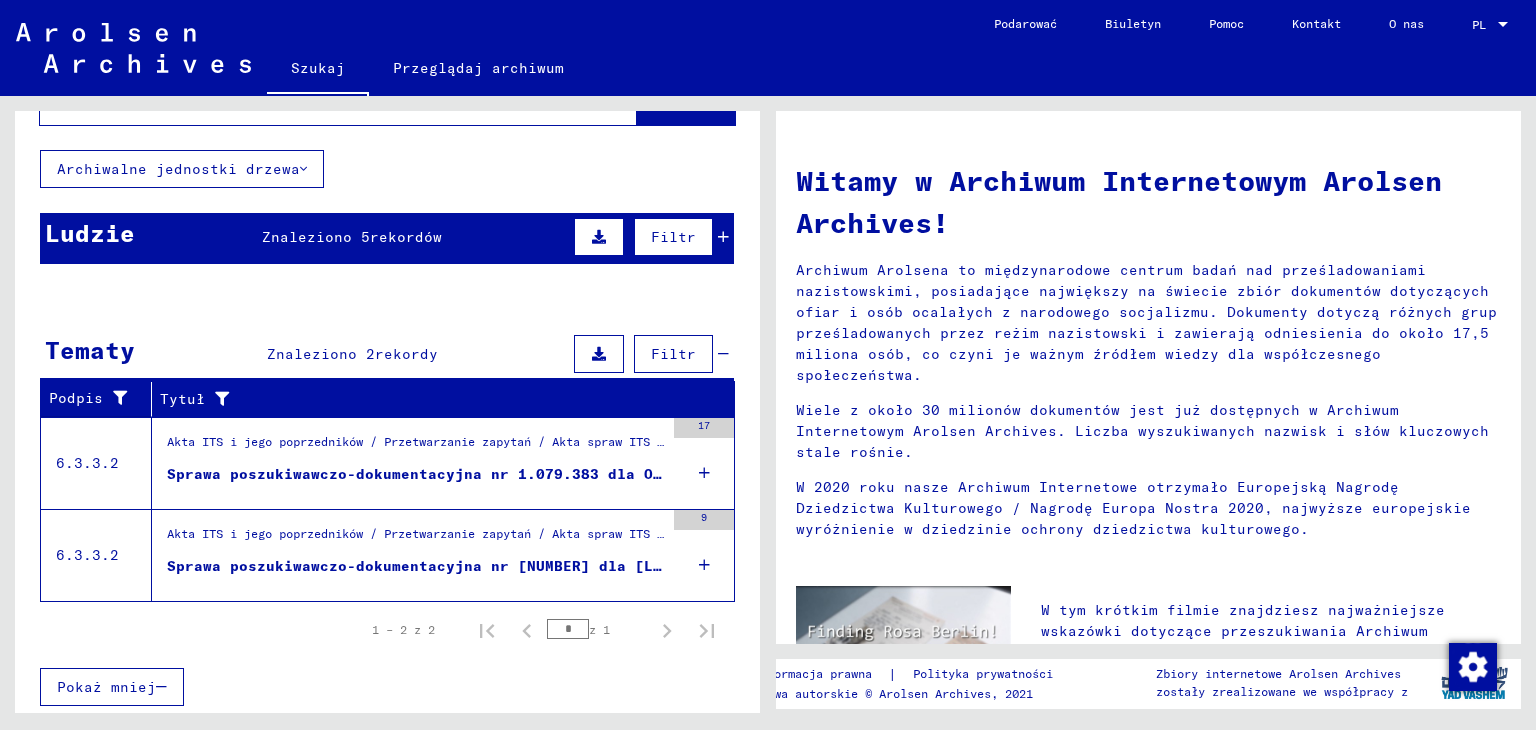 click on "Sprawa poszukiwawczo-dokumentacyjna nr 1.079.383 dla OWCZARKA WŁADYSŁAWY ur. [DATE]" at bounding box center (540, 474) 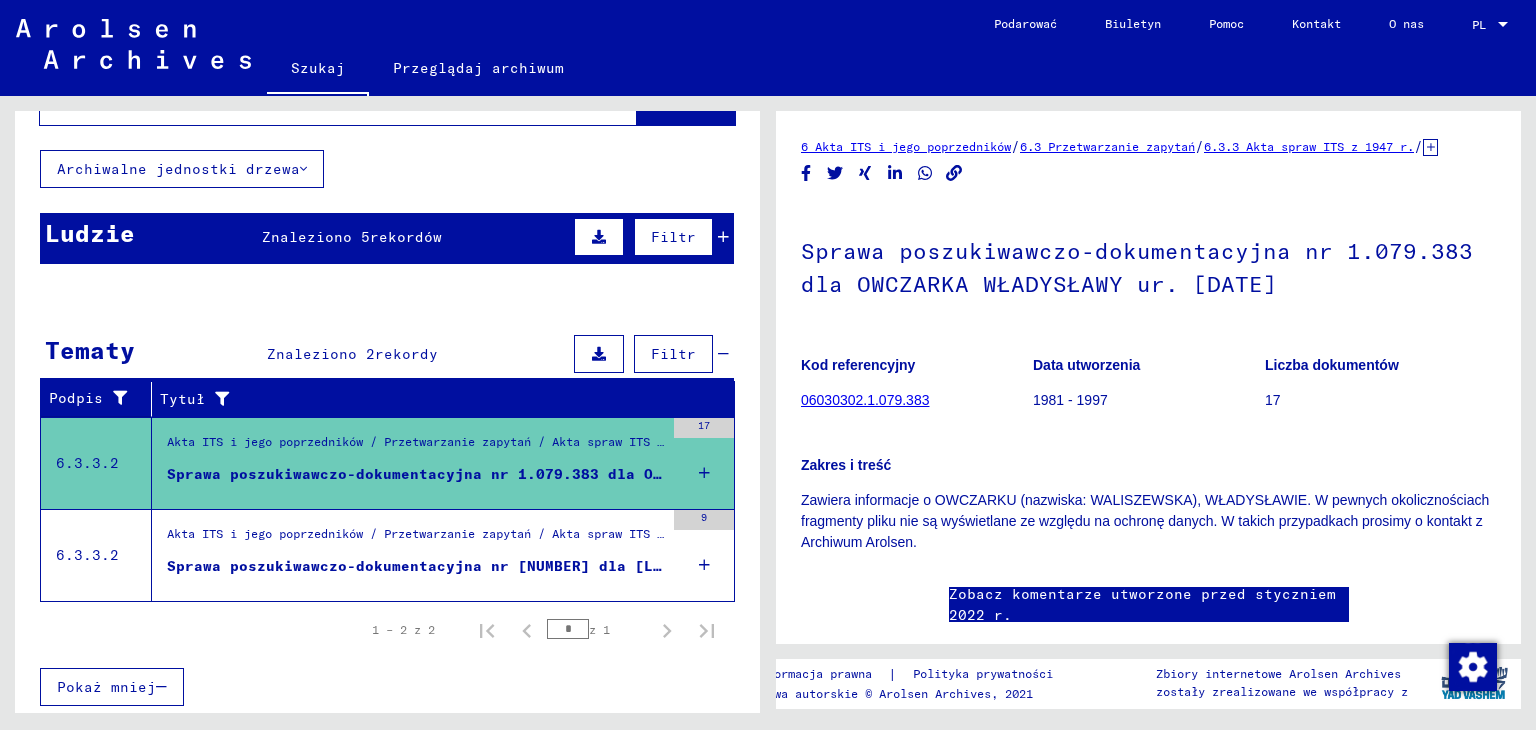 scroll, scrollTop: 0, scrollLeft: 0, axis: both 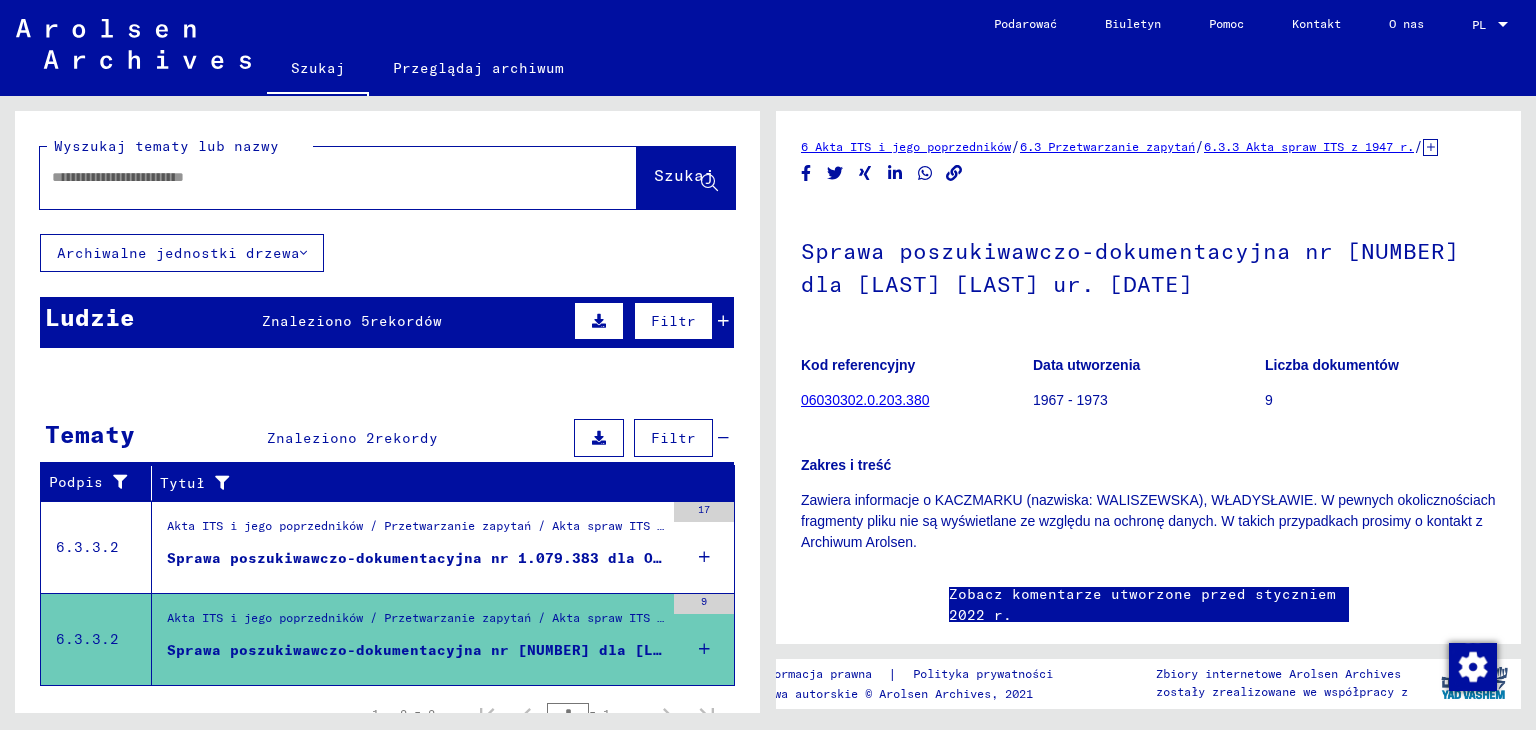 click at bounding box center [320, 177] 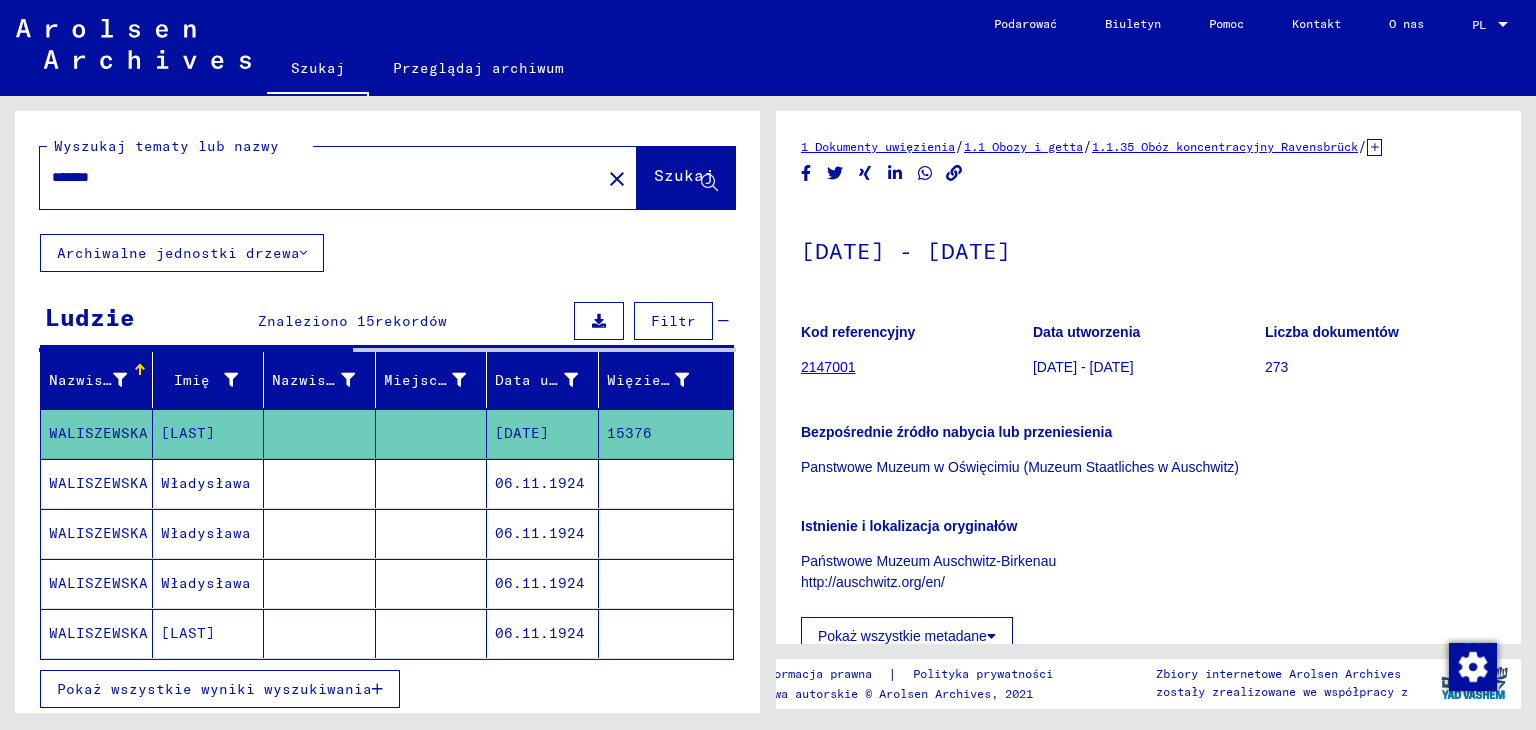 scroll, scrollTop: 0, scrollLeft: 0, axis: both 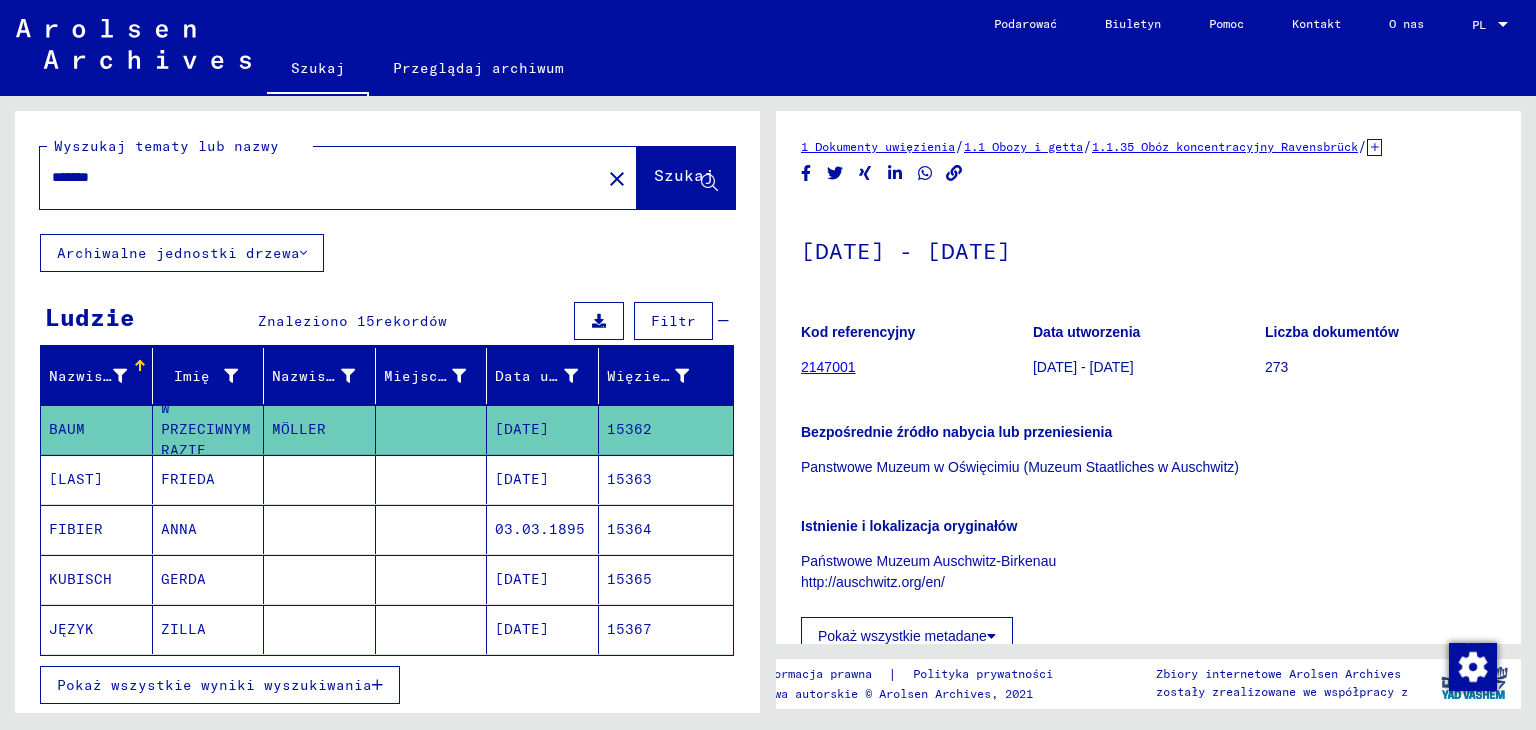 click on "*******" at bounding box center (320, 177) 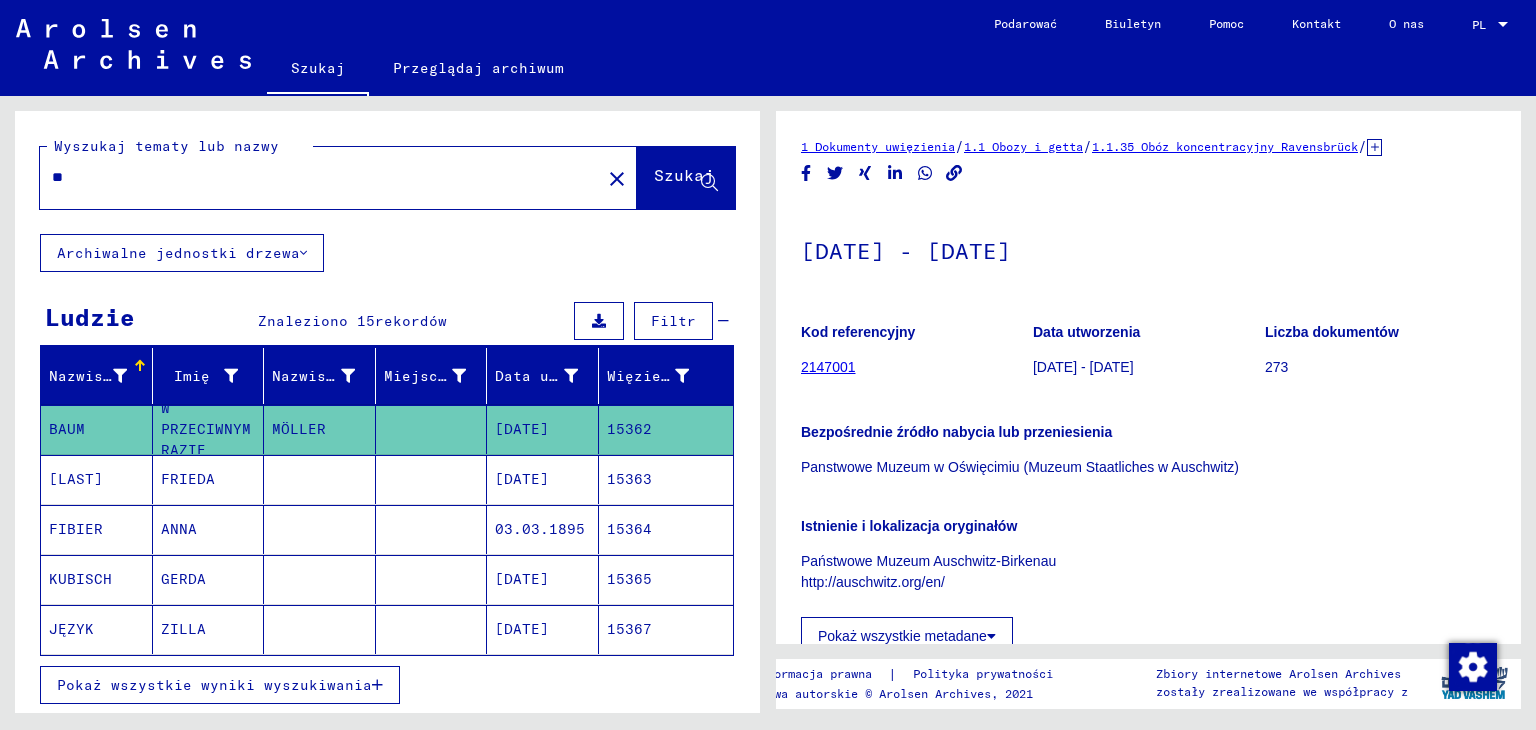 type on "*" 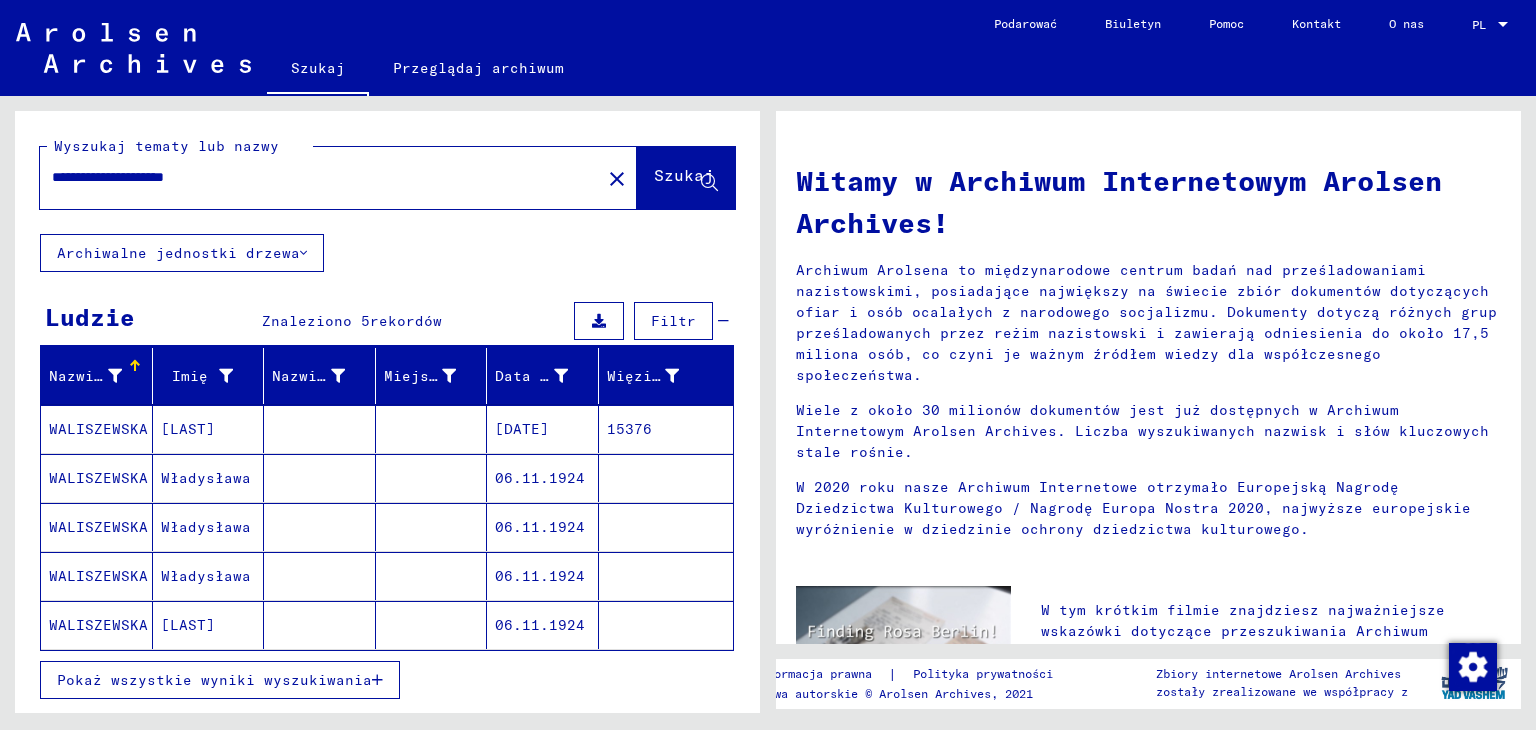 click on "[LAST]" at bounding box center (206, 478) 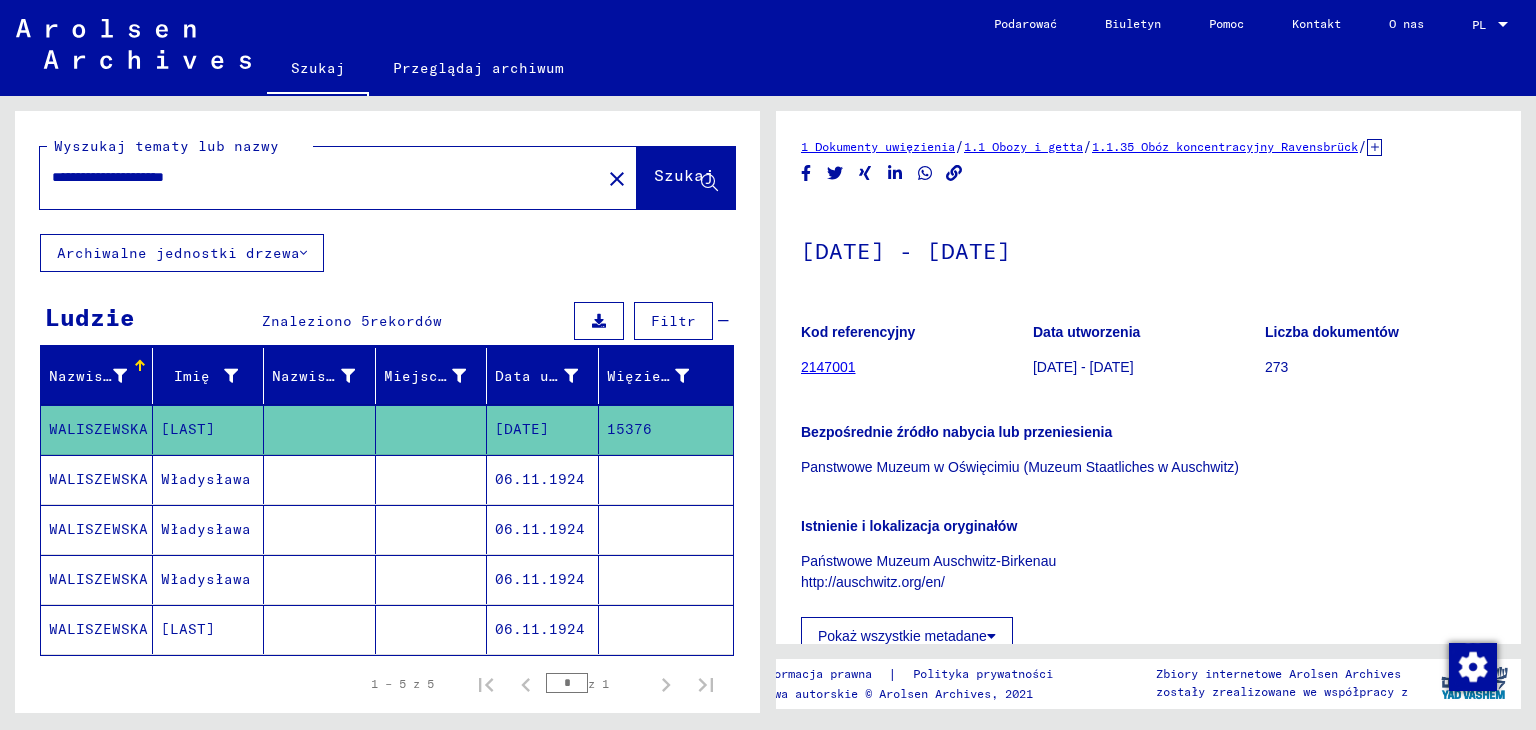 scroll, scrollTop: 0, scrollLeft: 0, axis: both 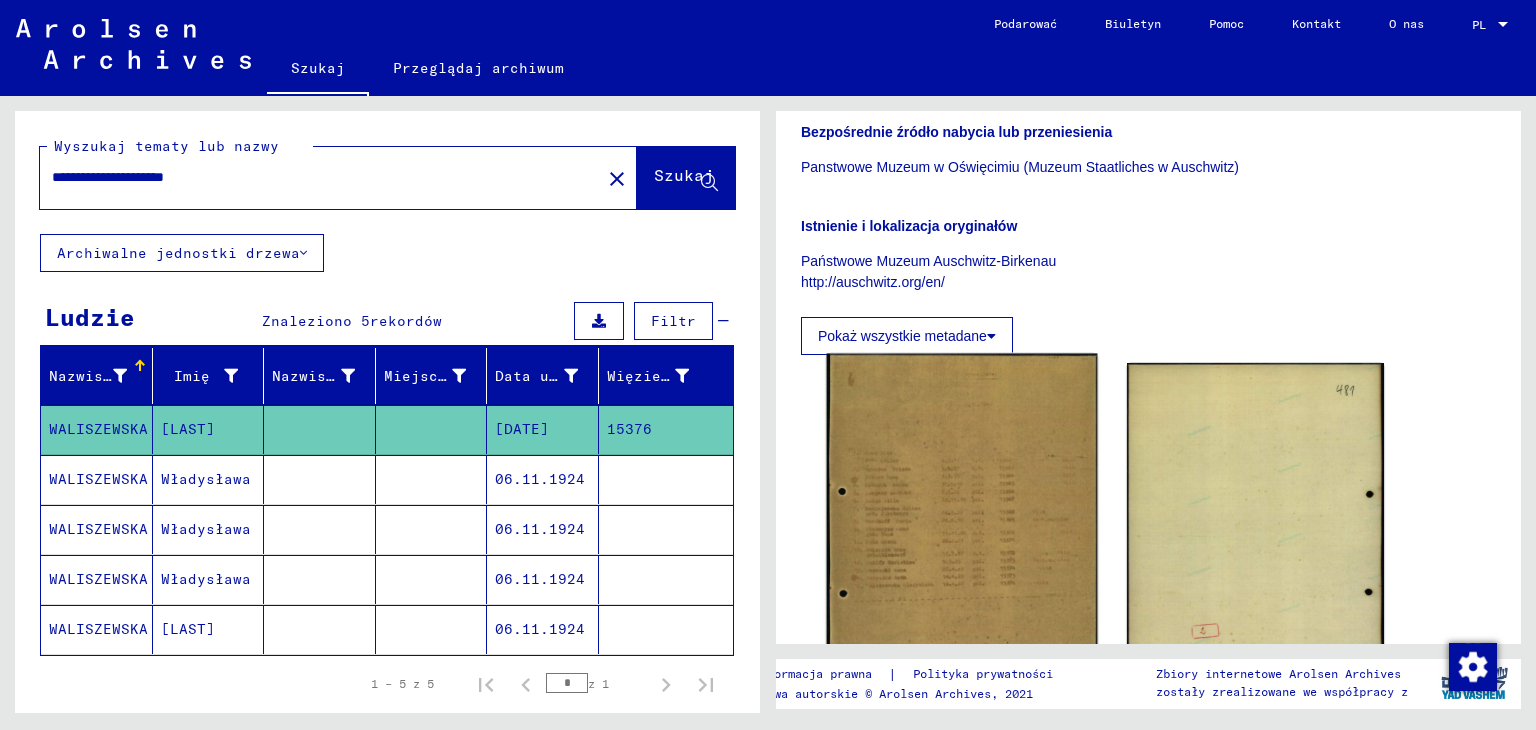click 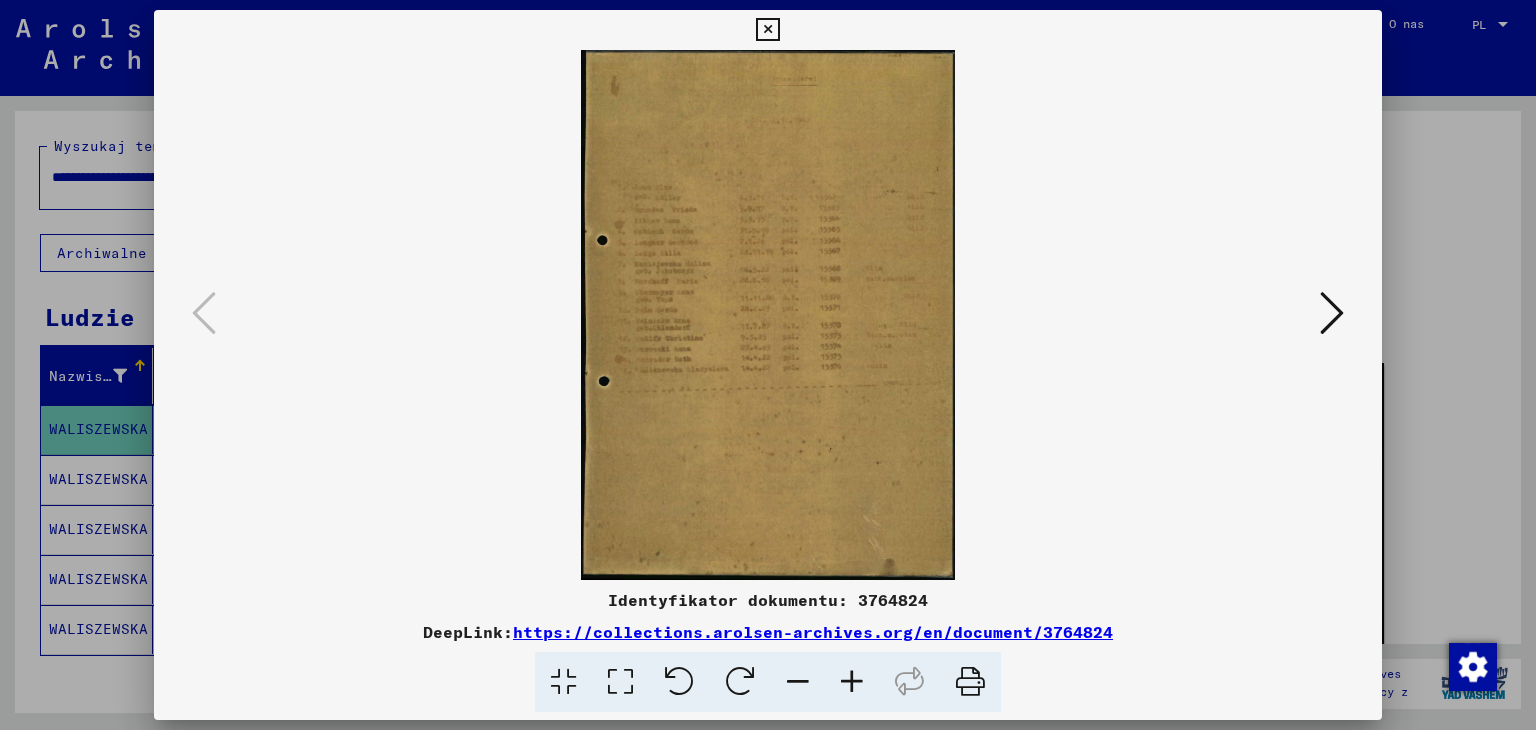 click at bounding box center [852, 682] 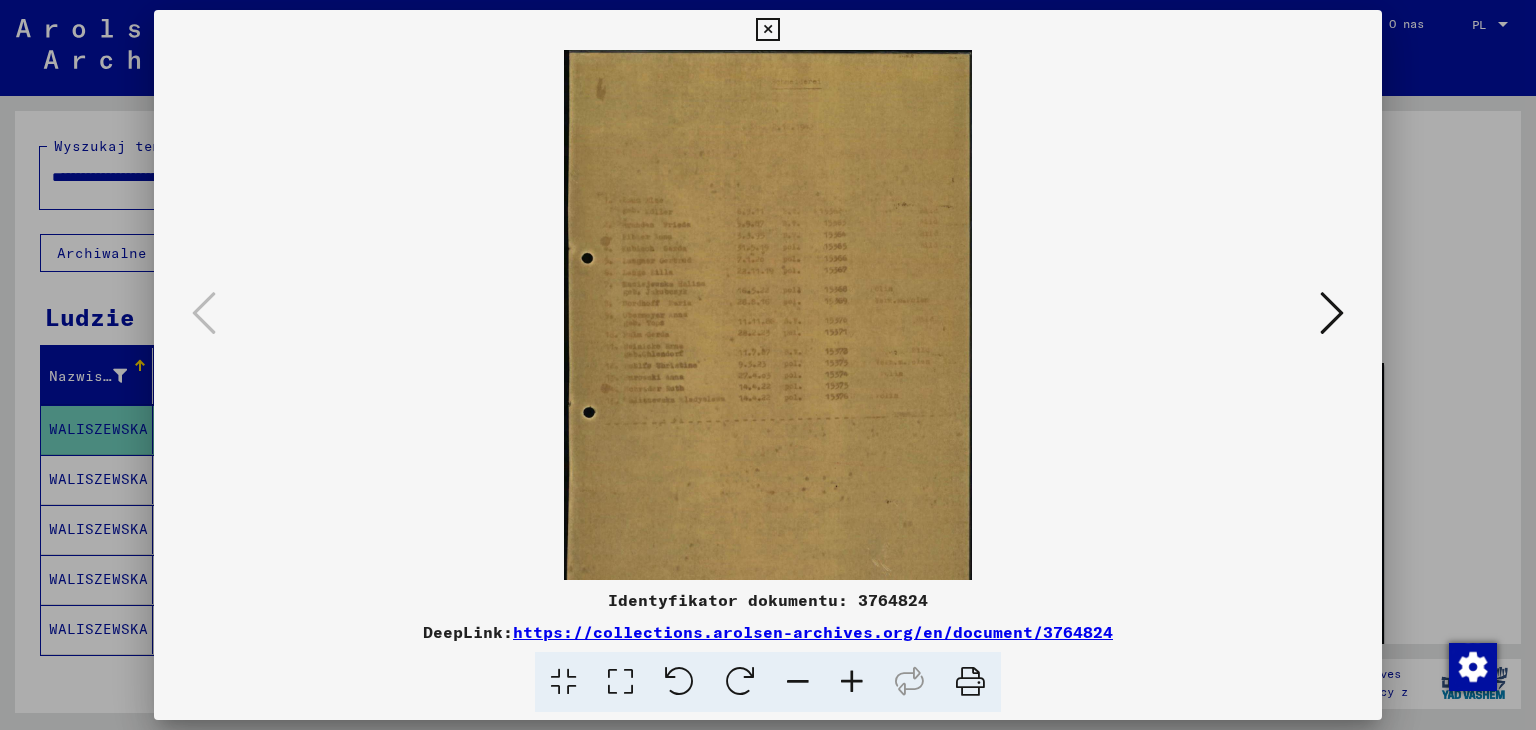 click at bounding box center [852, 682] 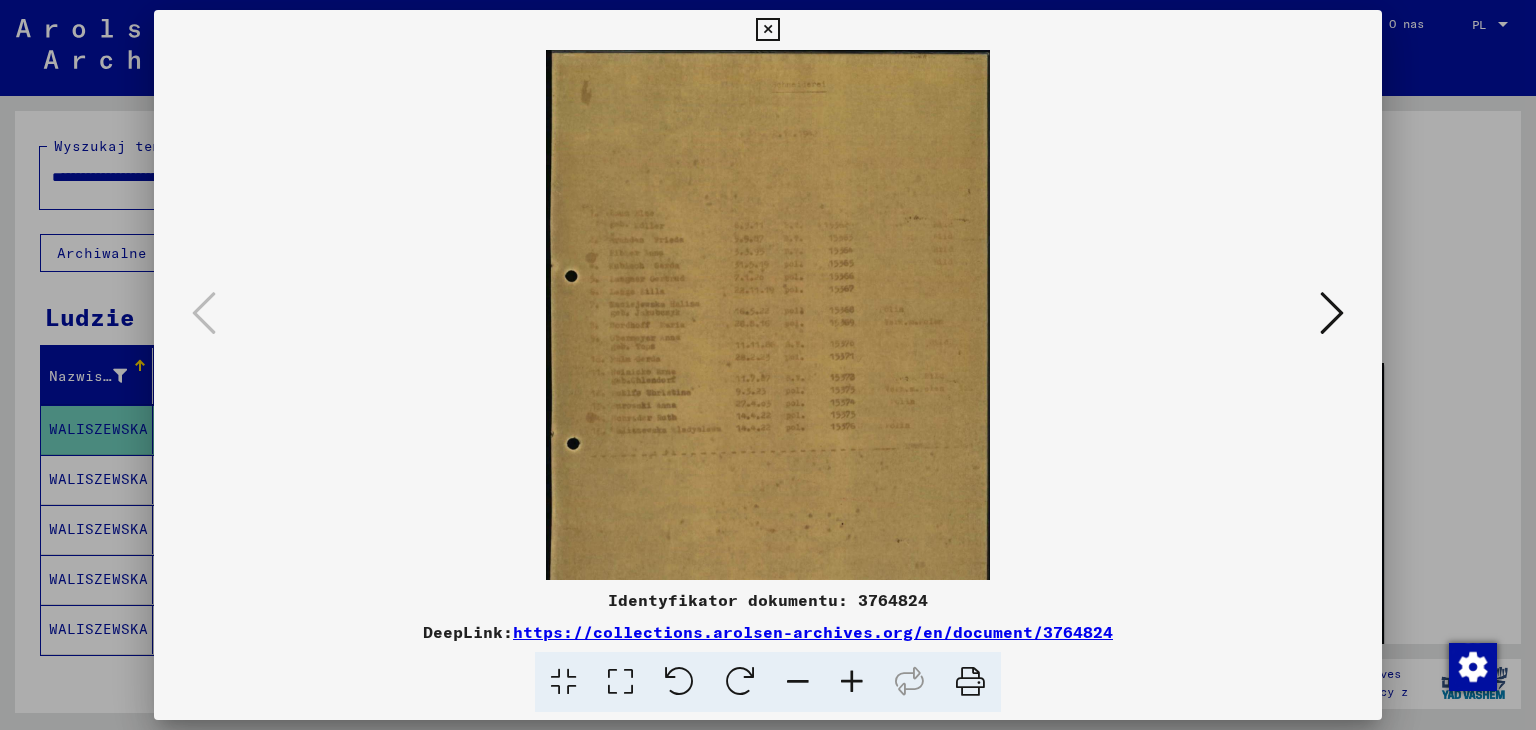click at bounding box center (852, 682) 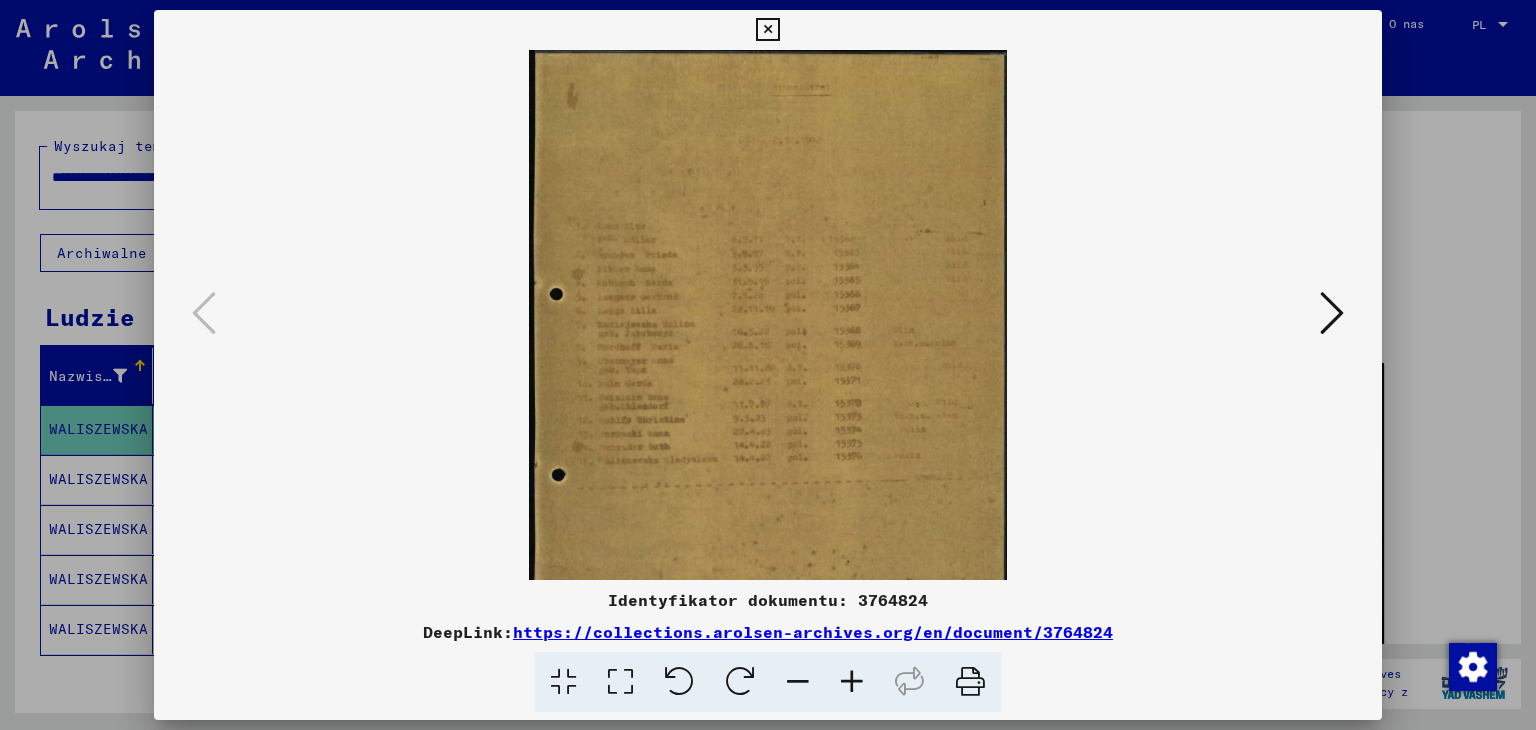 click at bounding box center (852, 682) 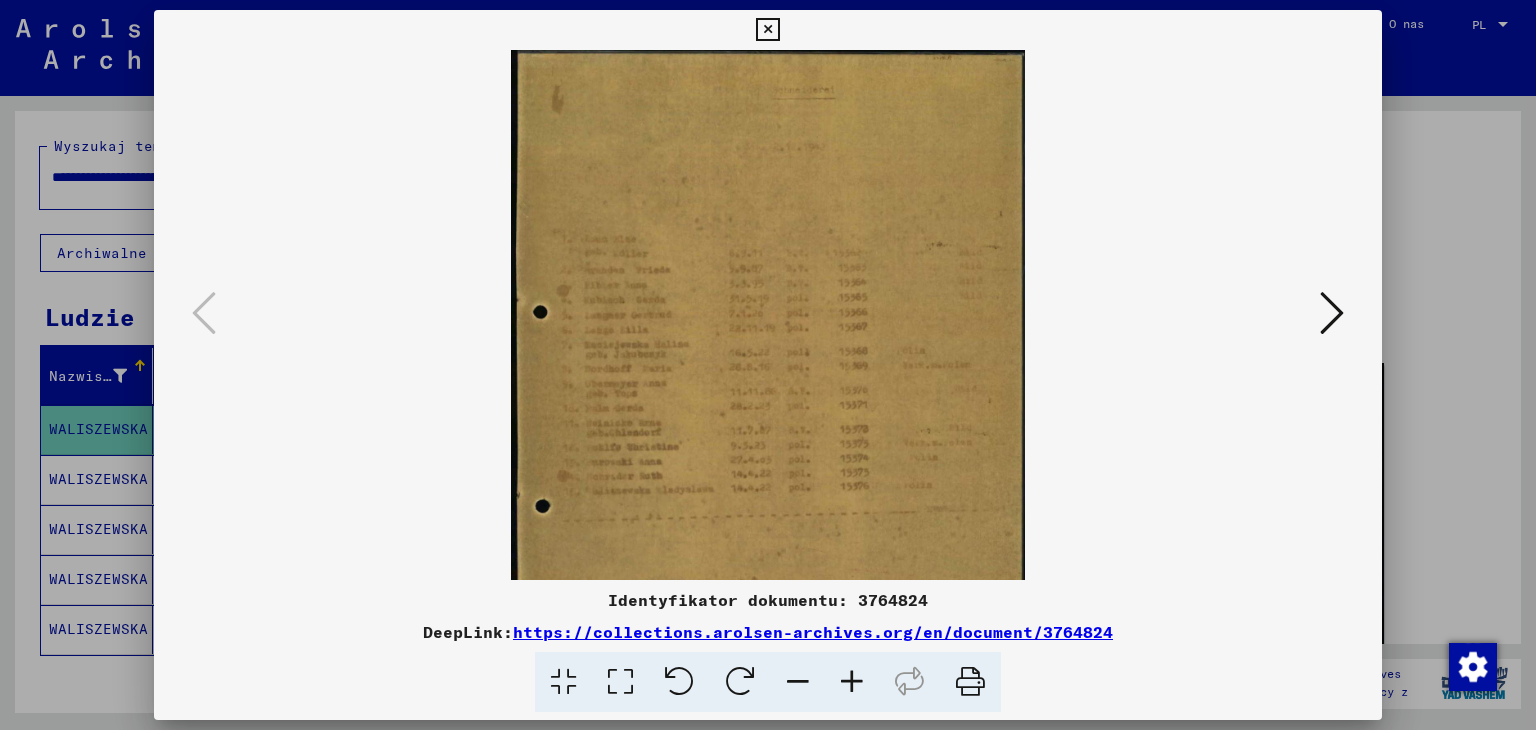 click at bounding box center (852, 682) 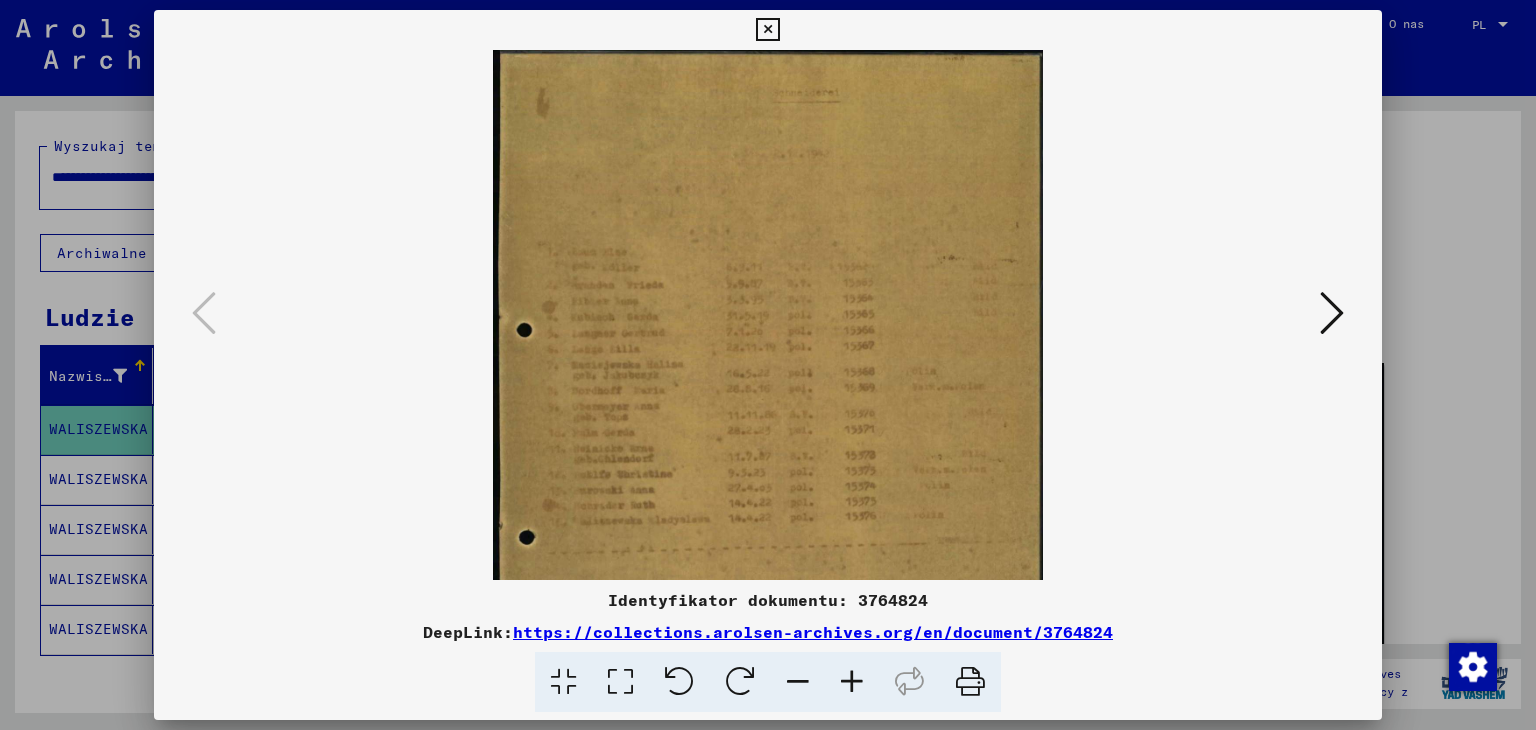 click at bounding box center (852, 682) 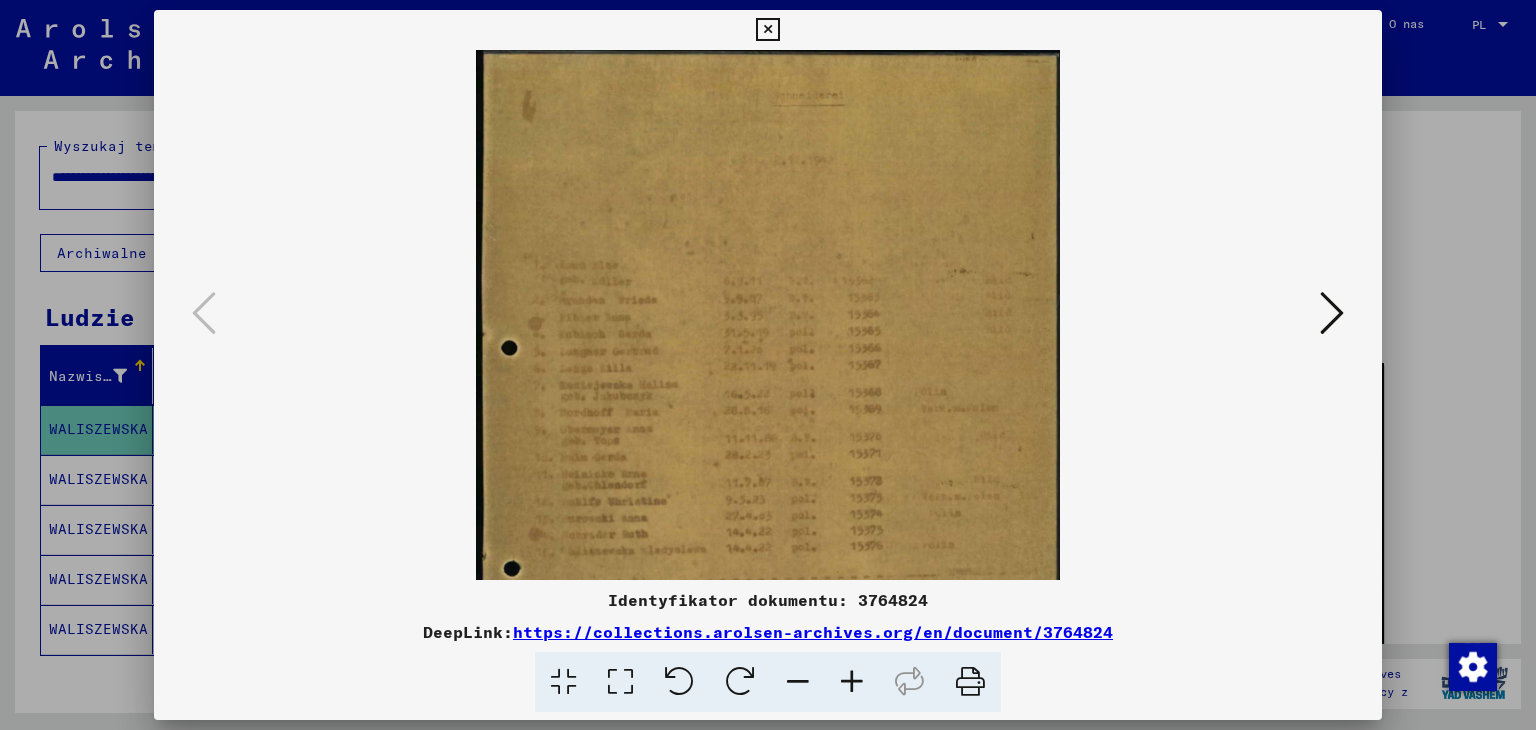 click at bounding box center [852, 682] 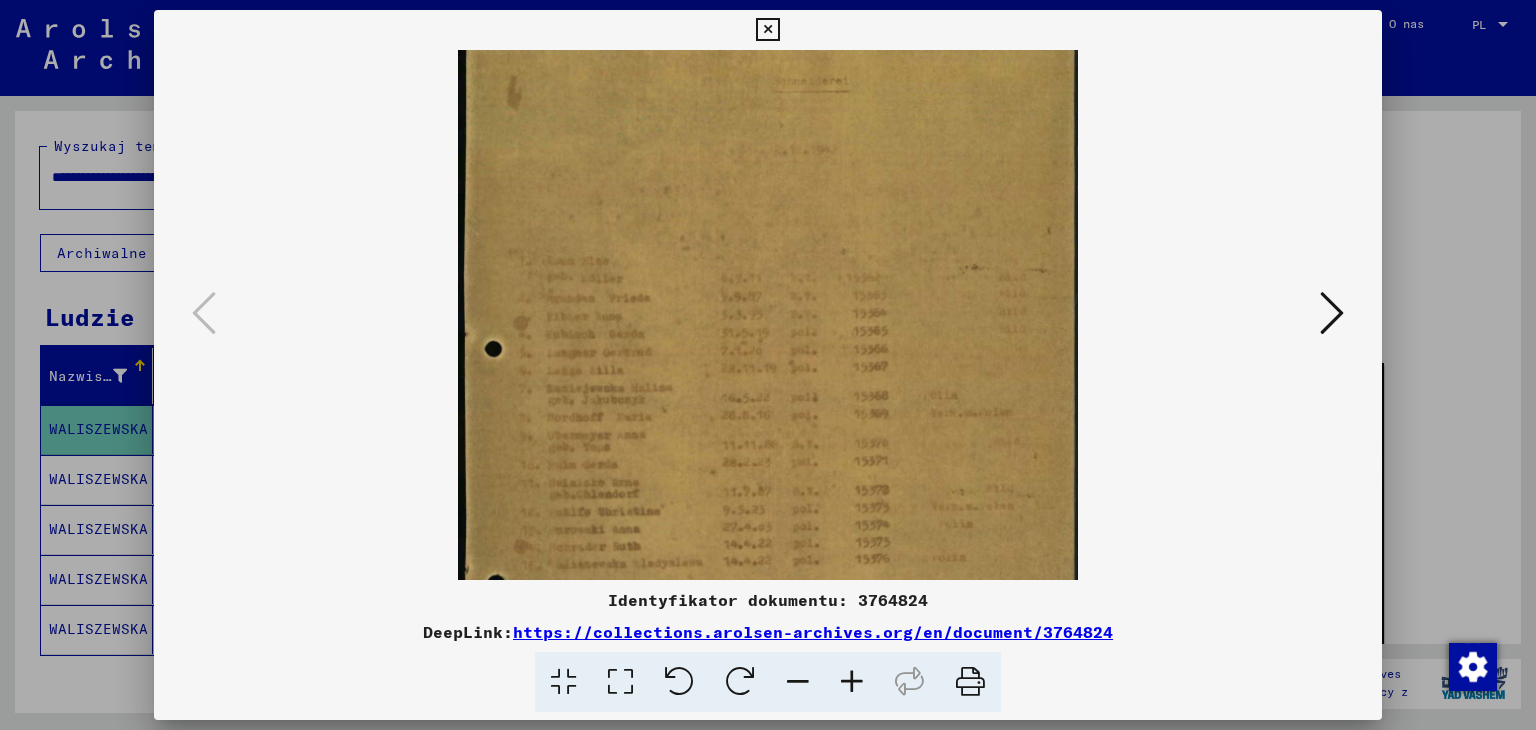 scroll, scrollTop: 12, scrollLeft: 0, axis: vertical 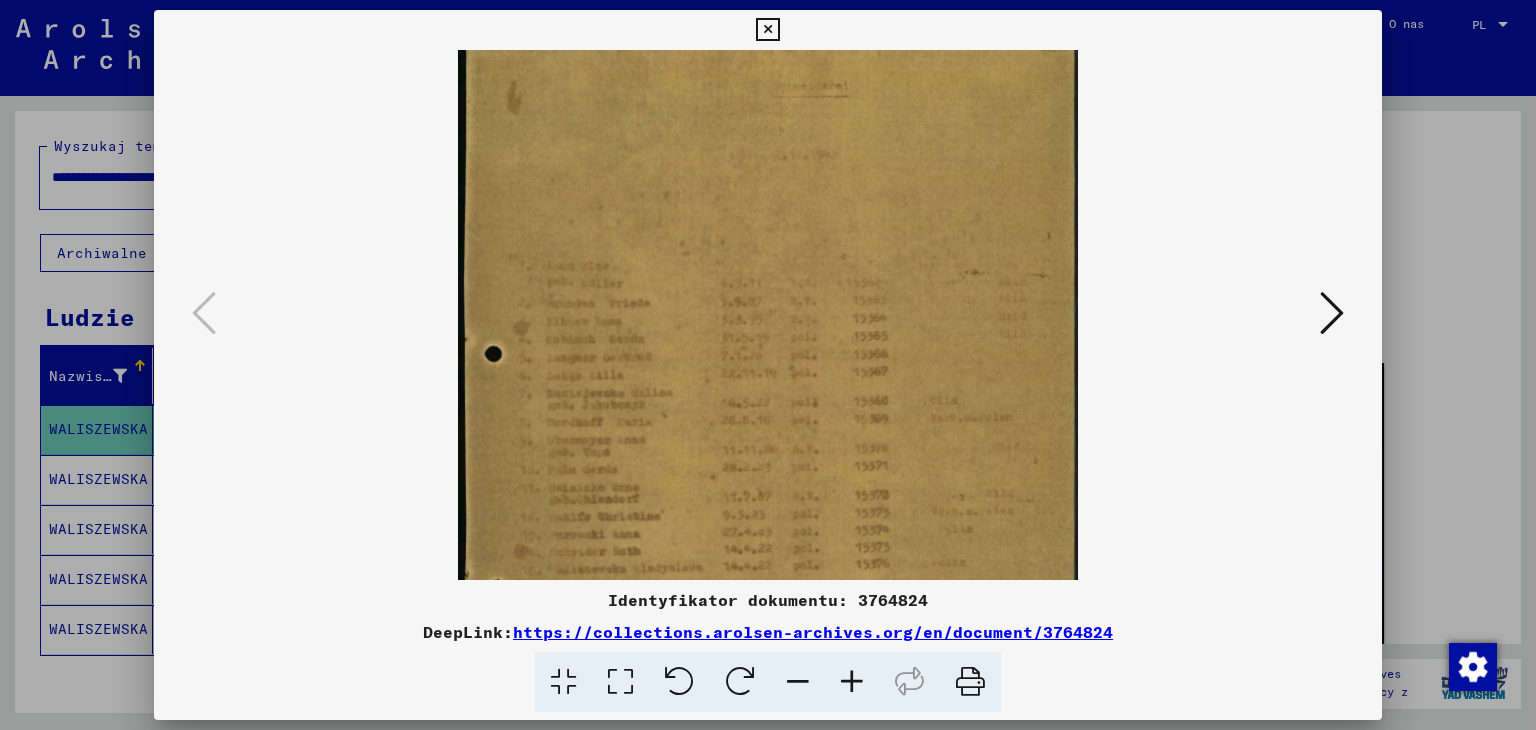 drag, startPoint x: 878, startPoint y: 496, endPoint x: 904, endPoint y: 498, distance: 26.076809 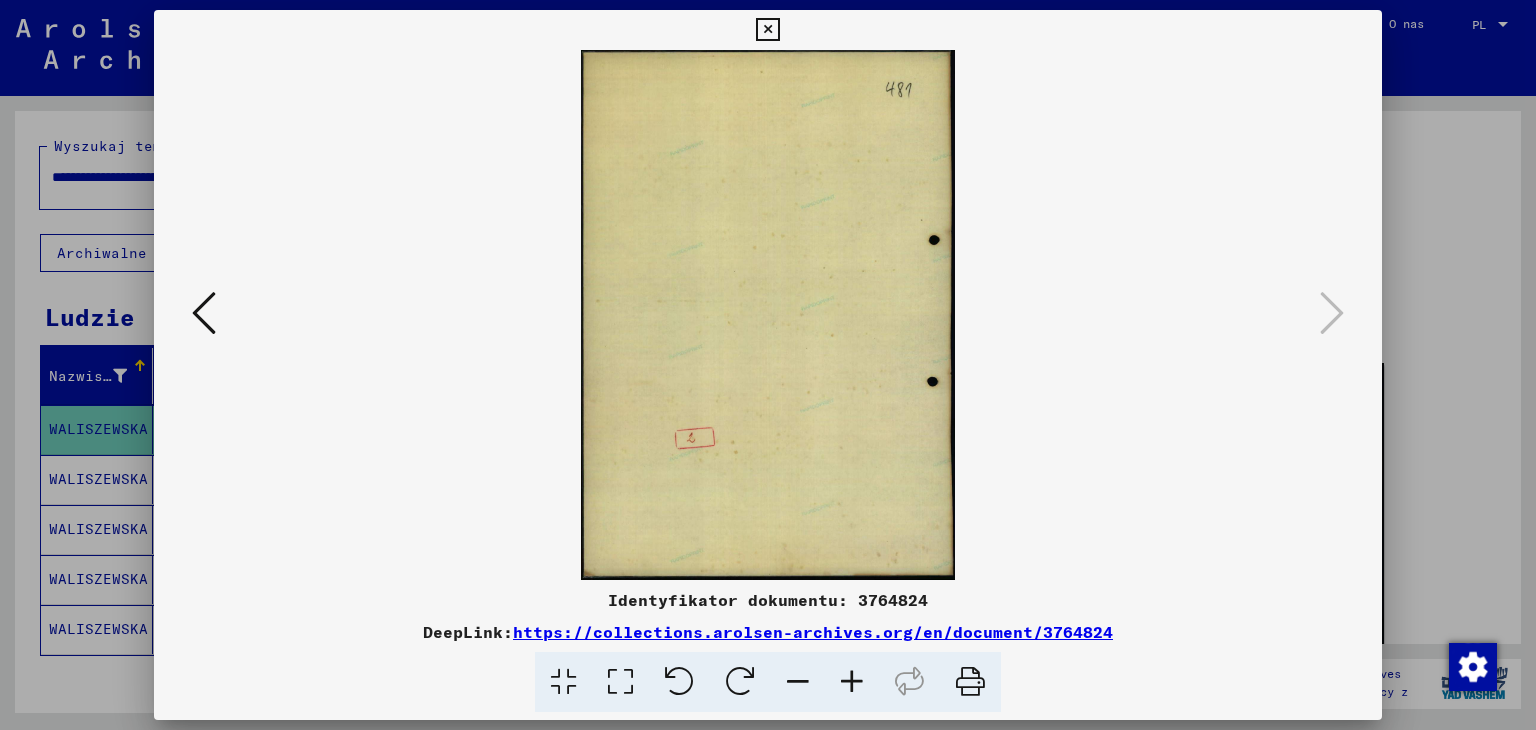 scroll, scrollTop: 0, scrollLeft: 0, axis: both 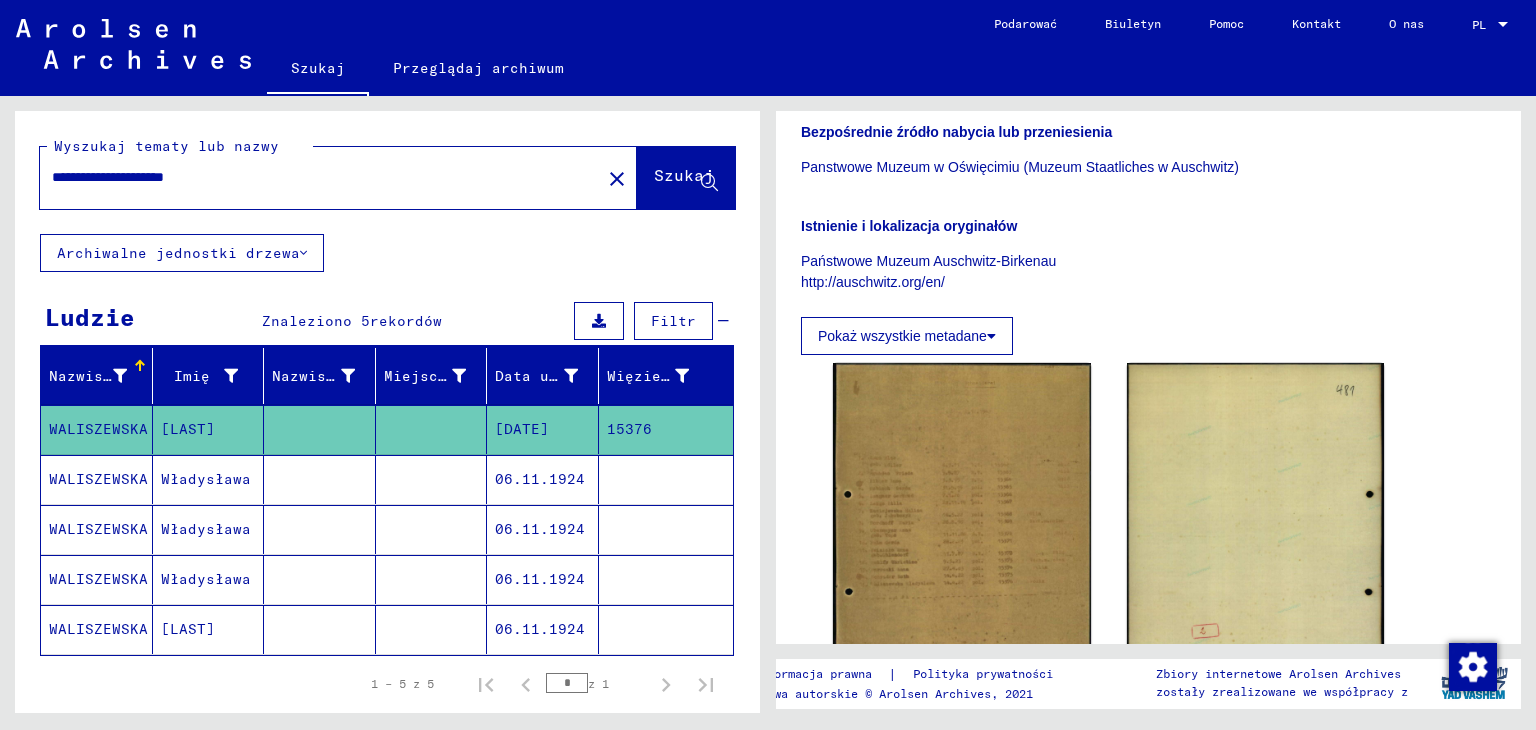click on "Pokaż wszystkie metadane" 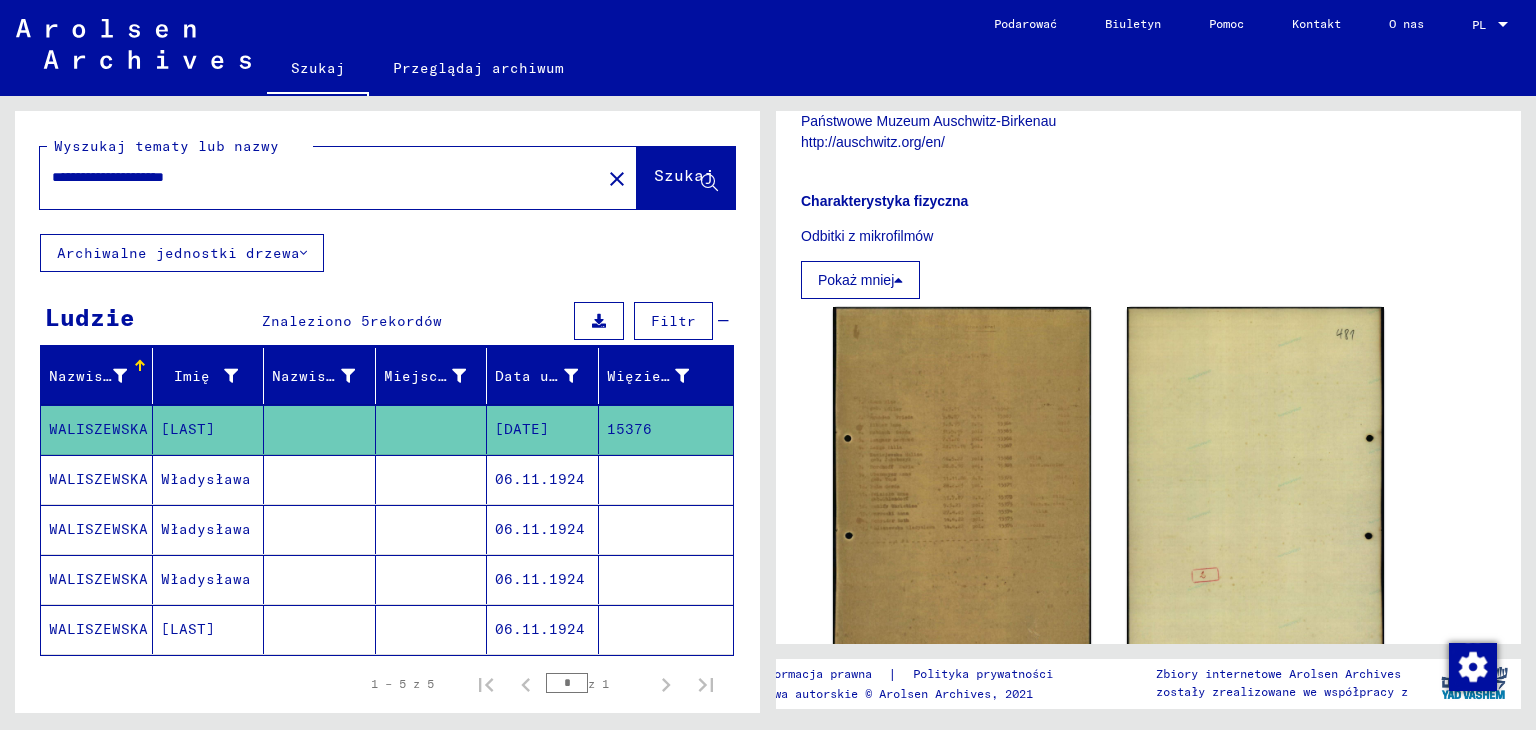 scroll, scrollTop: 700, scrollLeft: 0, axis: vertical 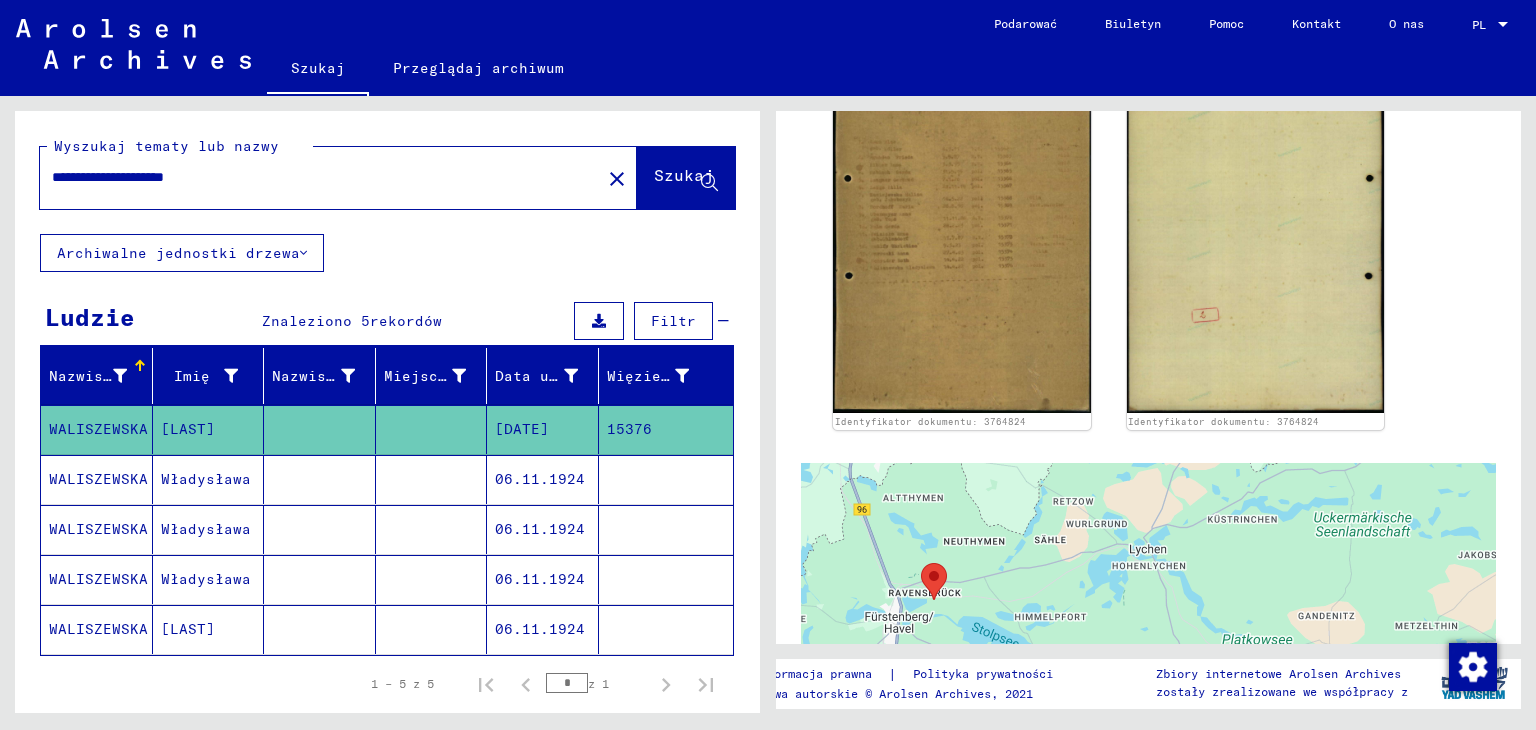 click on "**********" at bounding box center (320, 177) 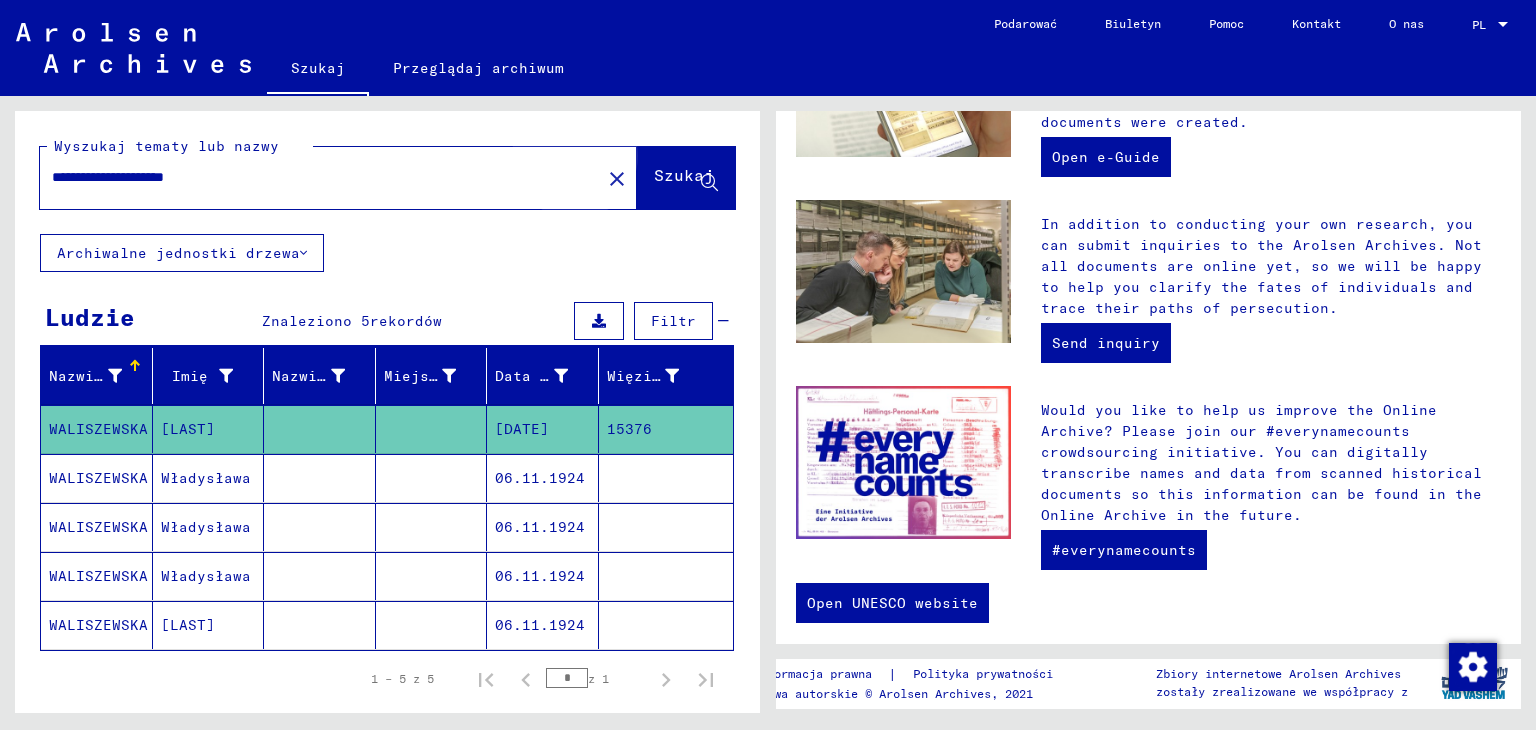 scroll, scrollTop: 0, scrollLeft: 0, axis: both 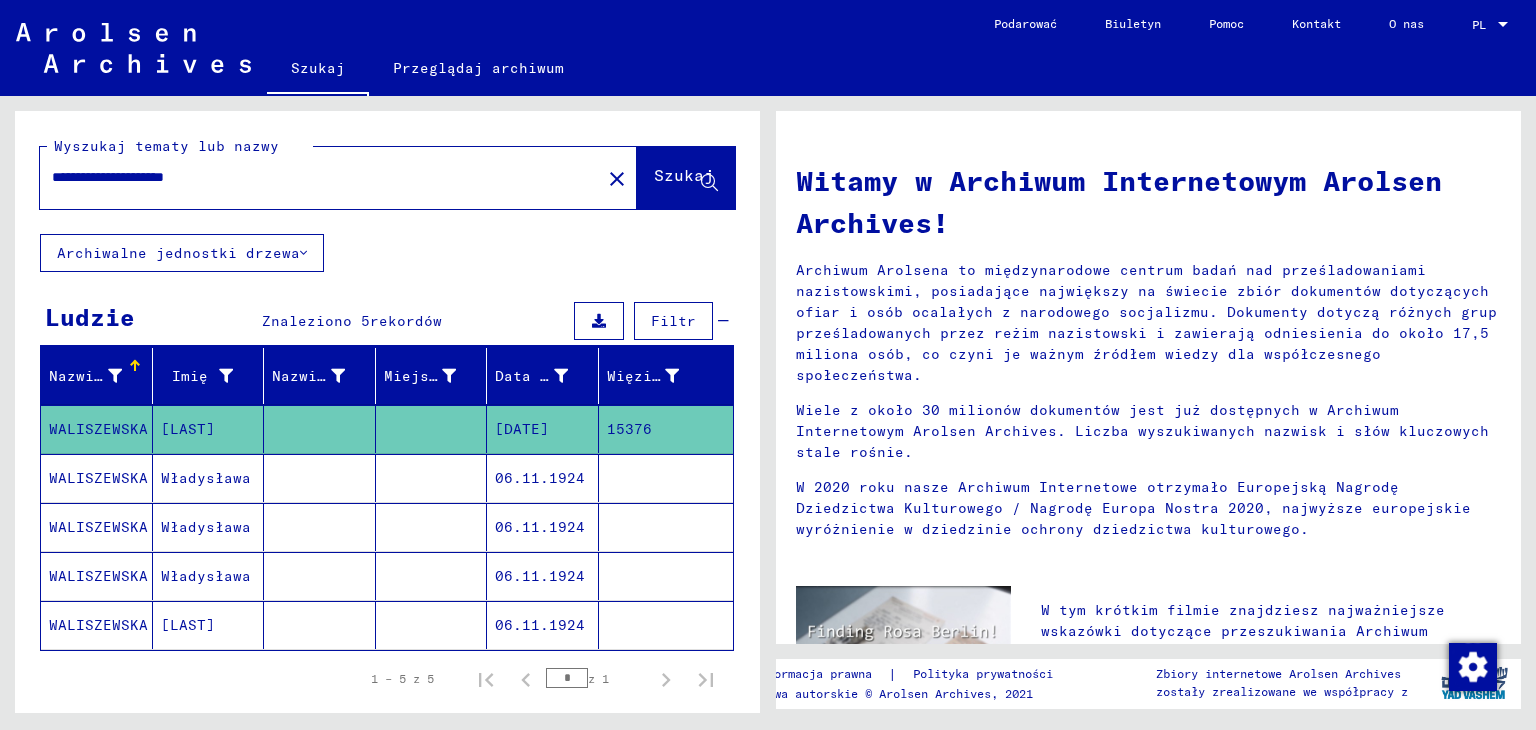 click on "[LAST]" 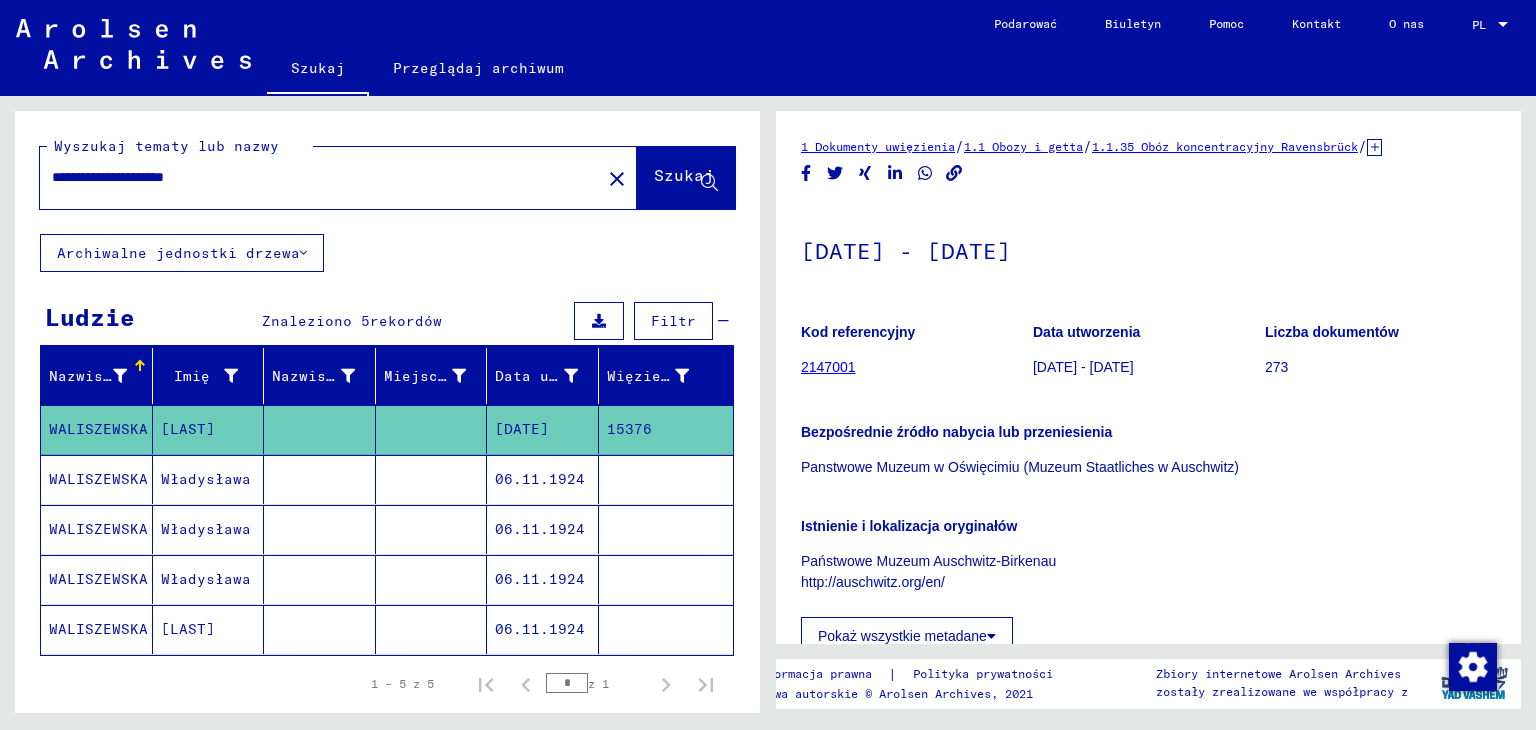 scroll, scrollTop: 0, scrollLeft: 0, axis: both 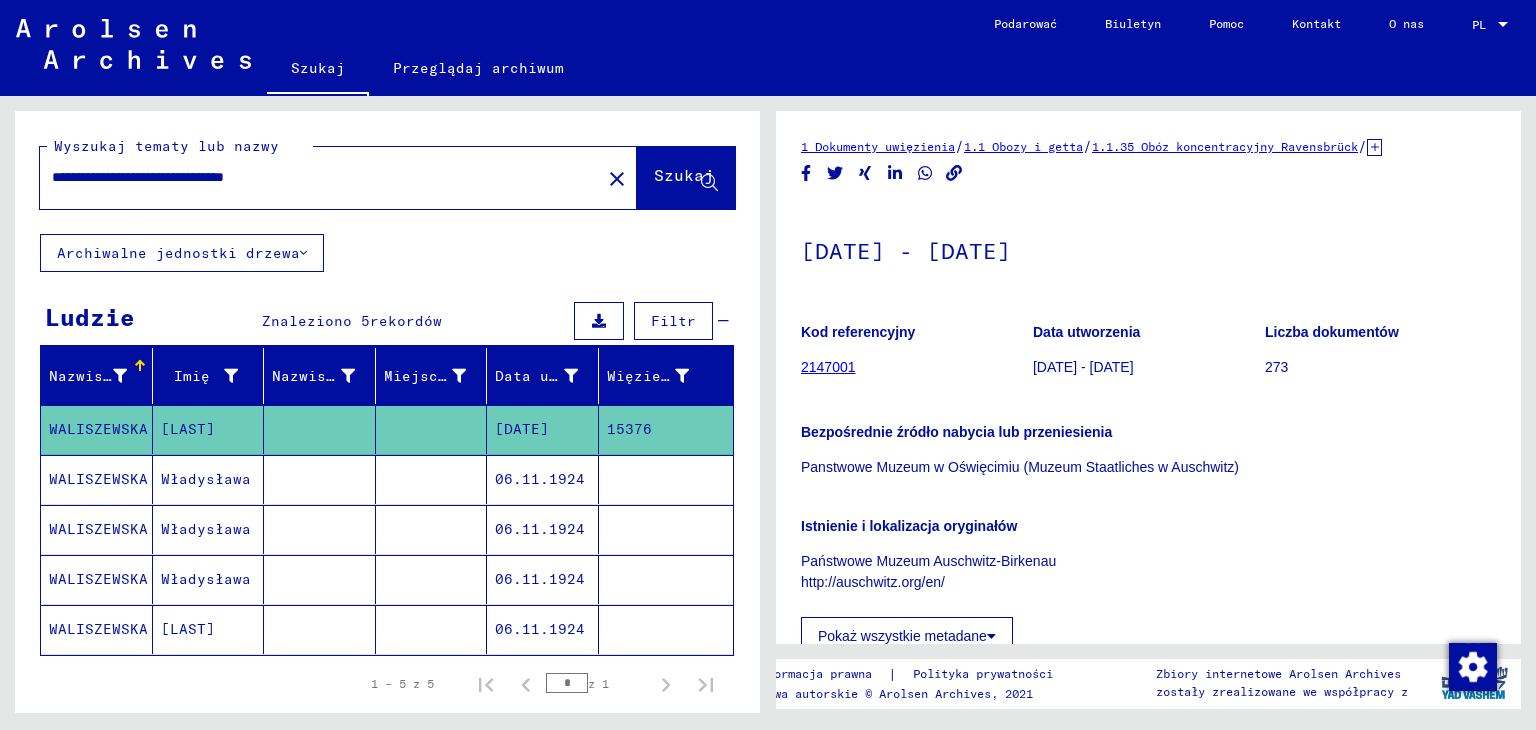 type on "**********" 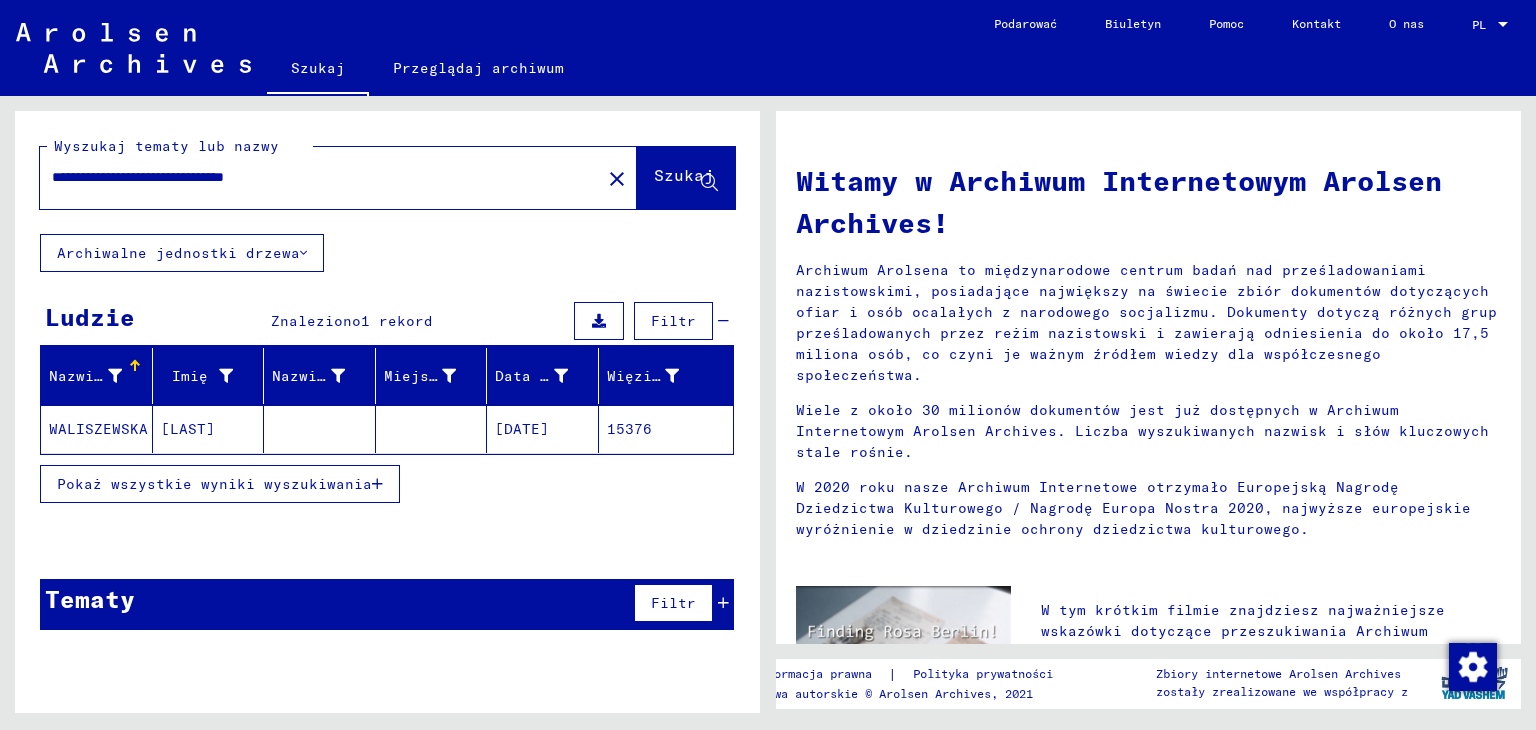 click on "[LAST]" 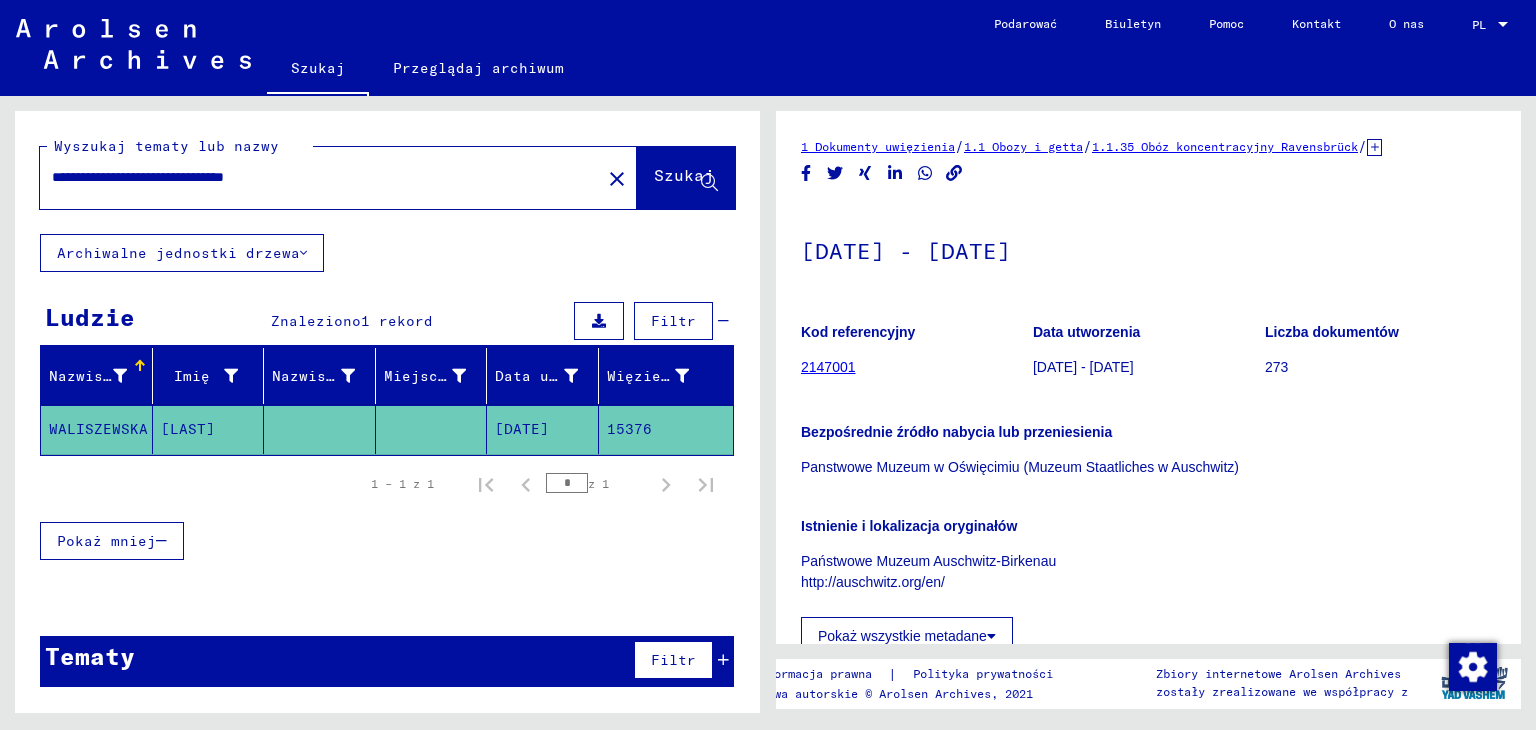 scroll, scrollTop: 0, scrollLeft: 0, axis: both 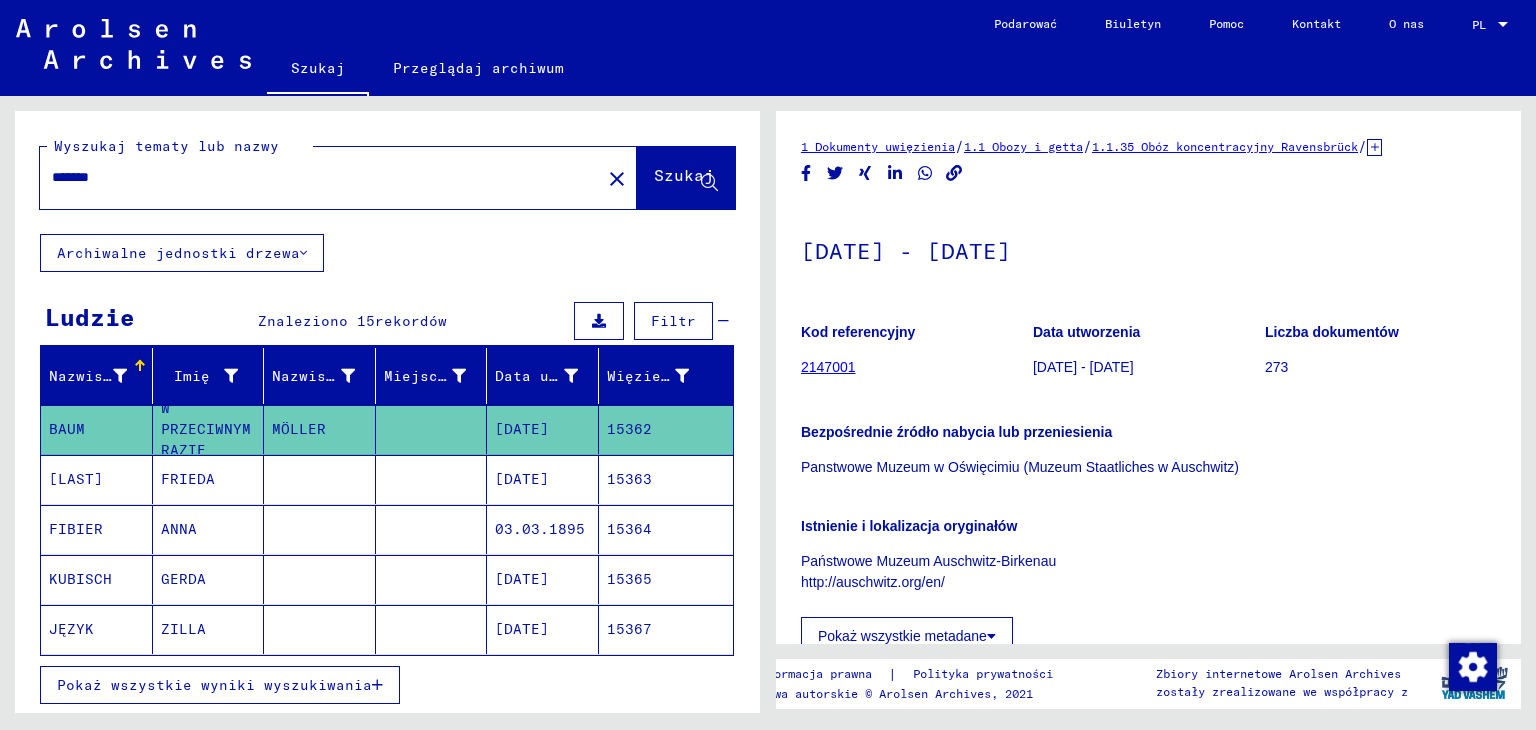 click on "*******" at bounding box center (320, 177) 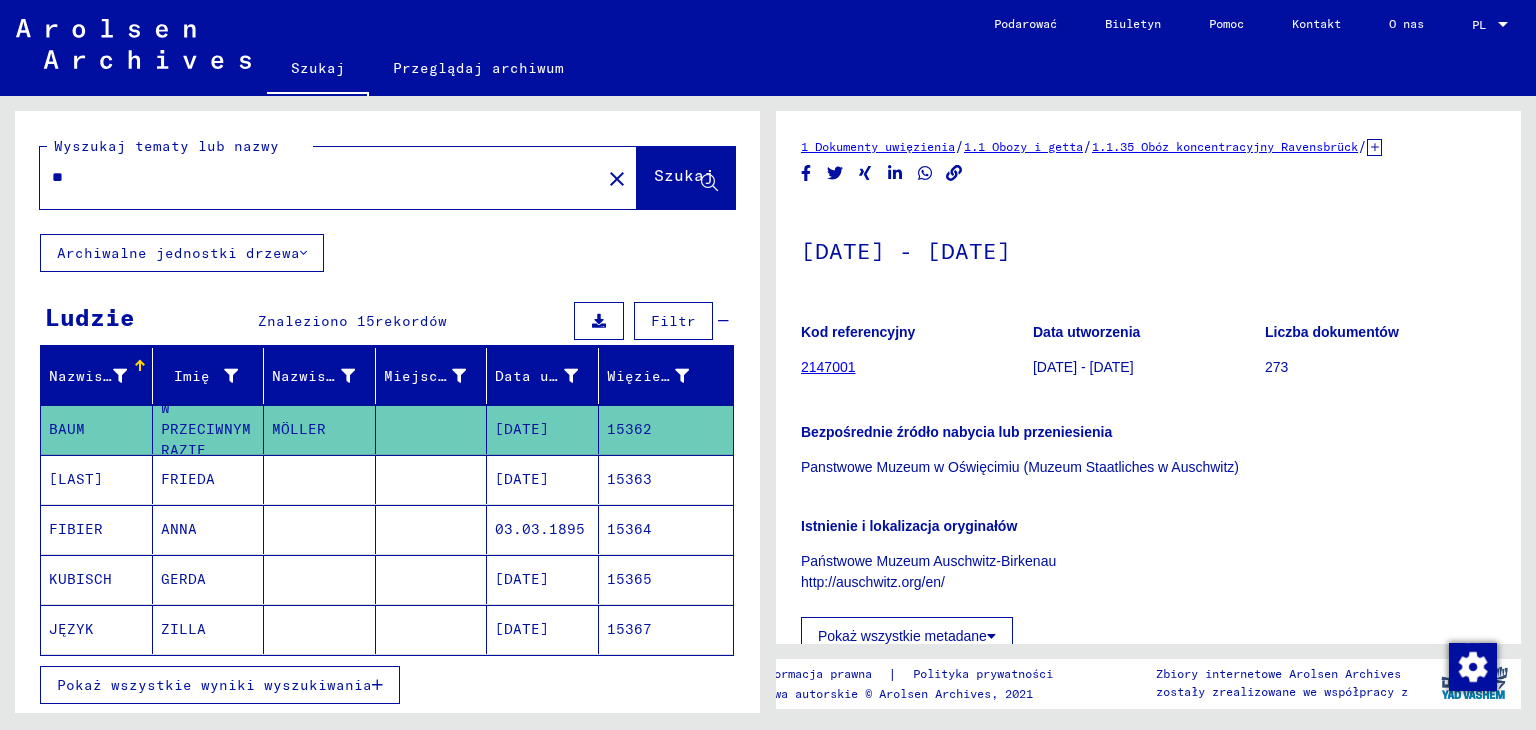 type on "*" 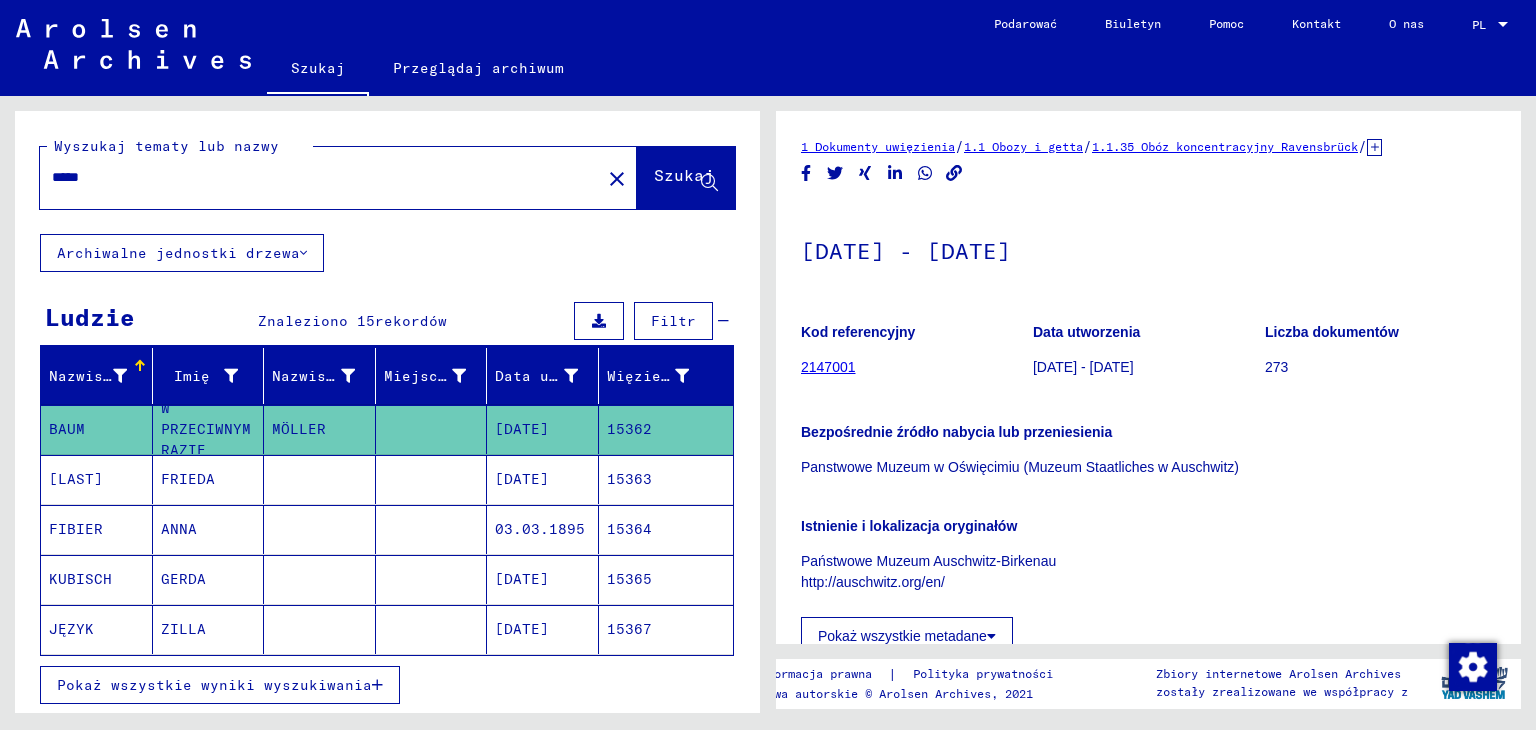 type on "*****" 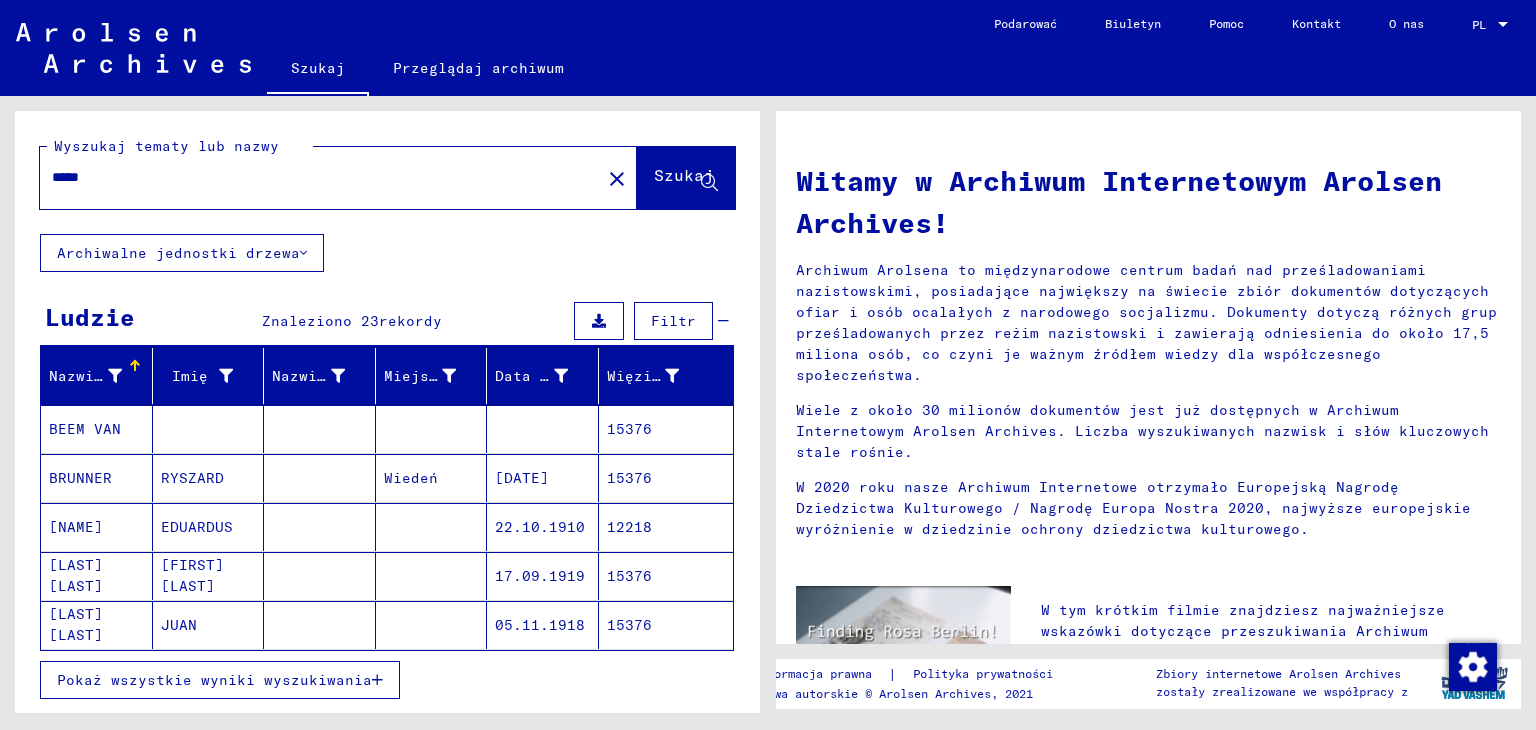 click on "Pokaż wszystkie wyniki wyszukiwania" at bounding box center (214, 680) 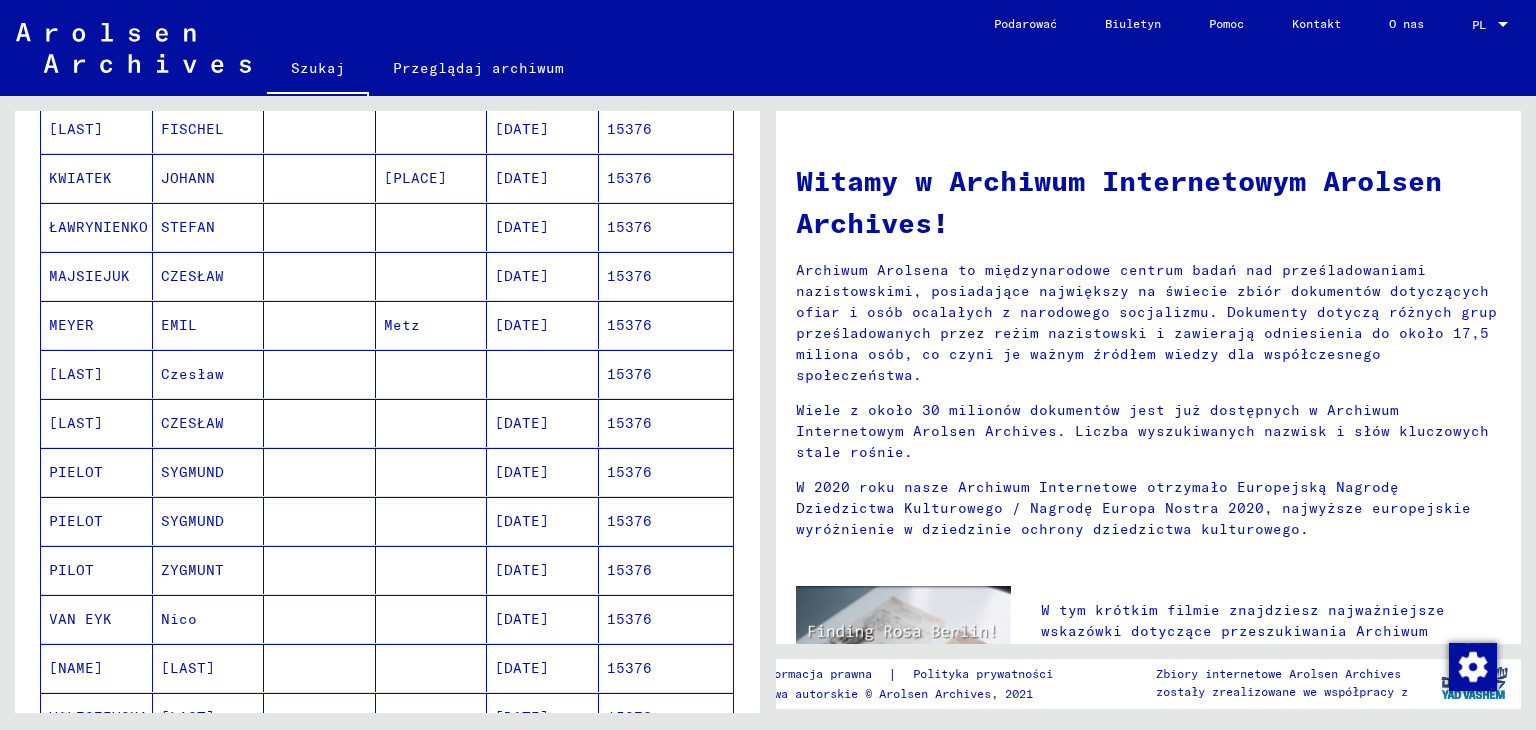 scroll, scrollTop: 800, scrollLeft: 0, axis: vertical 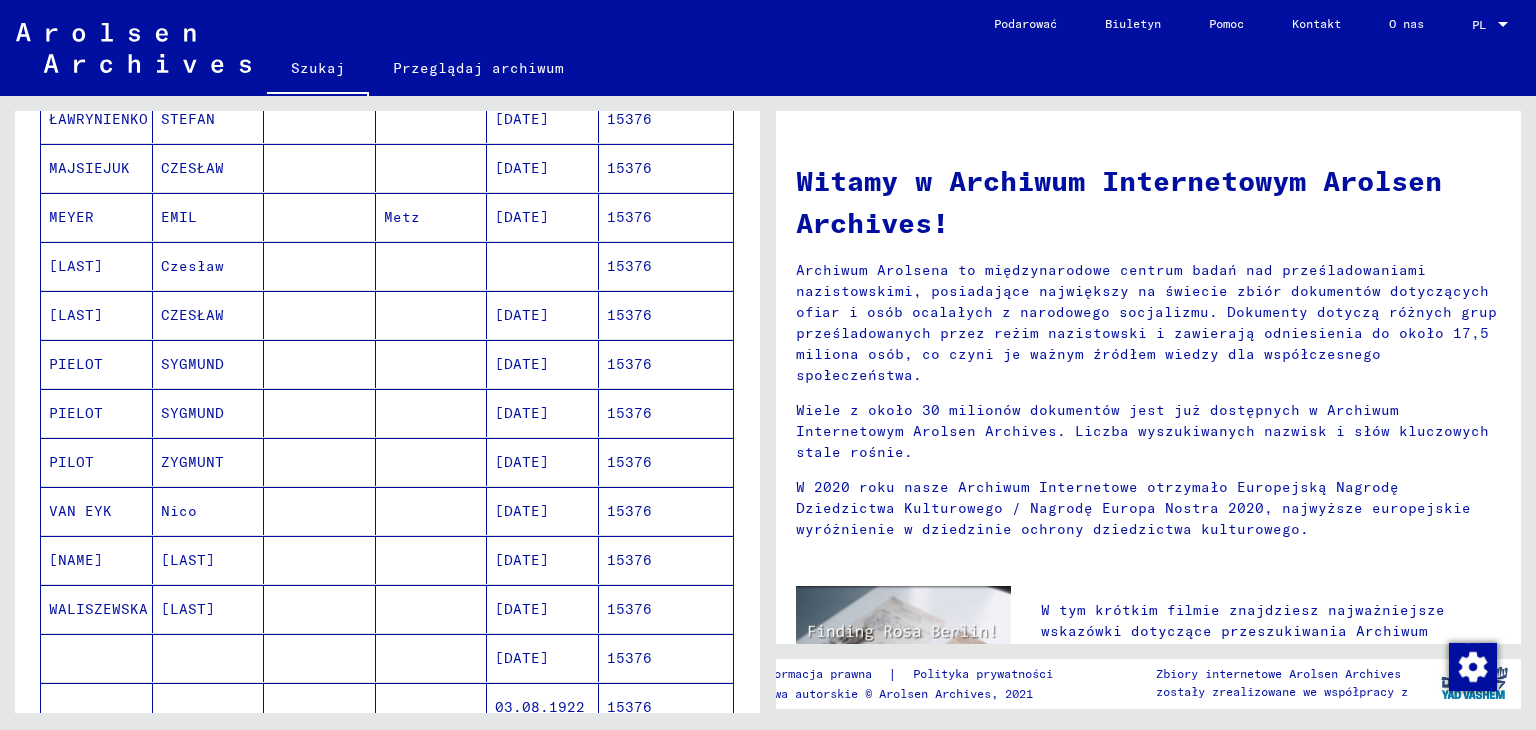 click on "[LAST]" at bounding box center (188, 609) 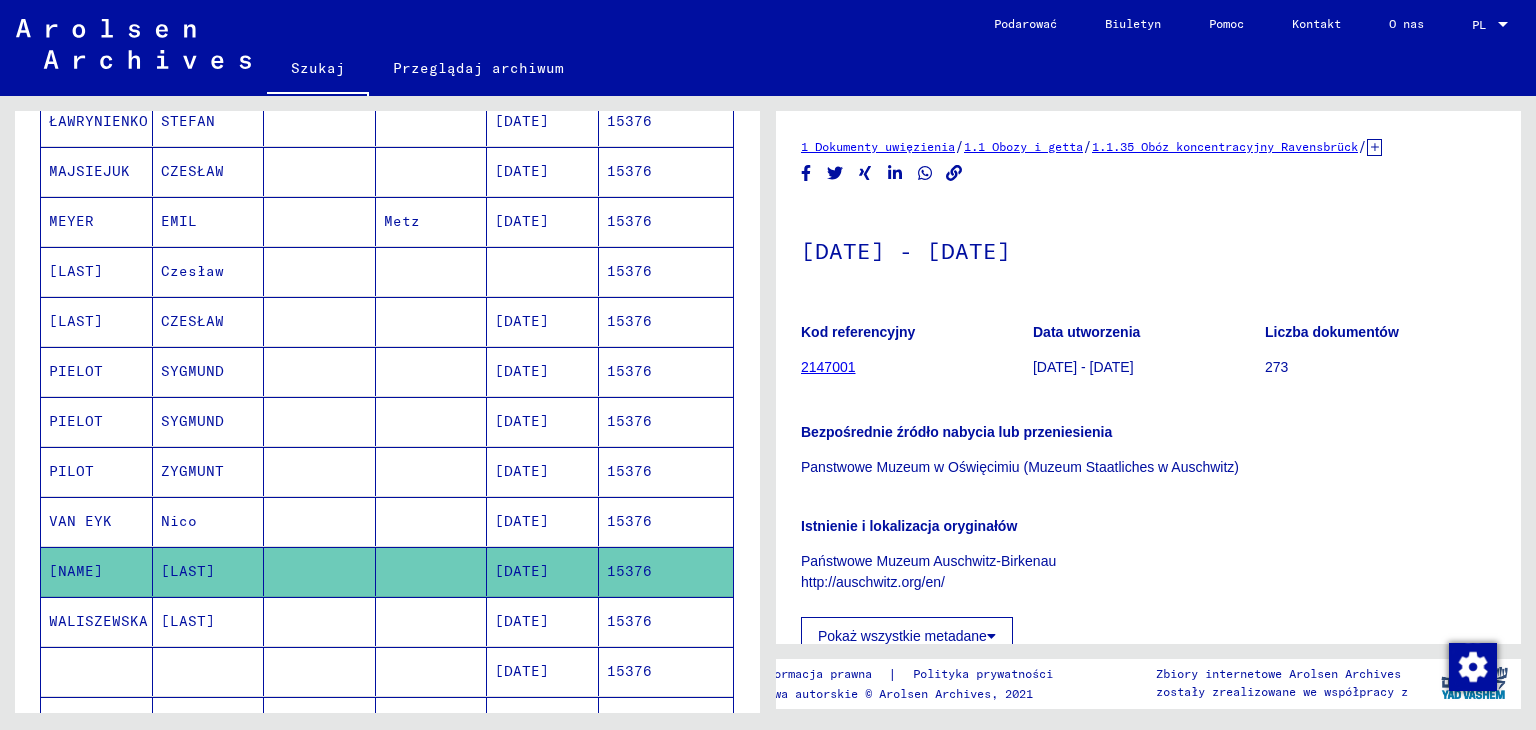 scroll, scrollTop: 0, scrollLeft: 0, axis: both 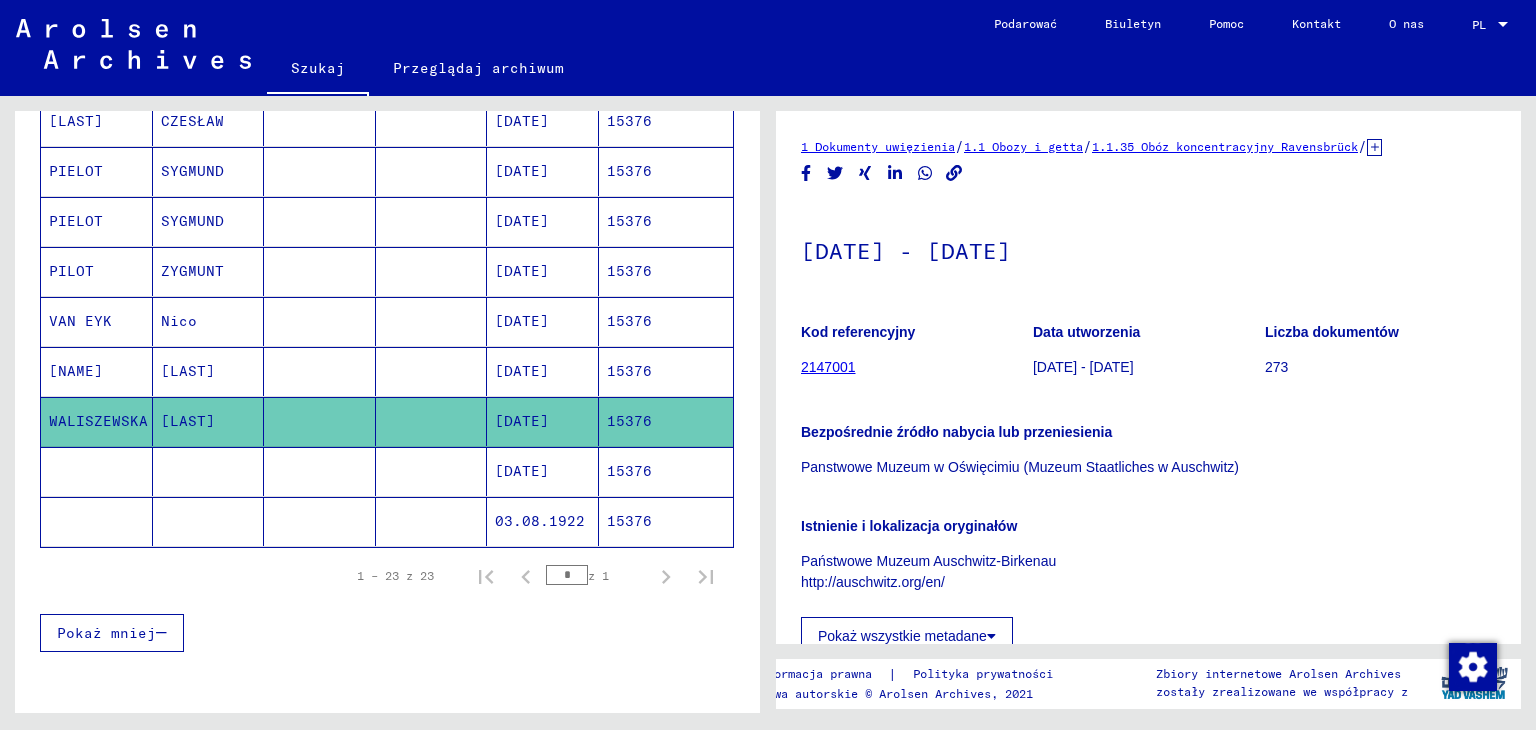 click on "[LAST]" 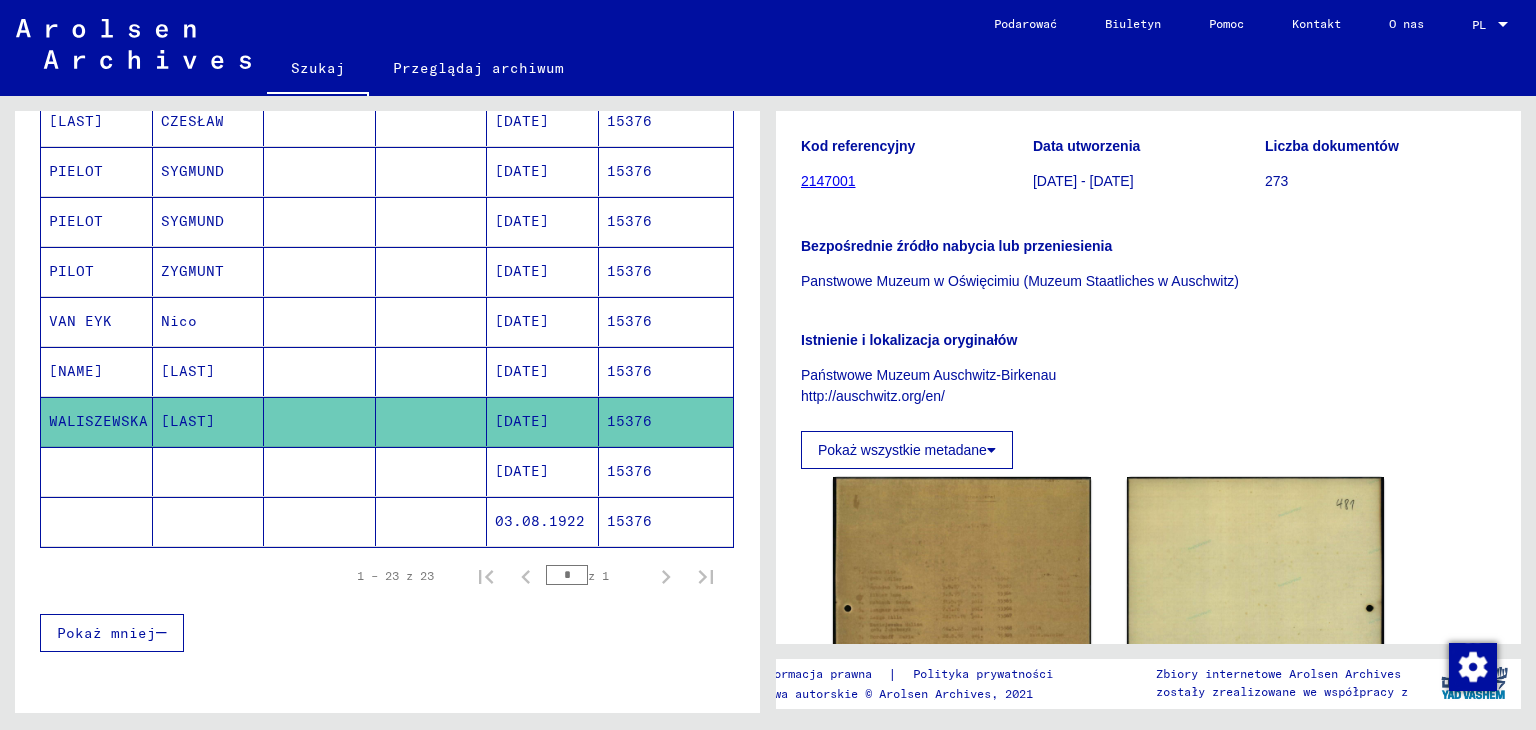 scroll, scrollTop: 0, scrollLeft: 0, axis: both 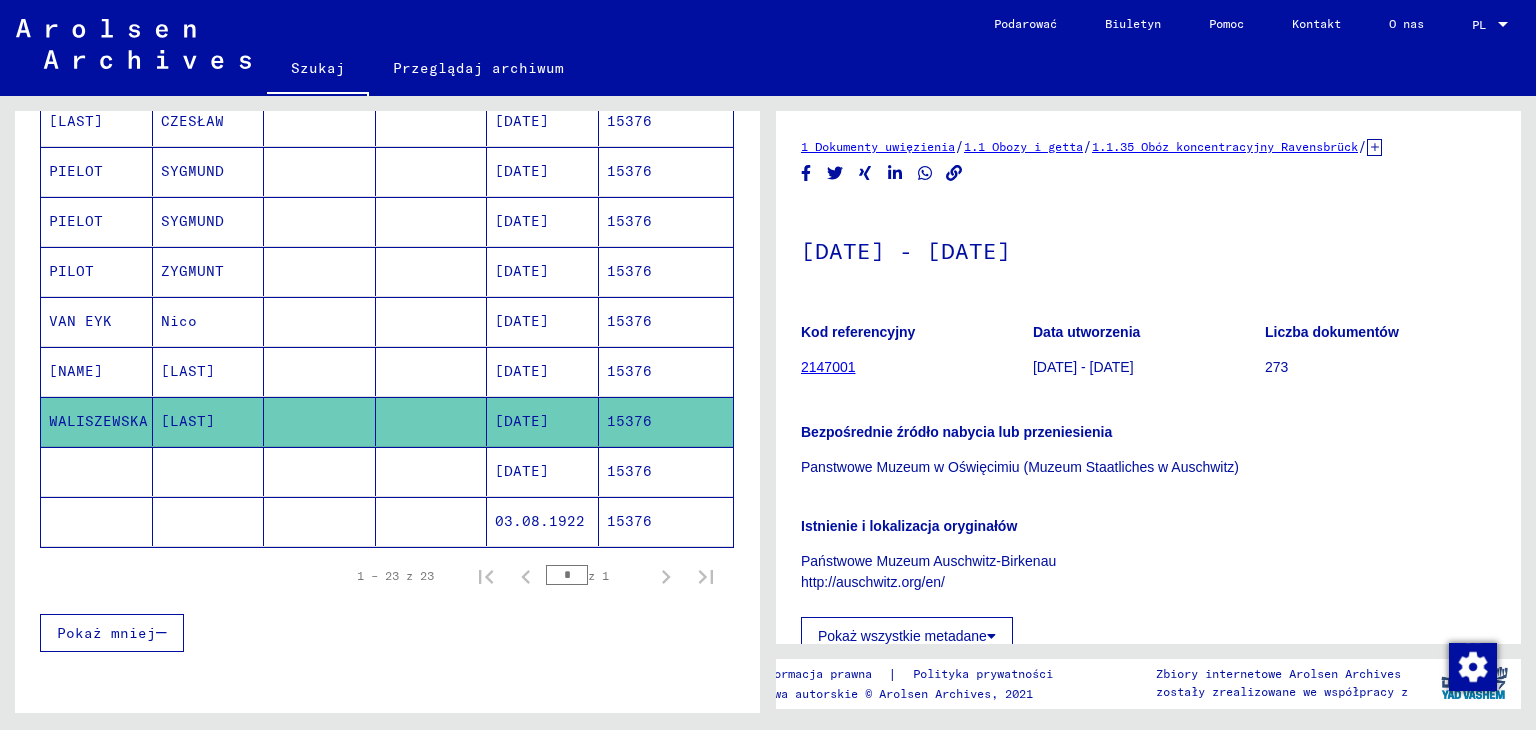 click on "2147001" 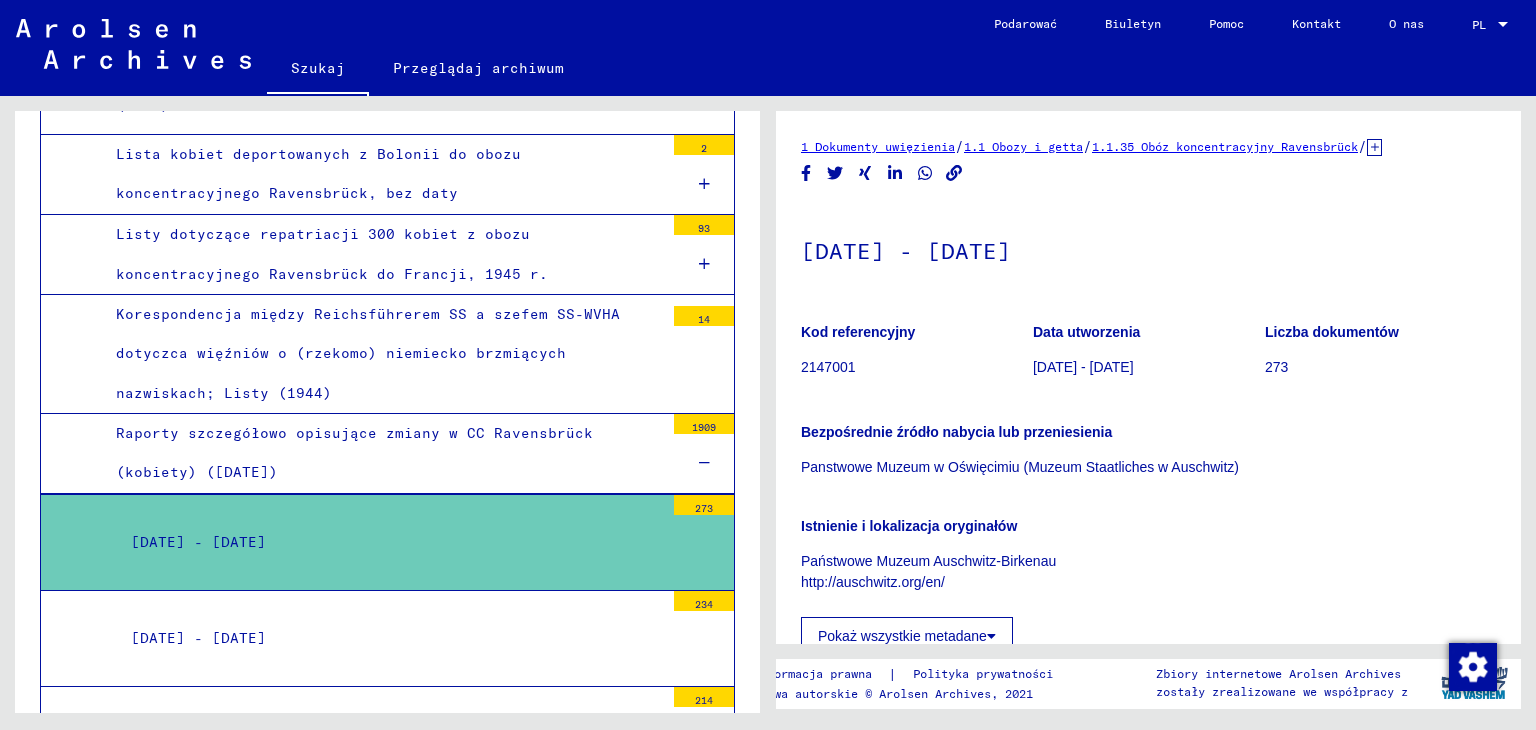 scroll, scrollTop: 6489, scrollLeft: 0, axis: vertical 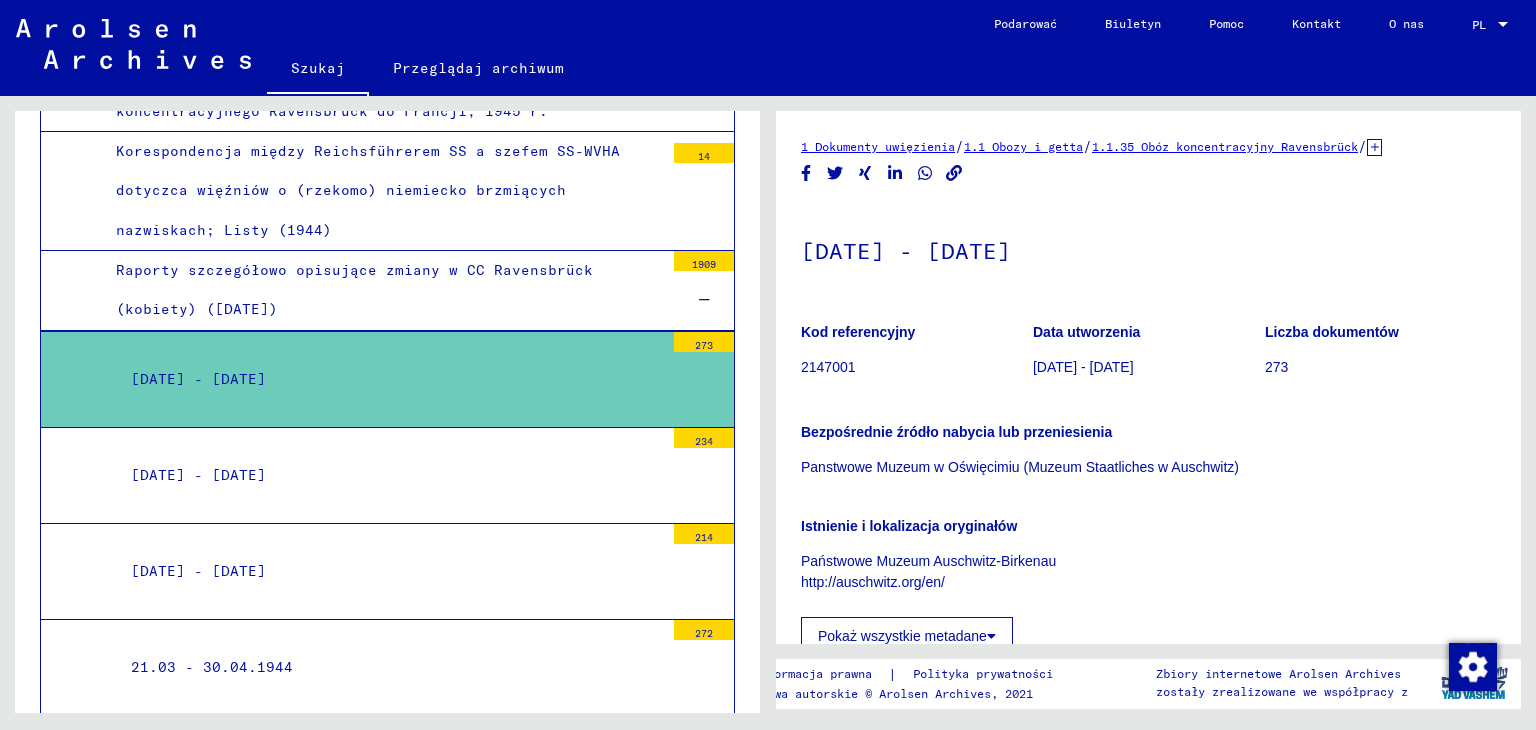 click on "[DATE] - [DATE]" at bounding box center (198, 379) 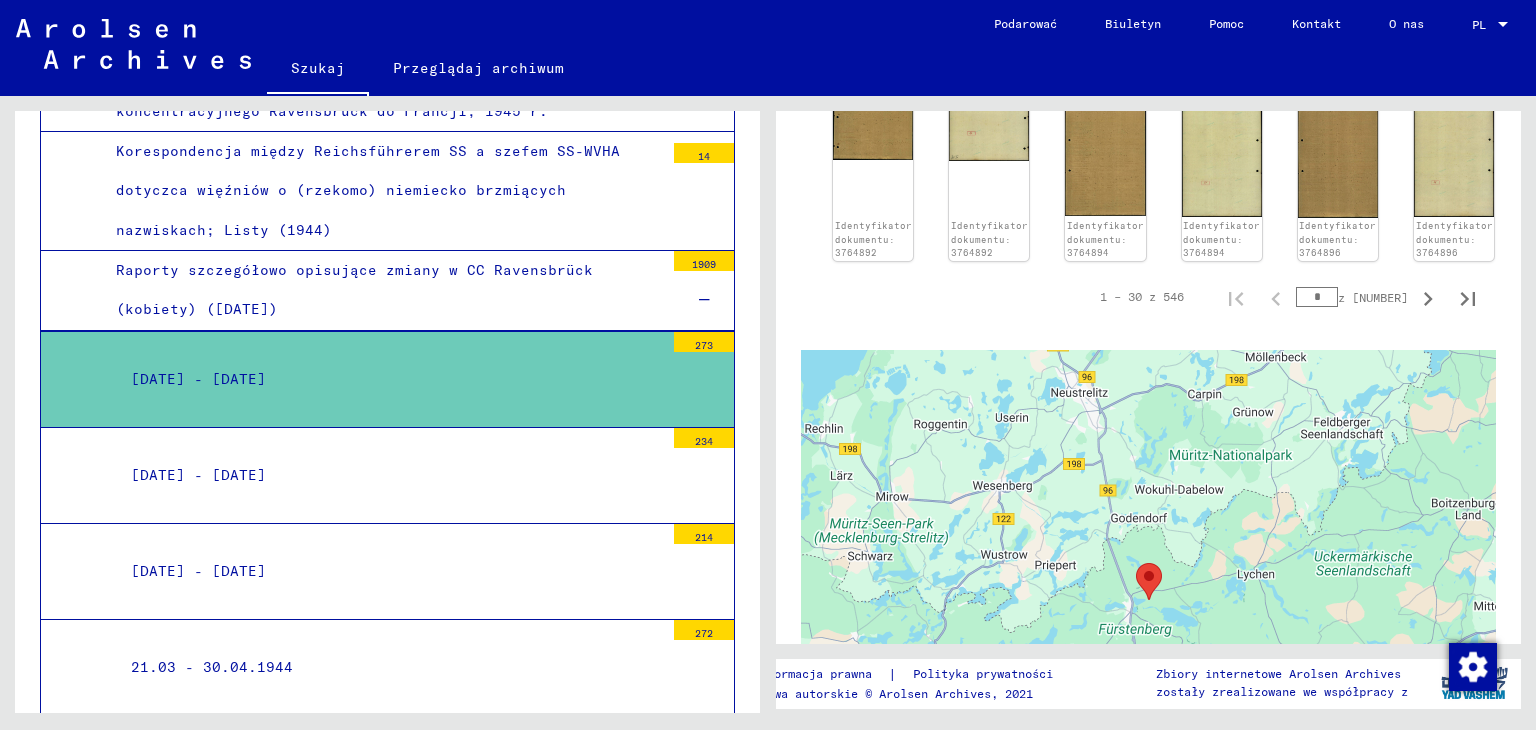 scroll, scrollTop: 1400, scrollLeft: 0, axis: vertical 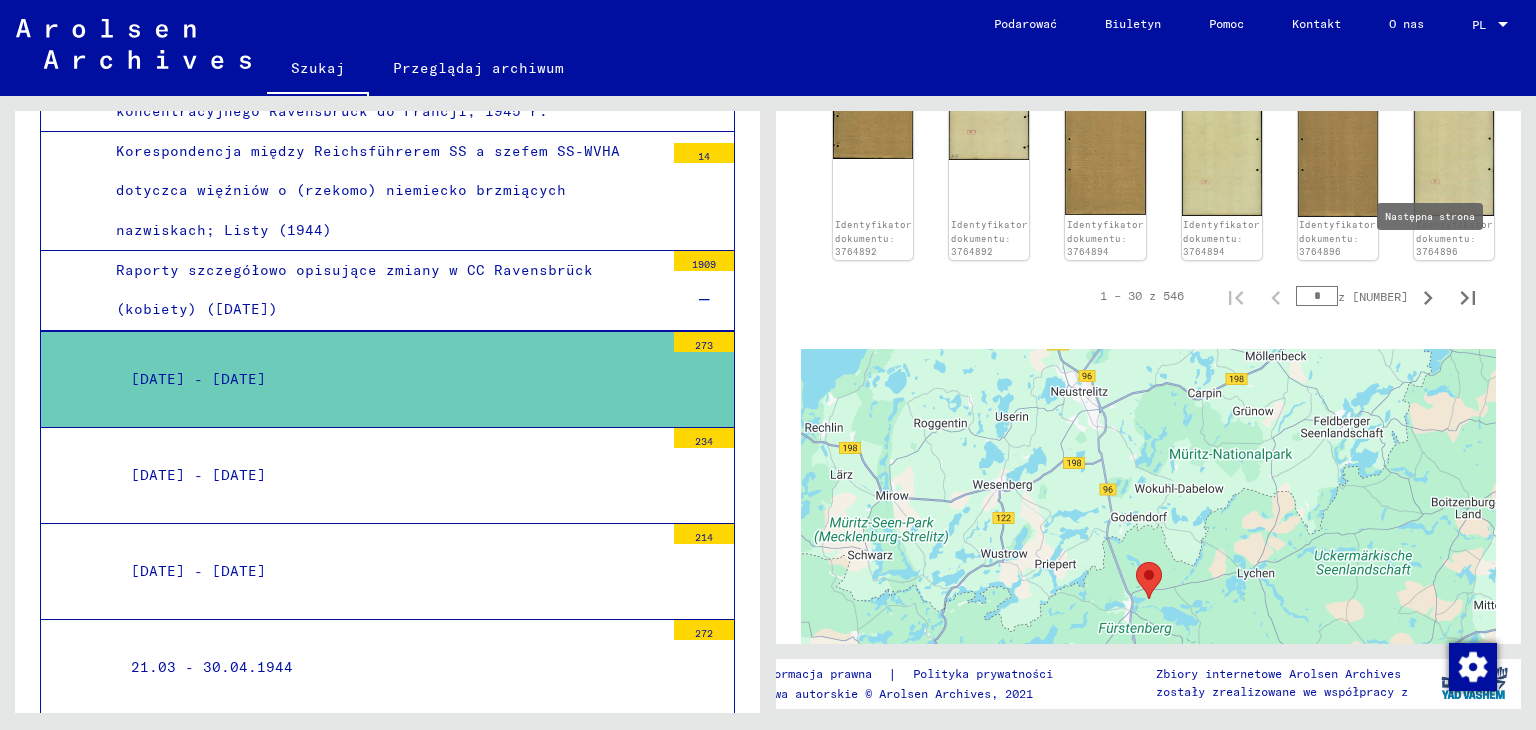 click 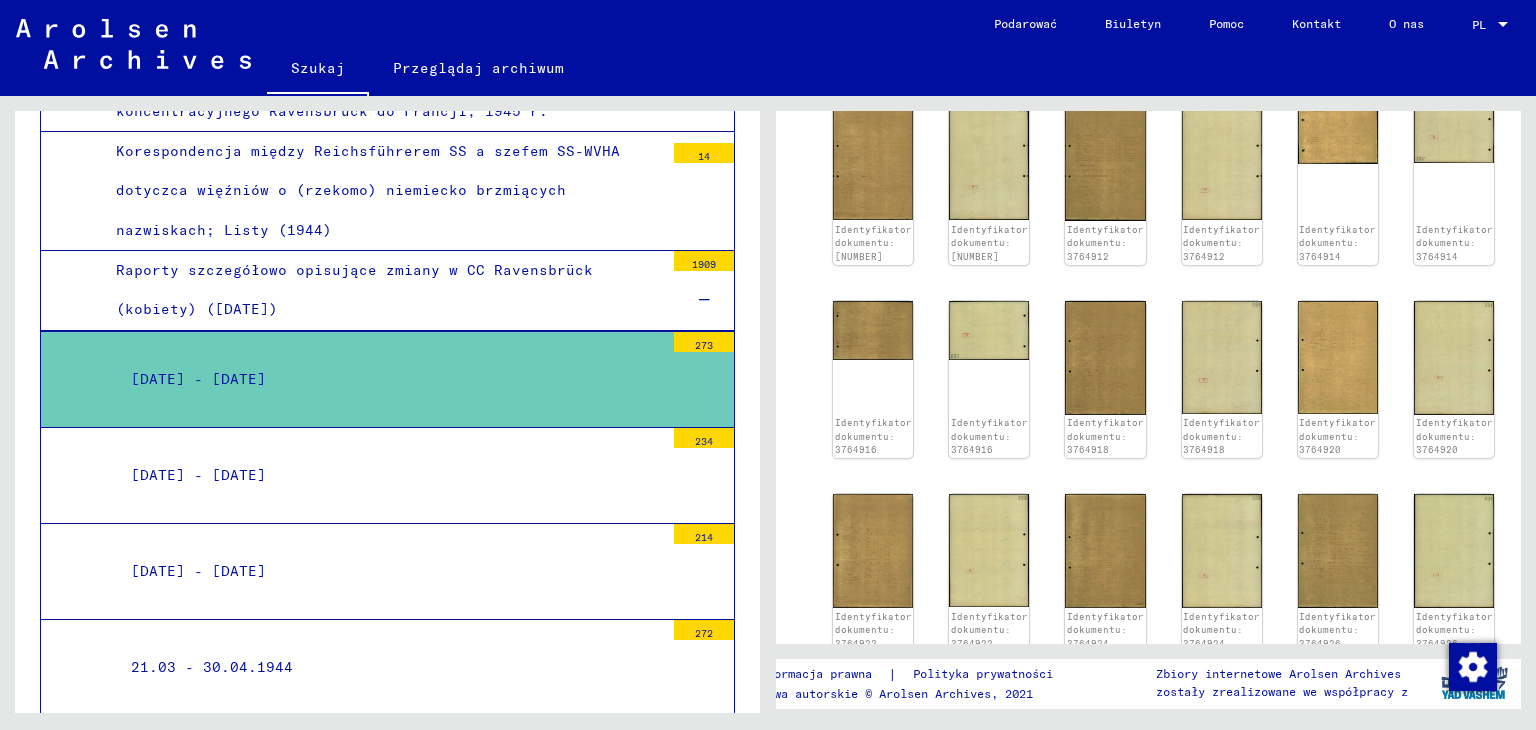 scroll, scrollTop: 1300, scrollLeft: 0, axis: vertical 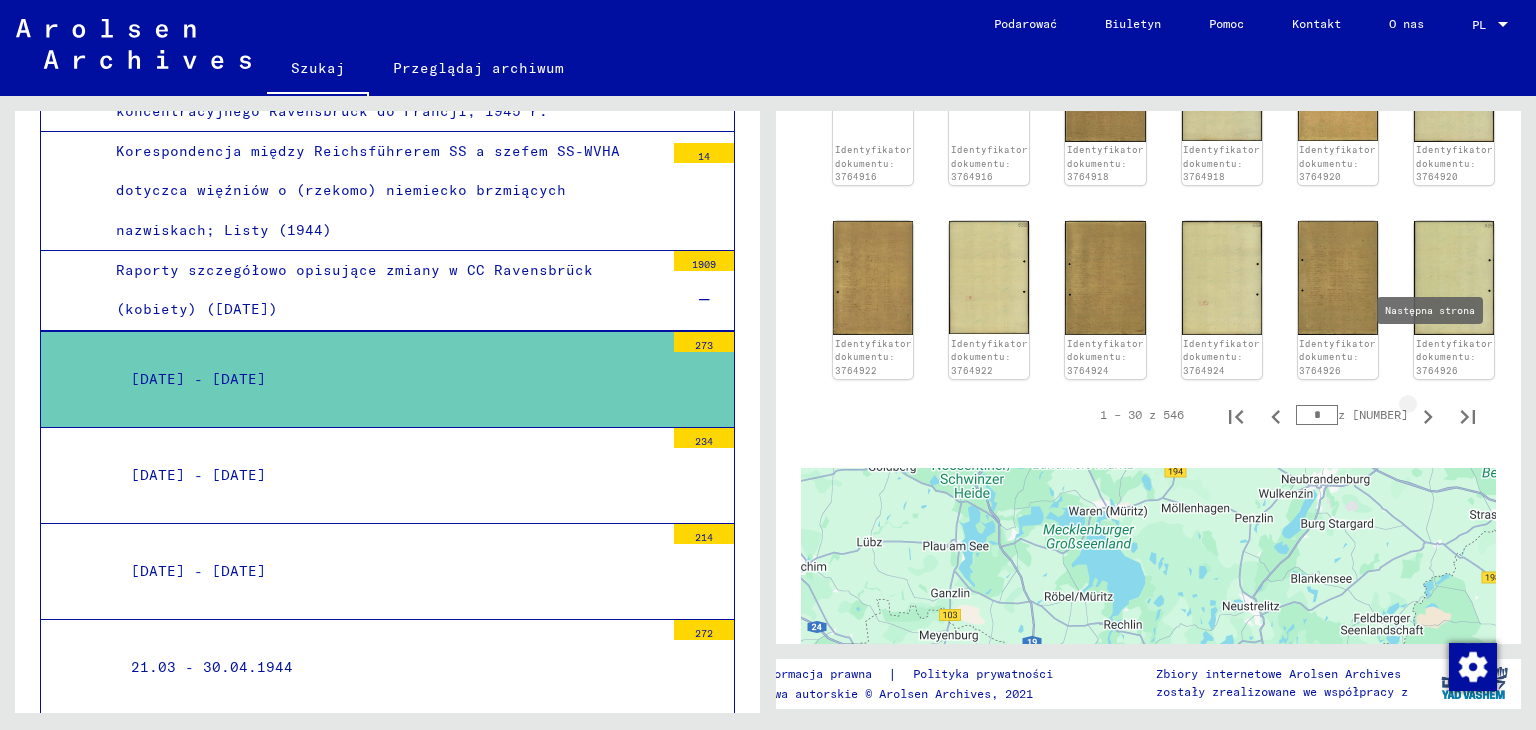 click 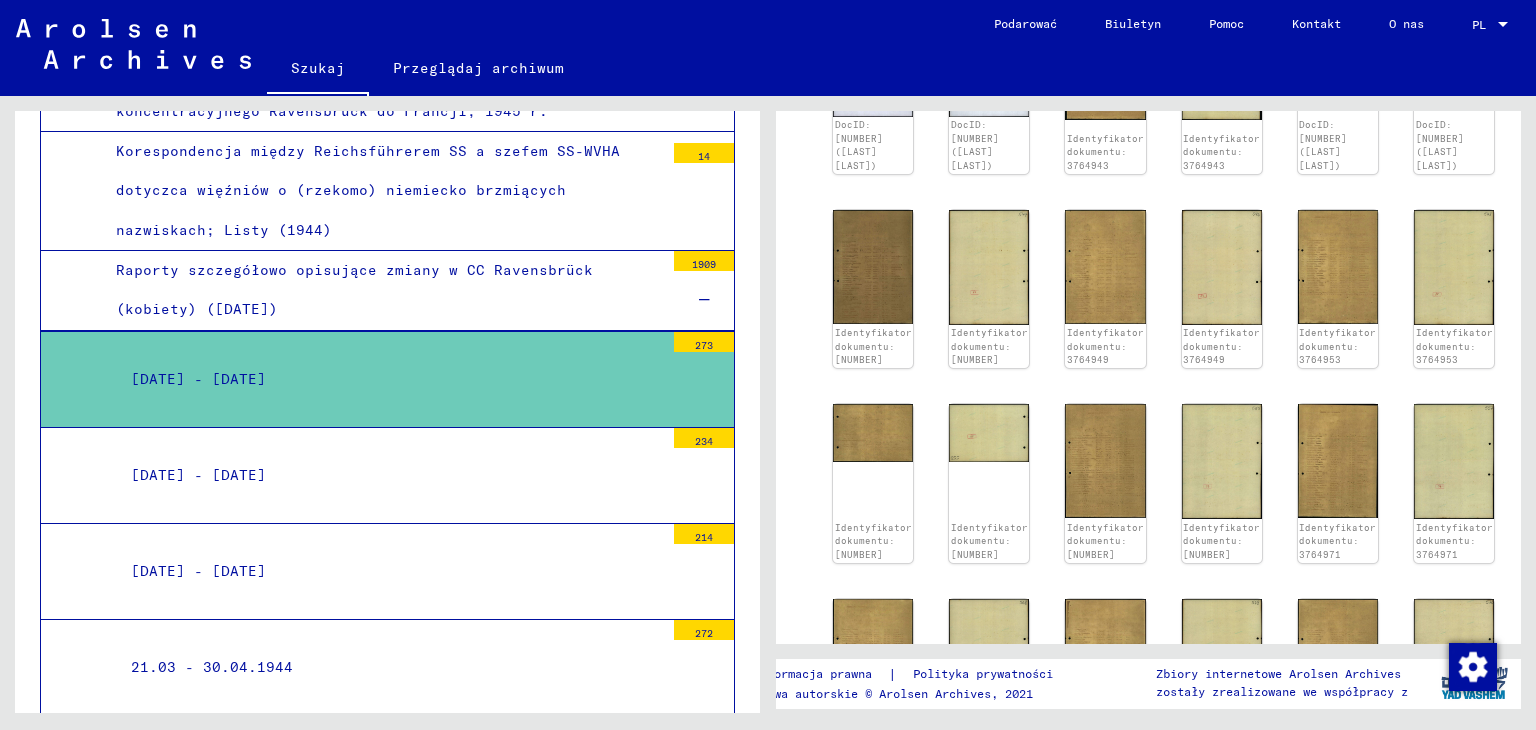 scroll, scrollTop: 1109, scrollLeft: 0, axis: vertical 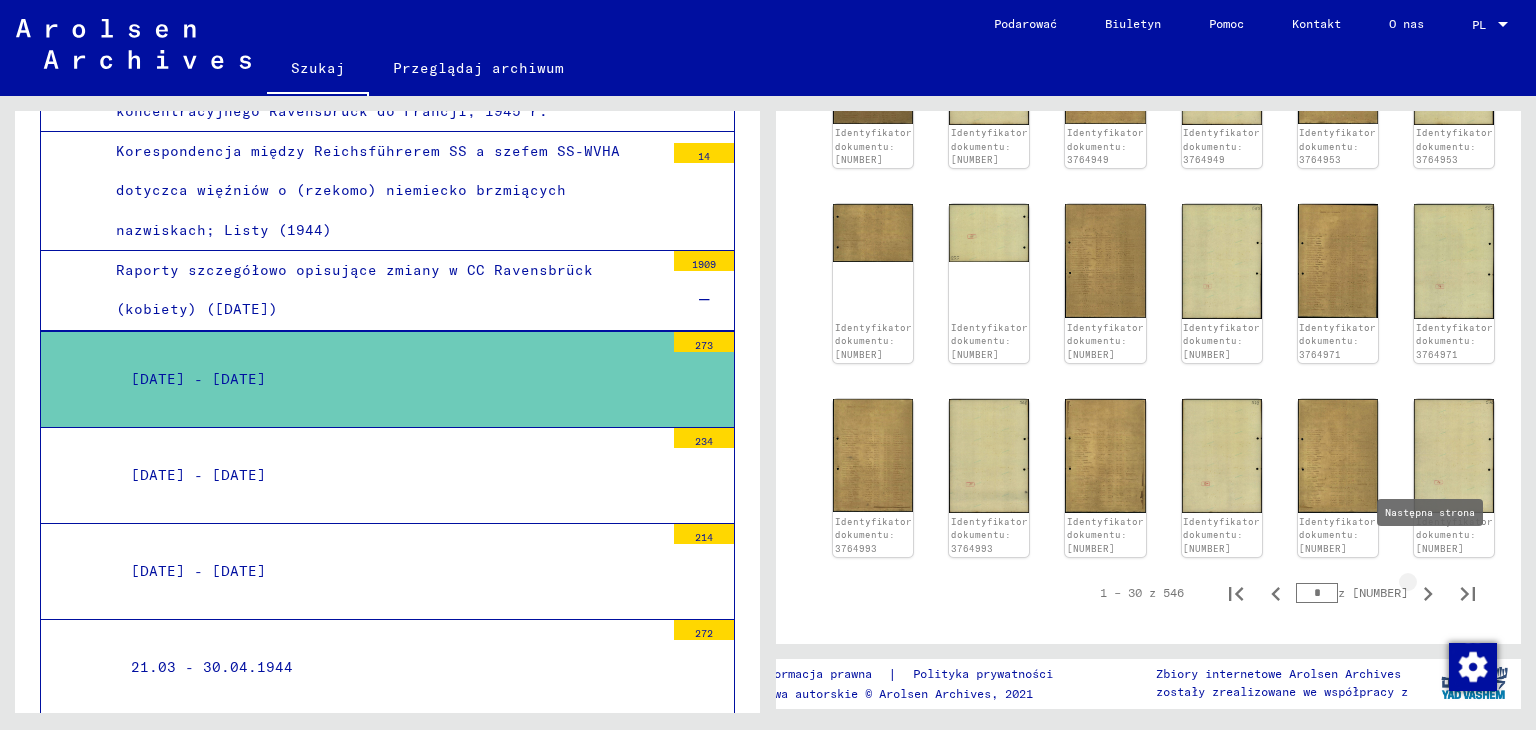 click 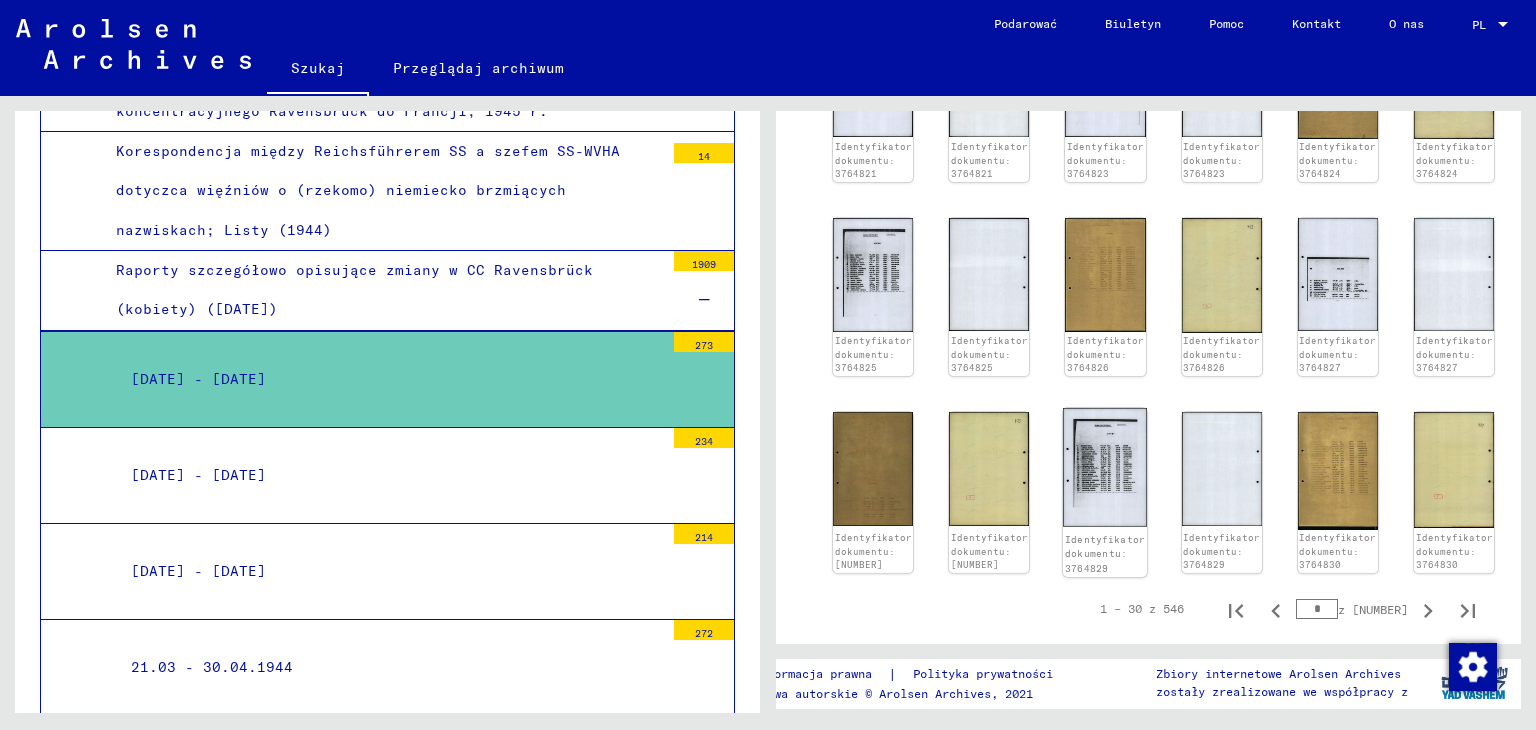 click 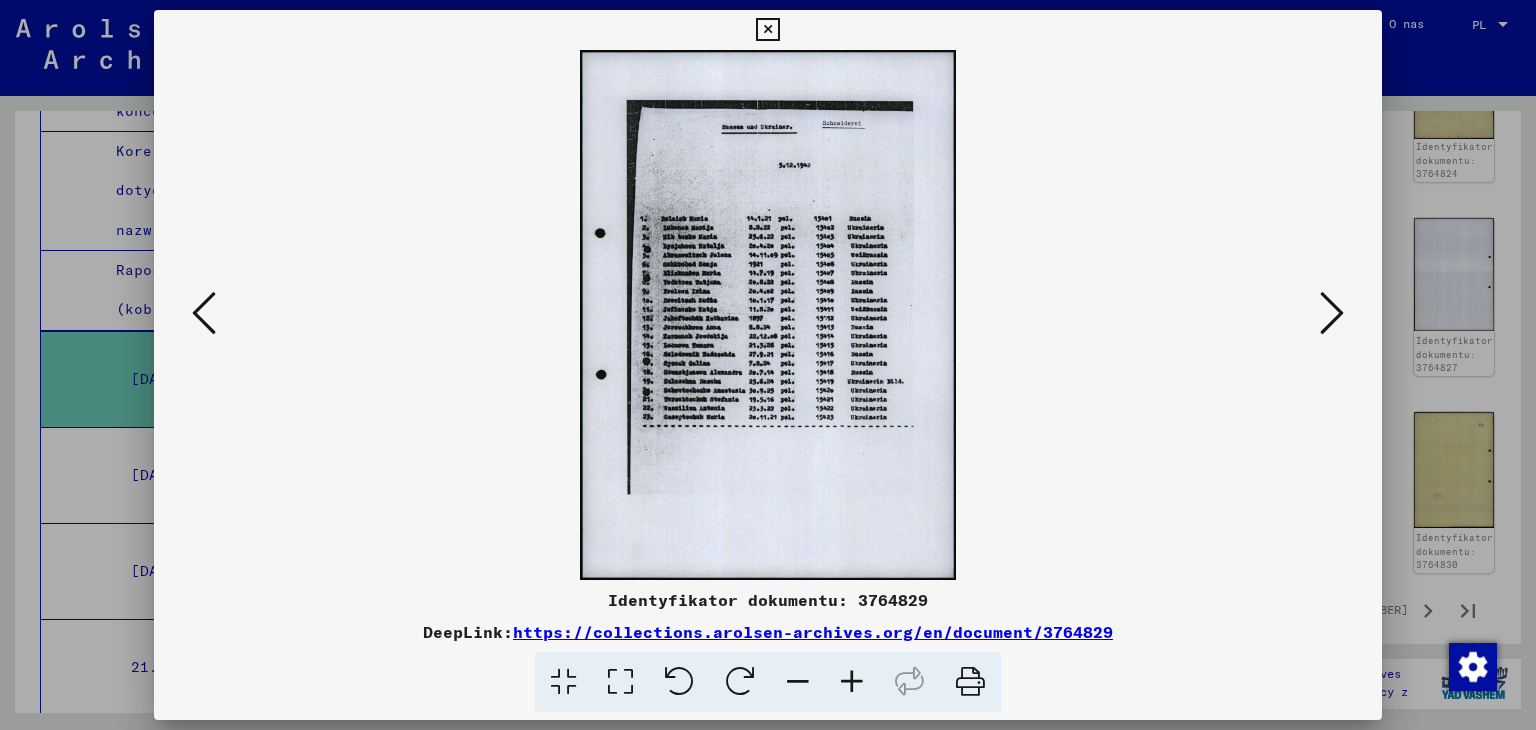 click at bounding box center [852, 682] 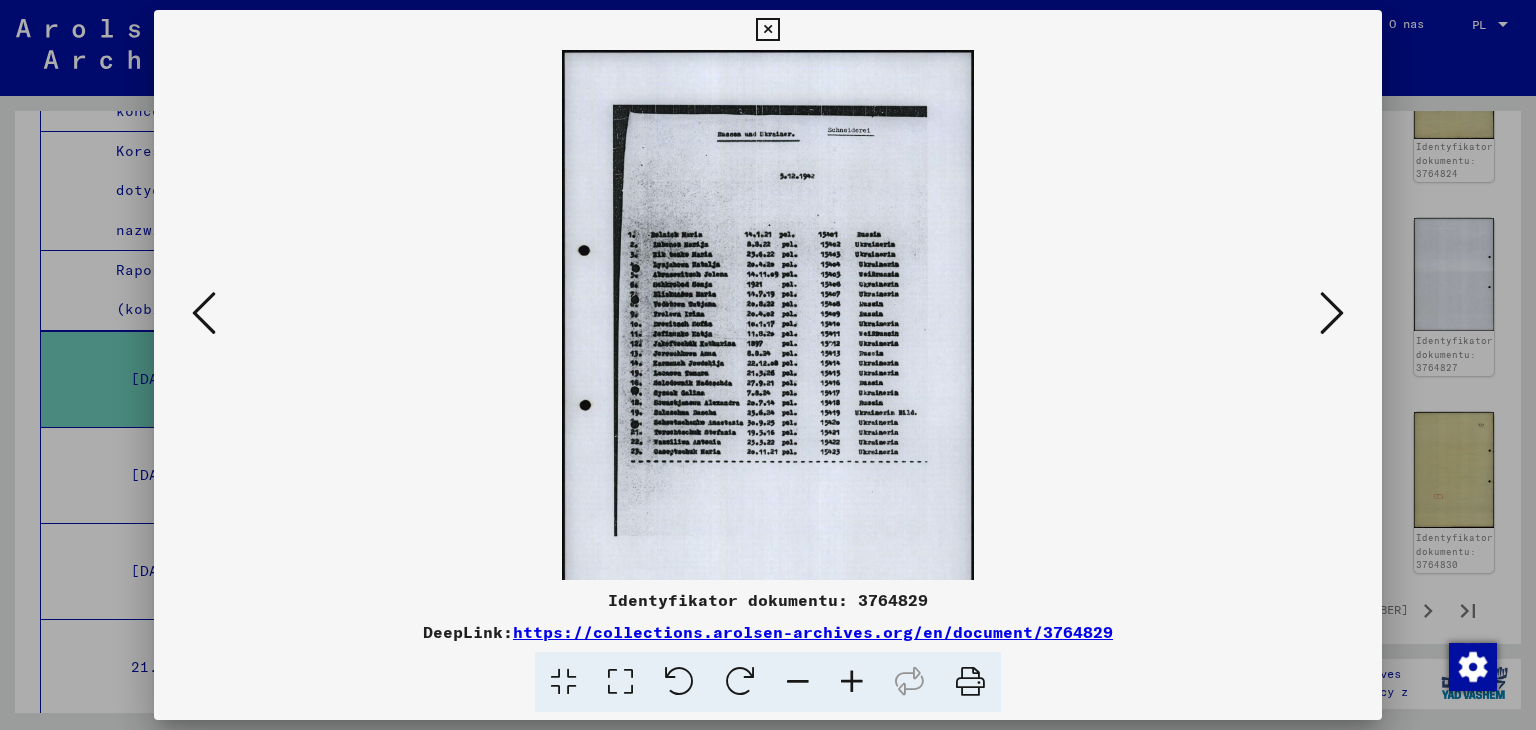 click at bounding box center (852, 682) 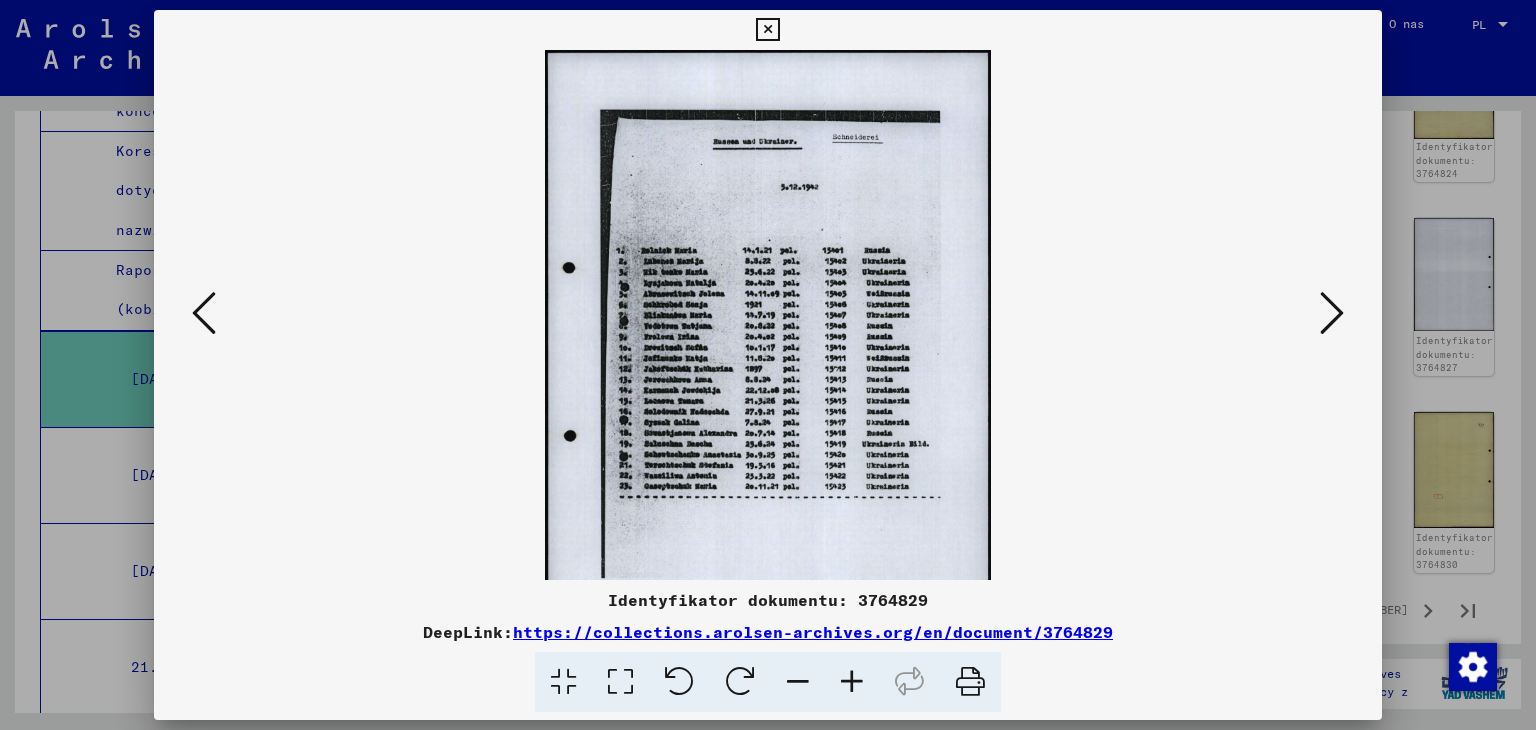 click at bounding box center [852, 682] 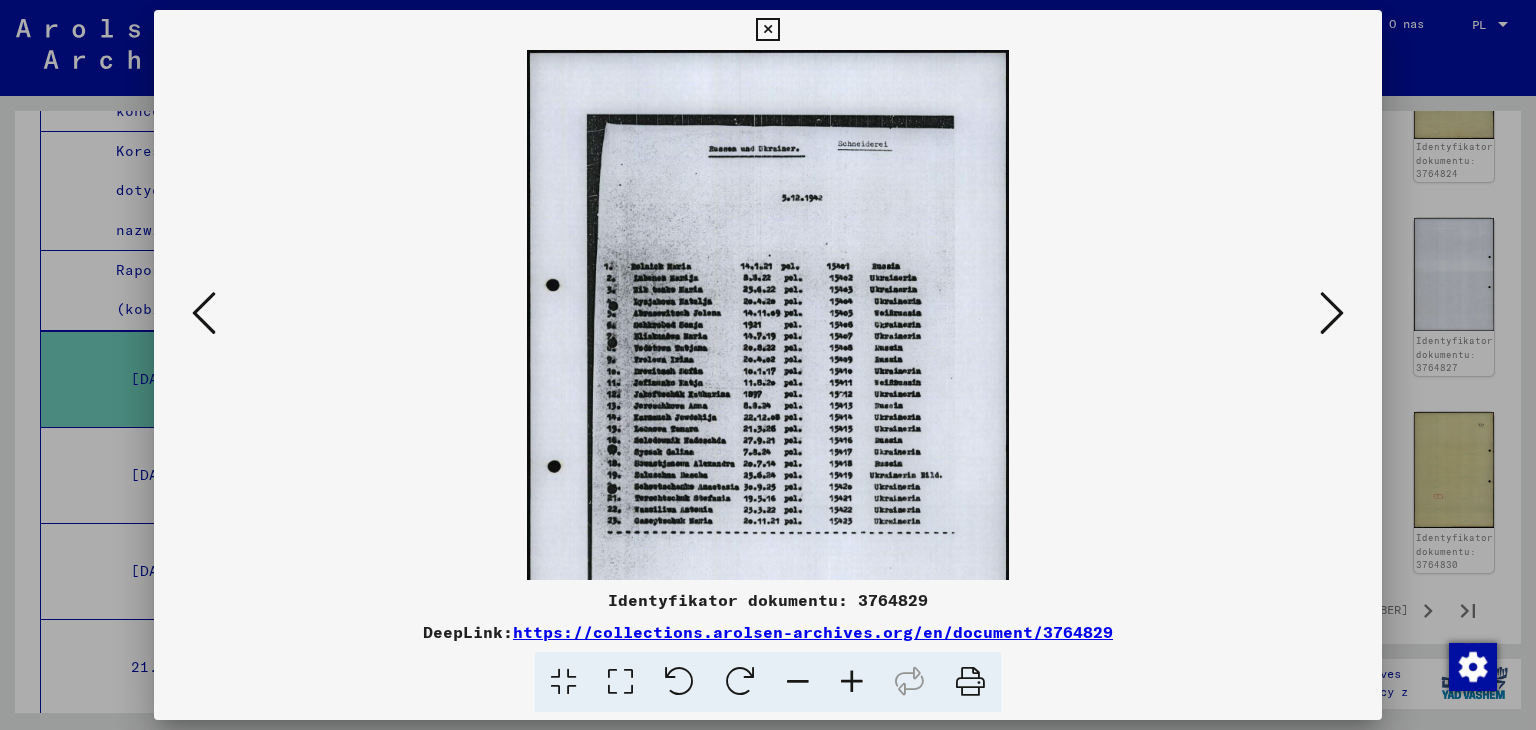 click at bounding box center (852, 682) 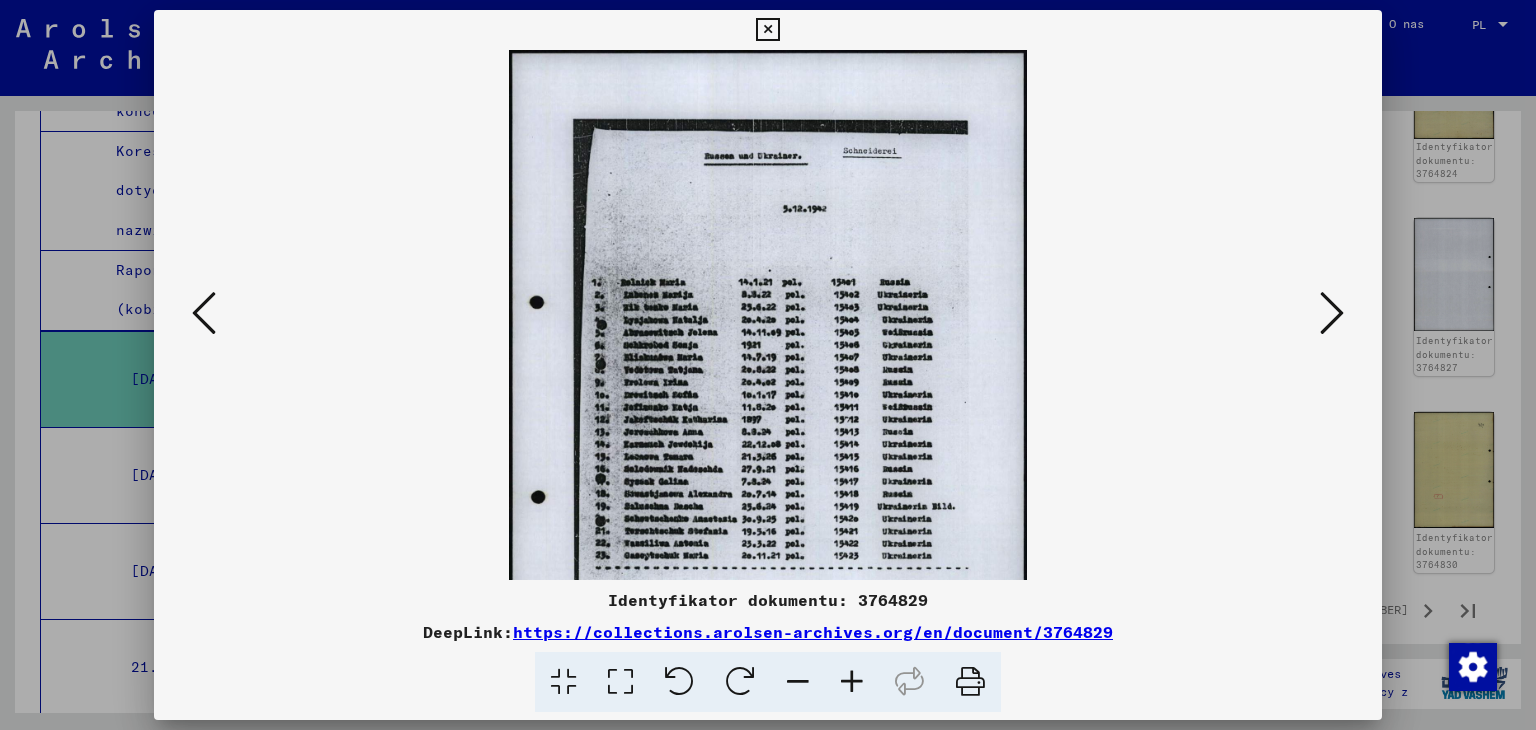 click at bounding box center (852, 682) 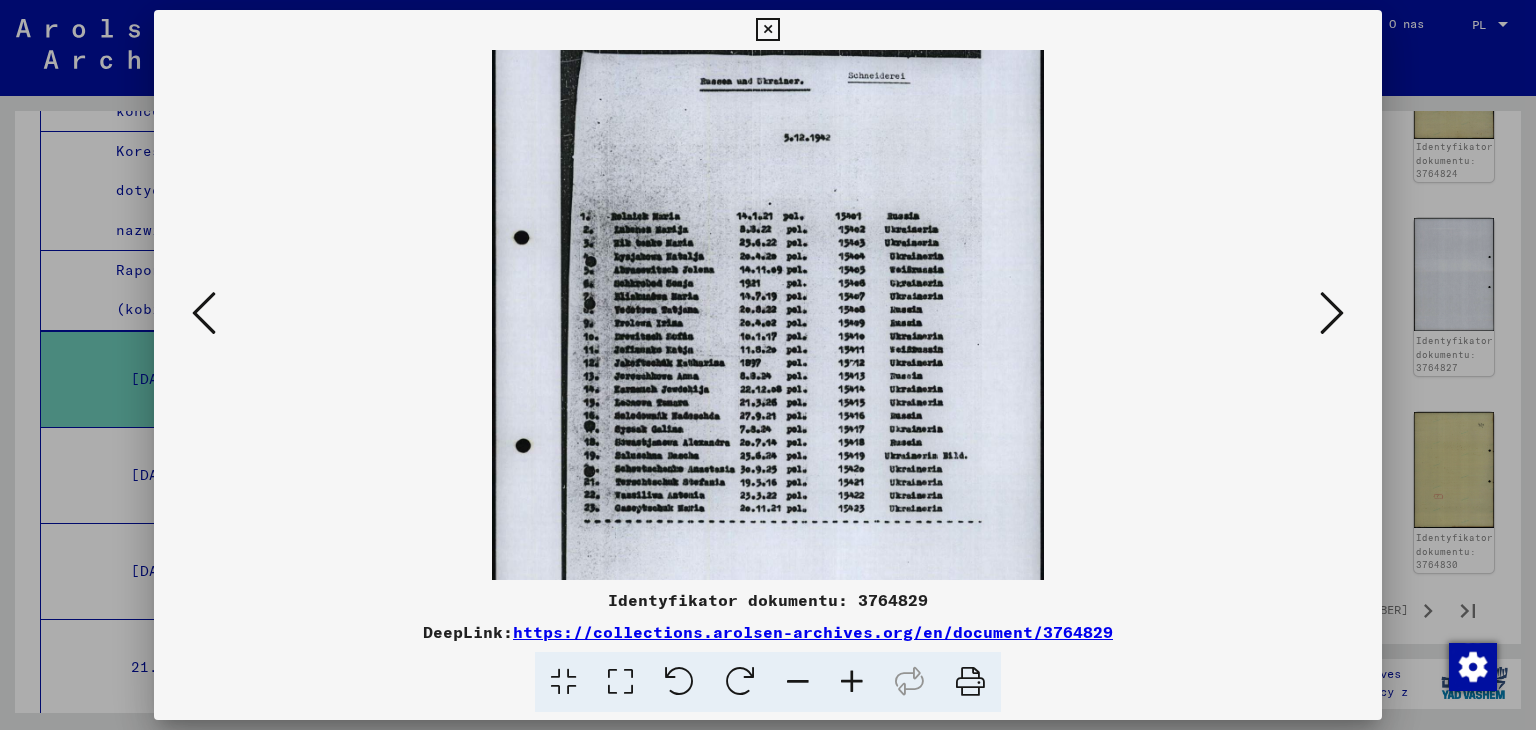 scroll, scrollTop: 98, scrollLeft: 0, axis: vertical 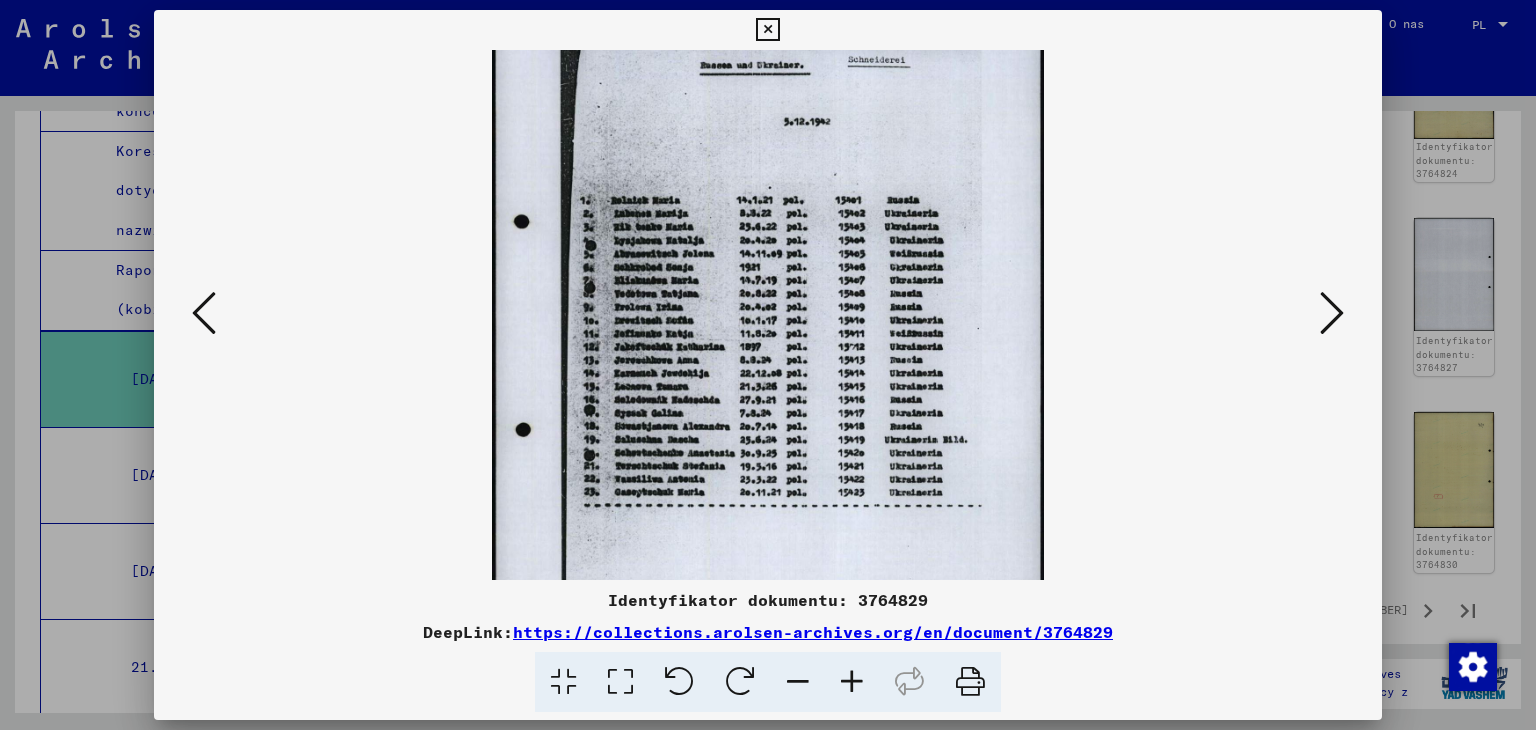 drag, startPoint x: 856, startPoint y: 454, endPoint x: 861, endPoint y: 358, distance: 96.13012 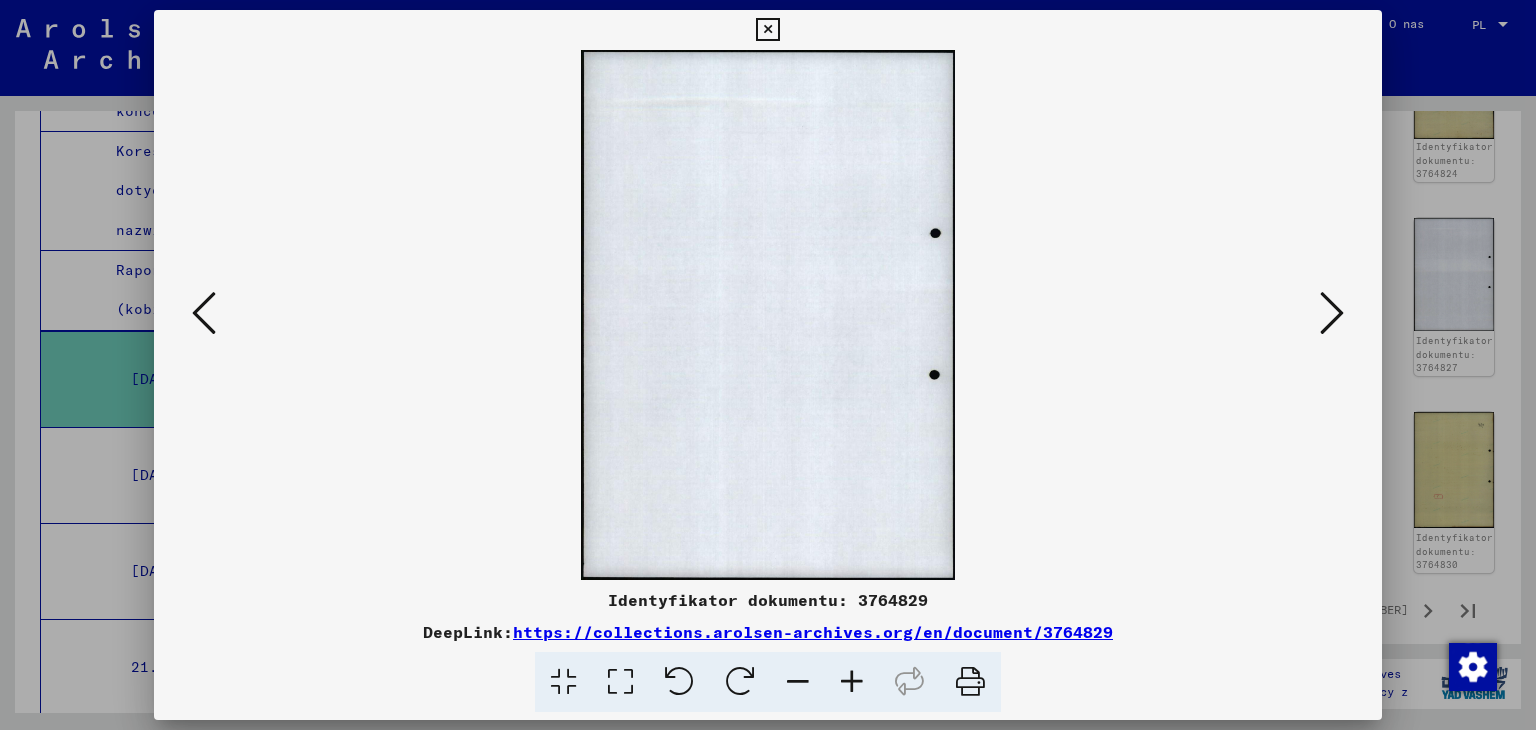 click at bounding box center [1332, 314] 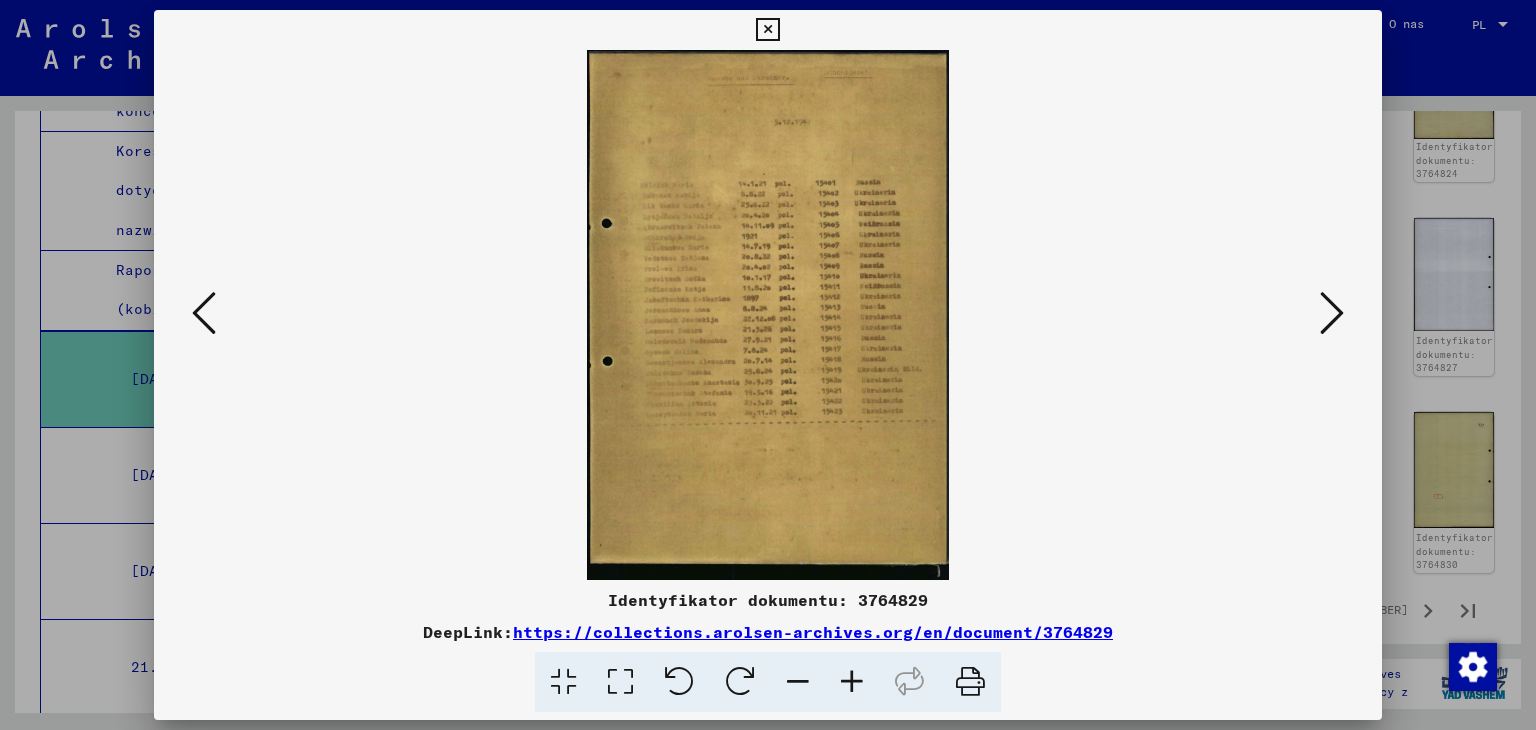 click at bounding box center (1332, 314) 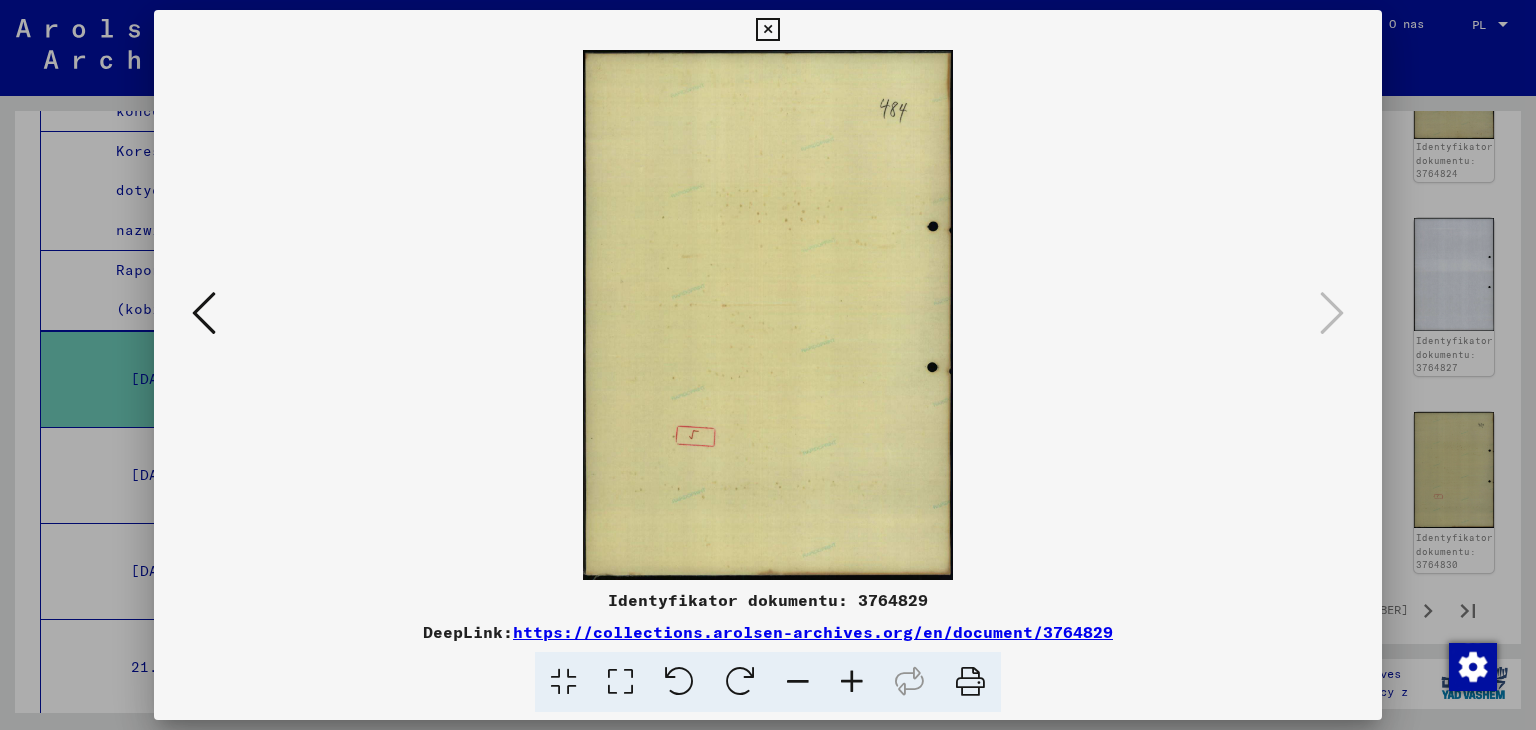 click at bounding box center [204, 313] 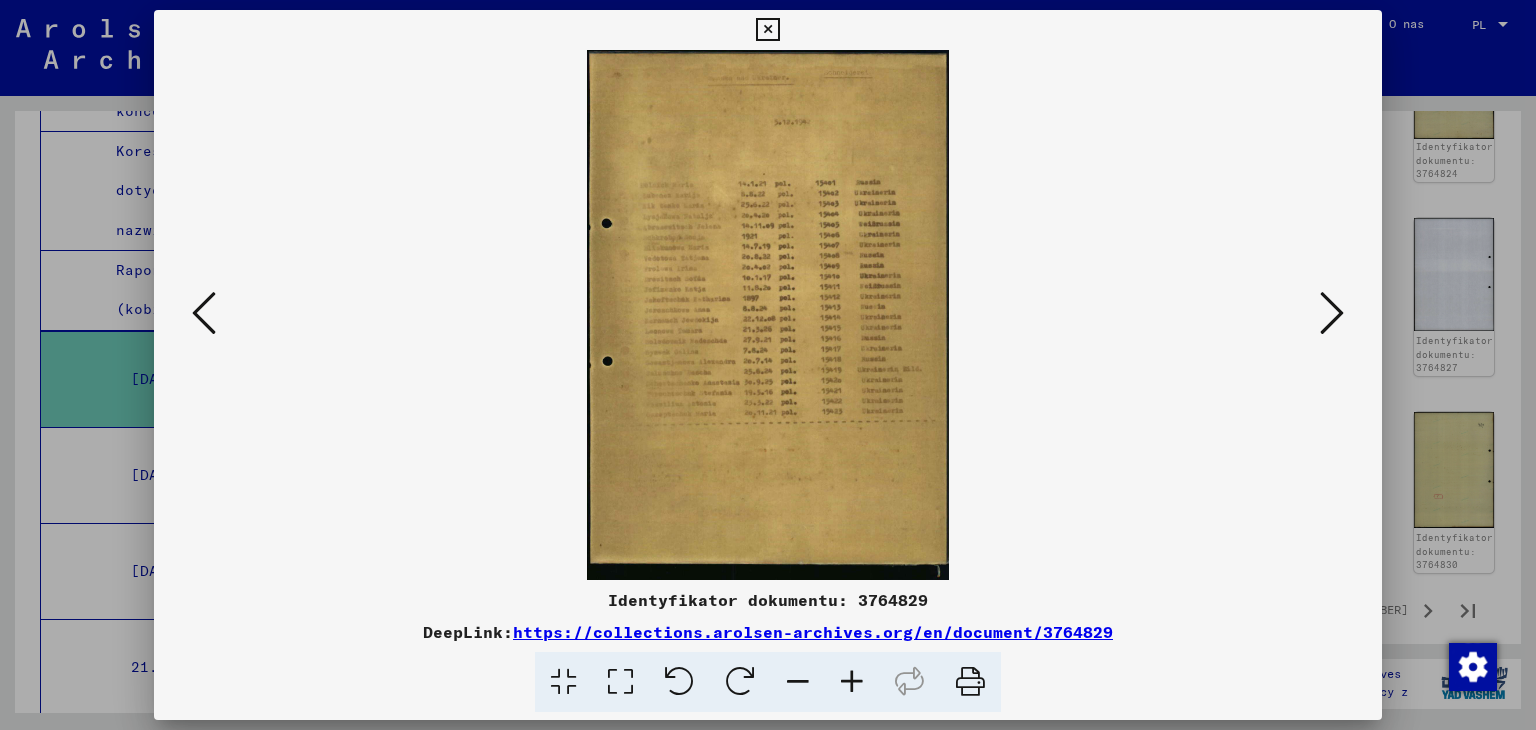 click at bounding box center [1332, 313] 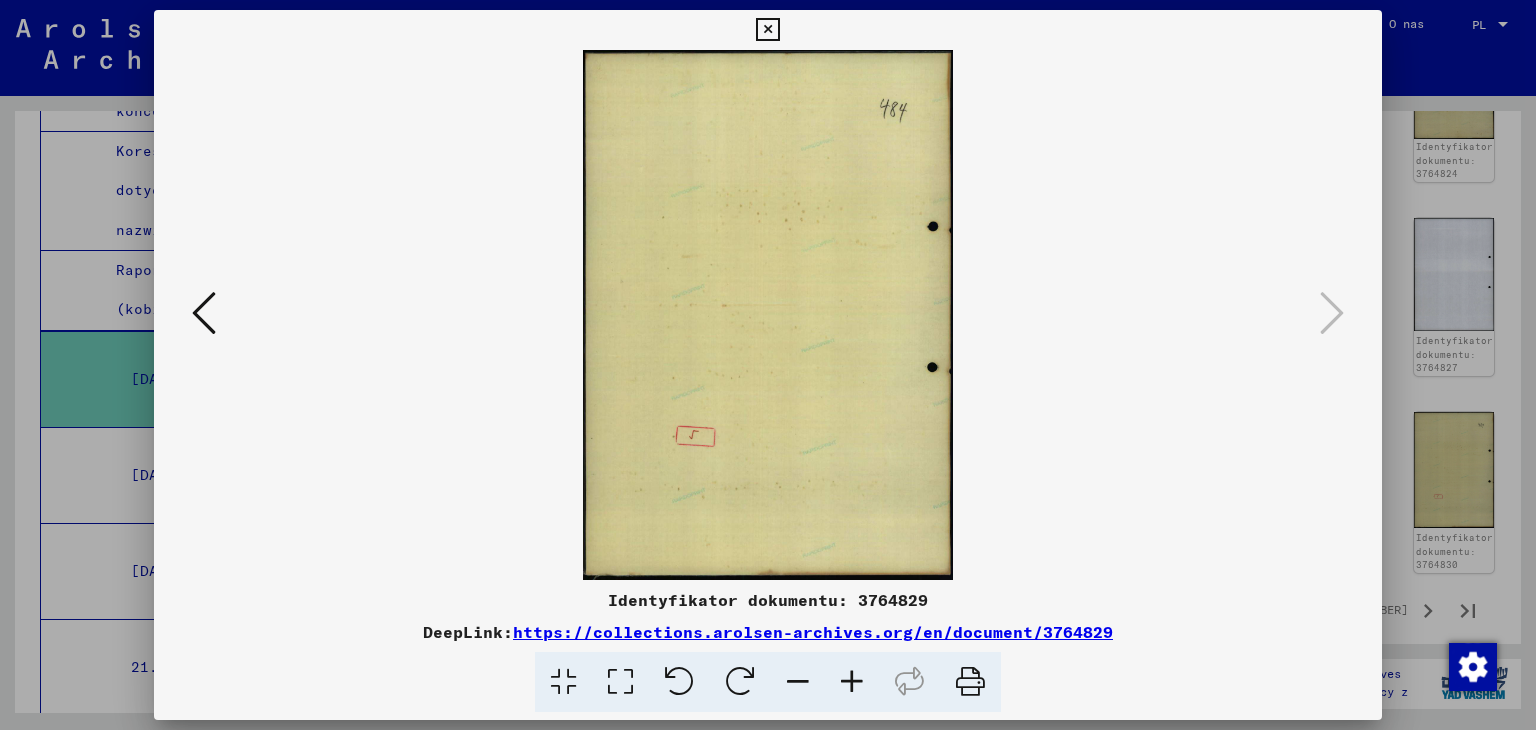 click at bounding box center [767, 30] 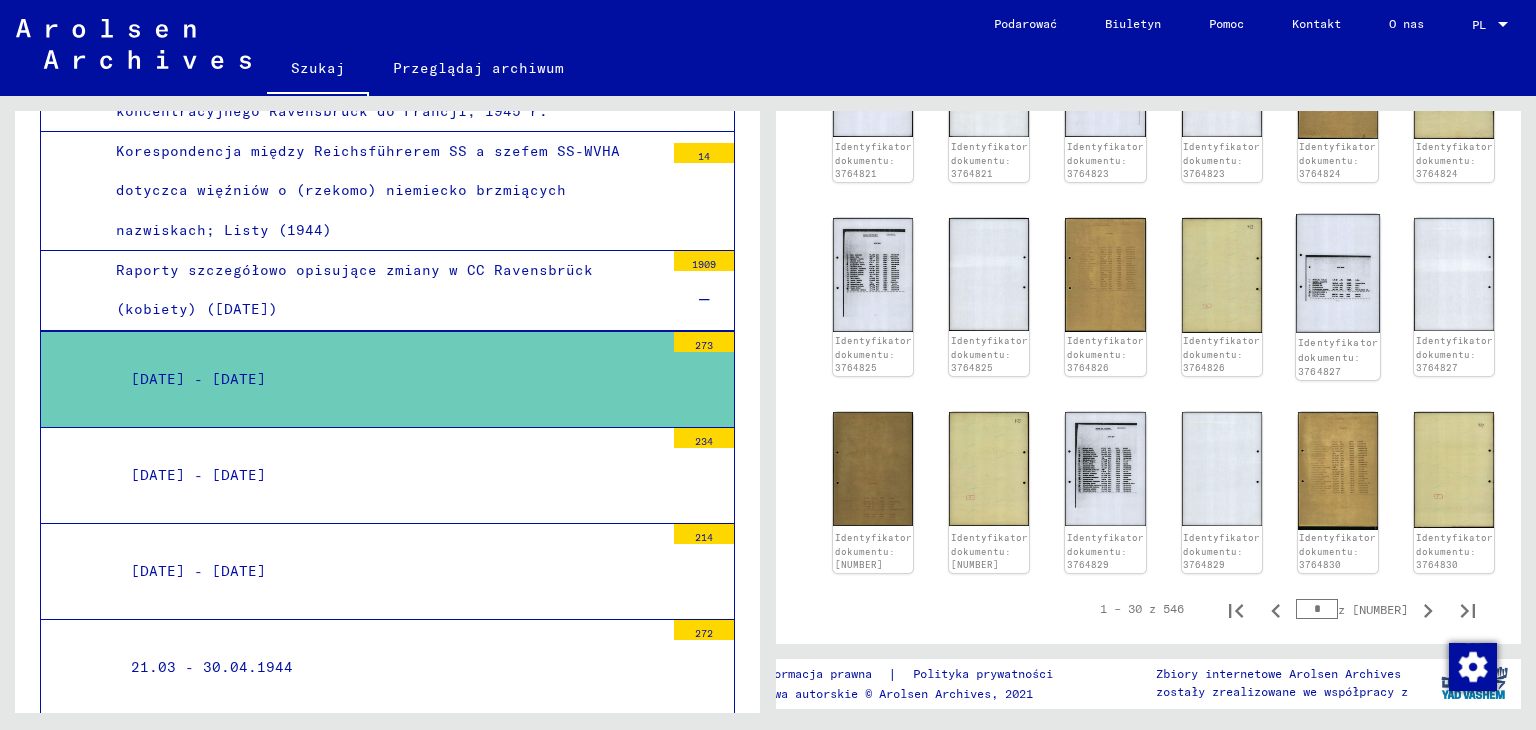 click 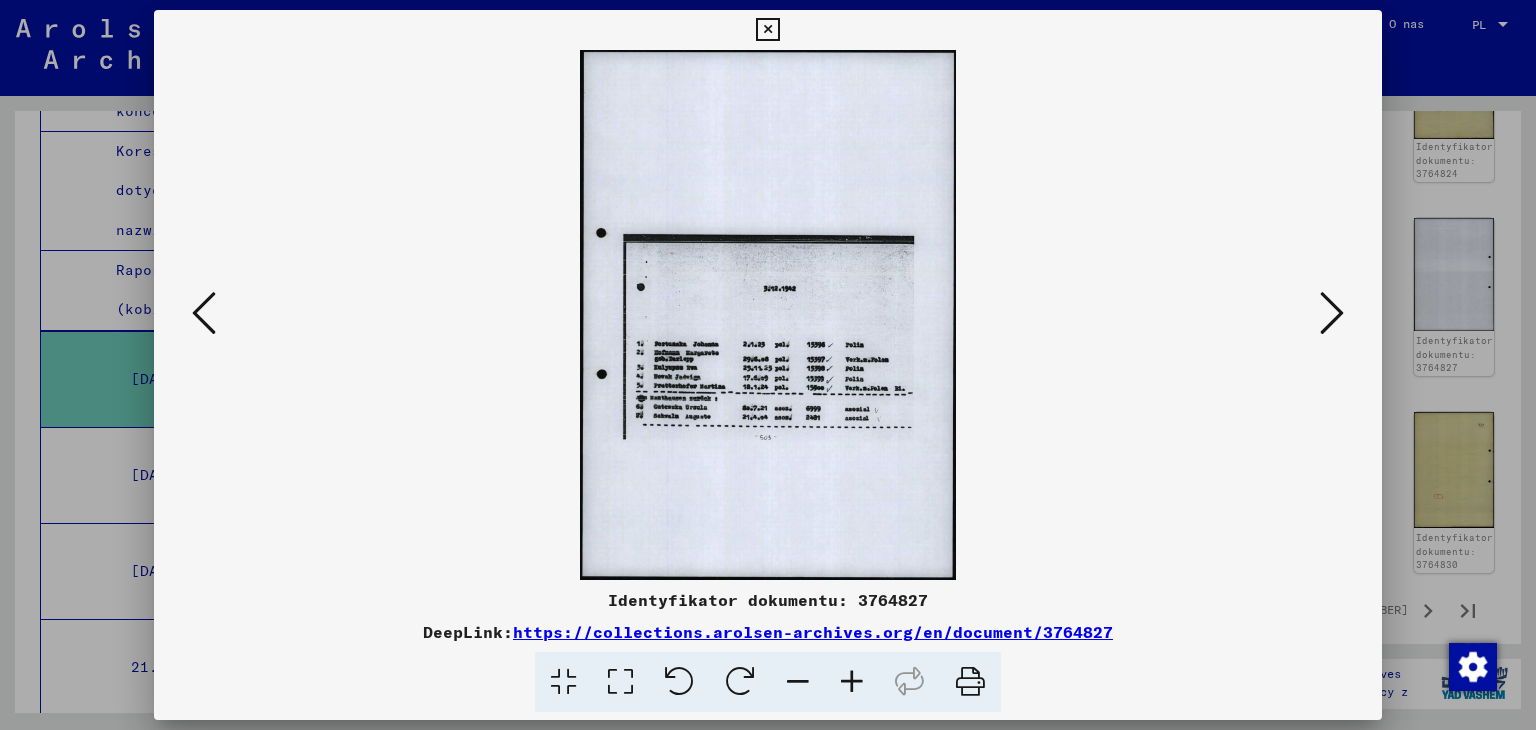 click at bounding box center (852, 682) 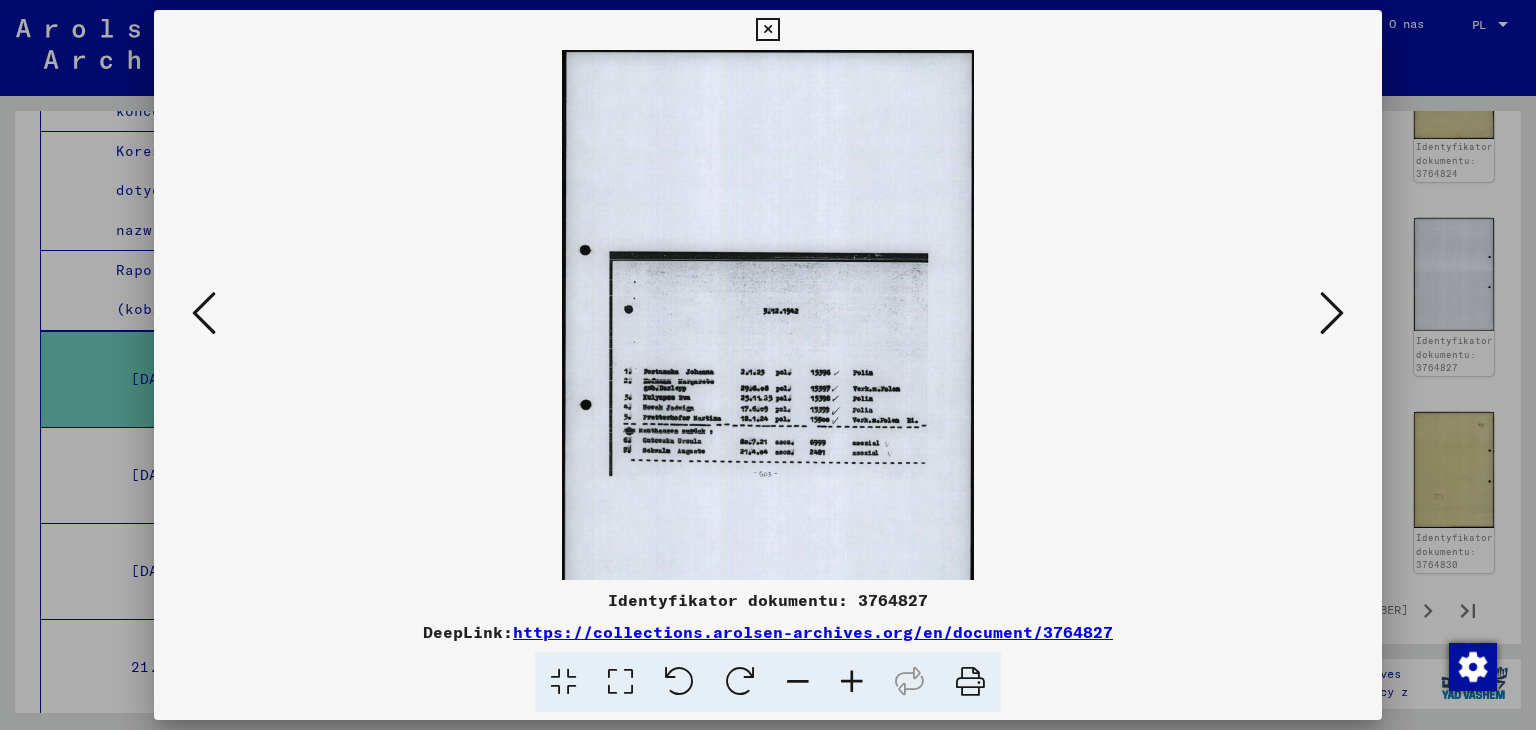 click at bounding box center (852, 682) 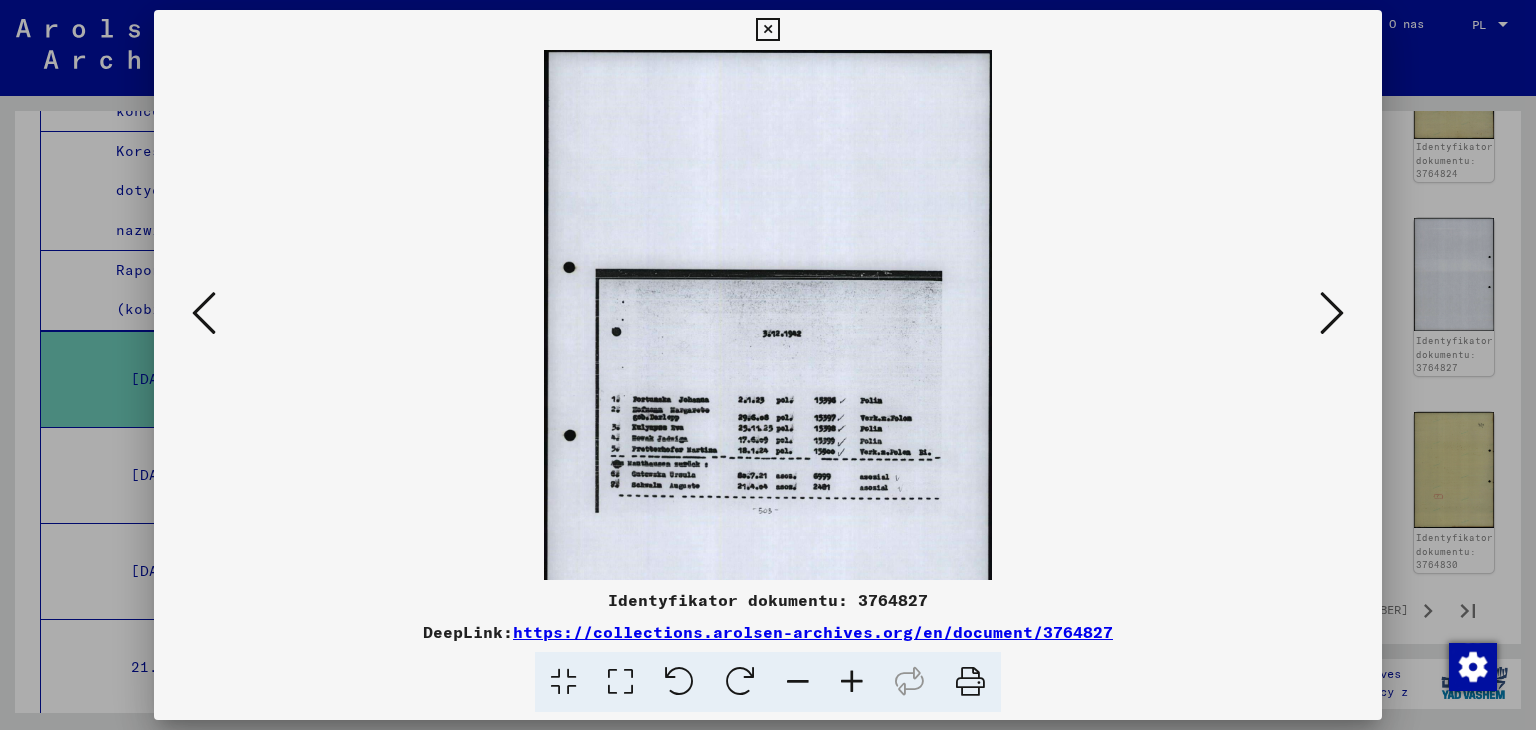 click at bounding box center (852, 682) 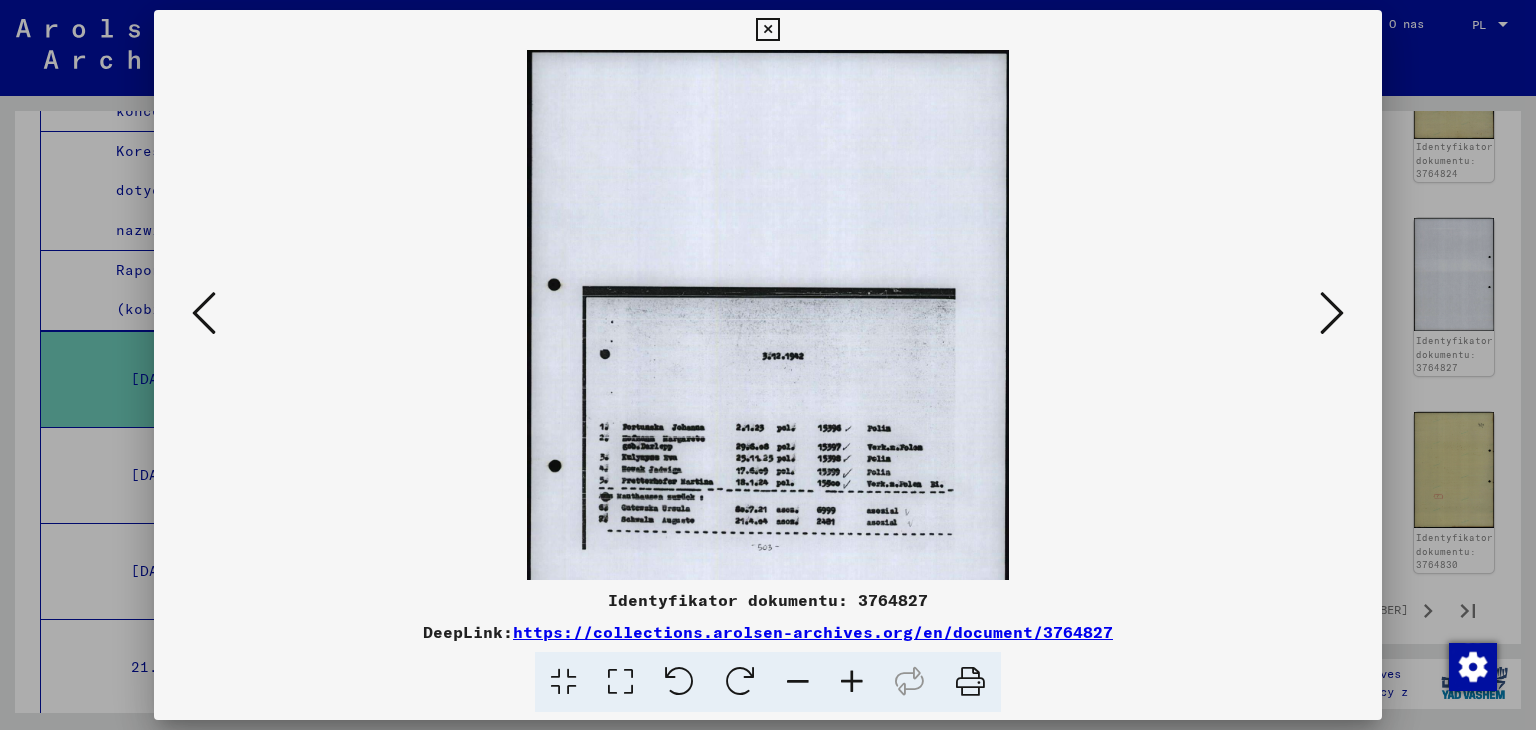 click at bounding box center [852, 682] 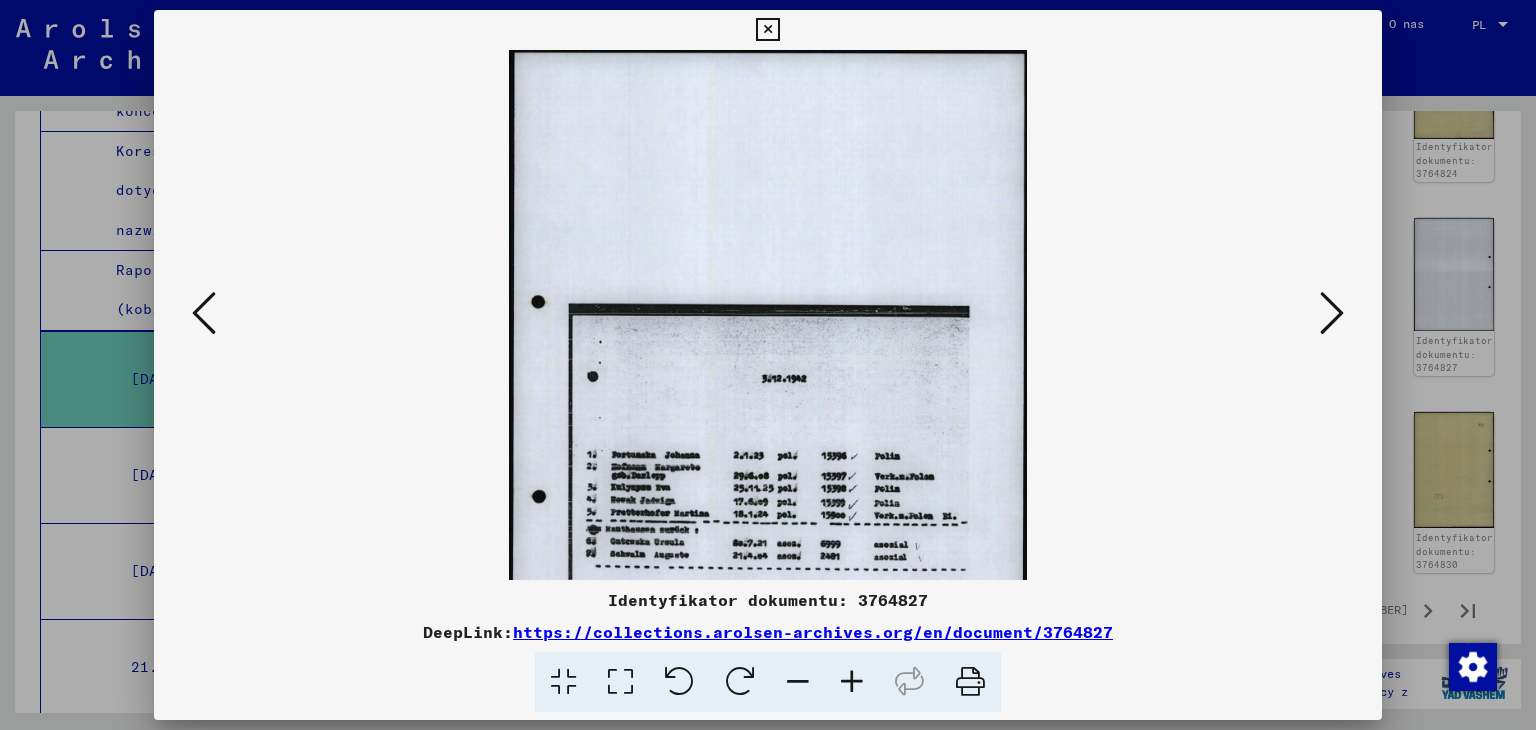 click at bounding box center [852, 682] 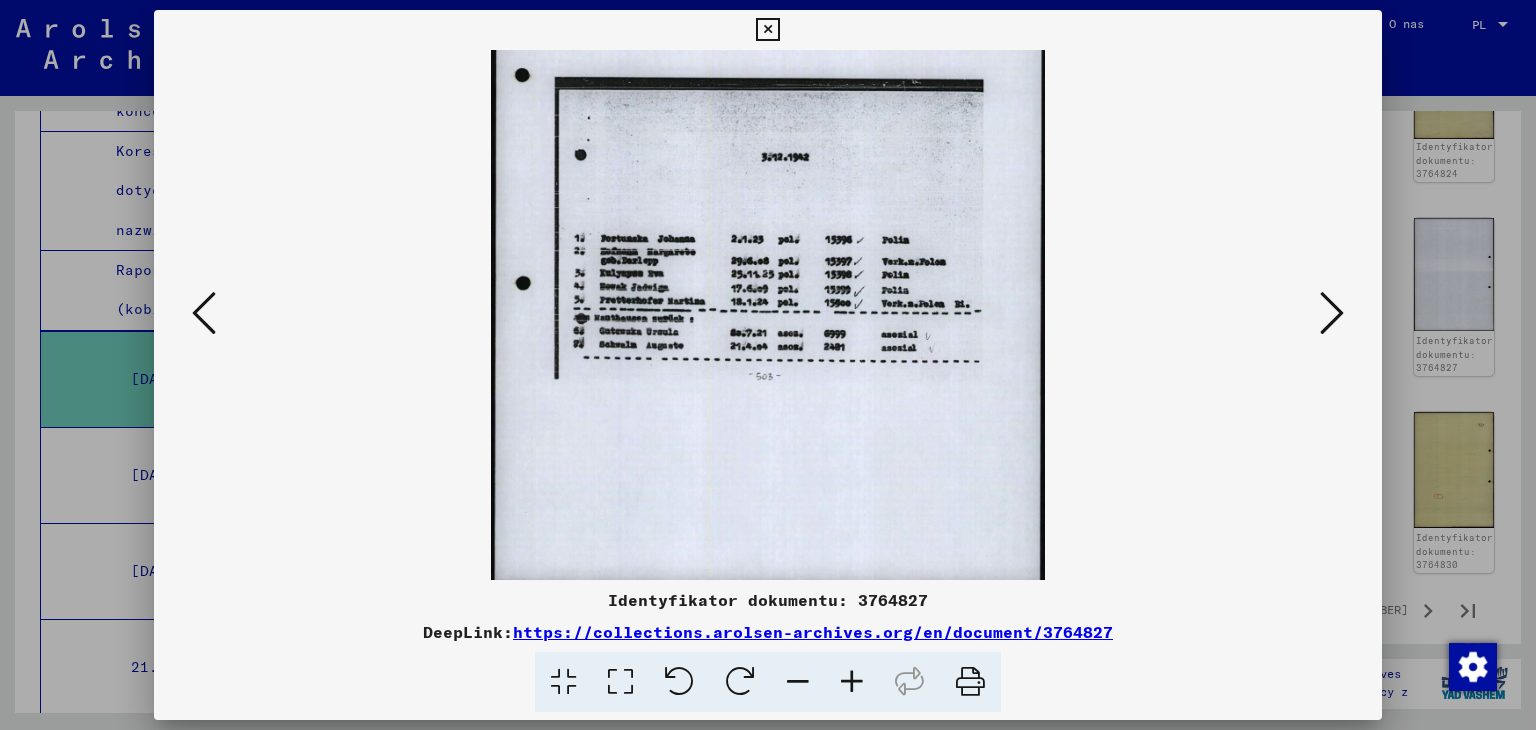 scroll, scrollTop: 249, scrollLeft: 0, axis: vertical 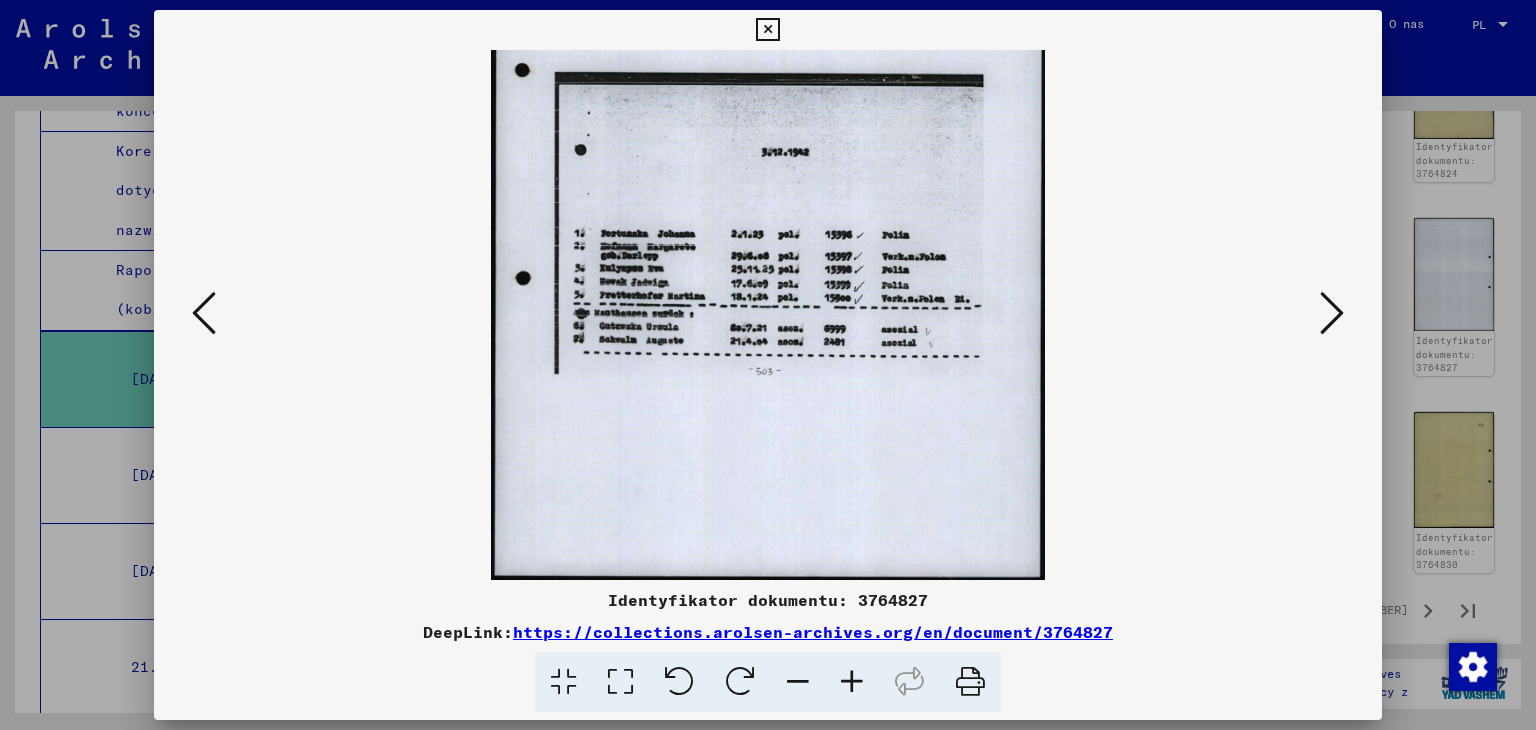 drag, startPoint x: 872, startPoint y: 418, endPoint x: 872, endPoint y: 153, distance: 265 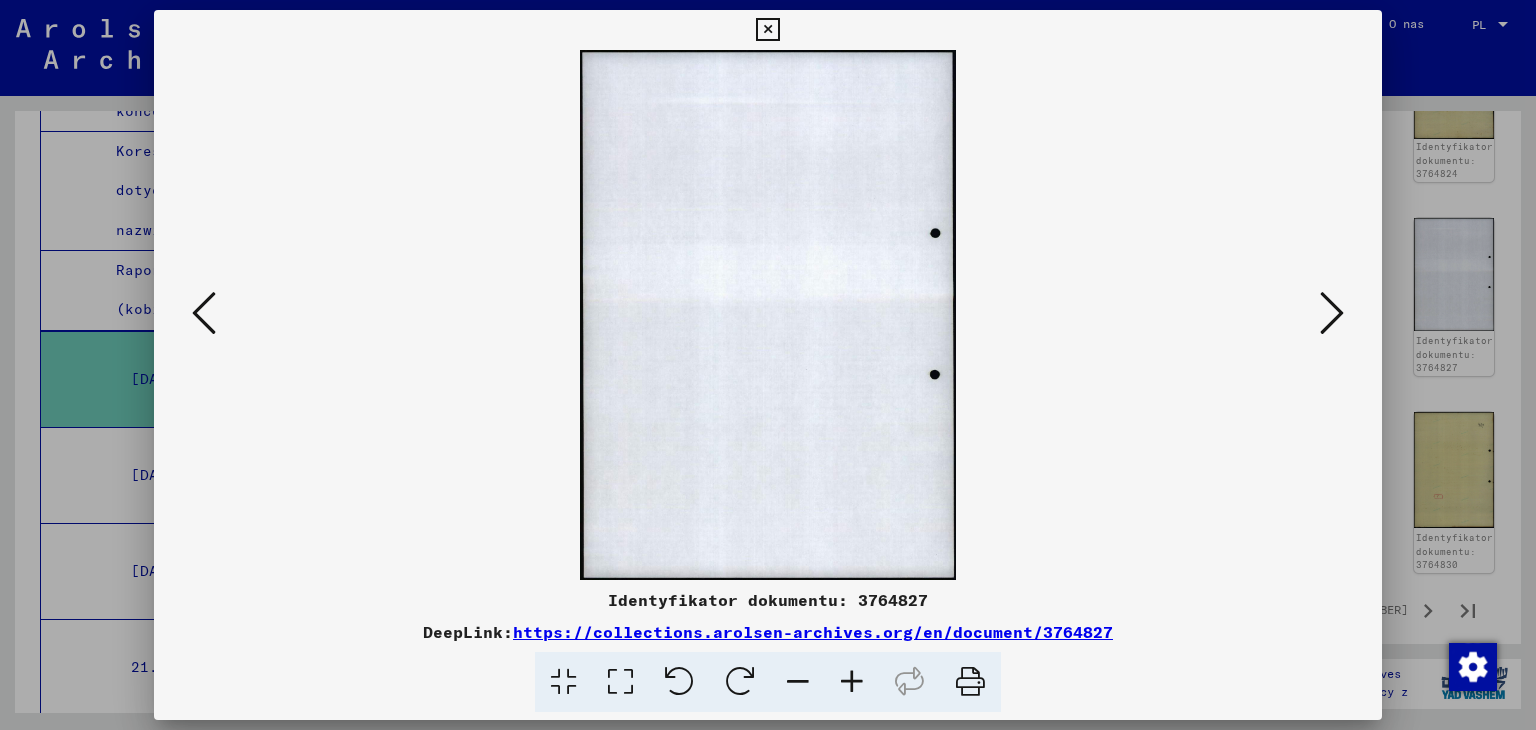 click at bounding box center [767, 30] 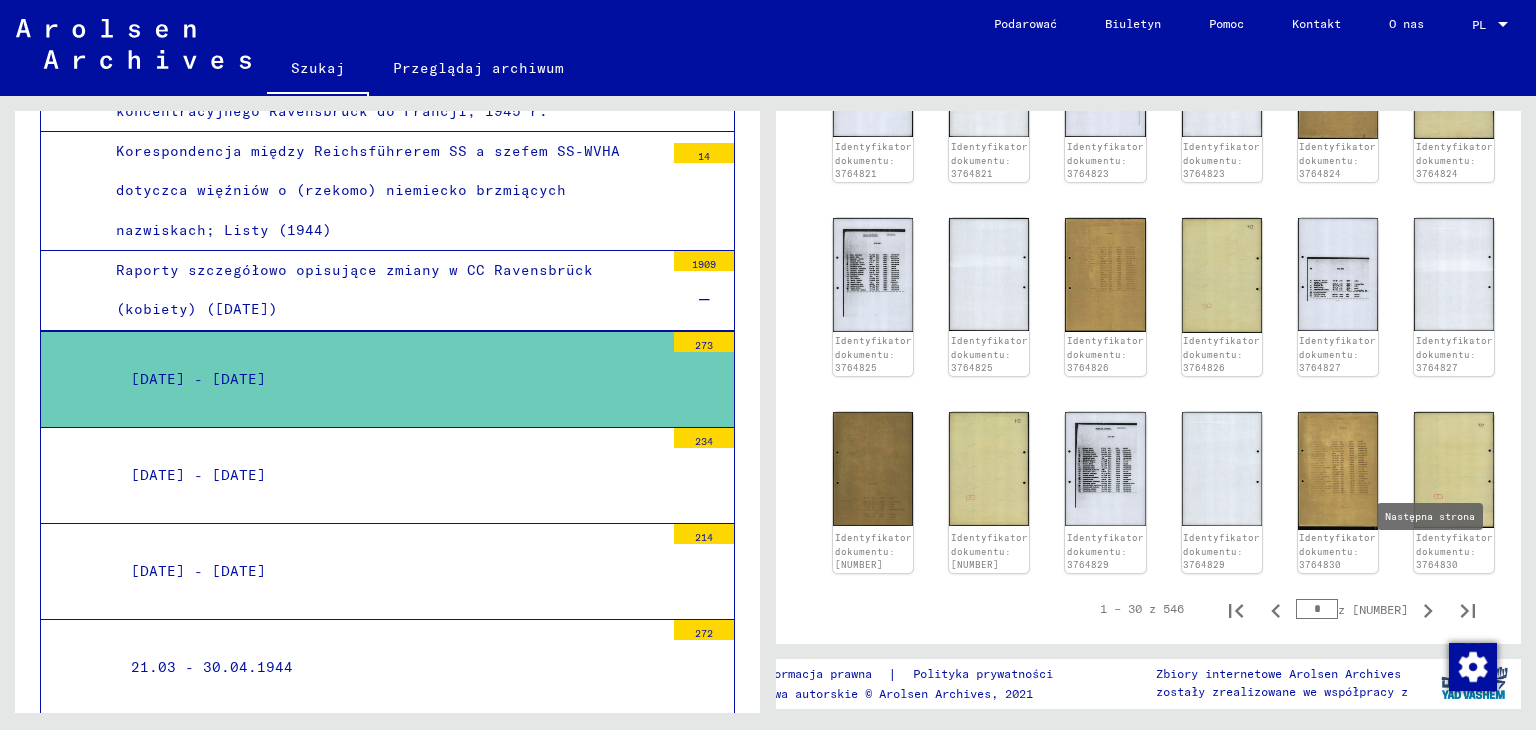 click 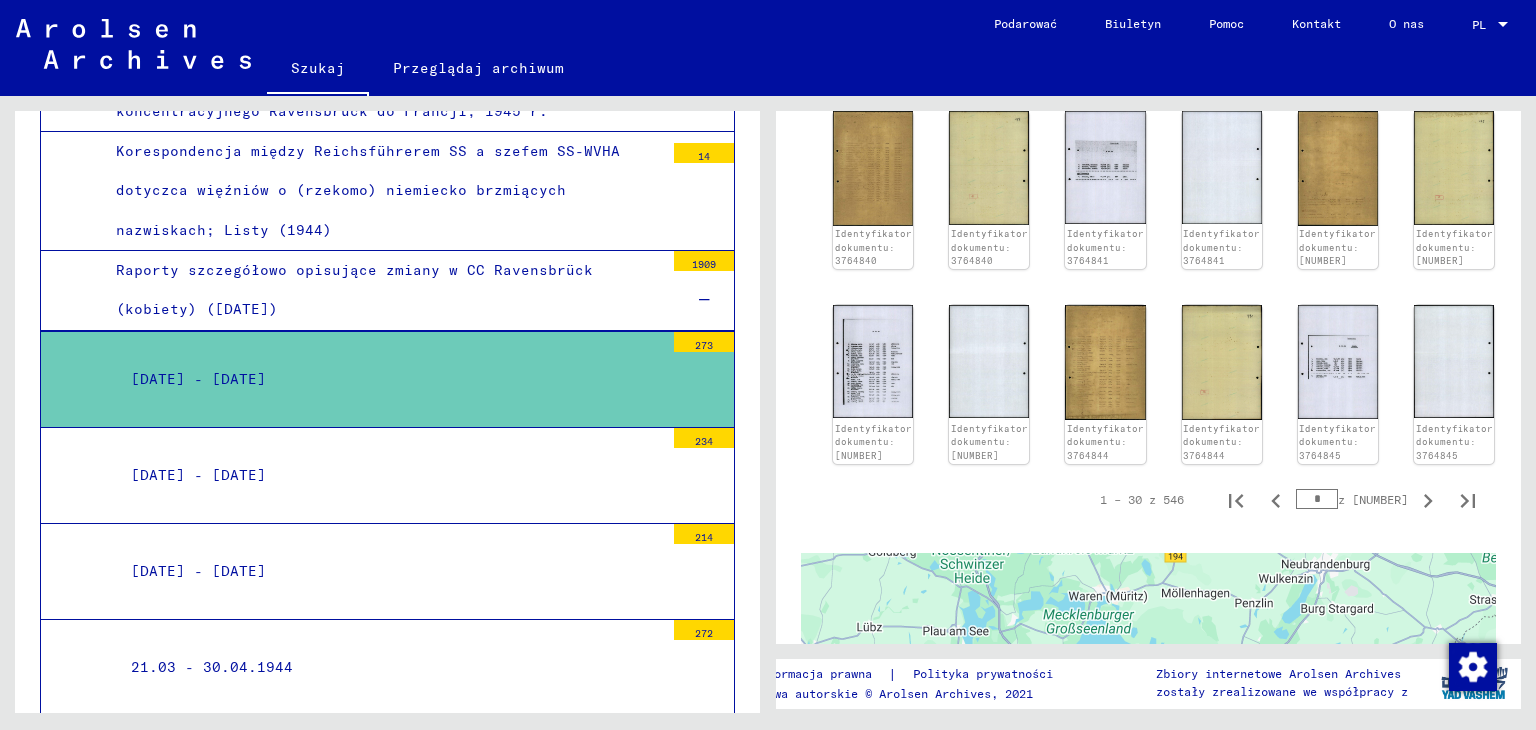 scroll, scrollTop: 1048, scrollLeft: 0, axis: vertical 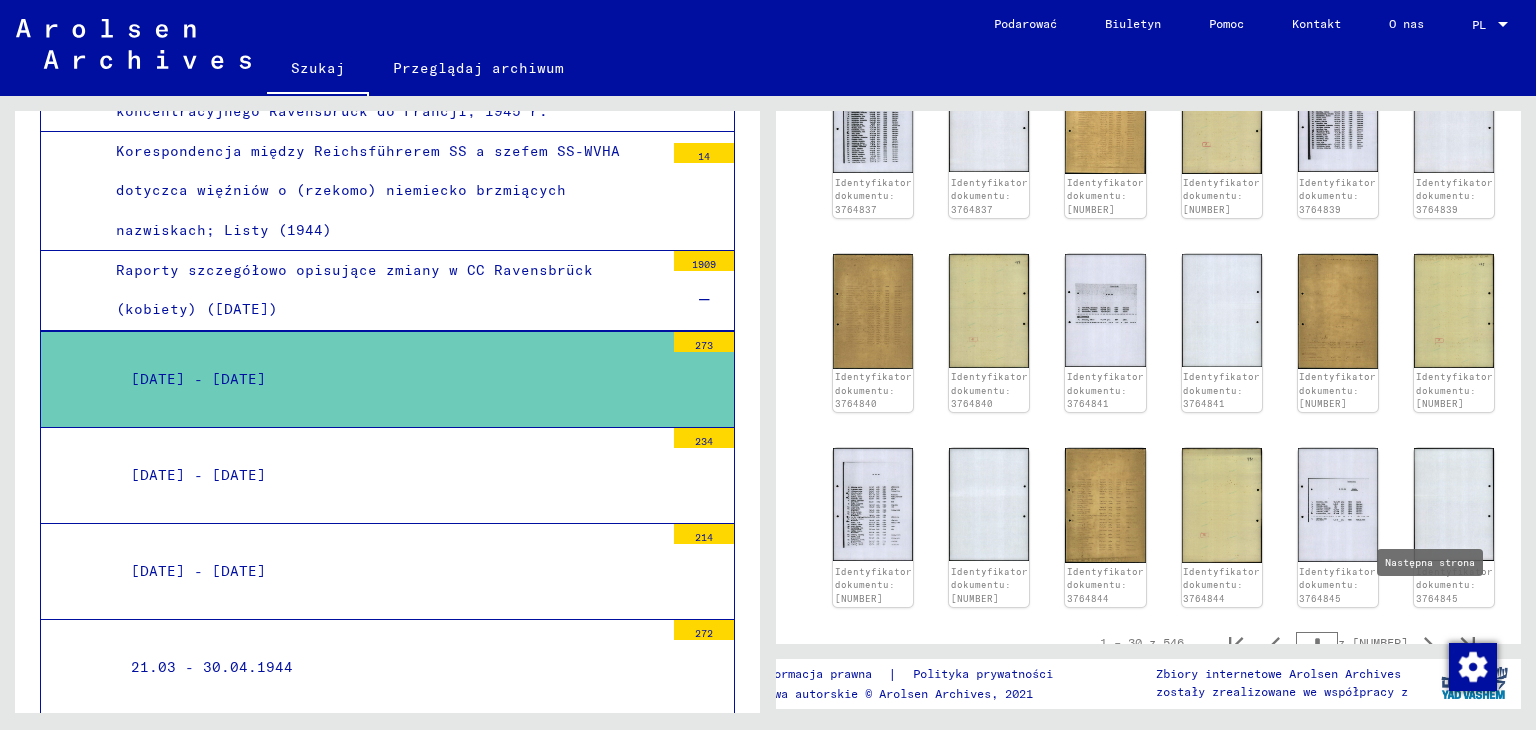 click 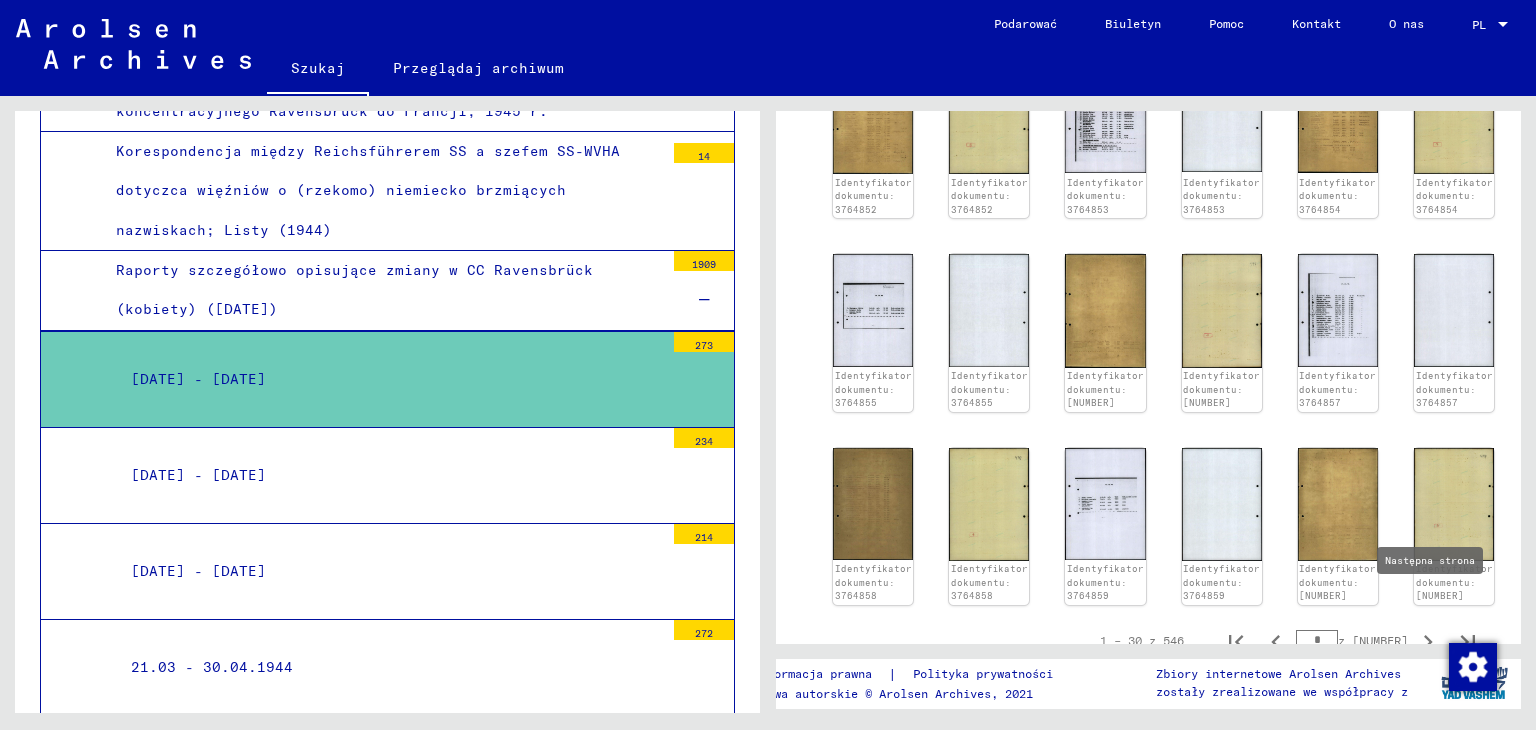 click 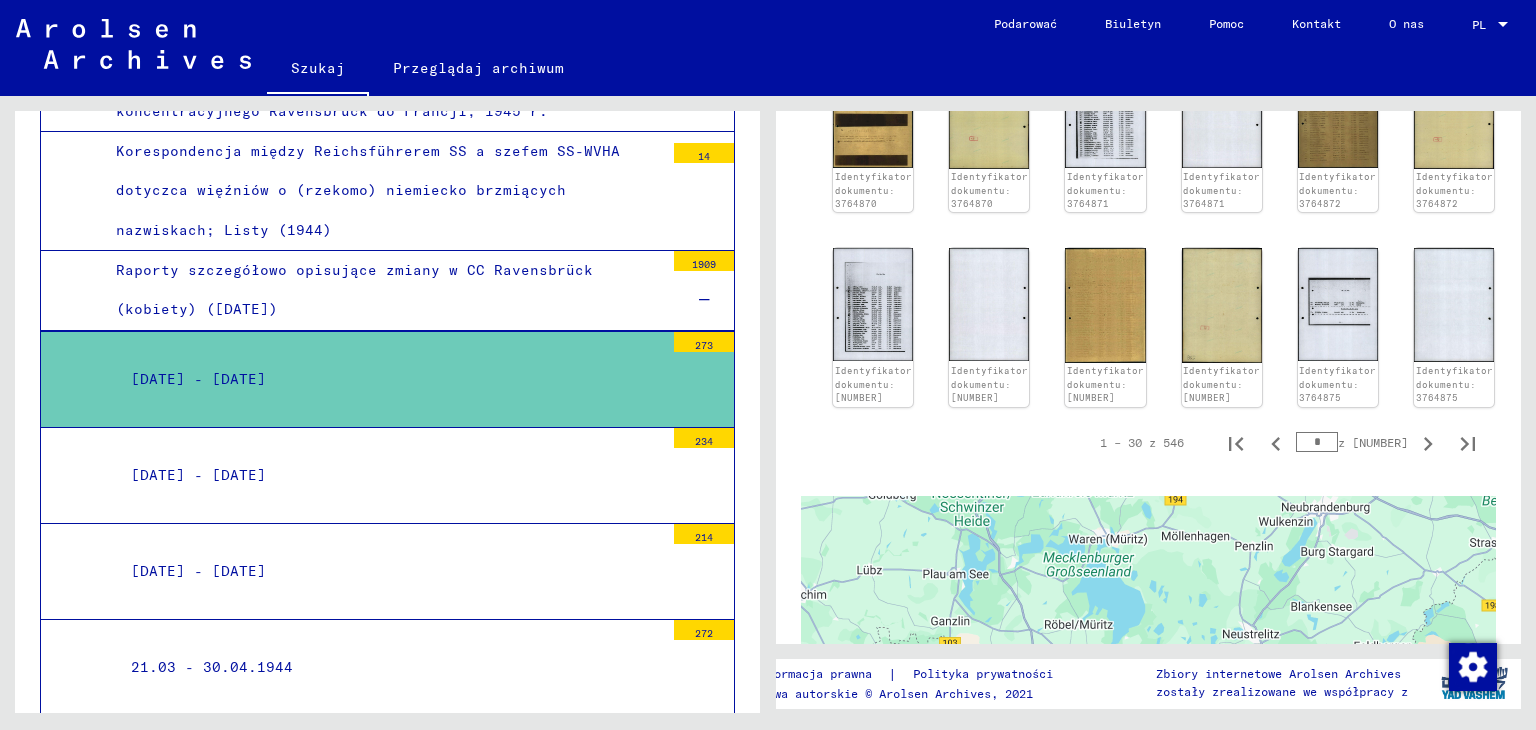 scroll, scrollTop: 1248, scrollLeft: 0, axis: vertical 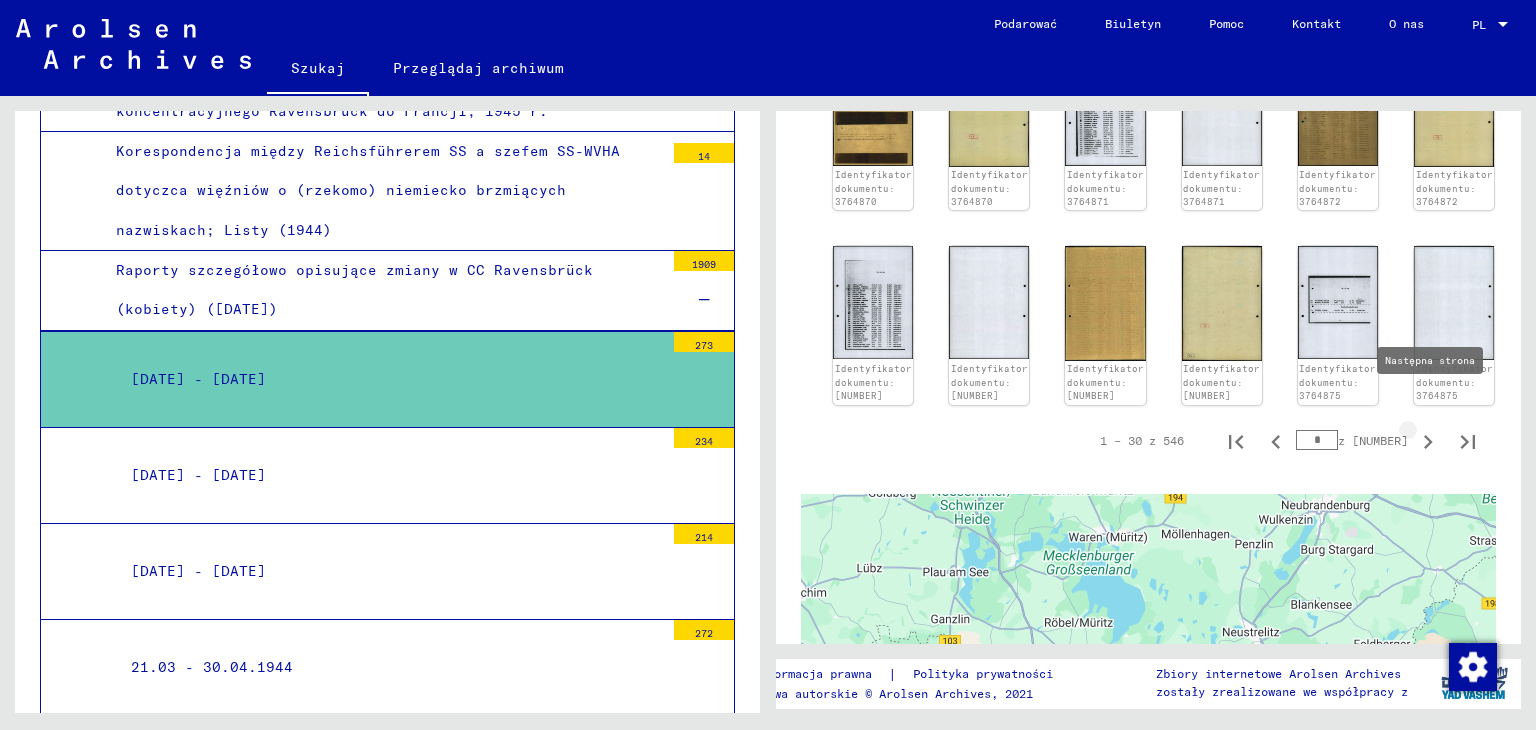 click 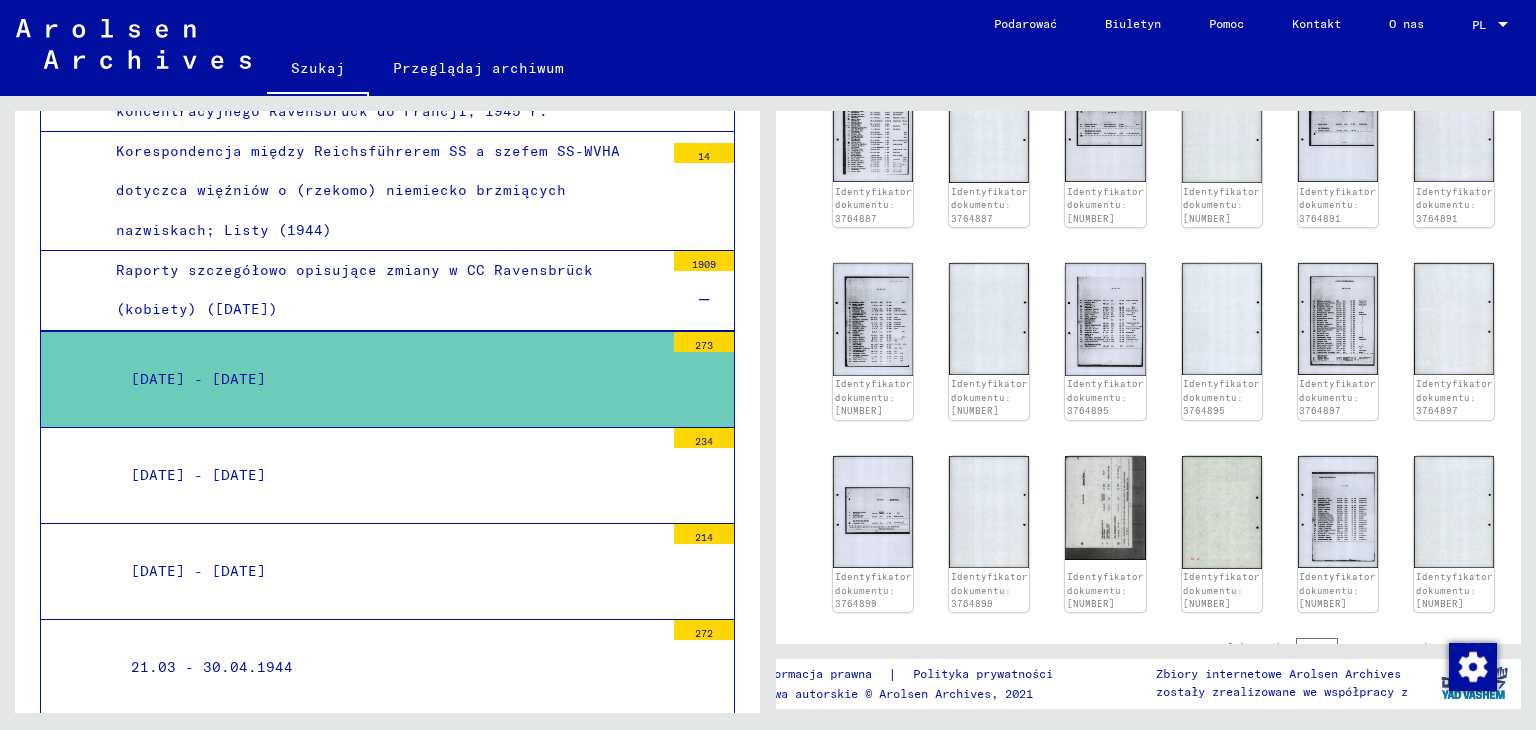 scroll, scrollTop: 1248, scrollLeft: 0, axis: vertical 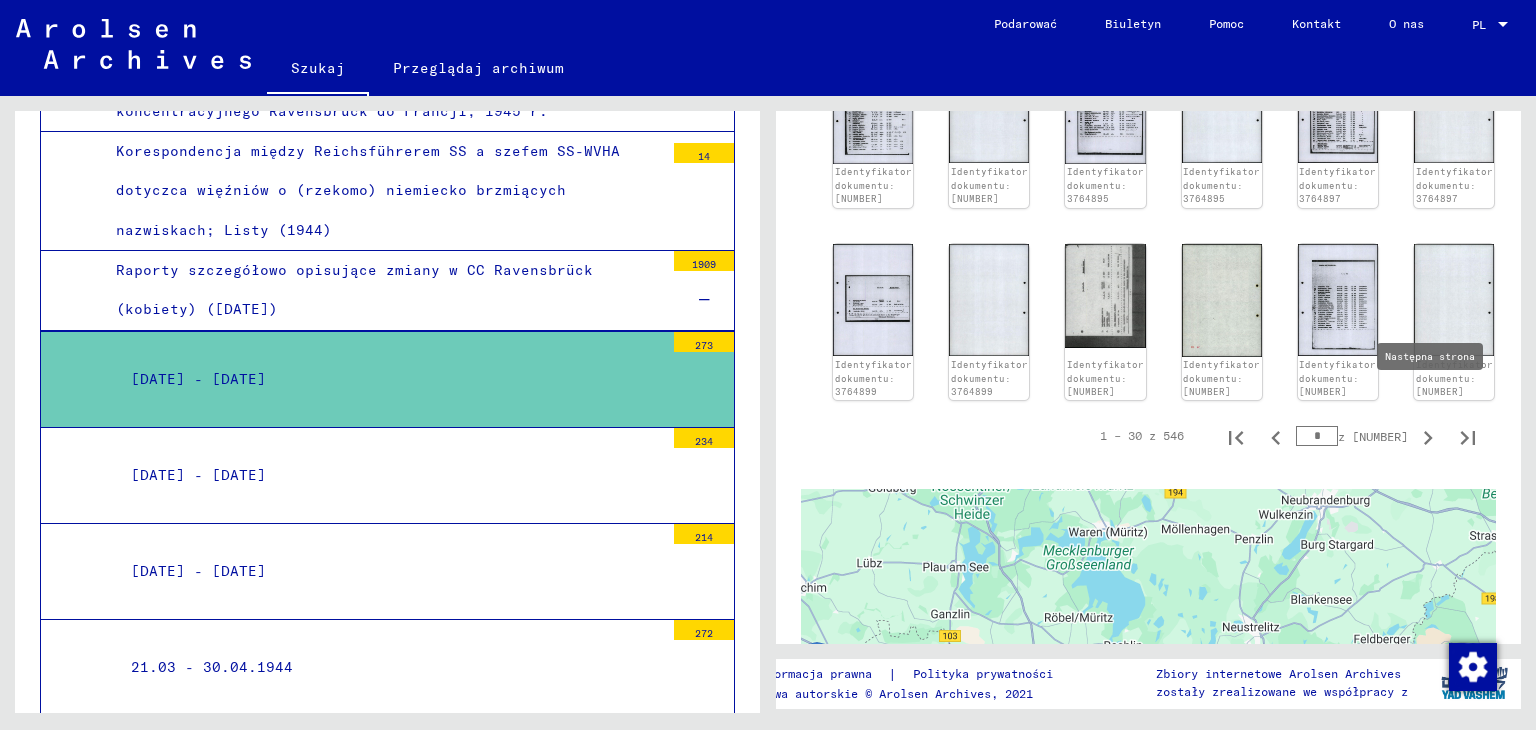 click 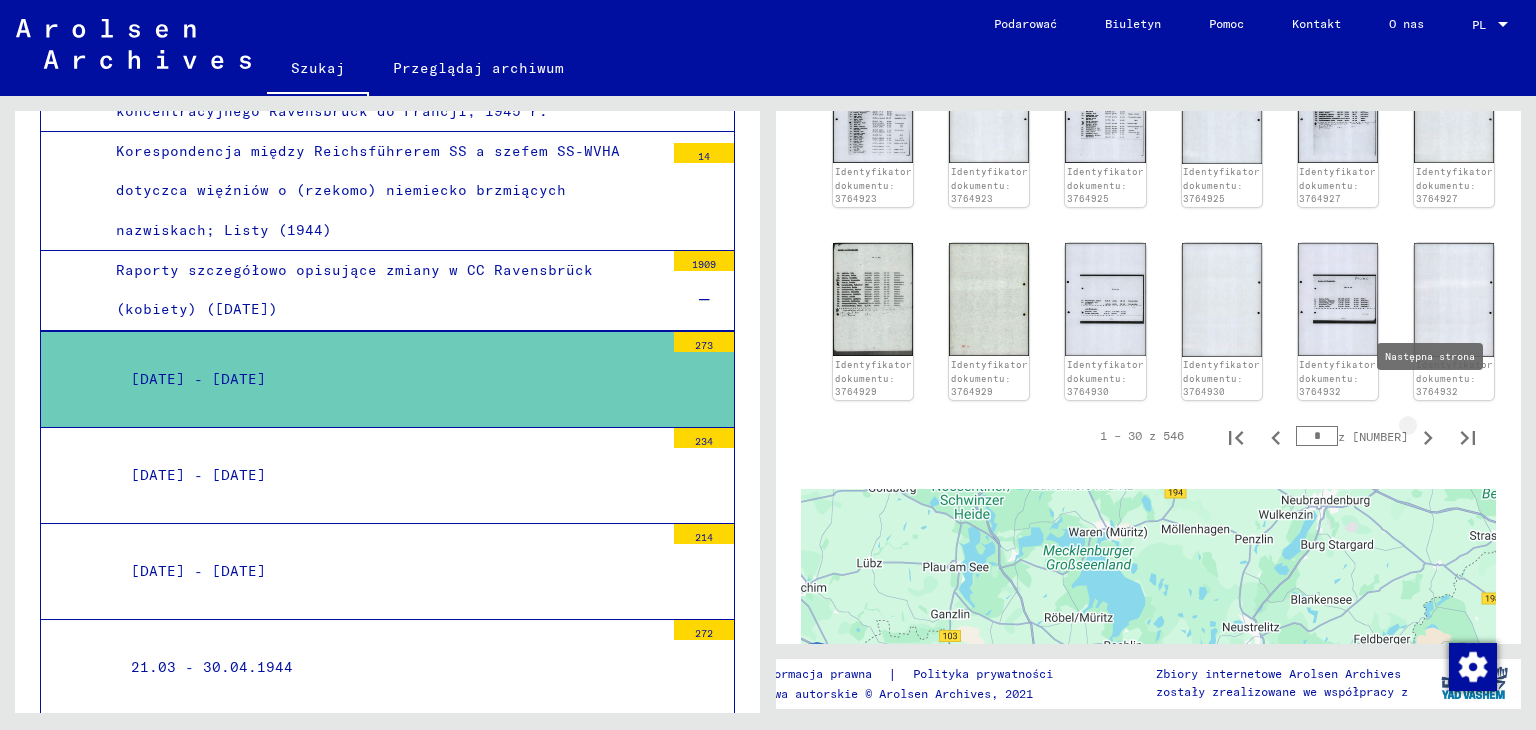 click 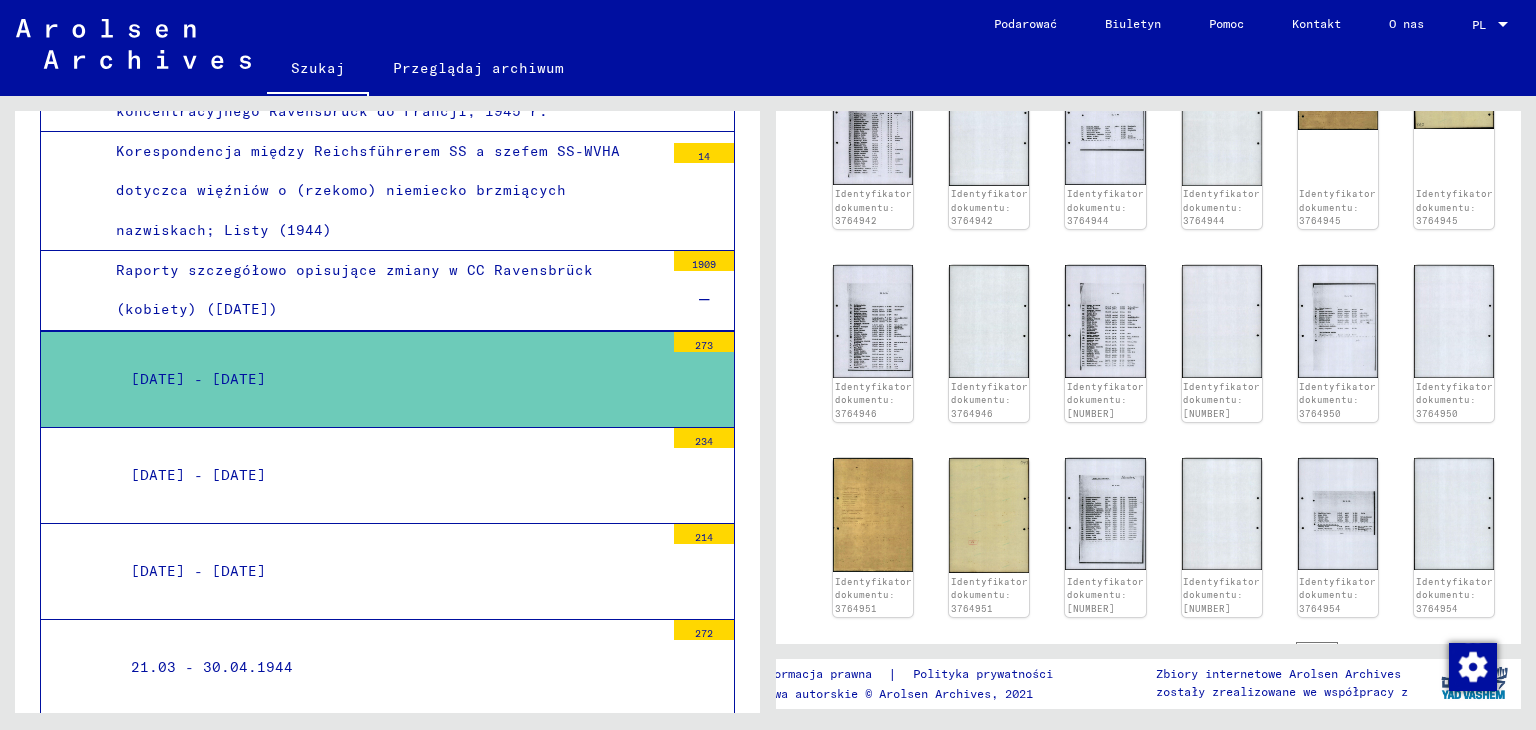 scroll, scrollTop: 1432, scrollLeft: 0, axis: vertical 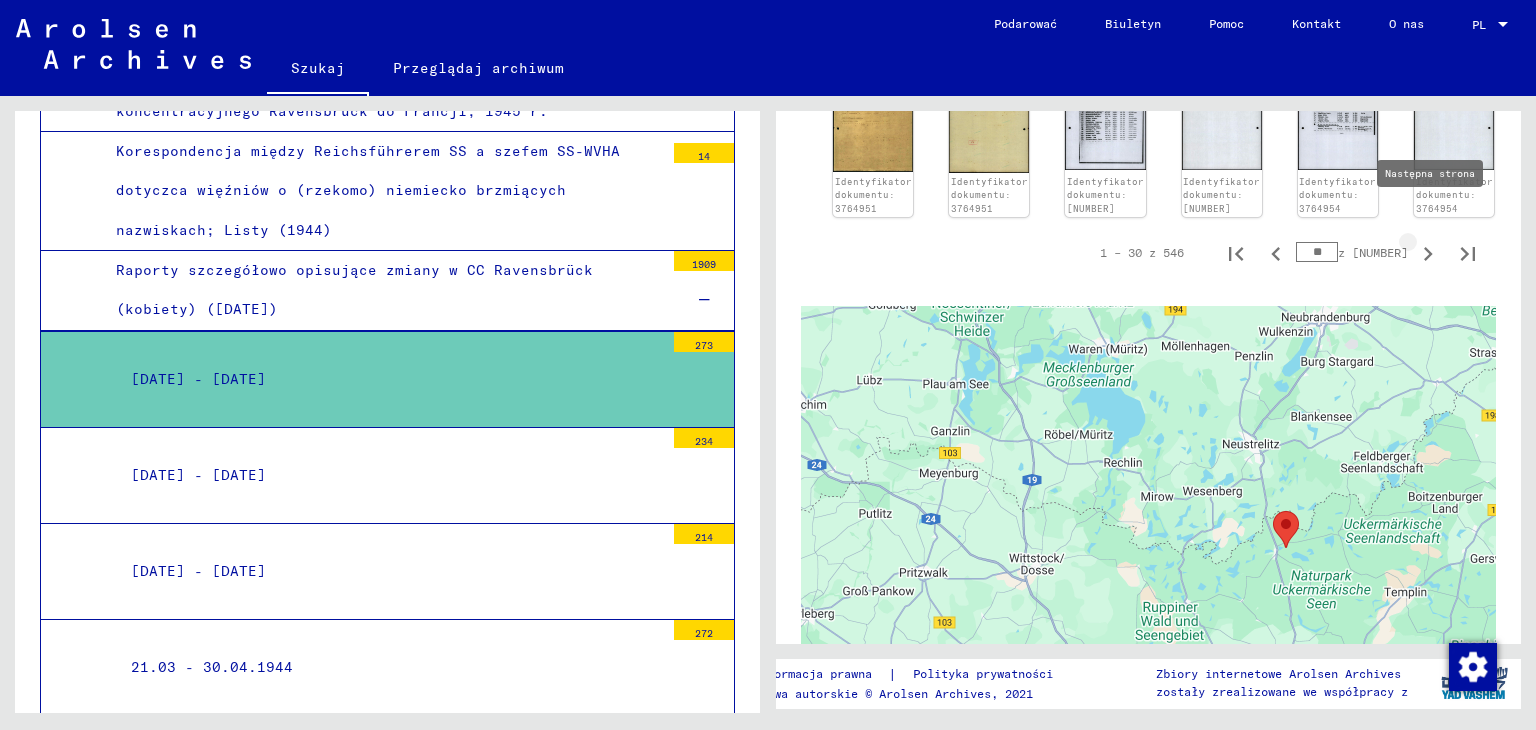click 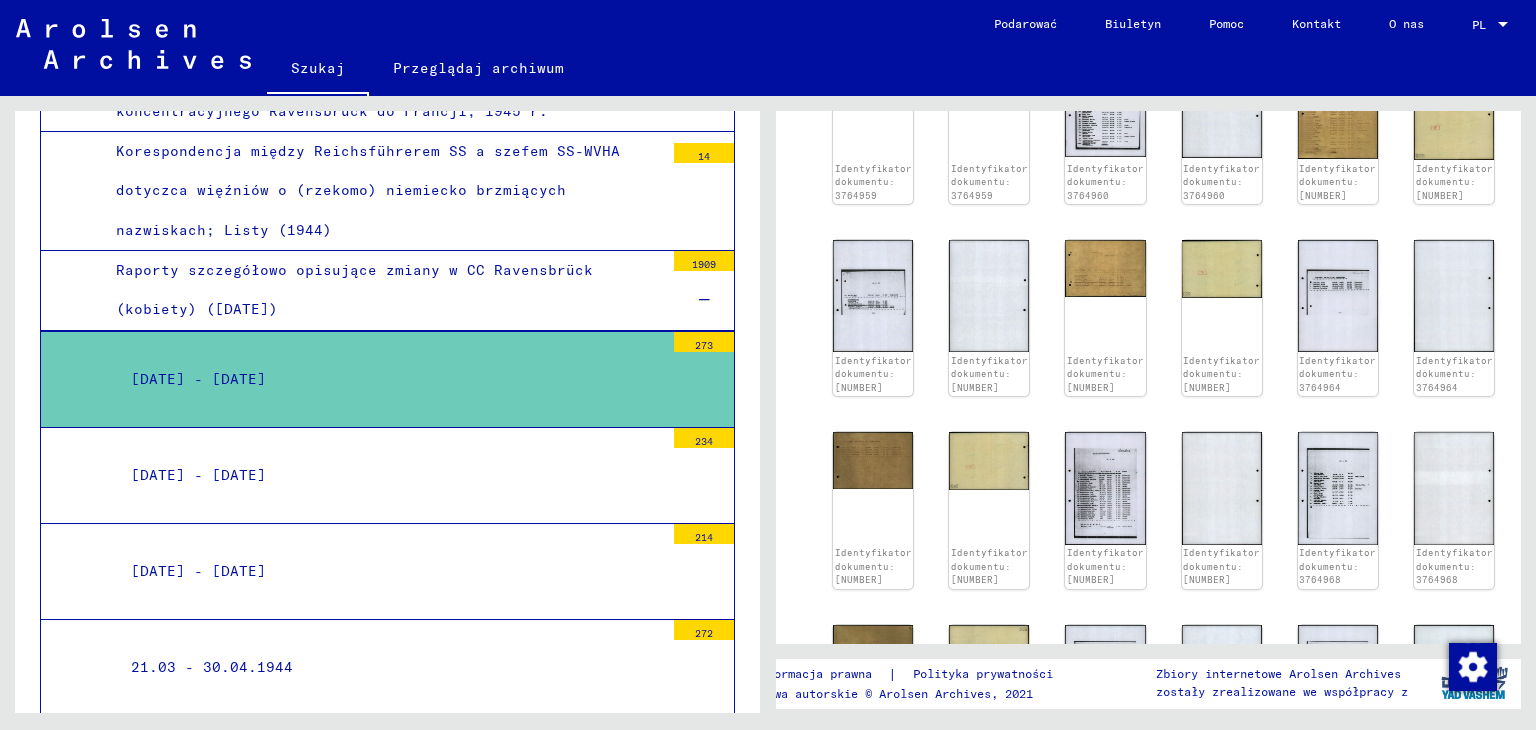 scroll, scrollTop: 1267, scrollLeft: 0, axis: vertical 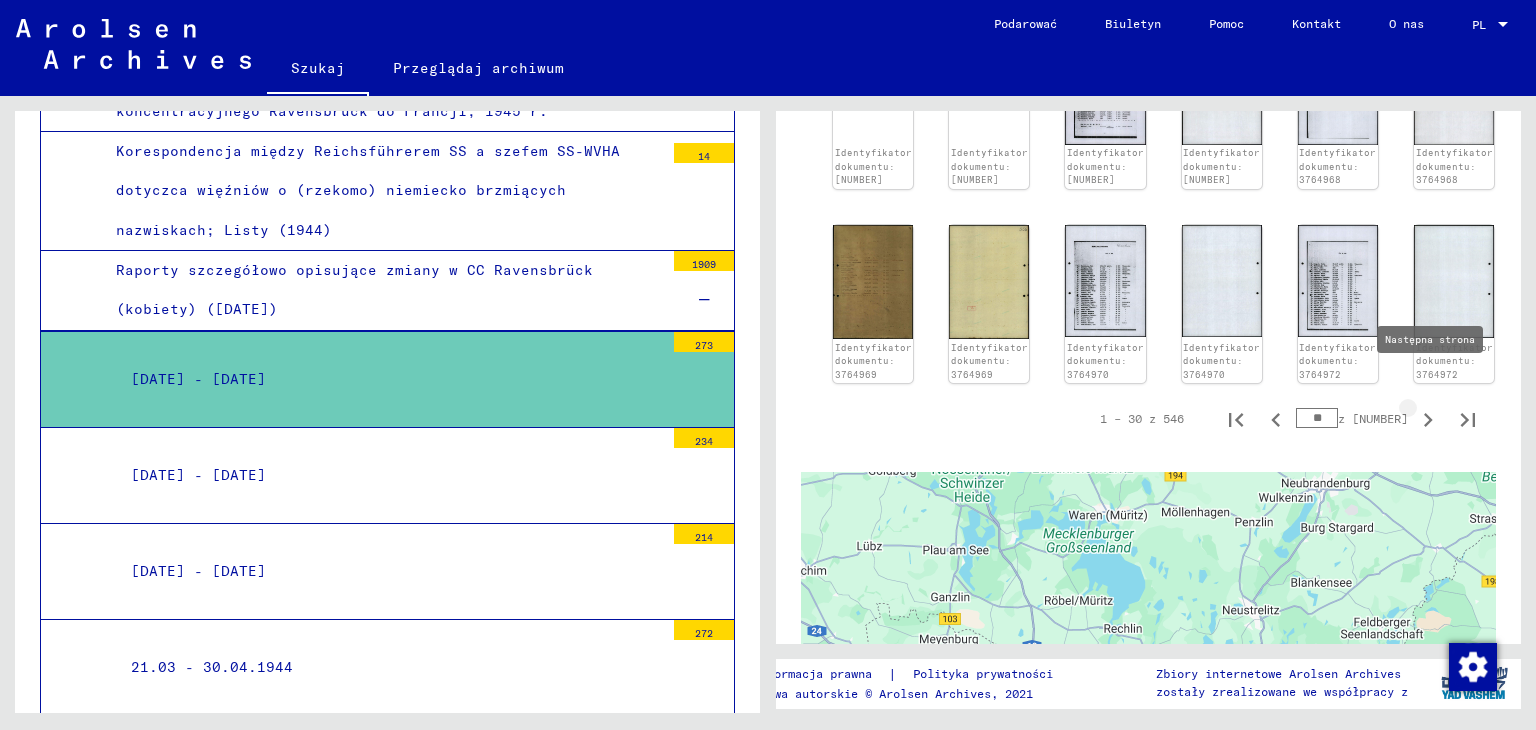 click 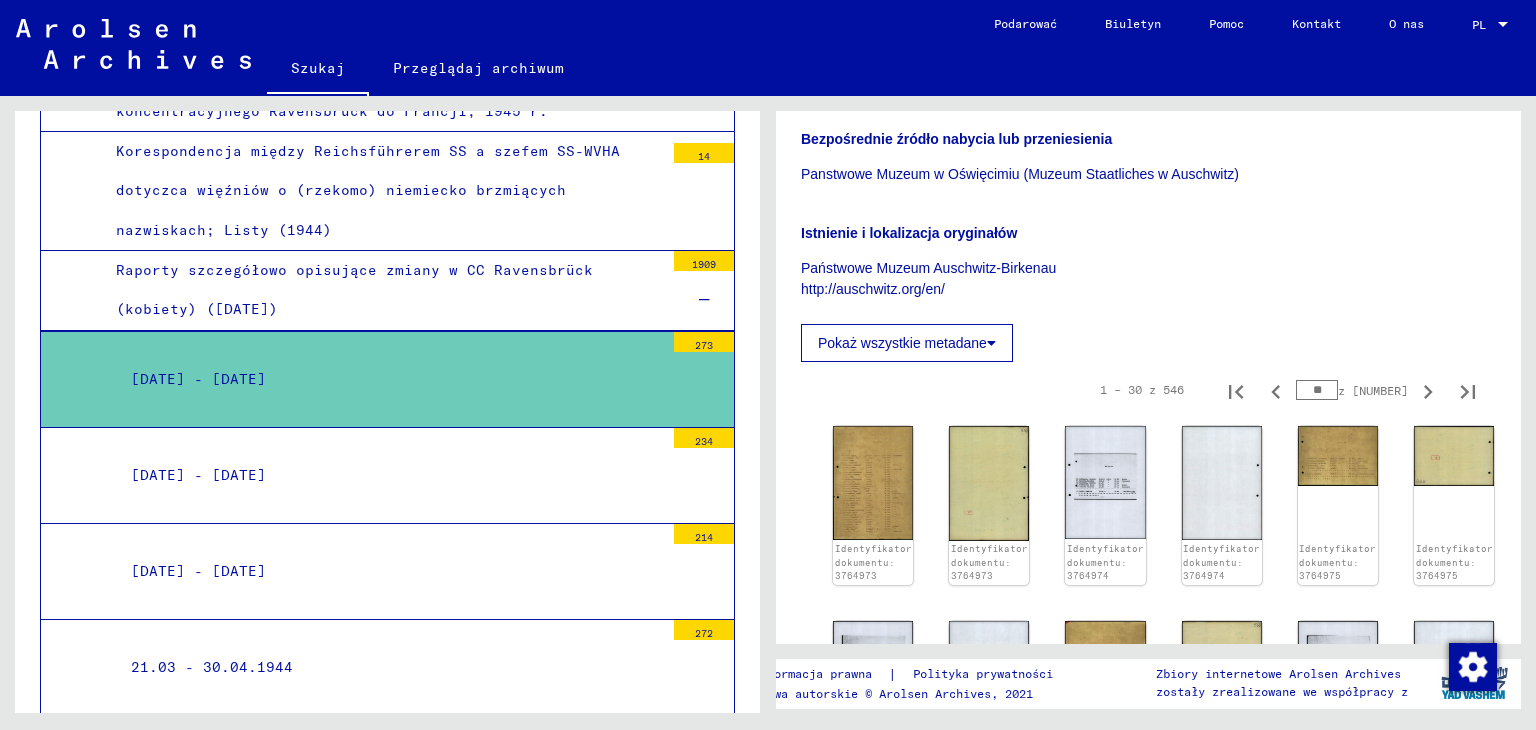 scroll, scrollTop: 267, scrollLeft: 0, axis: vertical 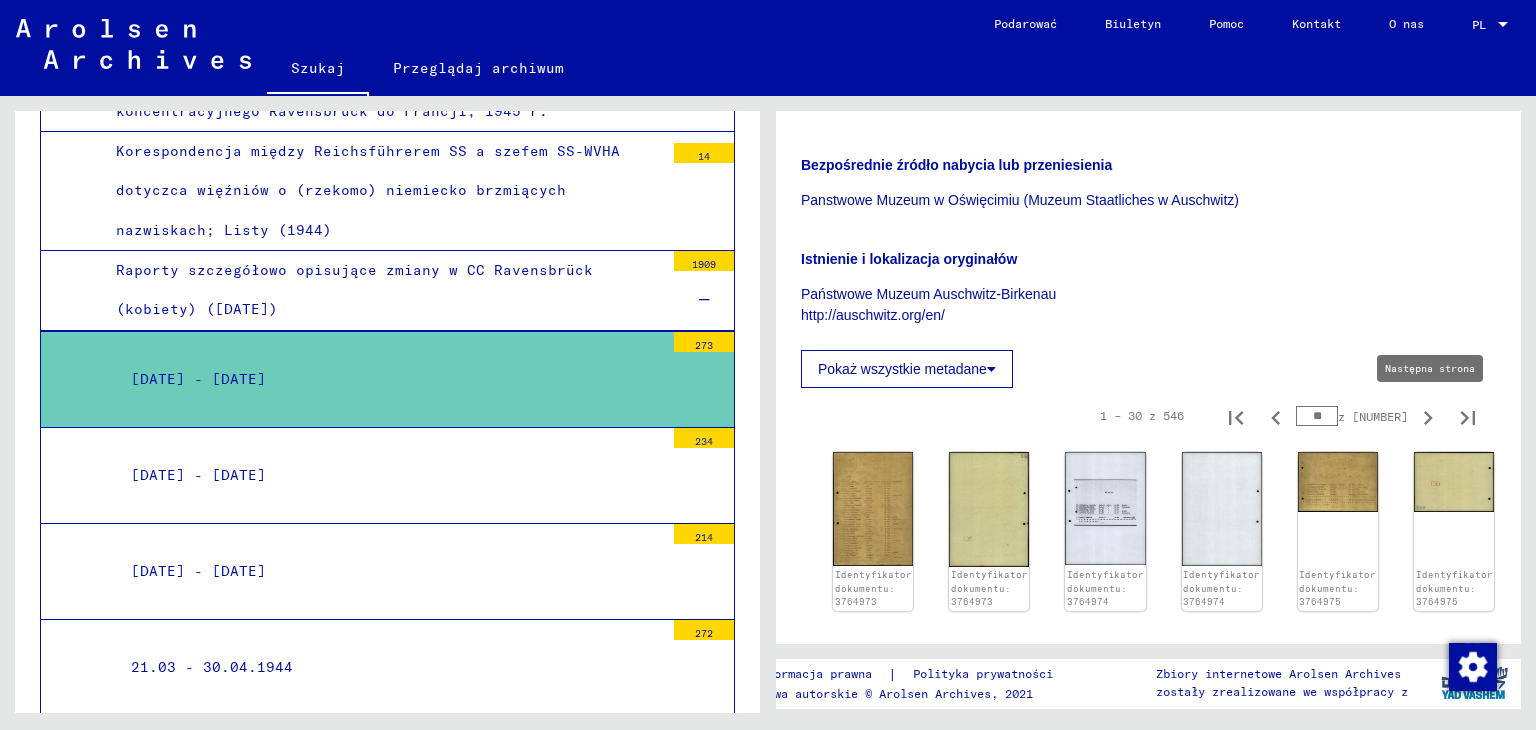 click 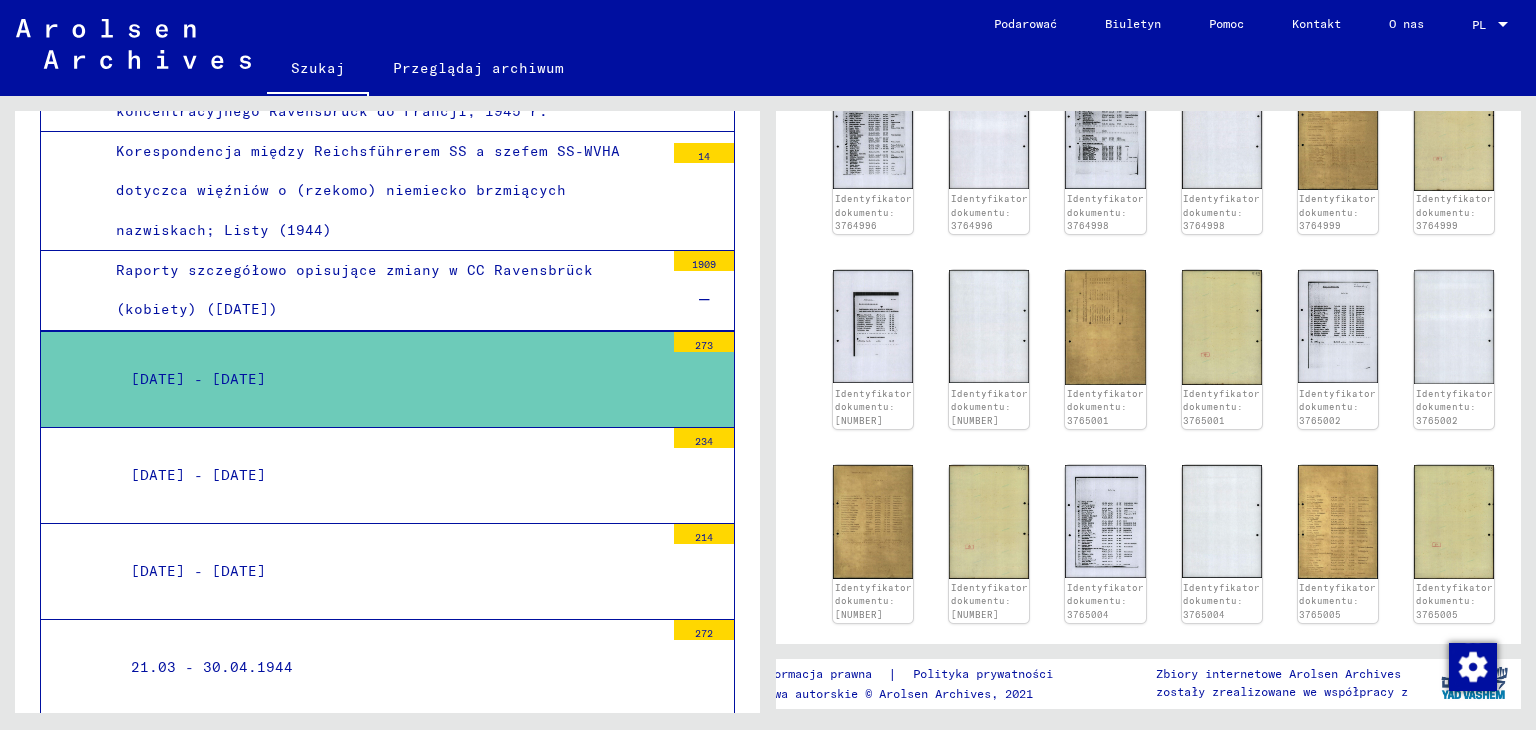scroll, scrollTop: 1267, scrollLeft: 0, axis: vertical 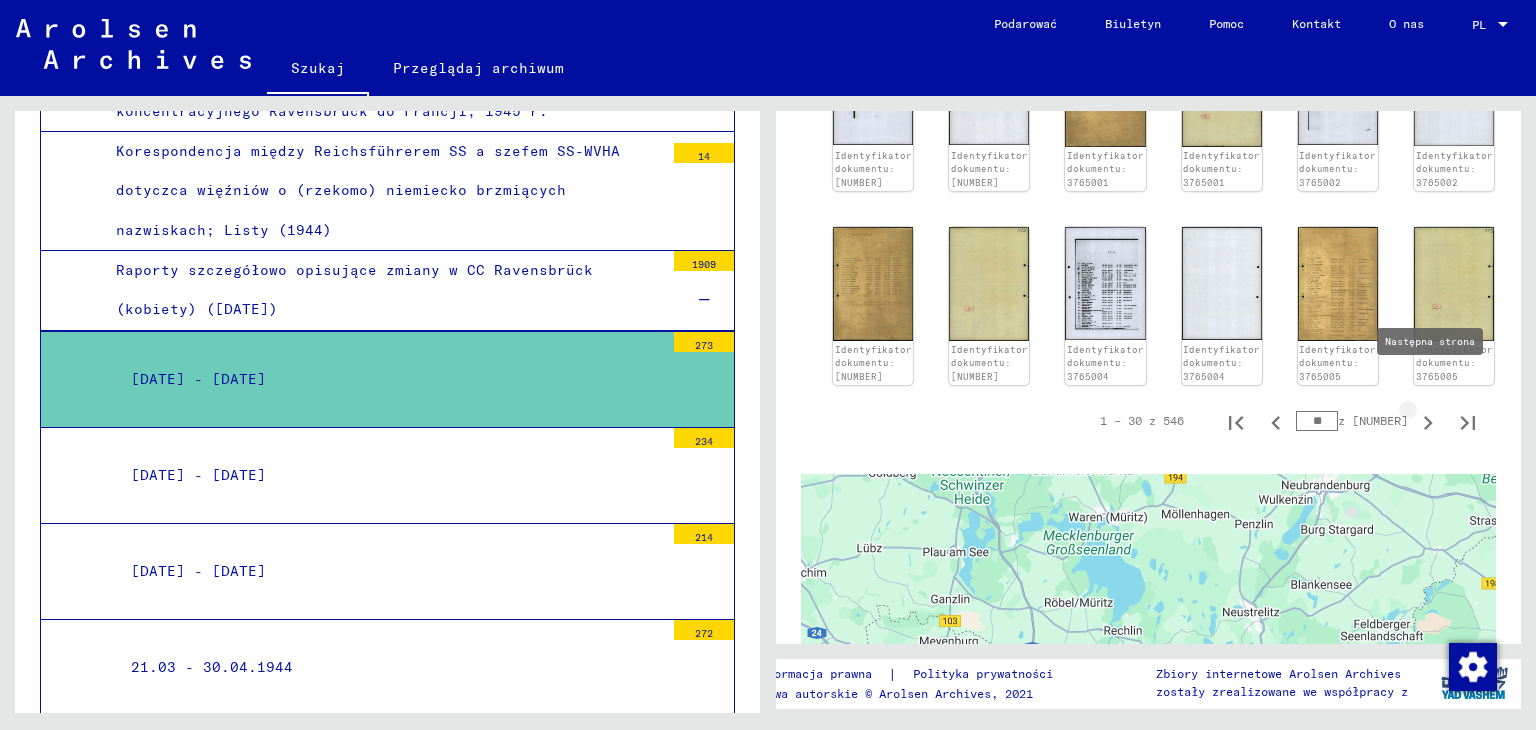 click 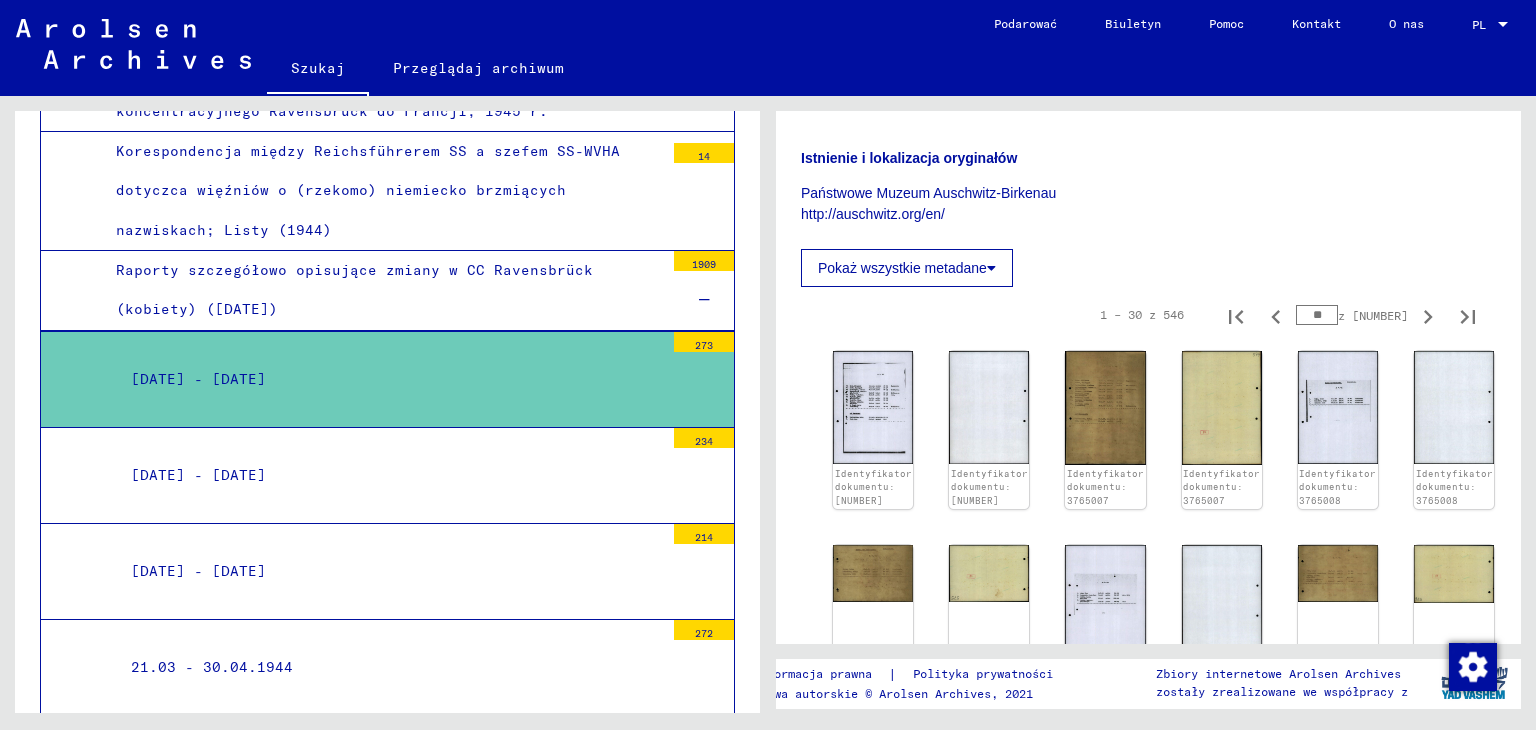 scroll, scrollTop: 367, scrollLeft: 0, axis: vertical 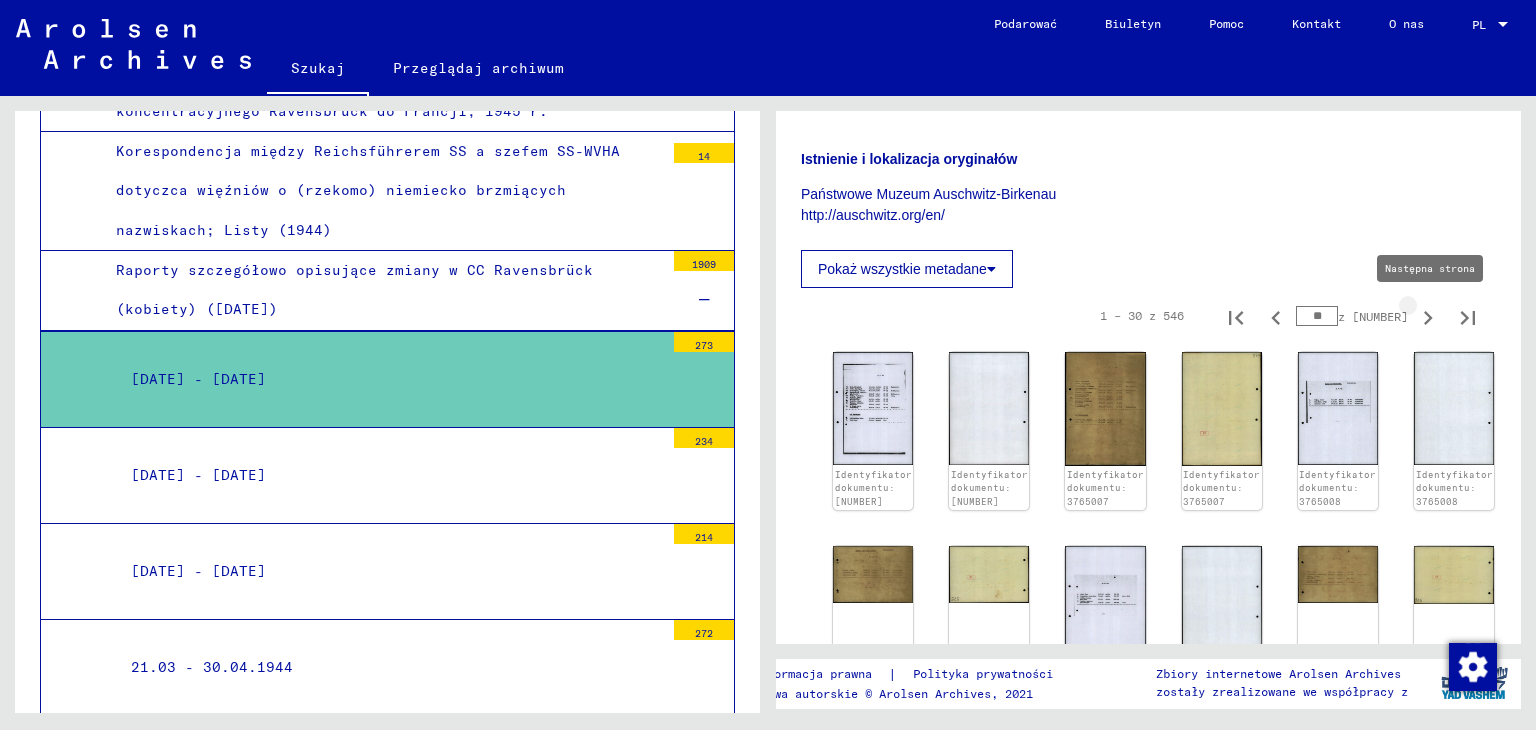 click 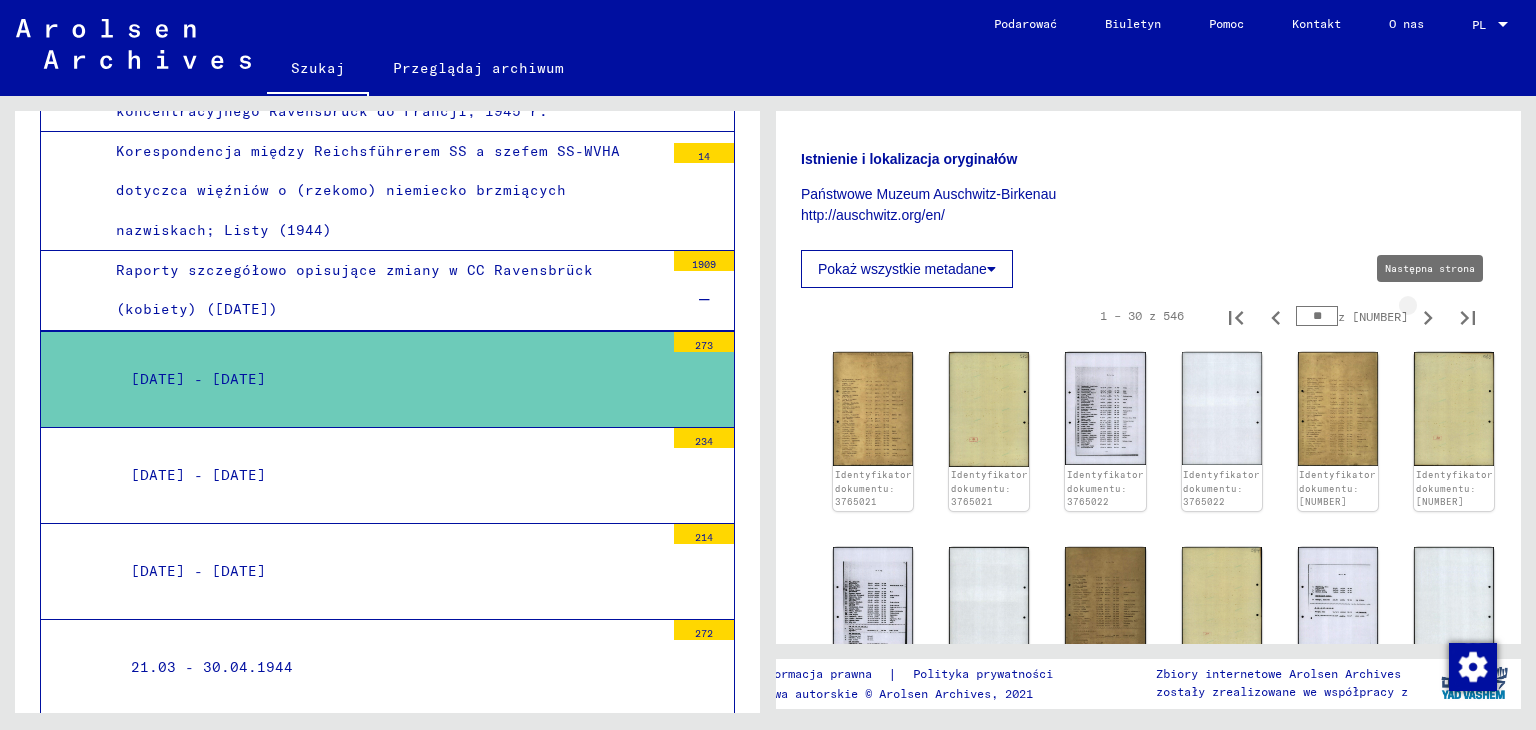 click 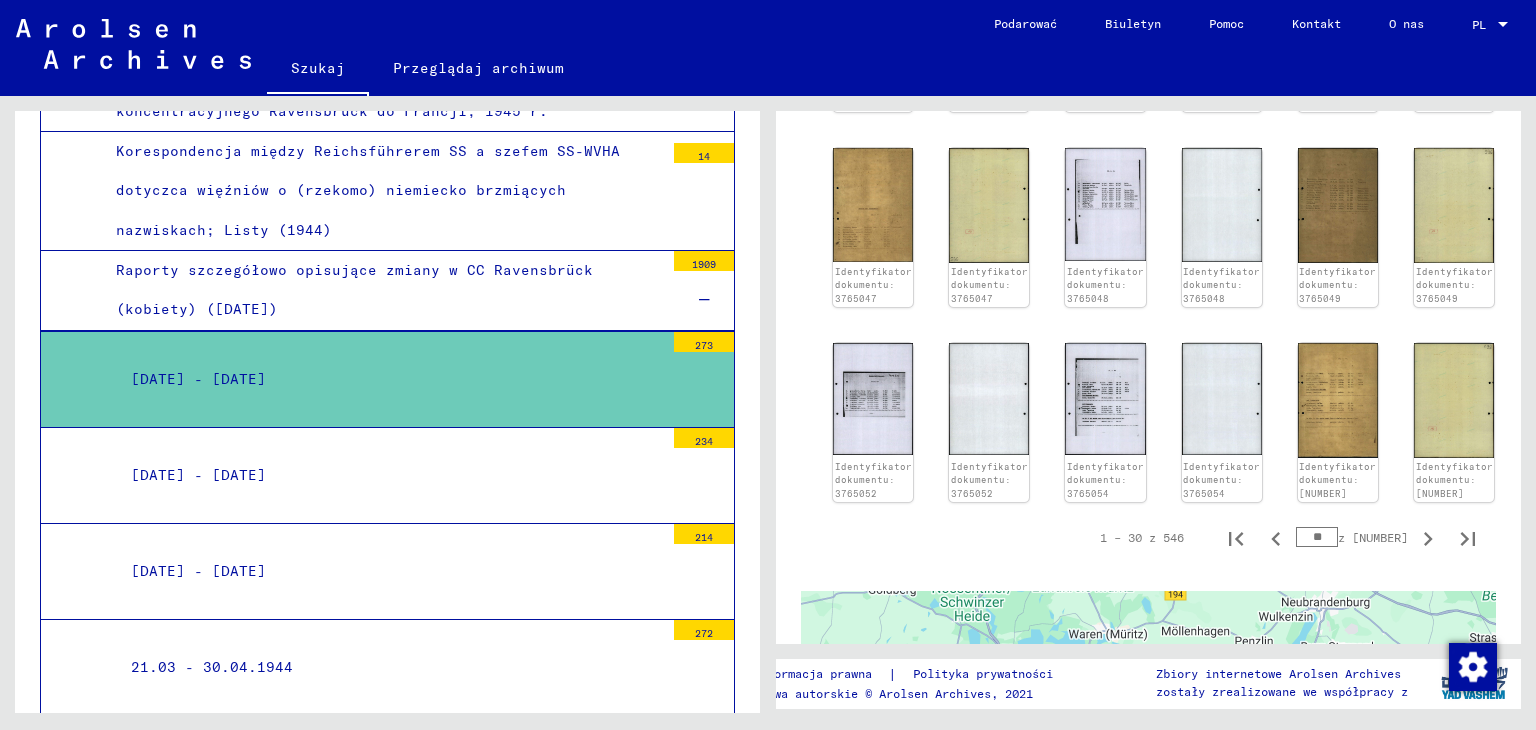 scroll, scrollTop: 1167, scrollLeft: 0, axis: vertical 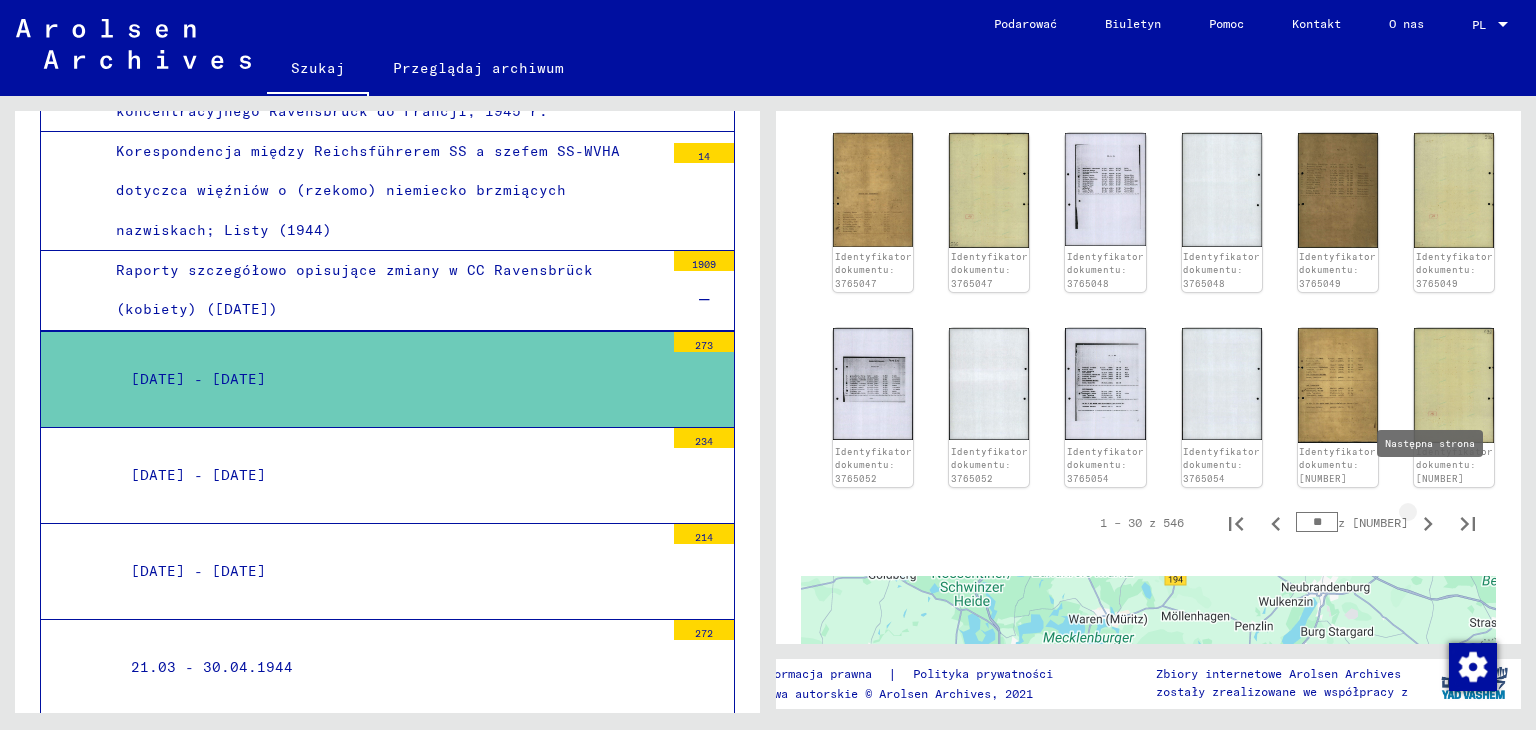 click 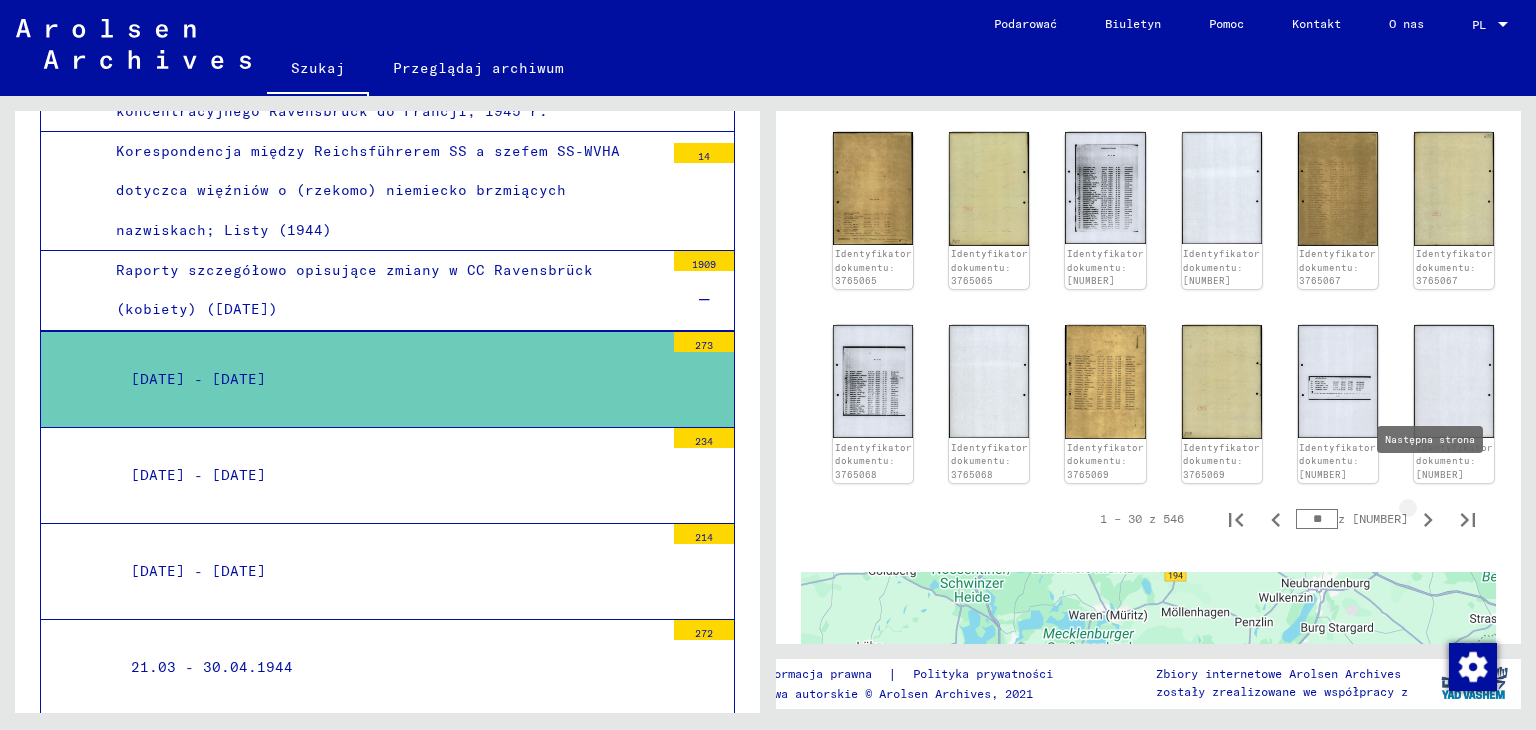 click 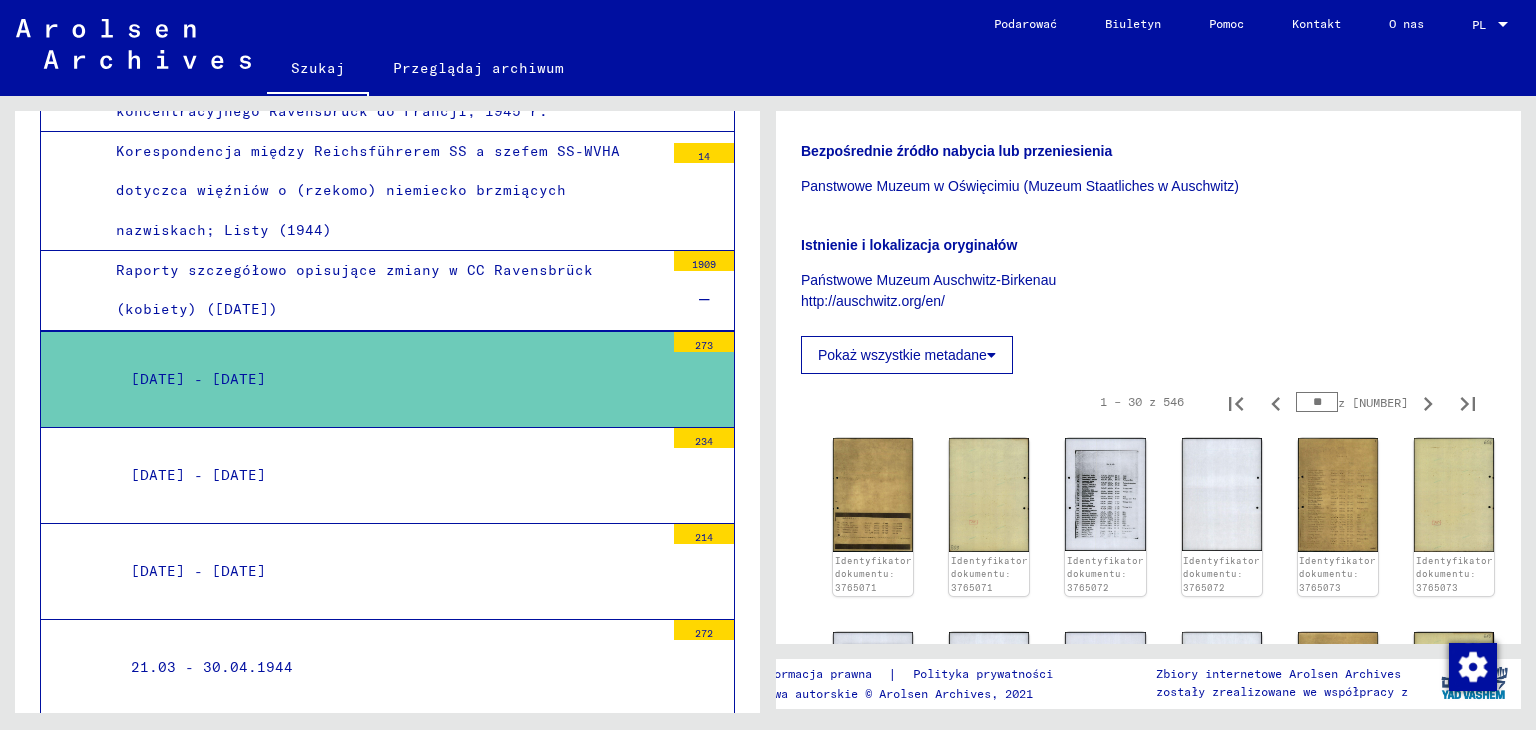 scroll, scrollTop: 267, scrollLeft: 0, axis: vertical 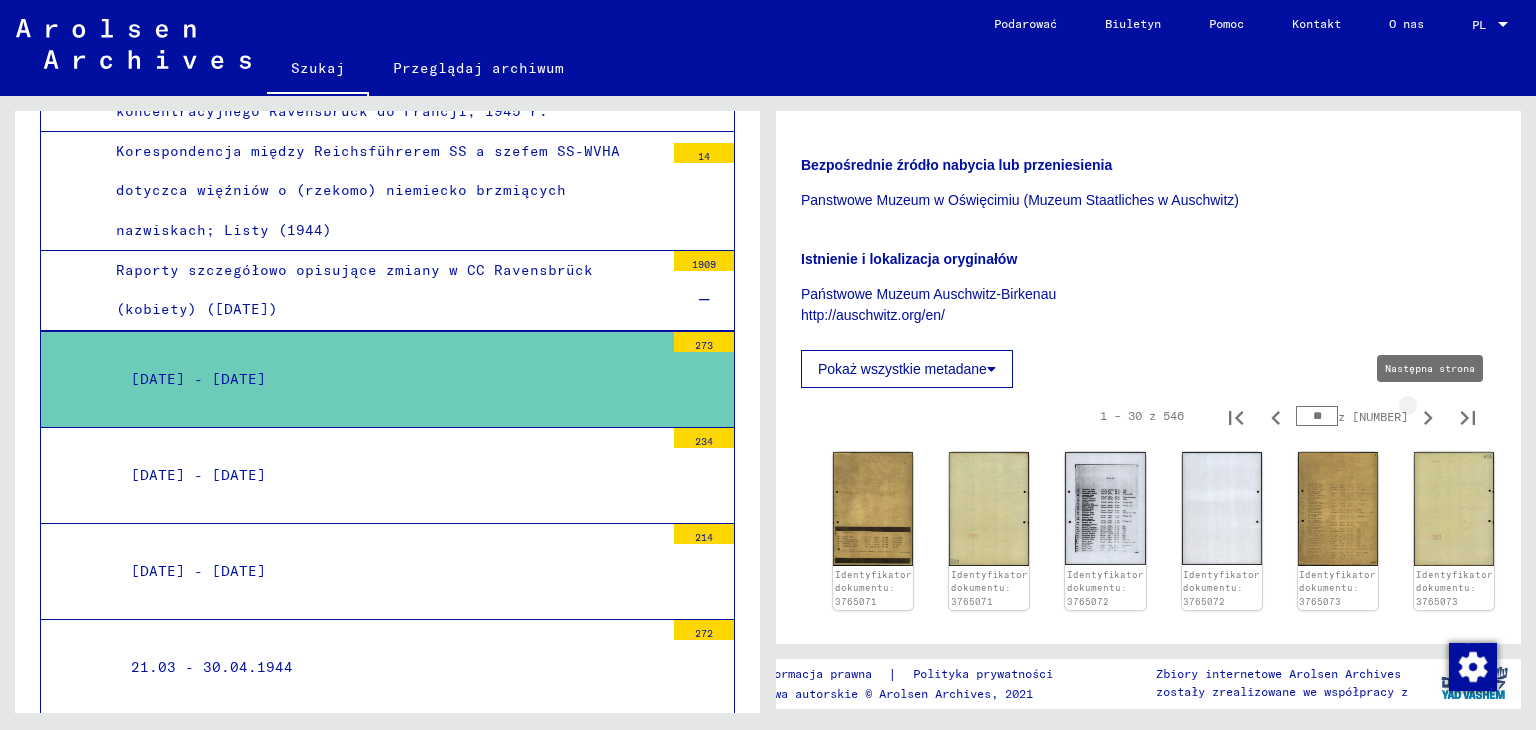 click 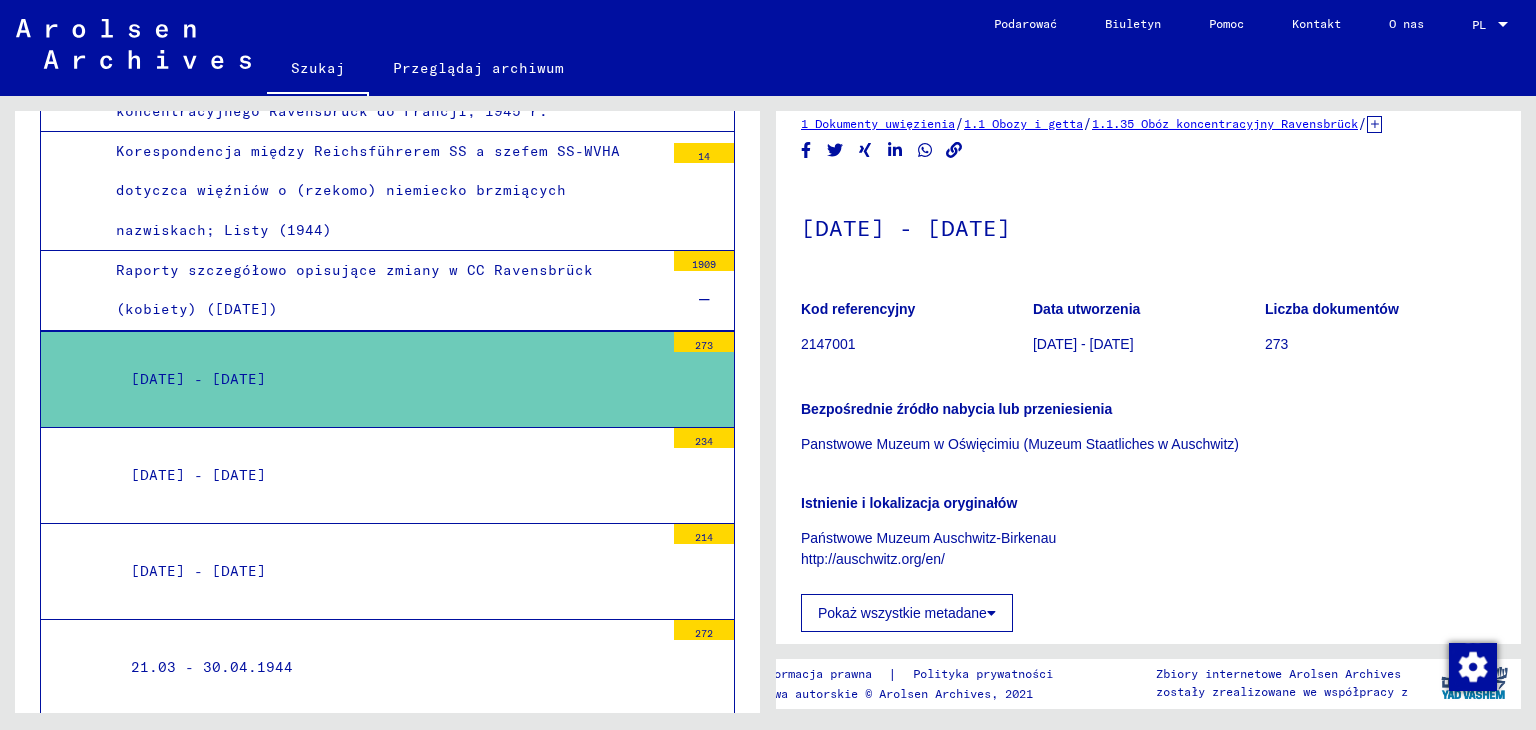 scroll, scrollTop: 0, scrollLeft: 0, axis: both 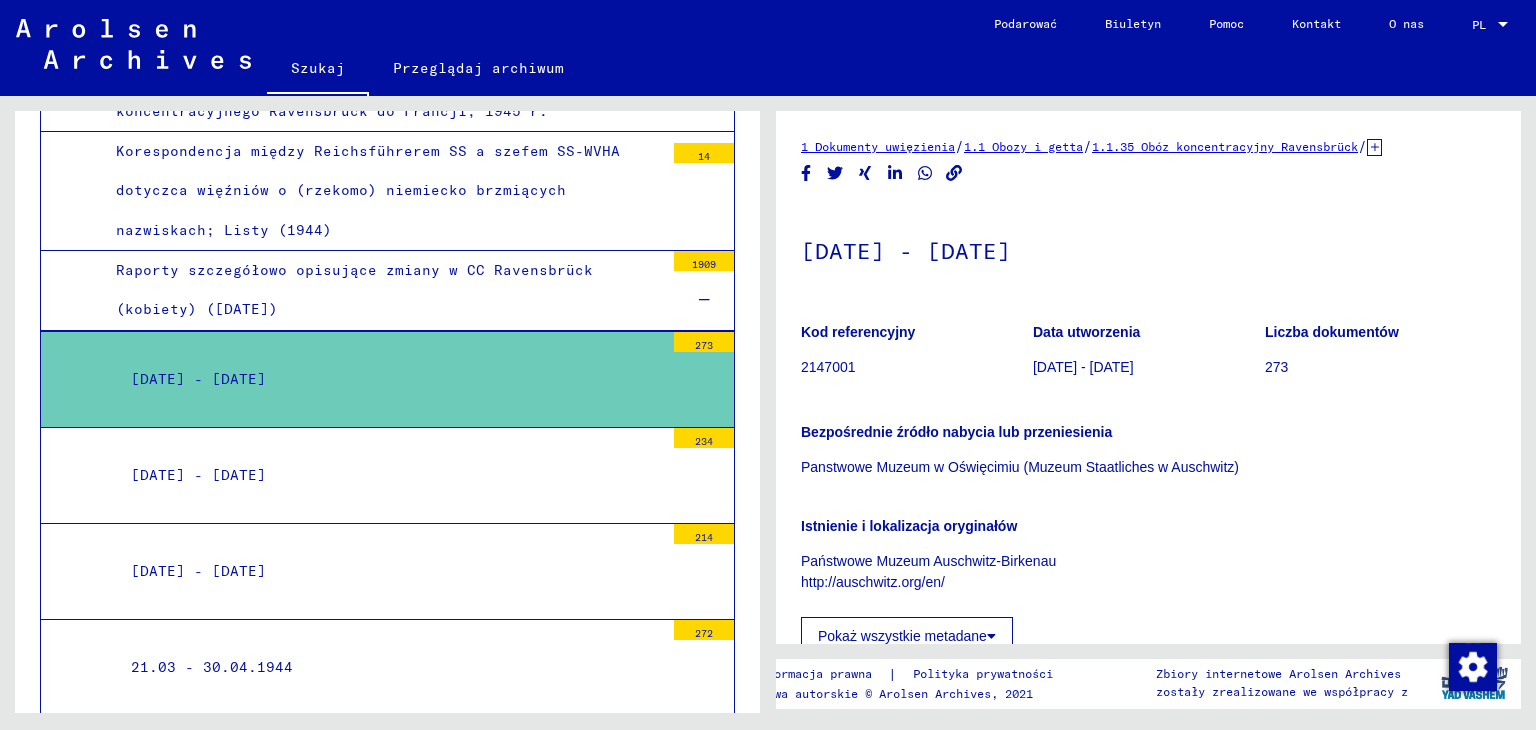click on "Szukaj" 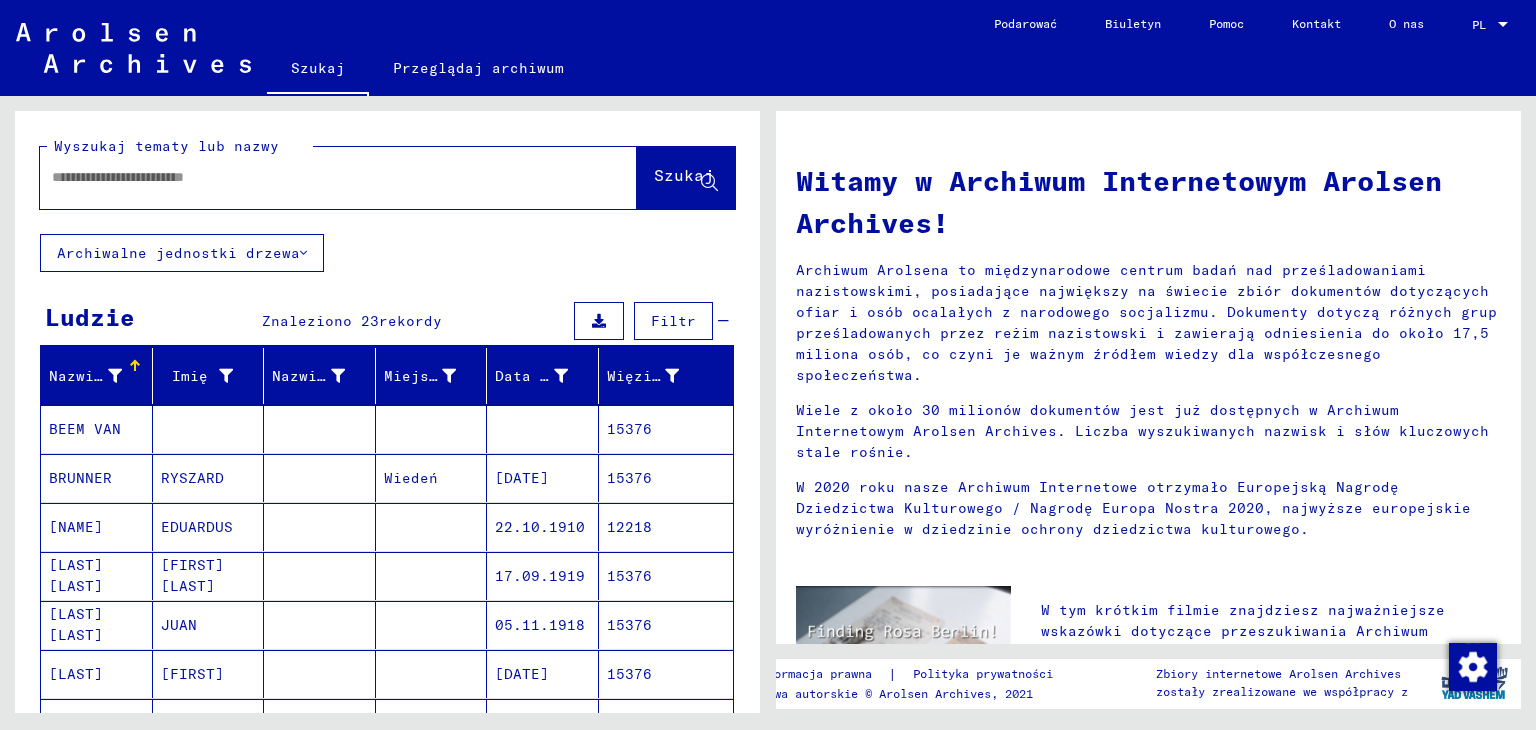 click 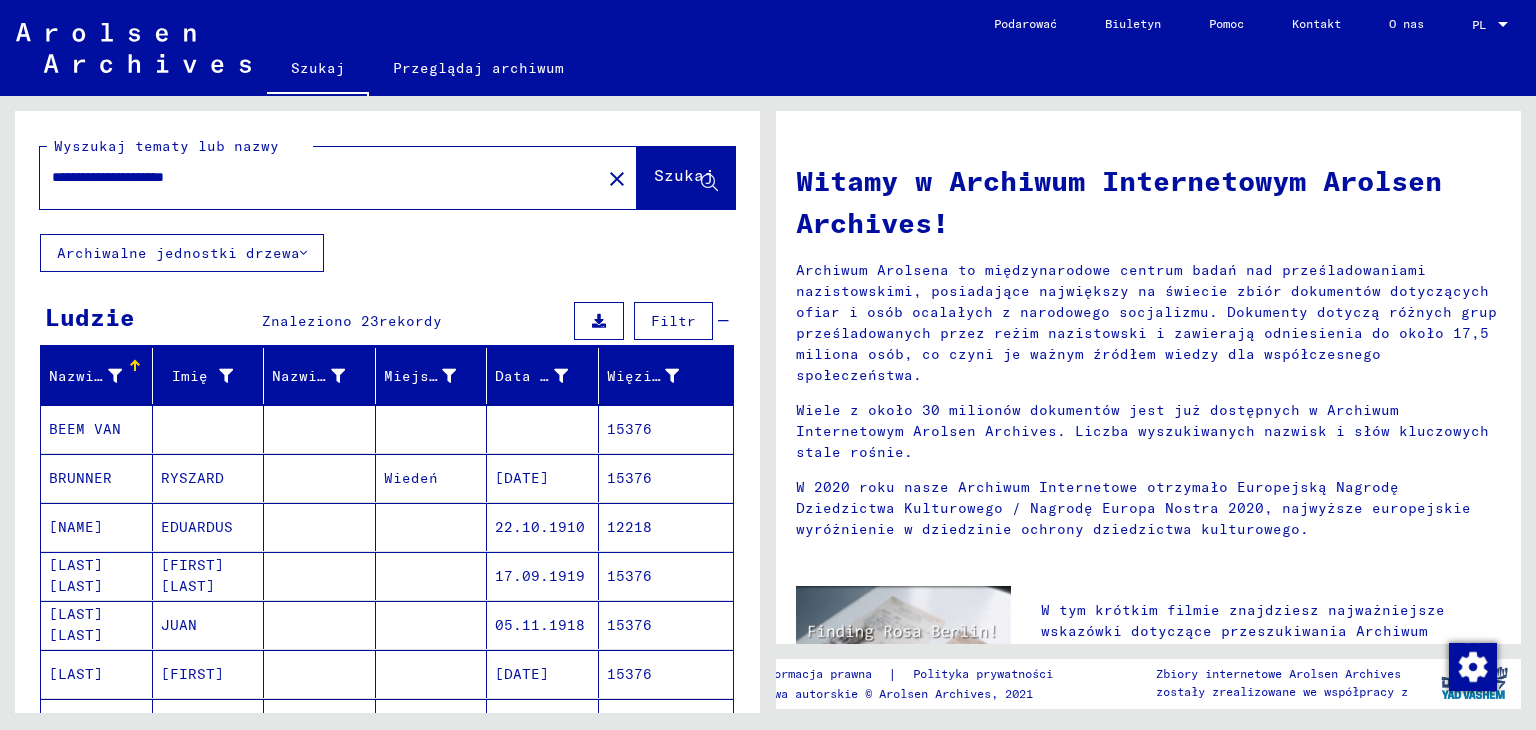 type on "**********" 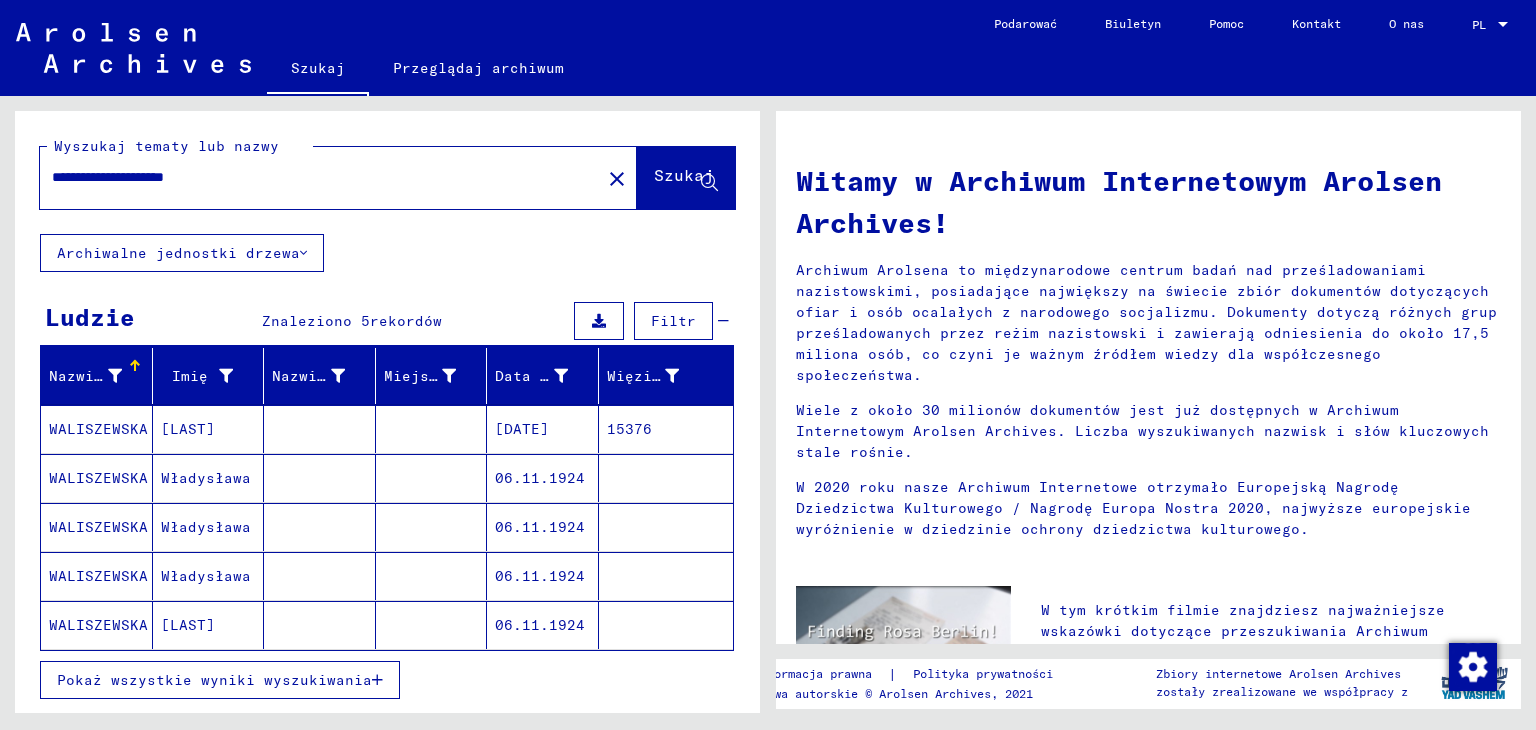 click on "[LAST]" at bounding box center (206, 478) 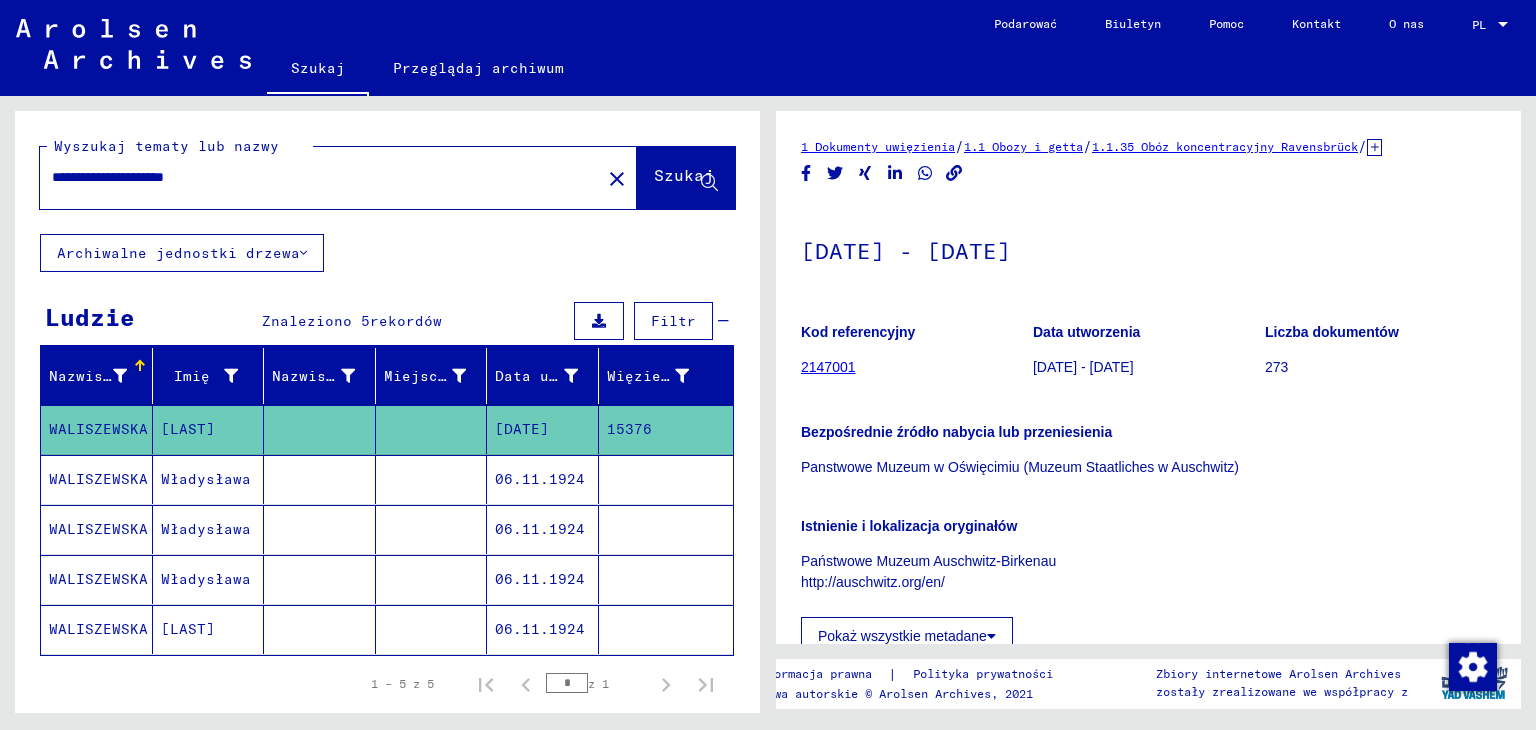 scroll, scrollTop: 0, scrollLeft: 0, axis: both 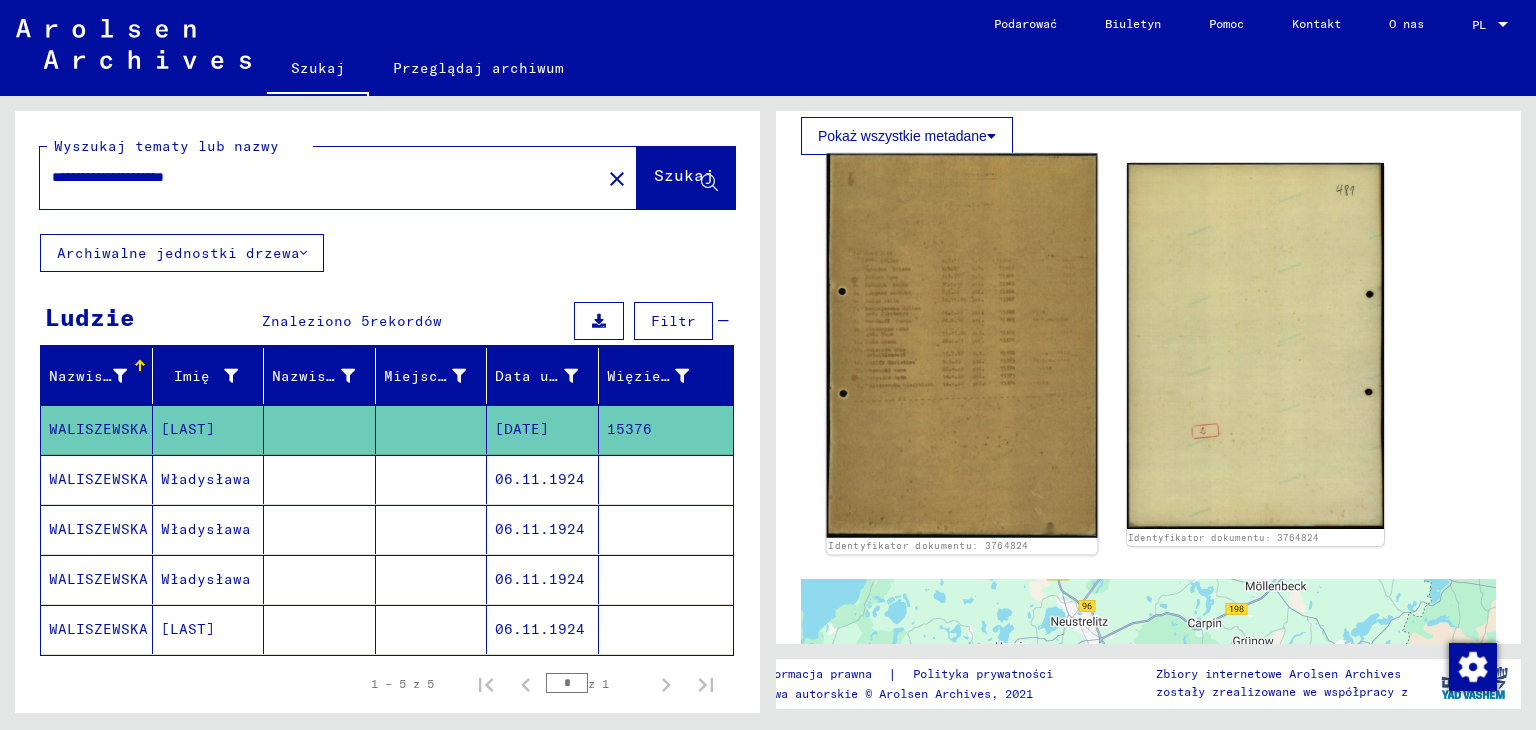 click 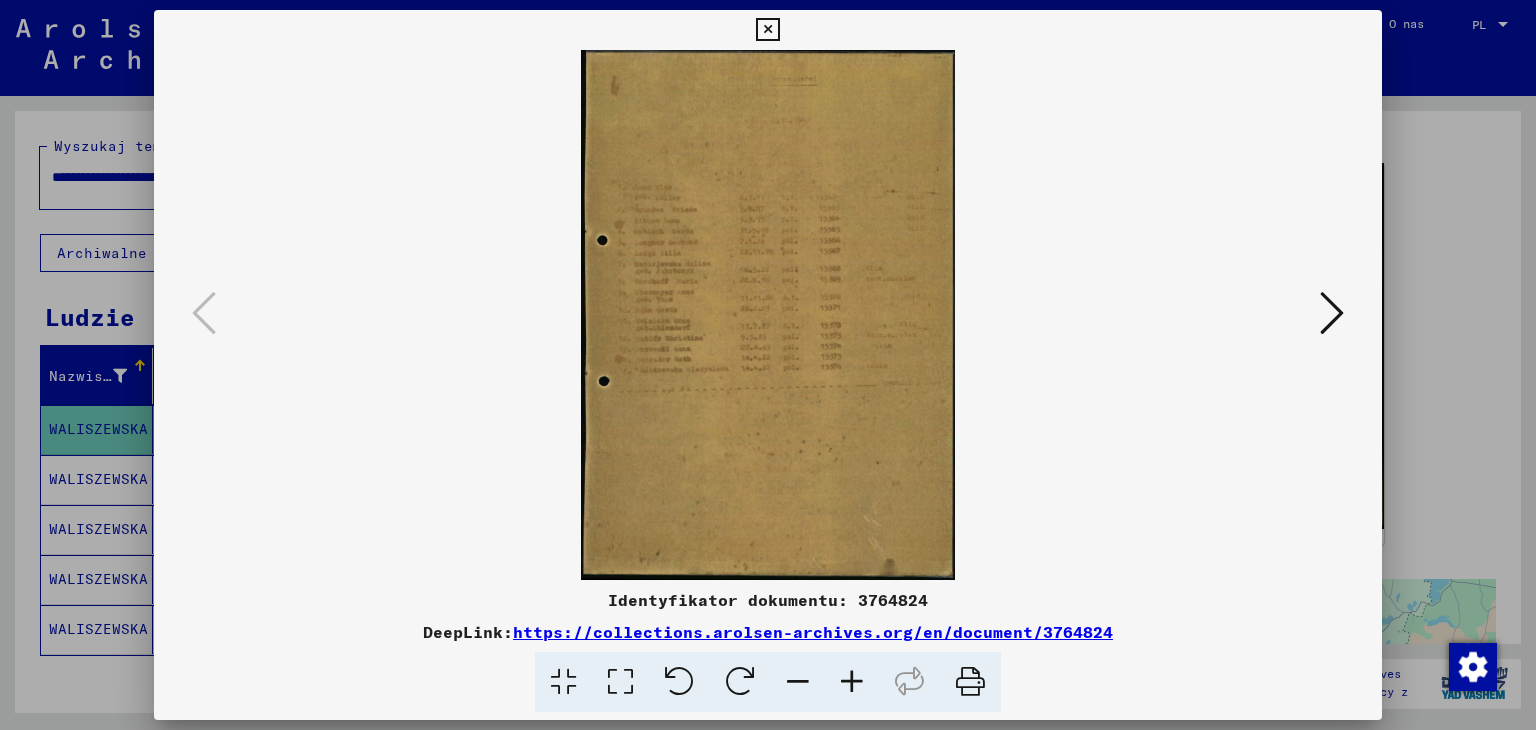 click at bounding box center (852, 682) 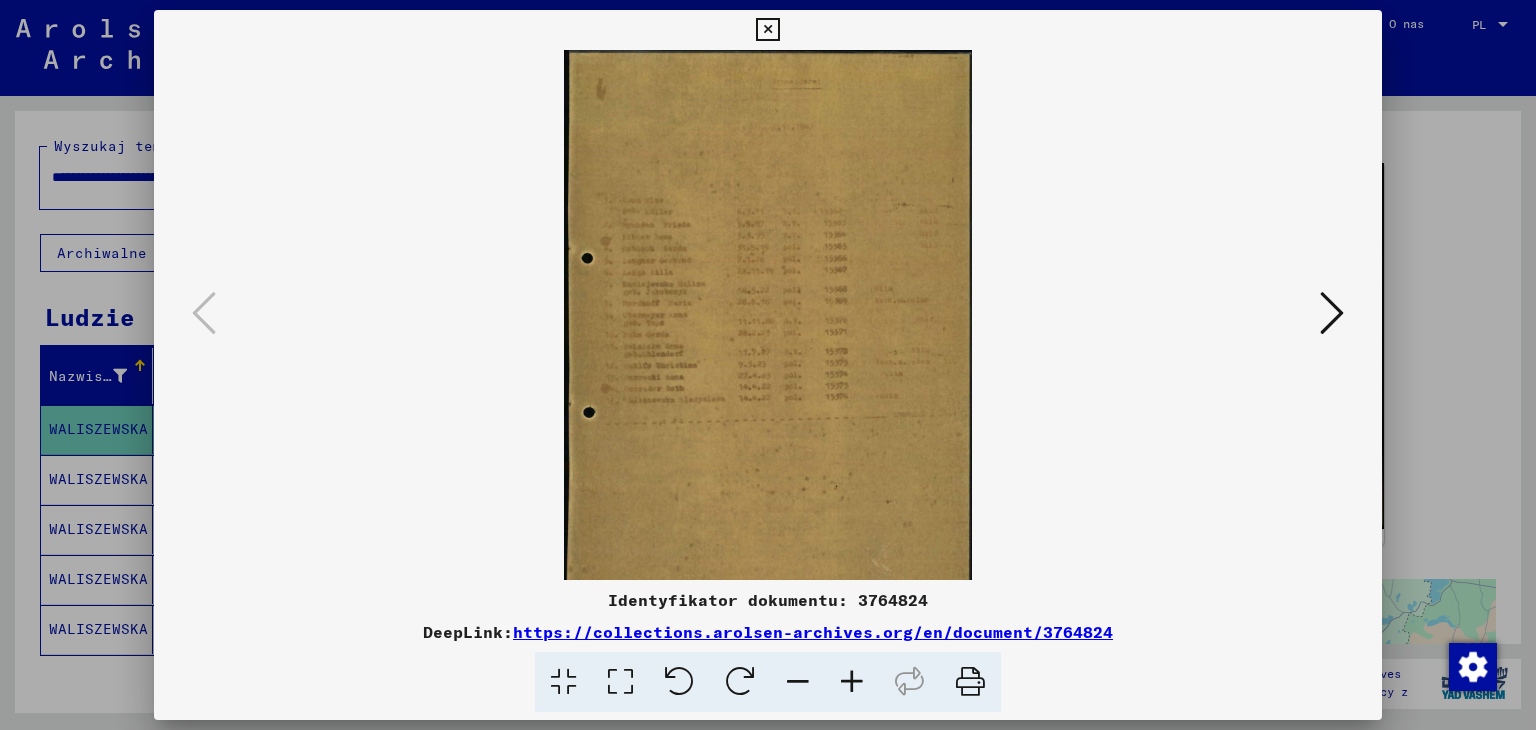 click at bounding box center [852, 682] 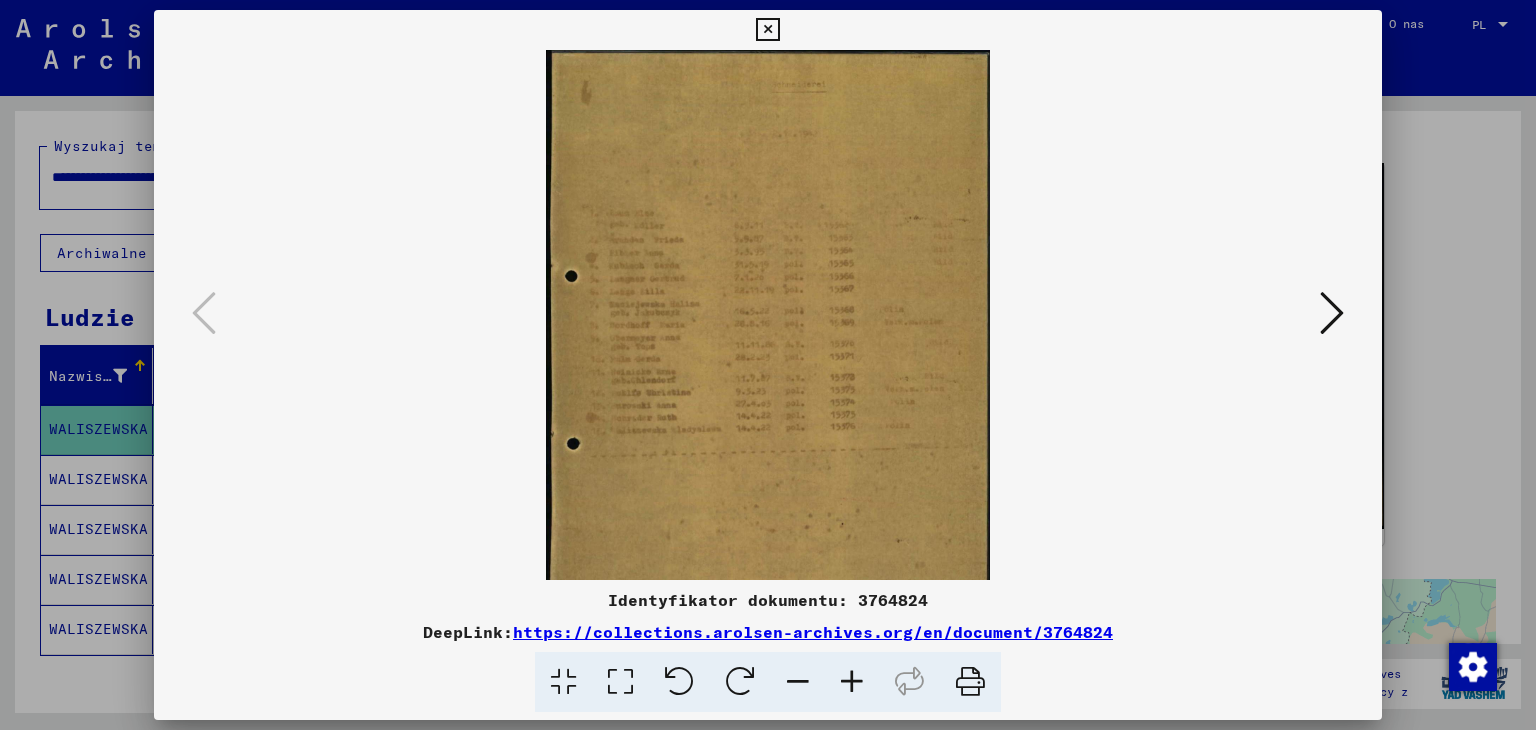 click at bounding box center [852, 682] 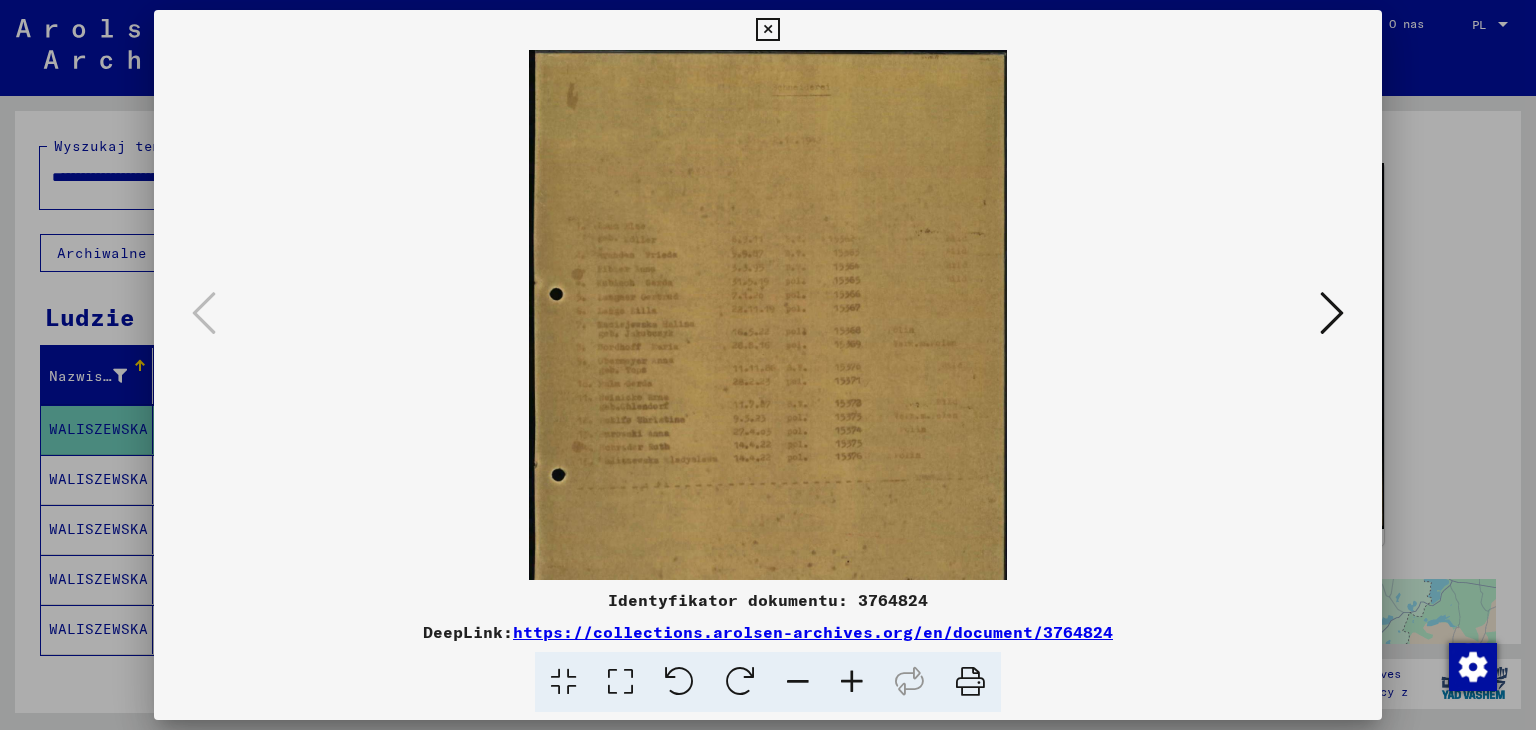 click at bounding box center (852, 682) 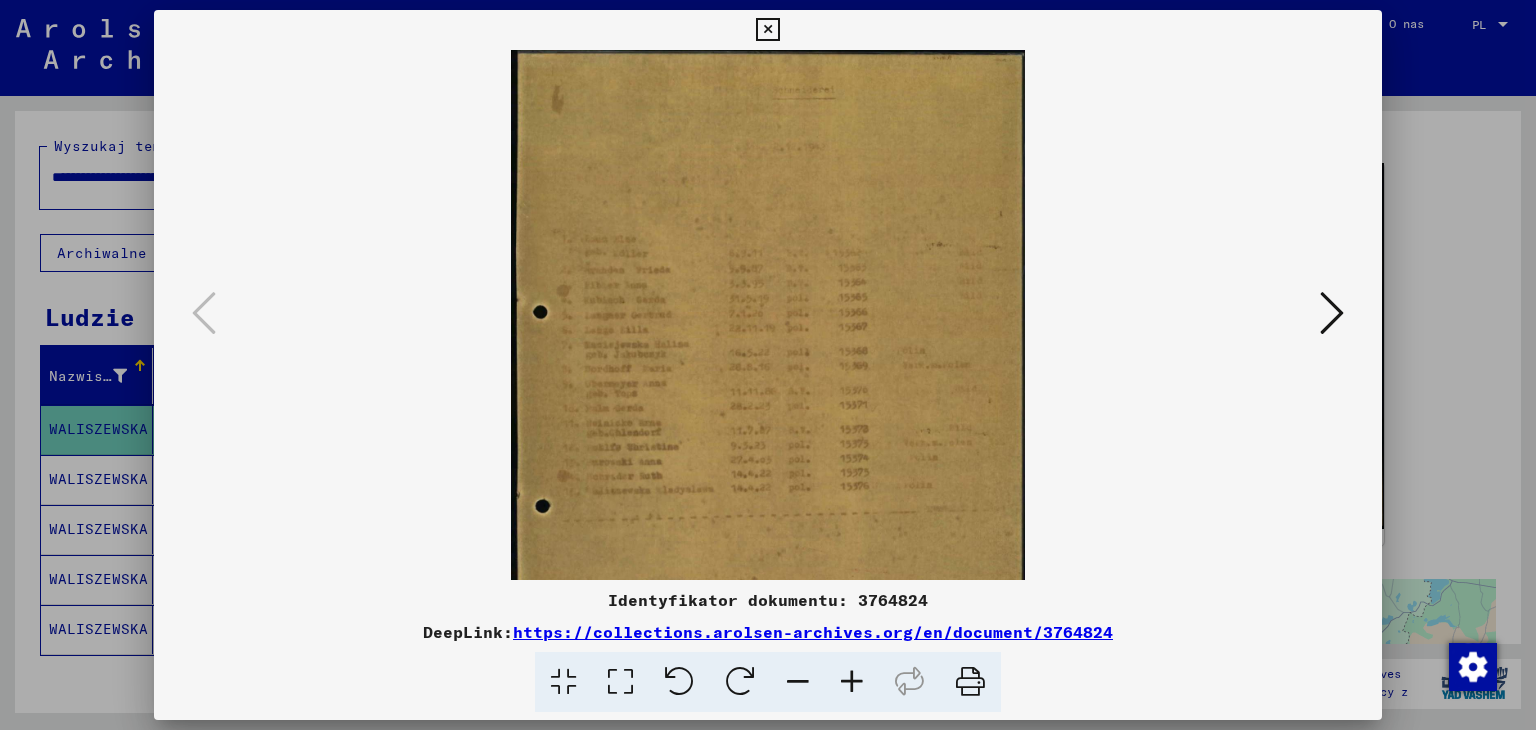click at bounding box center [852, 682] 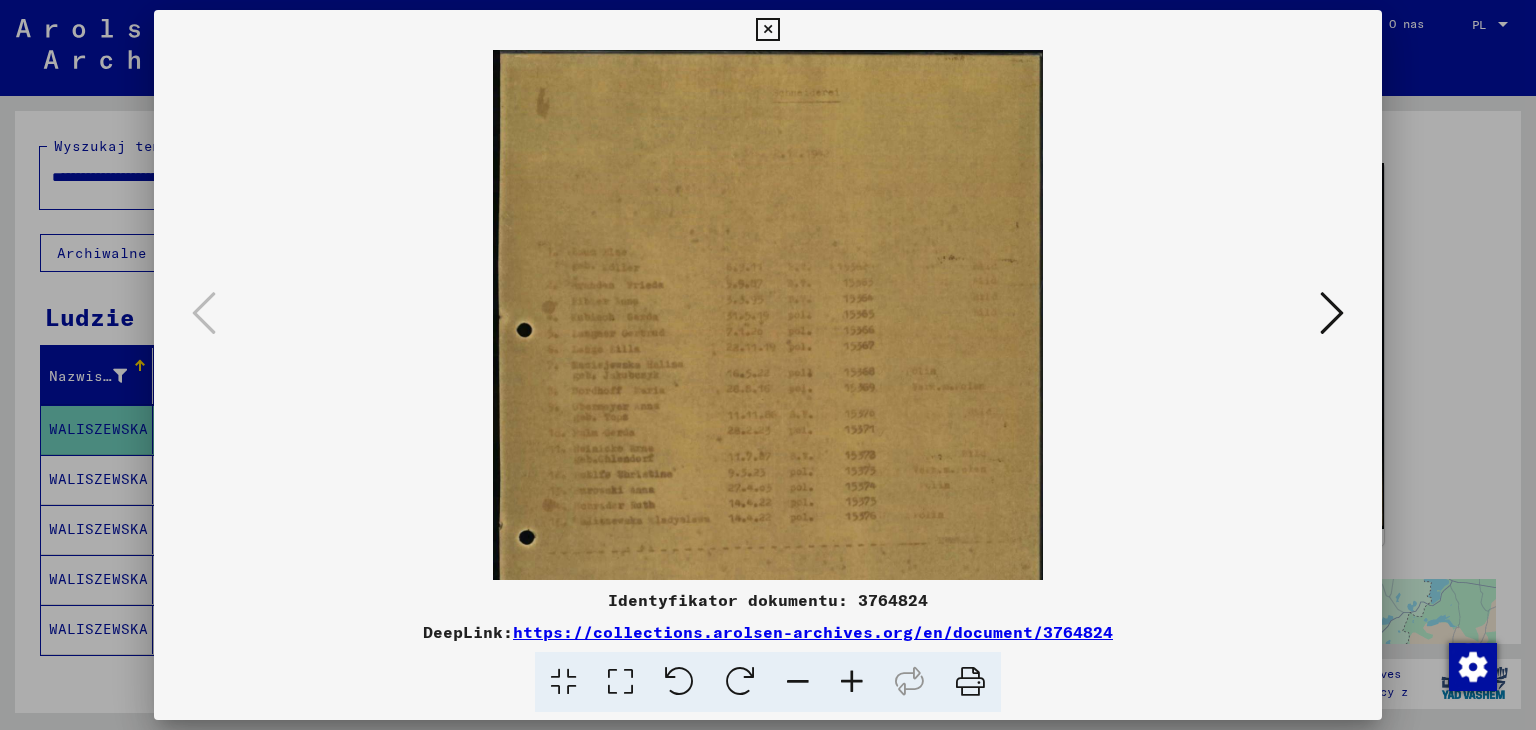 click at bounding box center (852, 682) 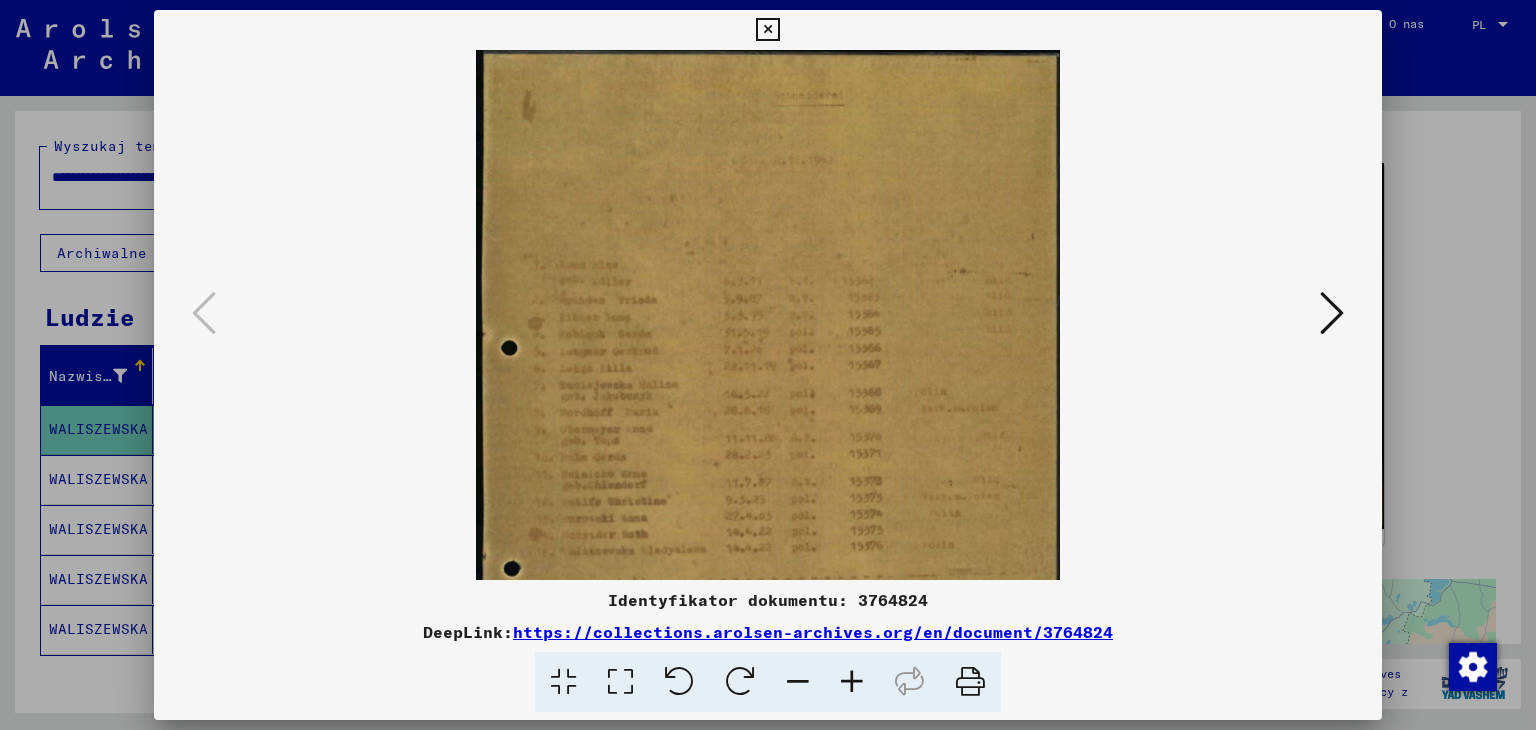 click at bounding box center [852, 682] 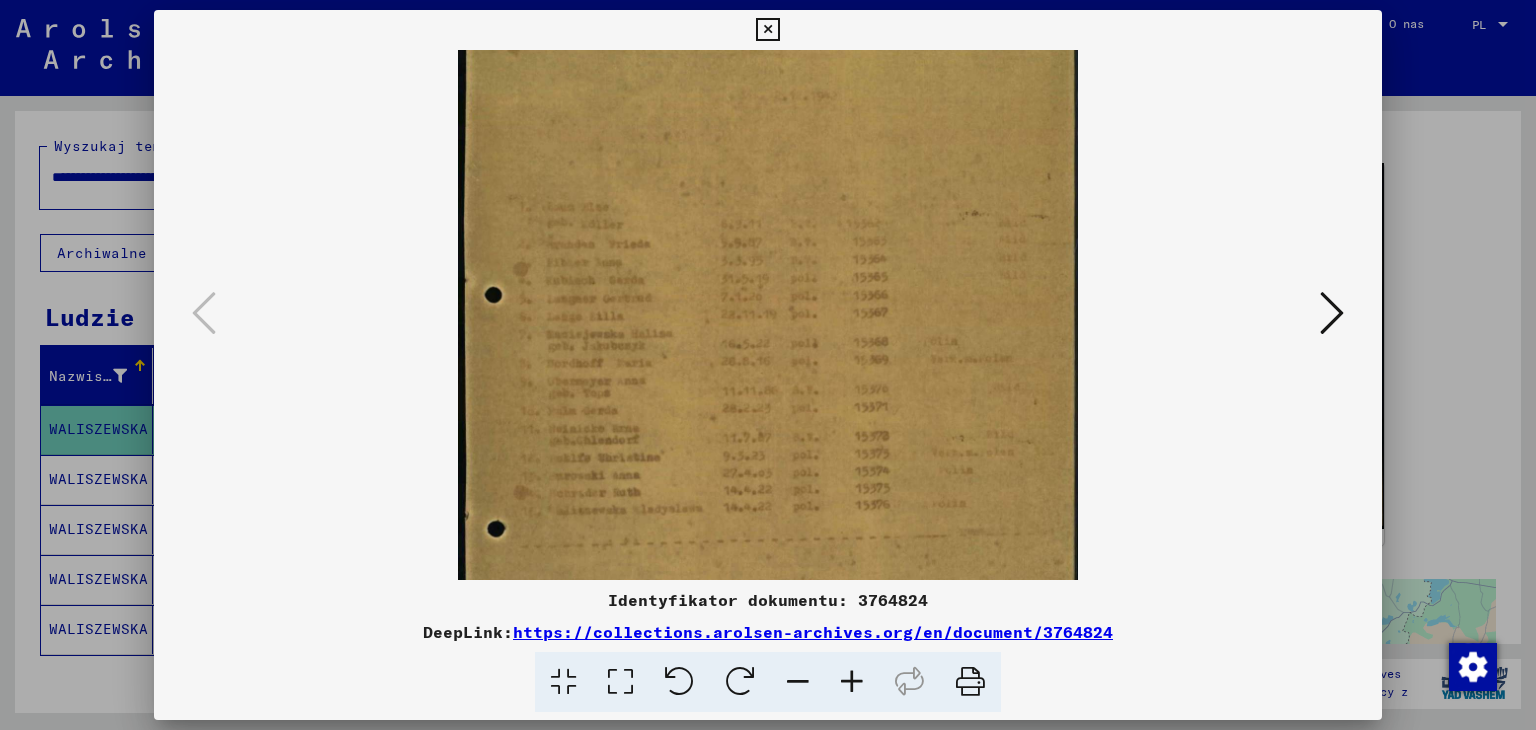 scroll, scrollTop: 80, scrollLeft: 0, axis: vertical 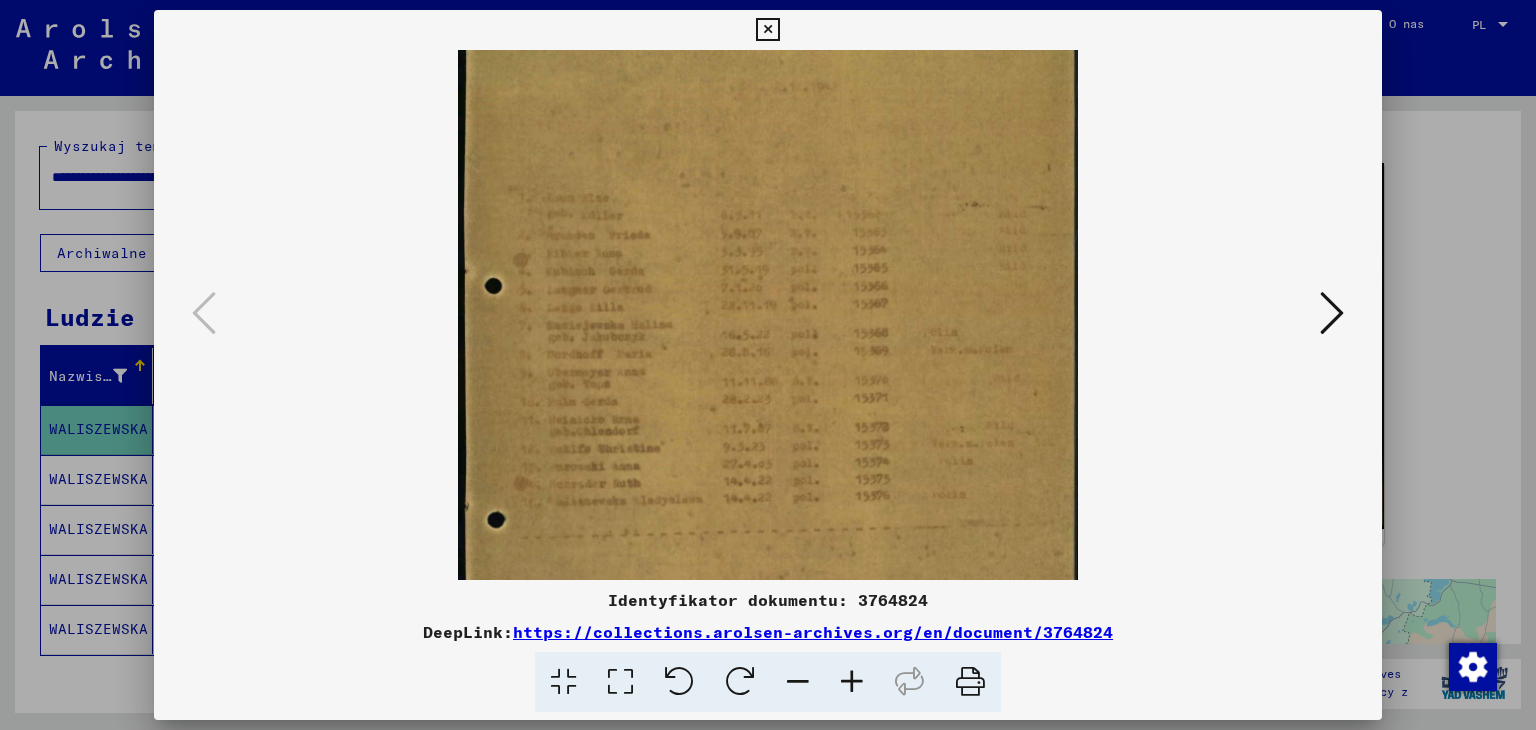 drag, startPoint x: 815, startPoint y: 426, endPoint x: 856, endPoint y: 349, distance: 87.23531 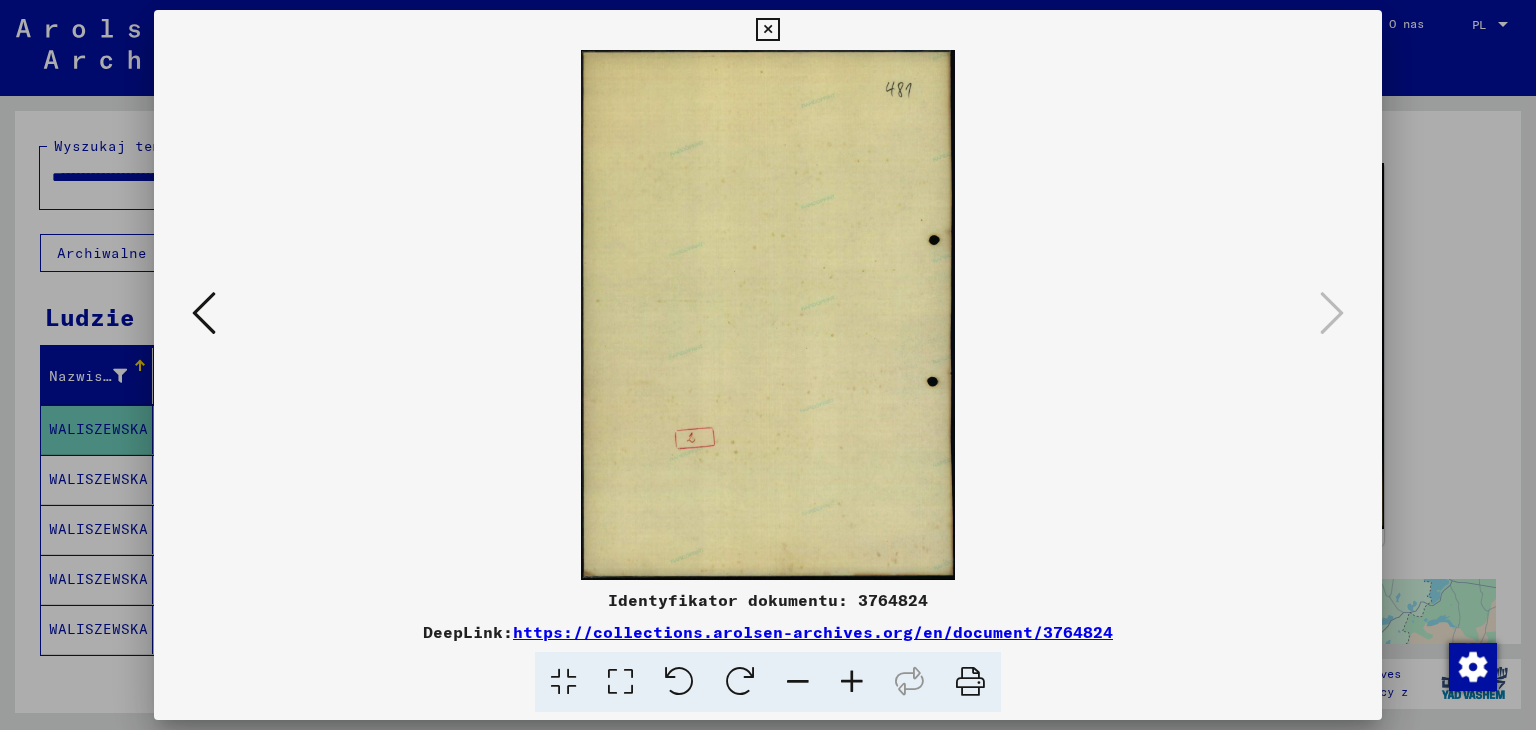 click at bounding box center (767, 30) 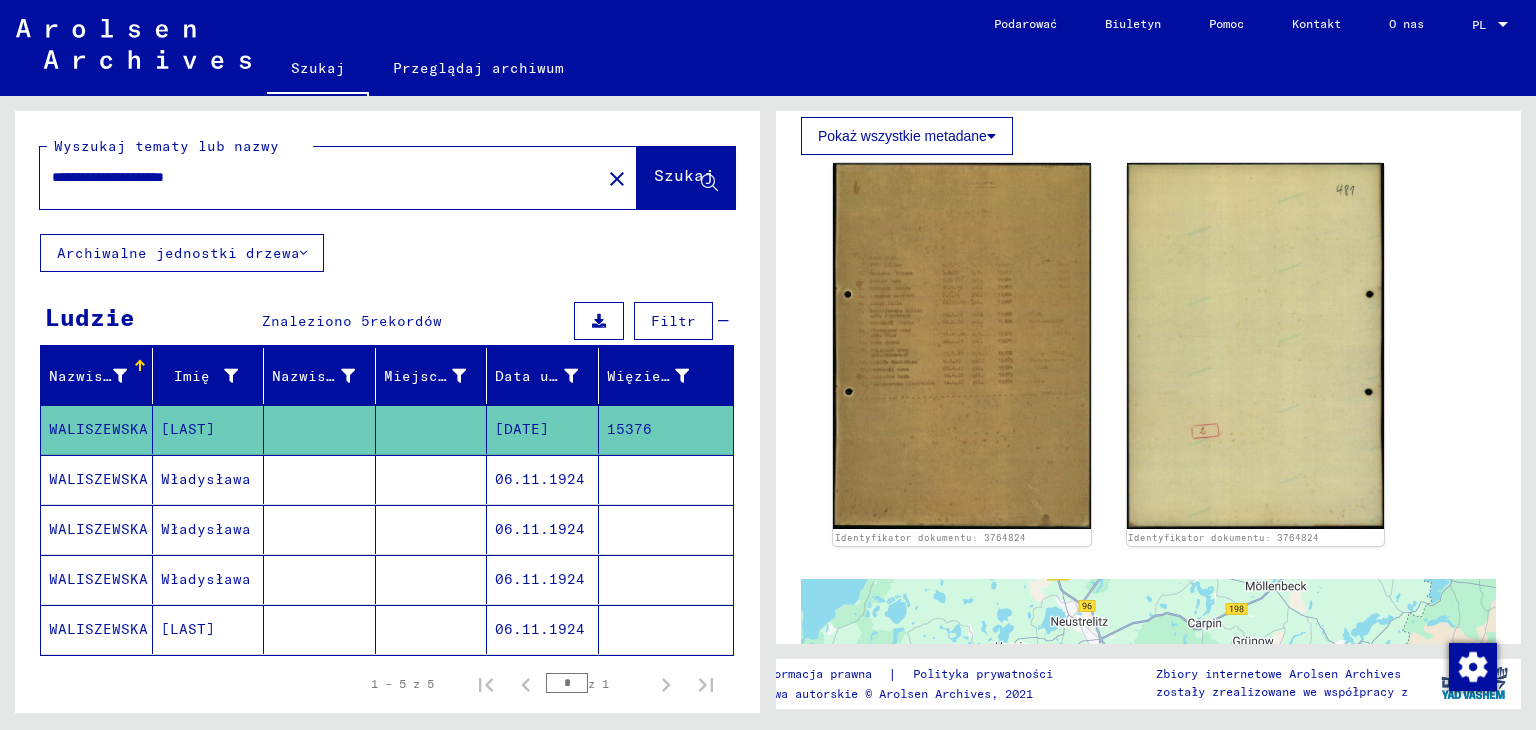click on "**********" at bounding box center (320, 177) 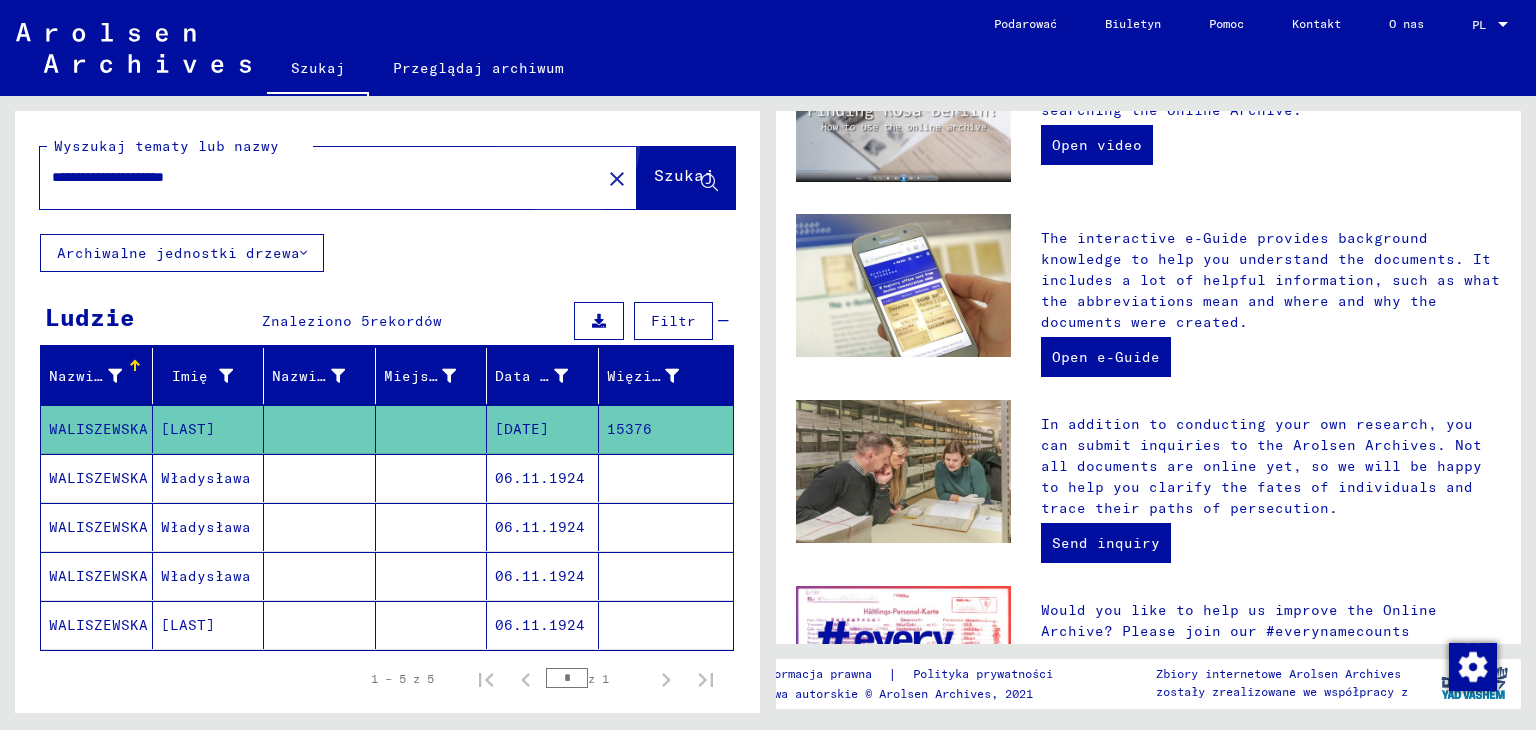 scroll, scrollTop: 0, scrollLeft: 0, axis: both 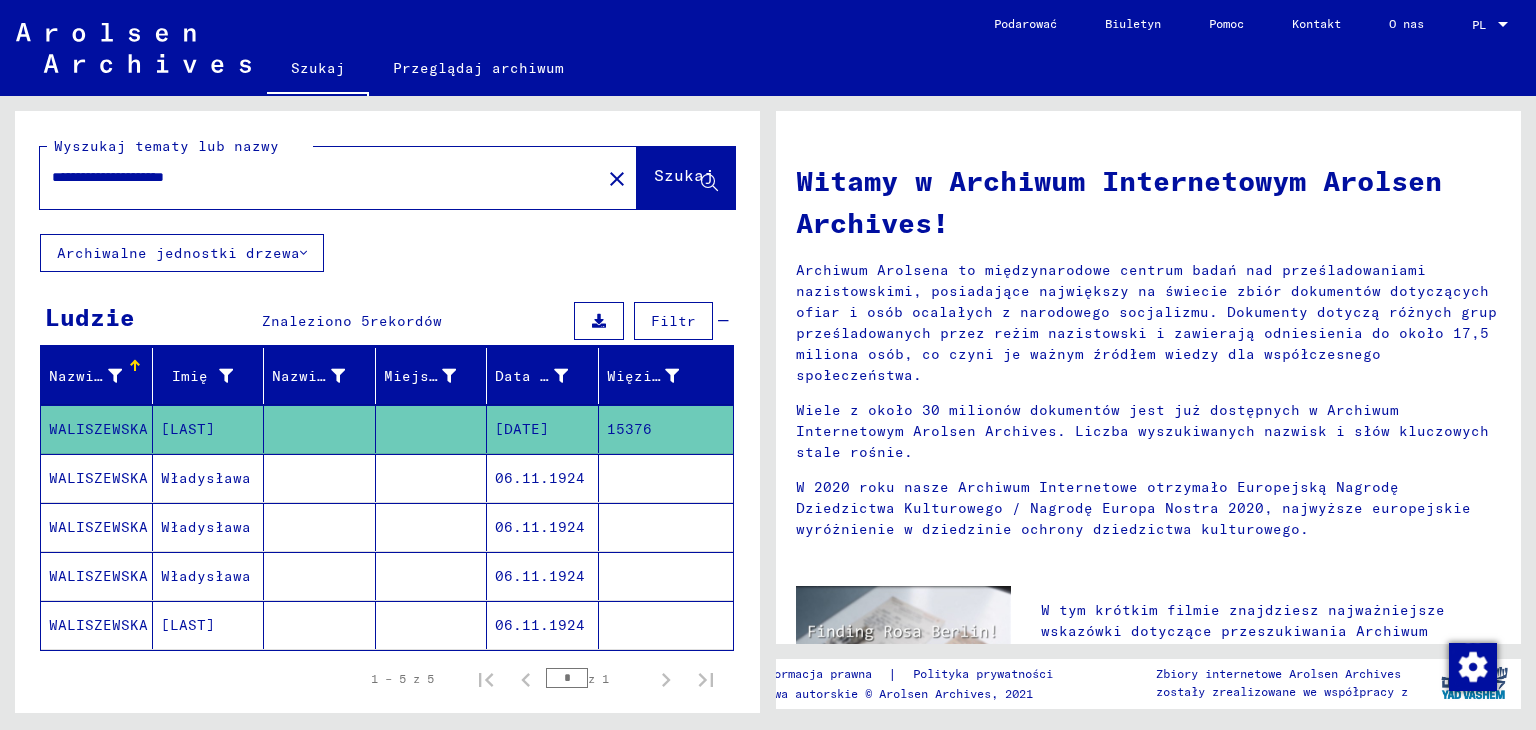 click on "Przeglądaj archiwum" 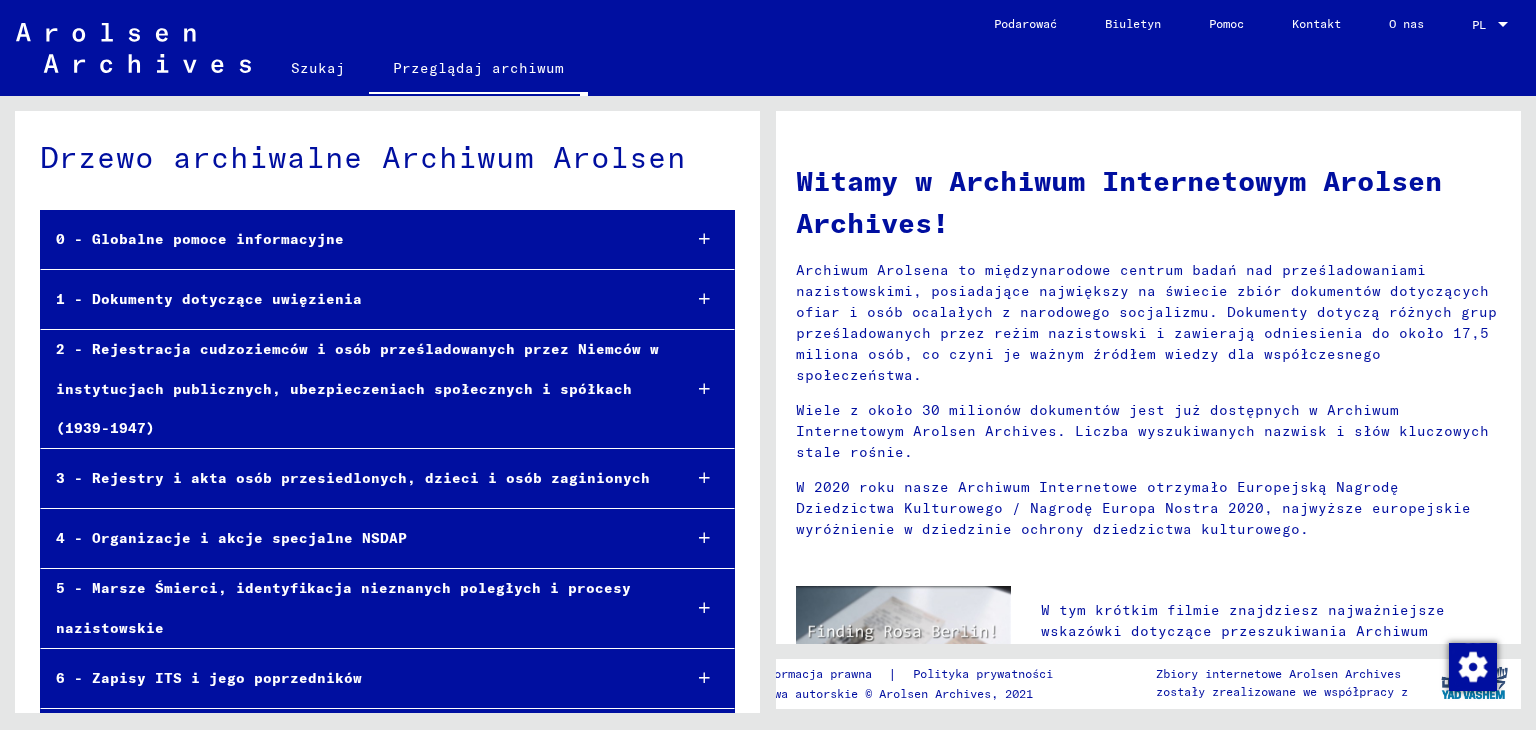scroll, scrollTop: 0, scrollLeft: 0, axis: both 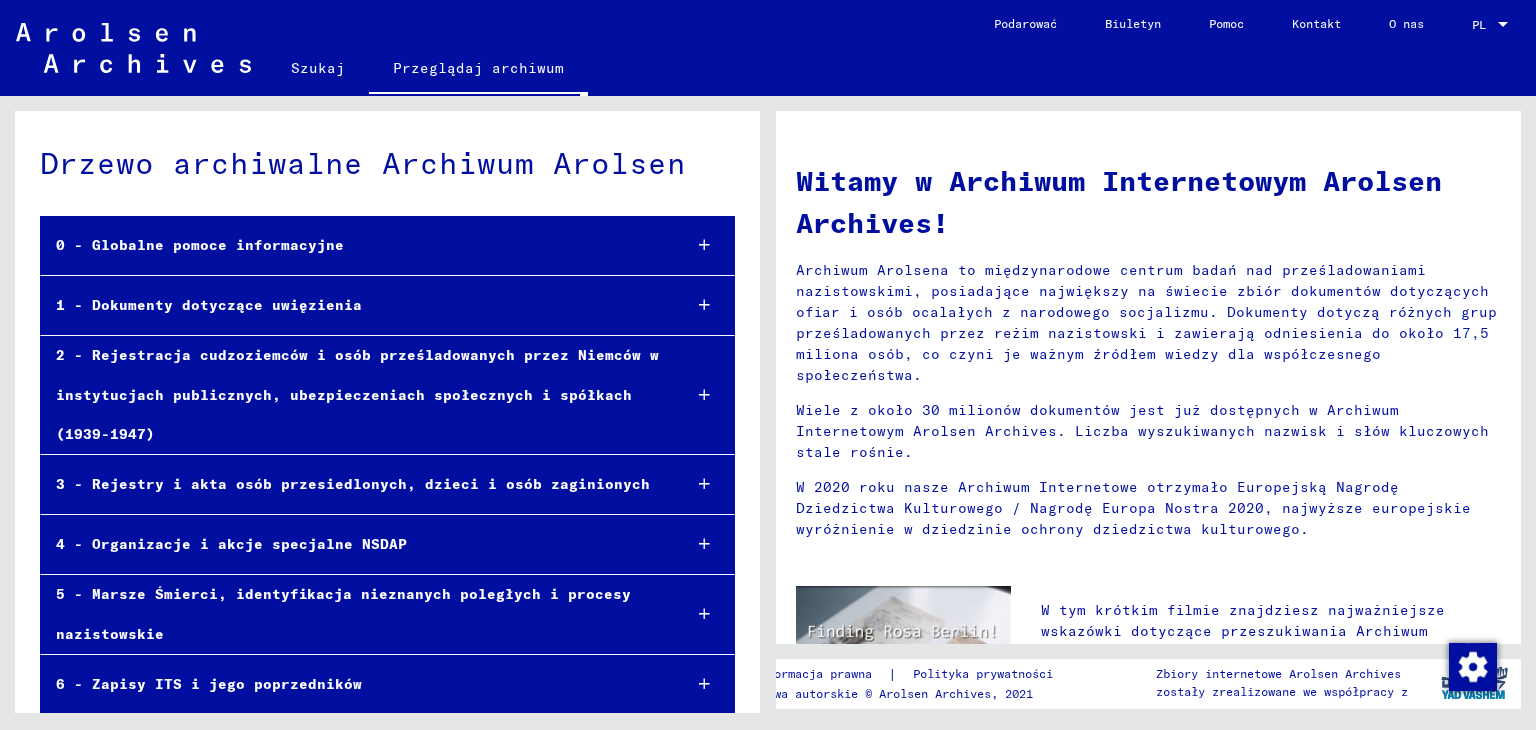 click on "1 - Dokumenty dotyczące uwięzienia" at bounding box center (209, 305) 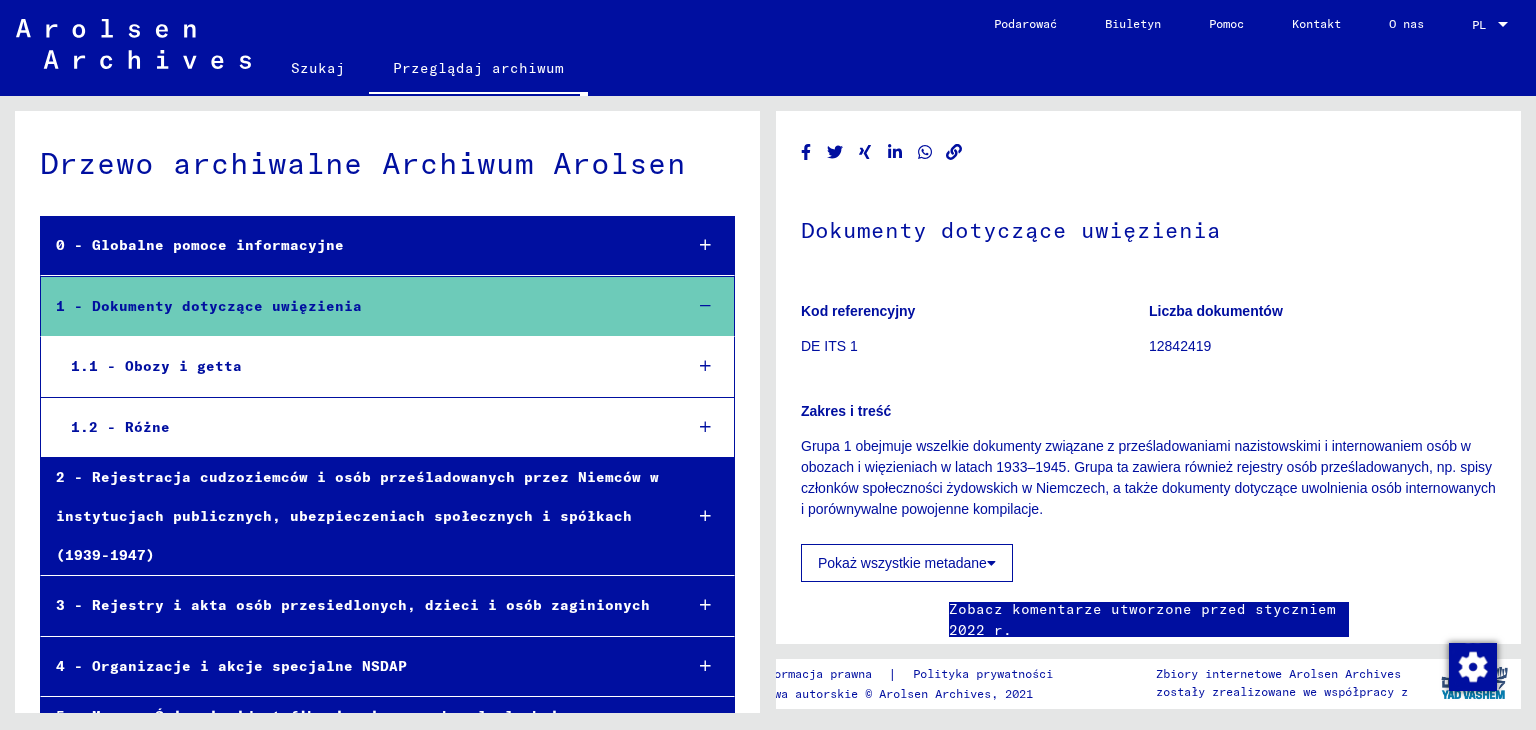 click on "1.2 - Różne" at bounding box center [120, 427] 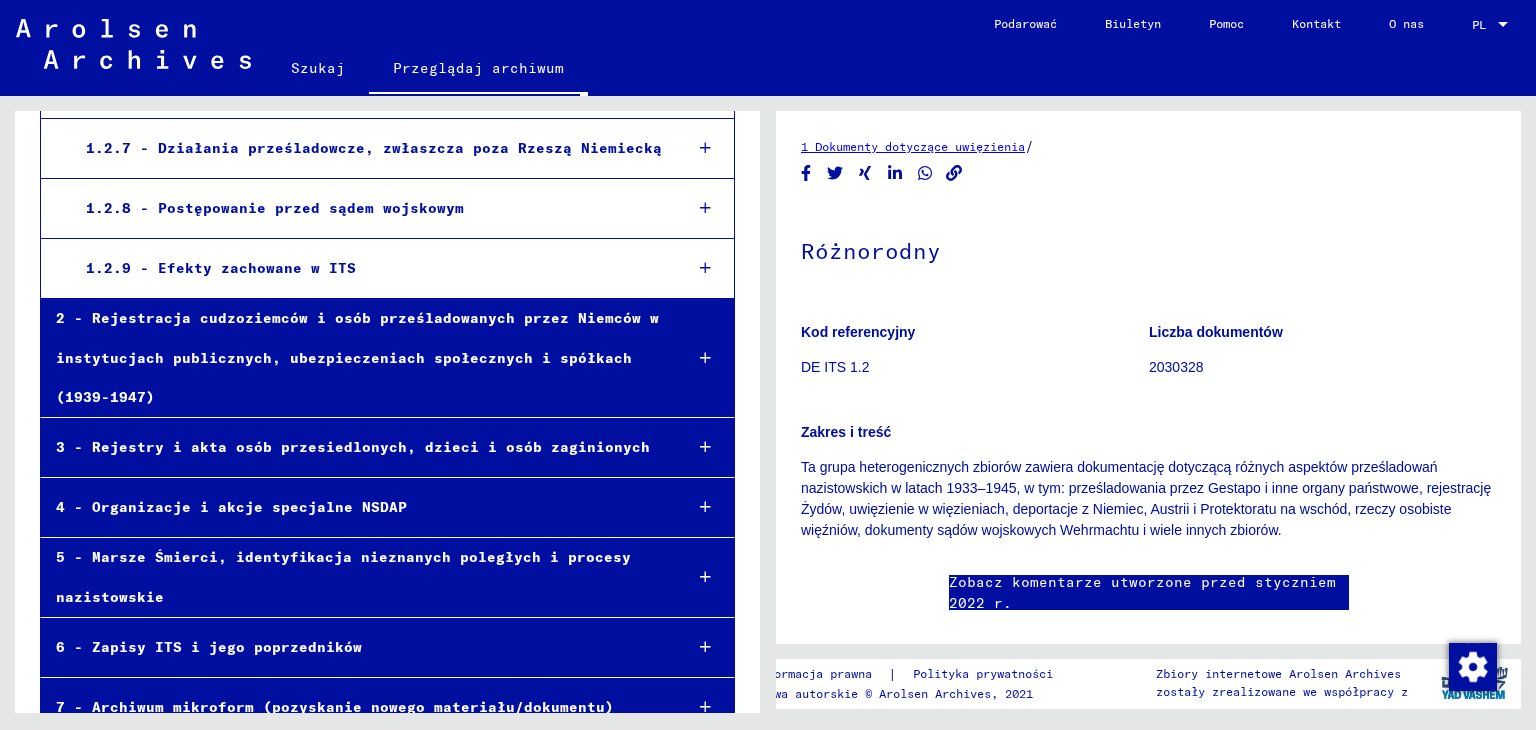 scroll, scrollTop: 300, scrollLeft: 0, axis: vertical 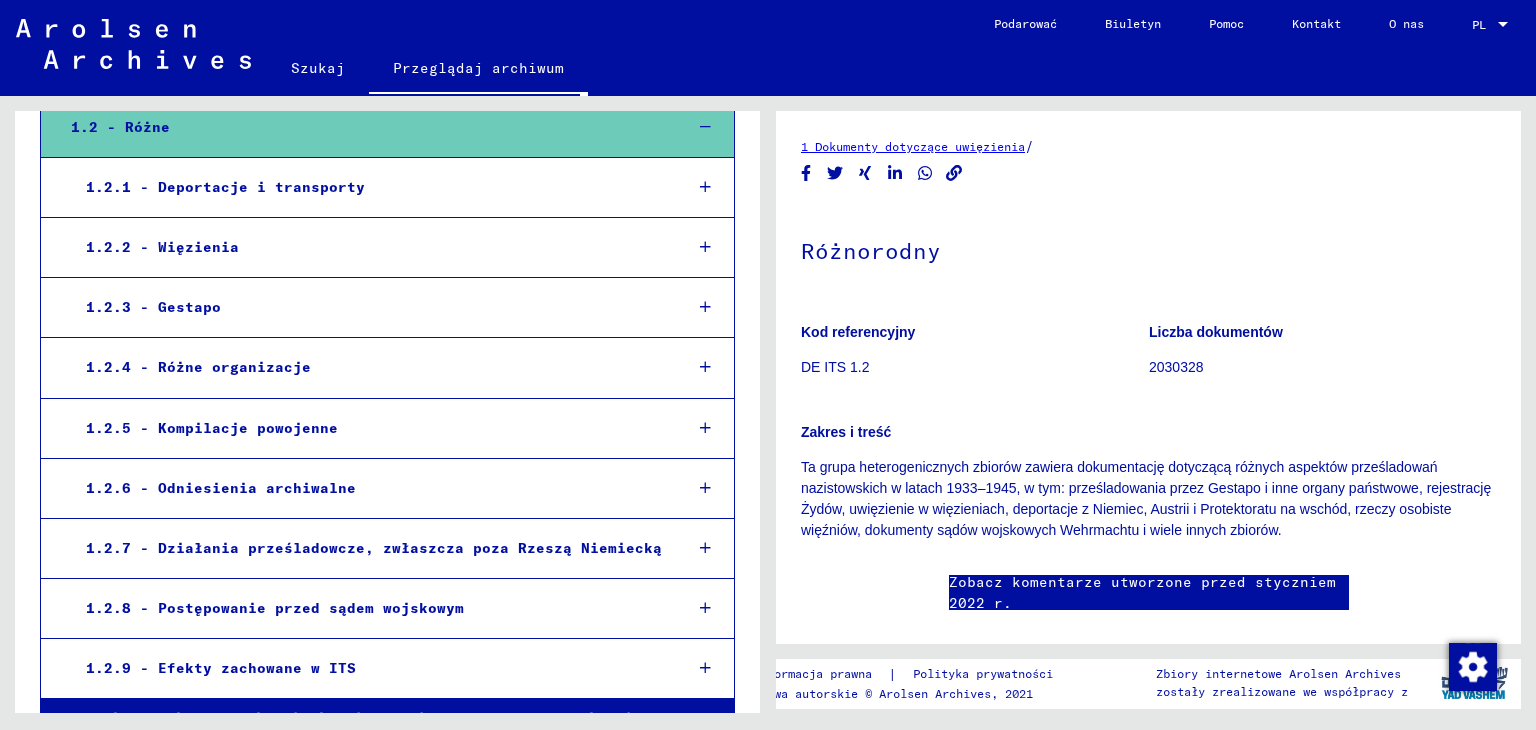 click on "1.2.3 - Gestapo" at bounding box center [153, 307] 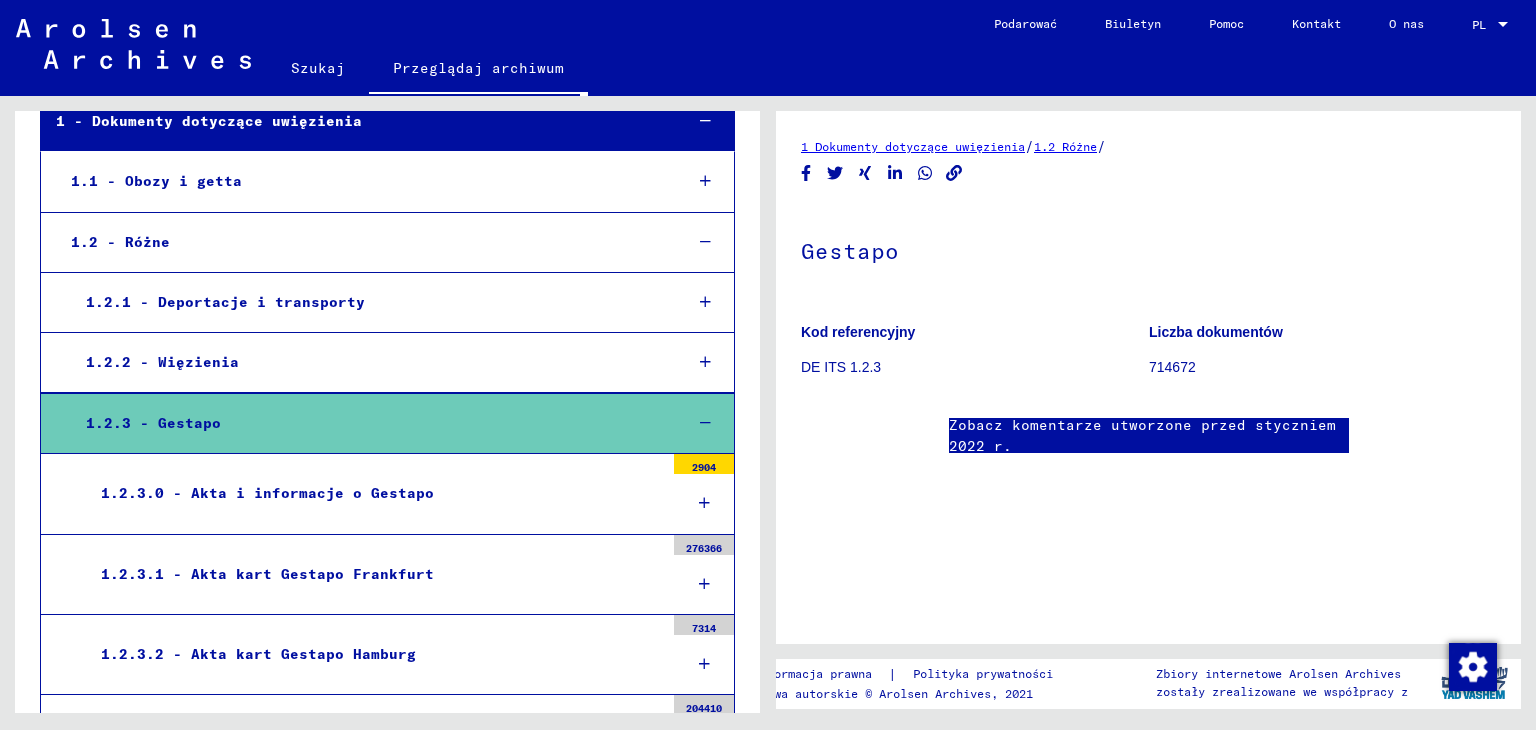 scroll, scrollTop: 0, scrollLeft: 0, axis: both 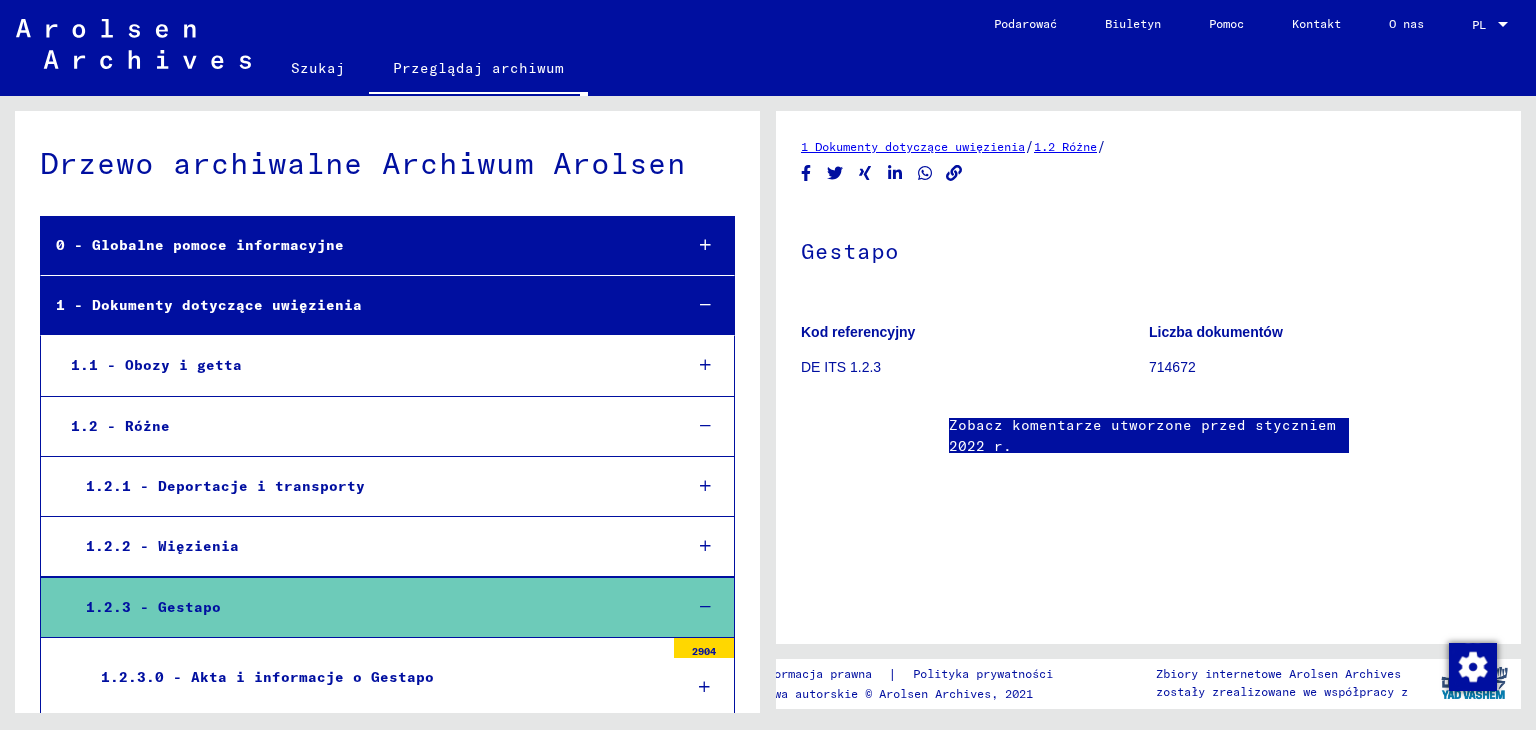 click on "1.2 - Różne" at bounding box center (120, 426) 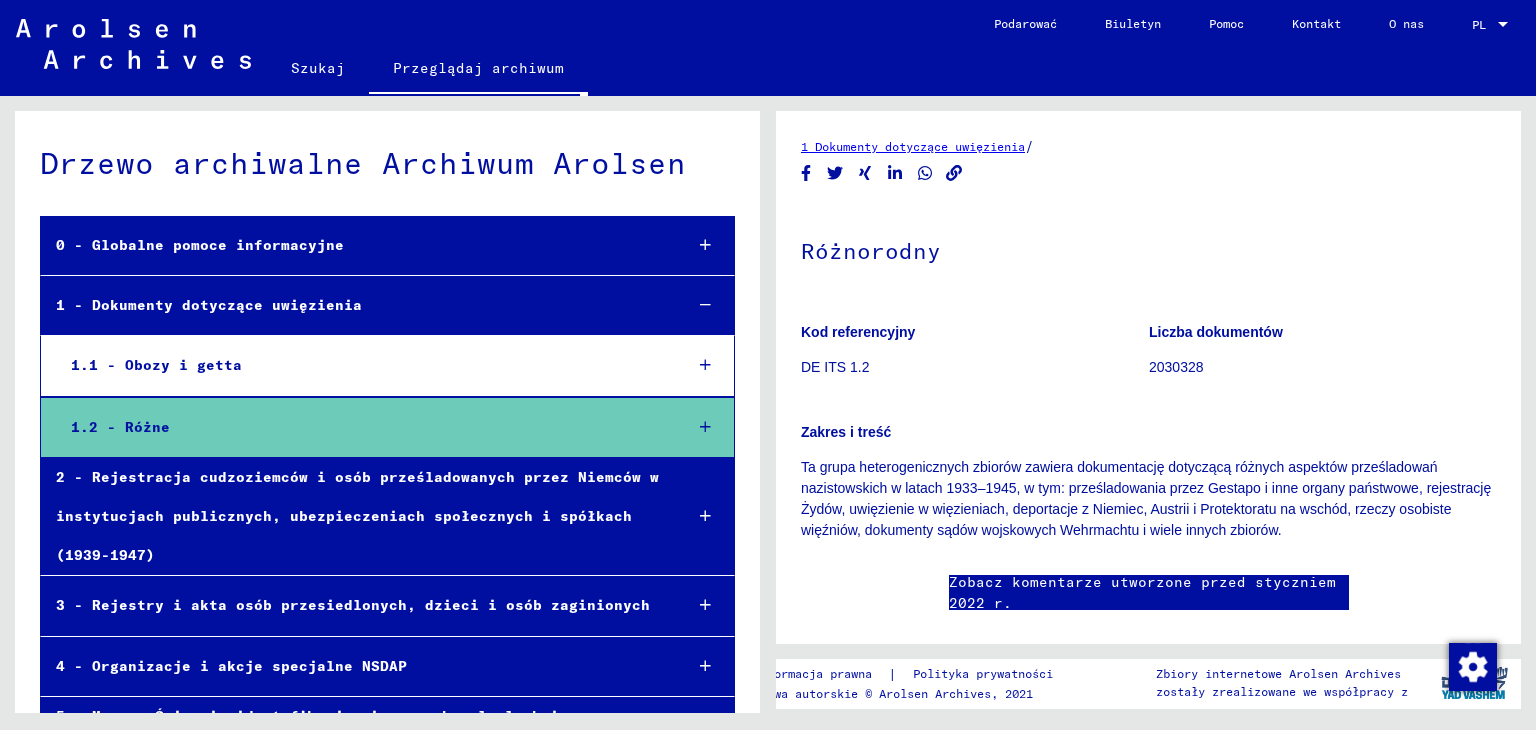 click on "1.2 - Różne" at bounding box center [120, 427] 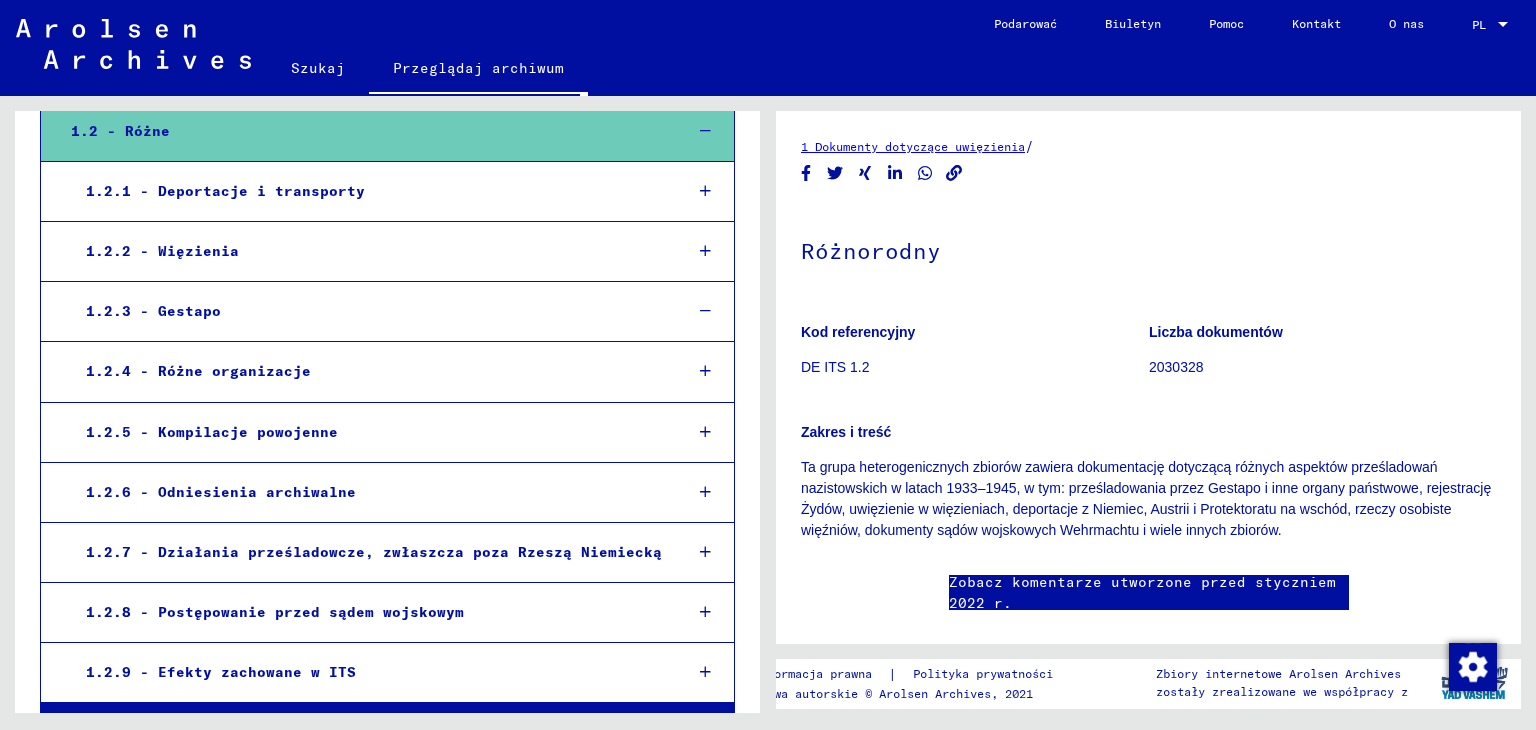 scroll, scrollTop: 300, scrollLeft: 0, axis: vertical 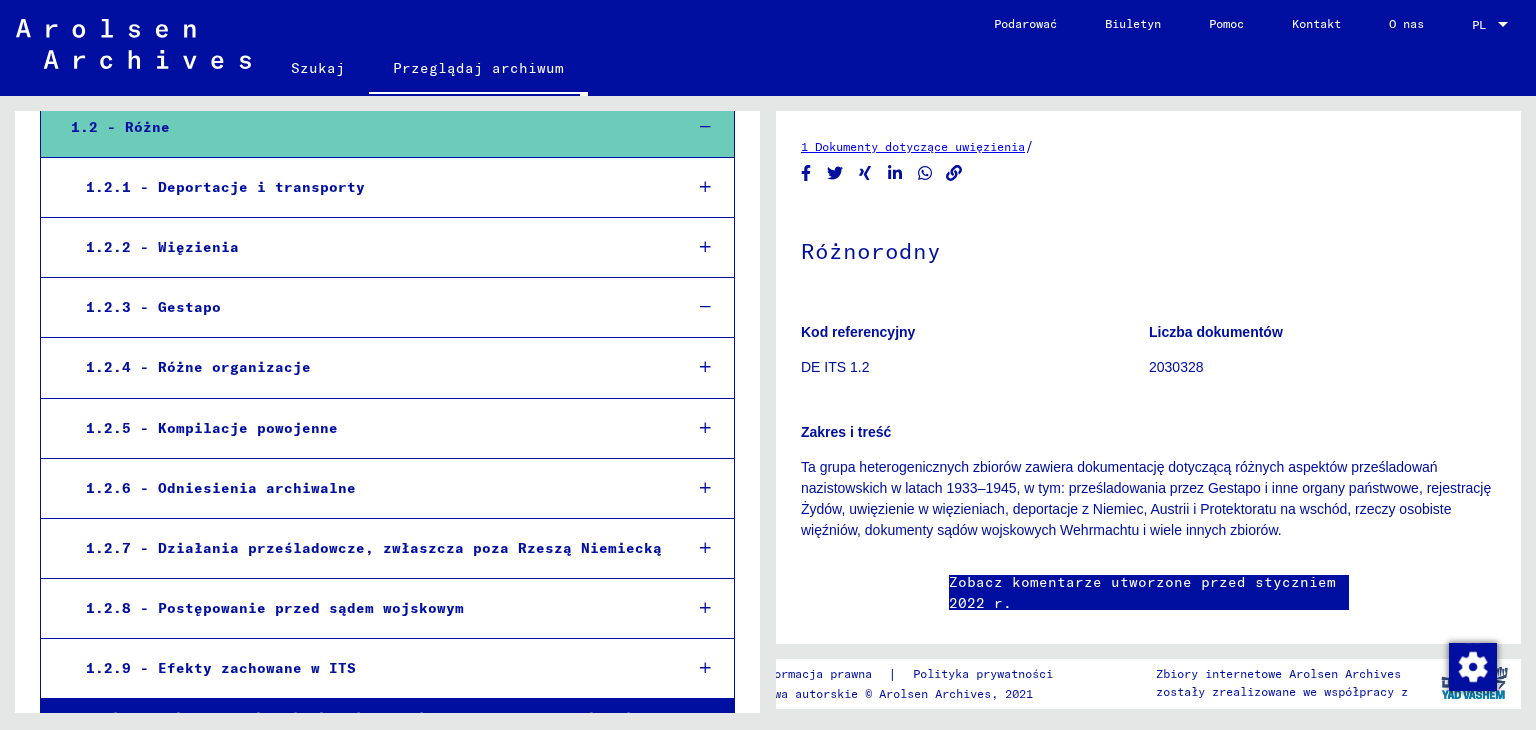 click on "1.2.5 - Kompilacje powojenne" at bounding box center (212, 428) 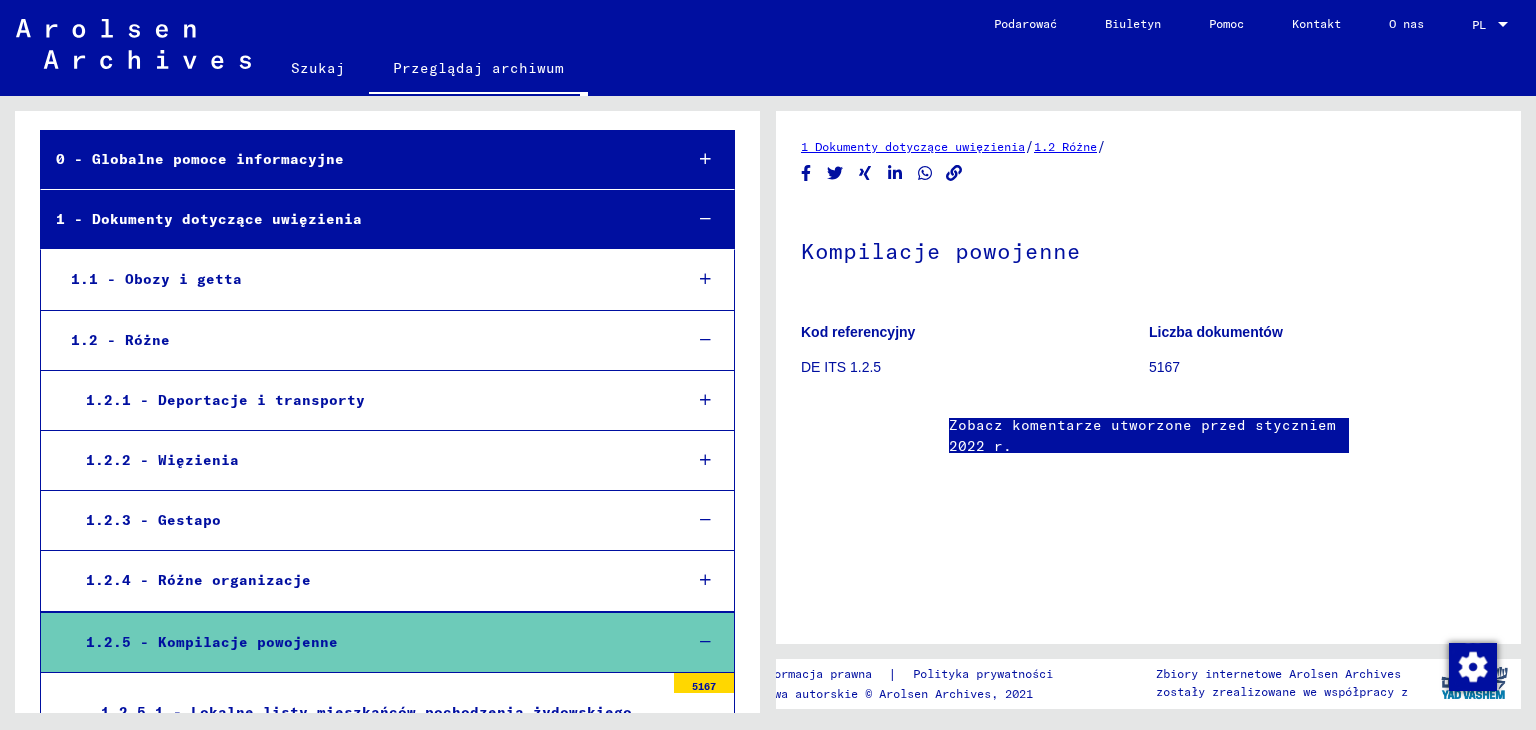 scroll, scrollTop: 0, scrollLeft: 0, axis: both 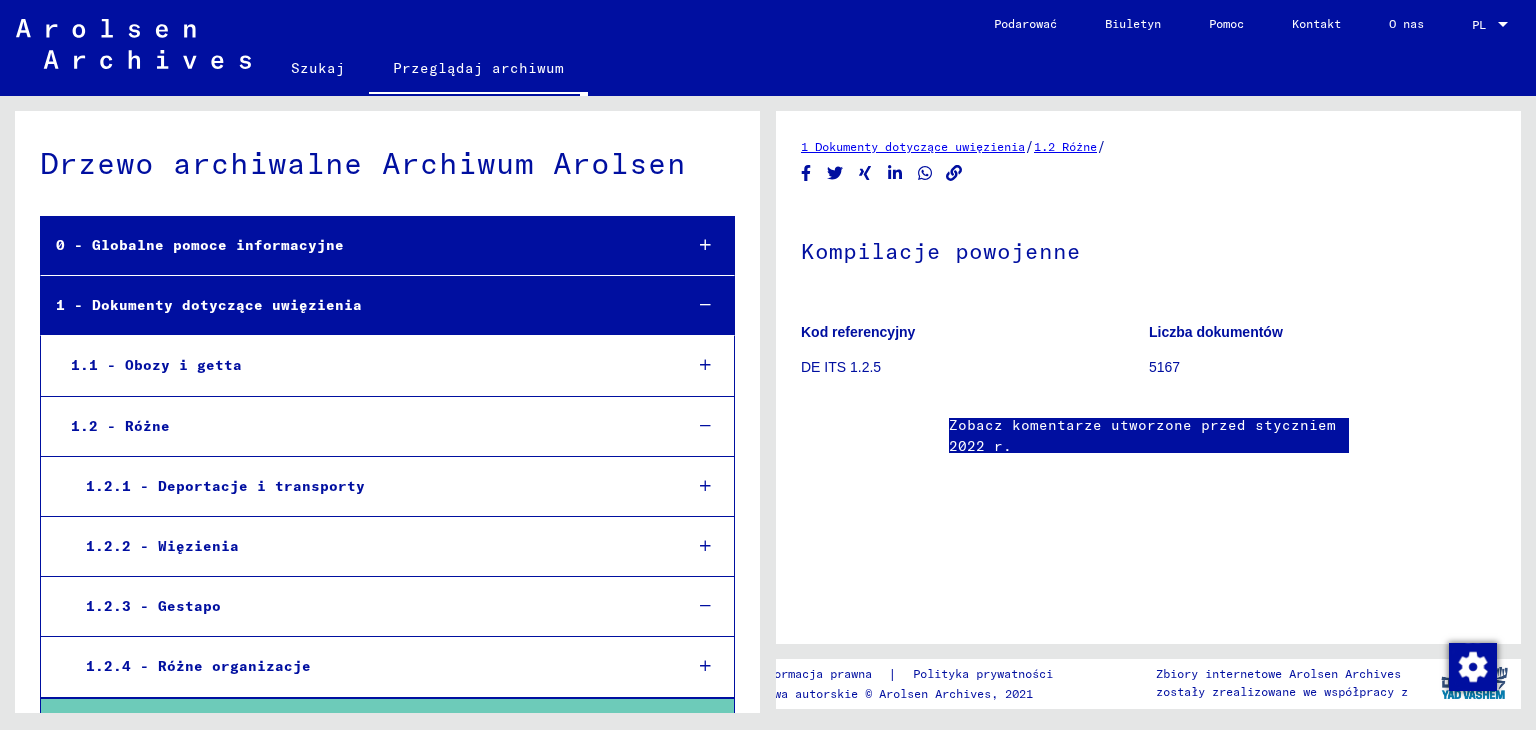 click on "1.1 - Obozy i getta" at bounding box center [156, 365] 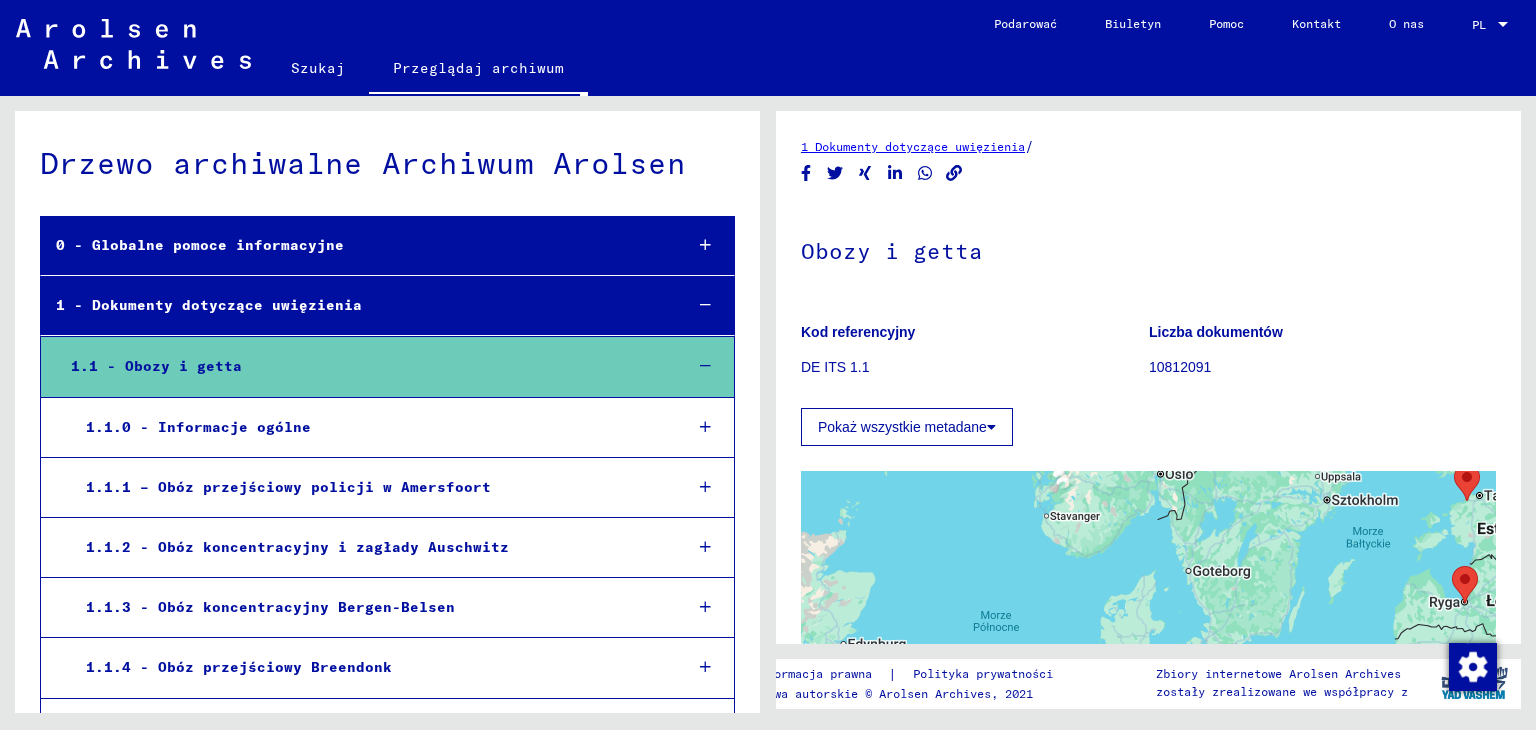 scroll, scrollTop: 0, scrollLeft: 0, axis: both 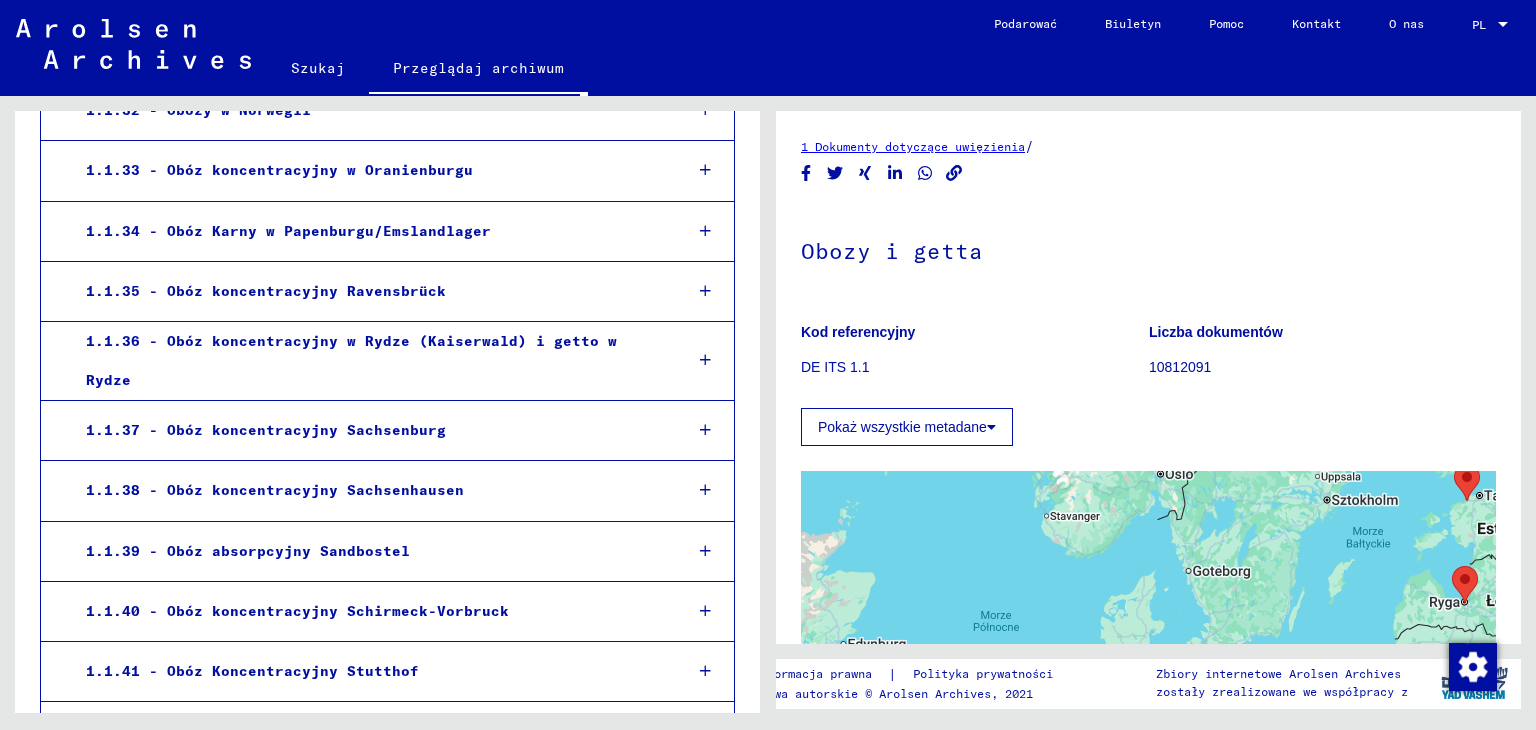 click on "1.1.35 - Obóz koncentracyjny Ravensbrück" at bounding box center (266, 291) 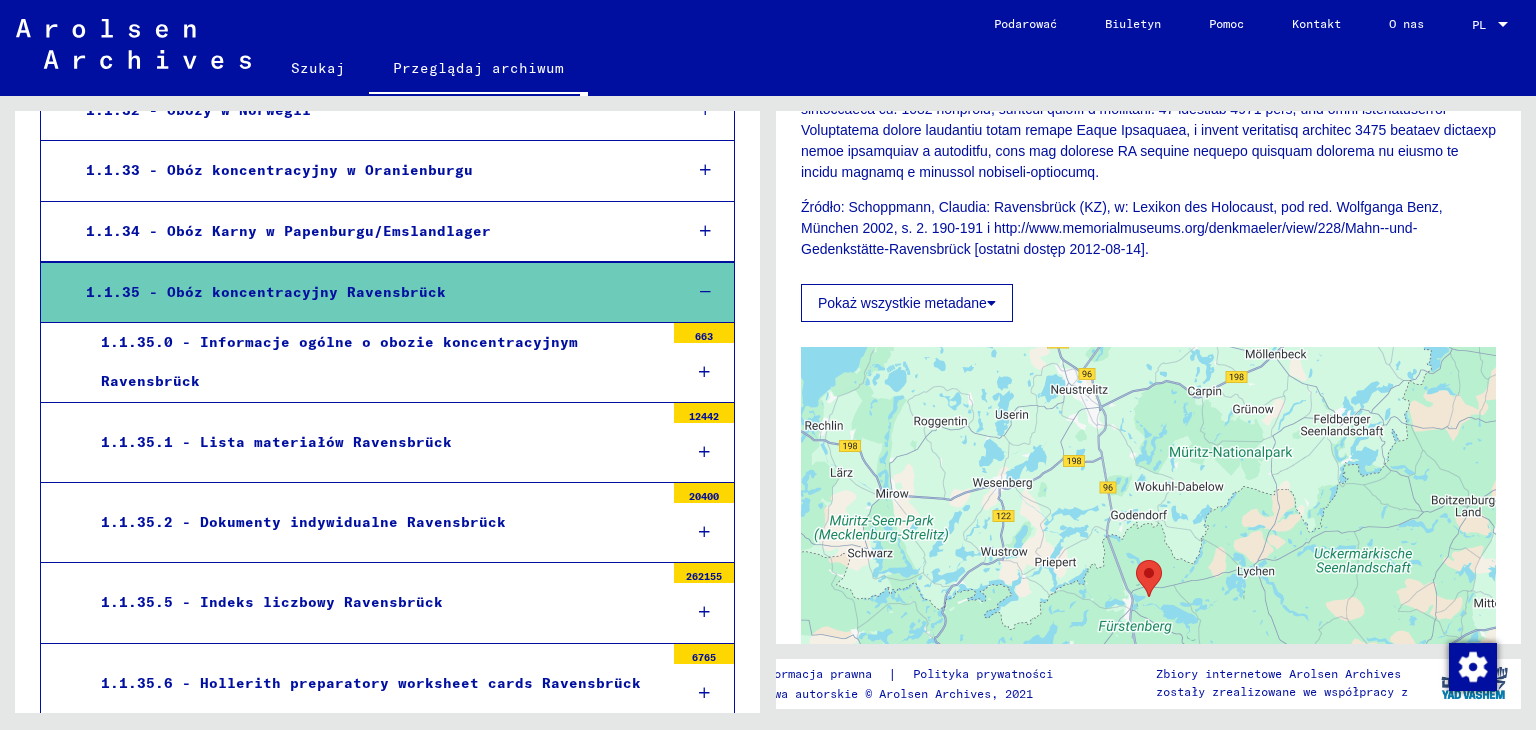 scroll, scrollTop: 1100, scrollLeft: 0, axis: vertical 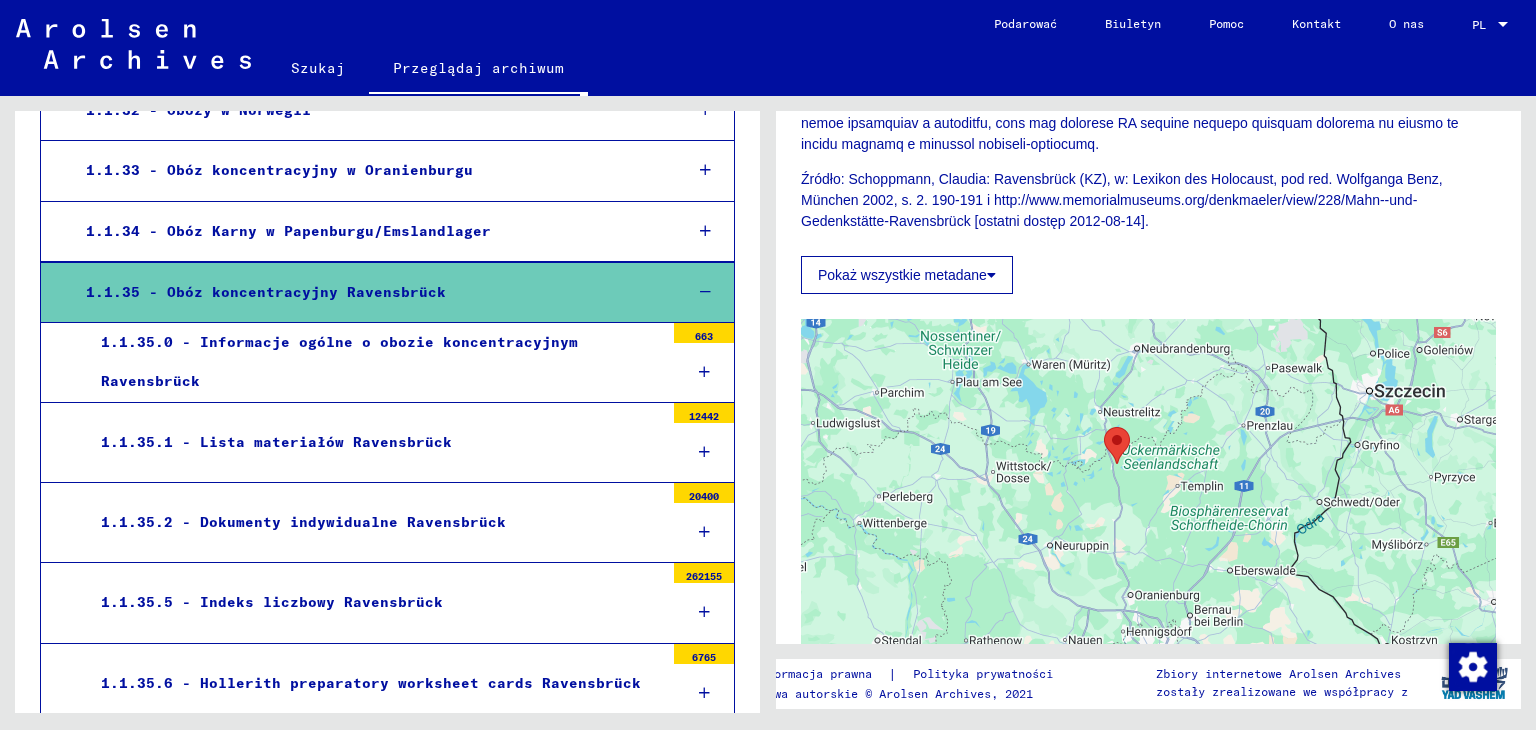 drag, startPoint x: 1407, startPoint y: 428, endPoint x: 1279, endPoint y: 477, distance: 137.05838 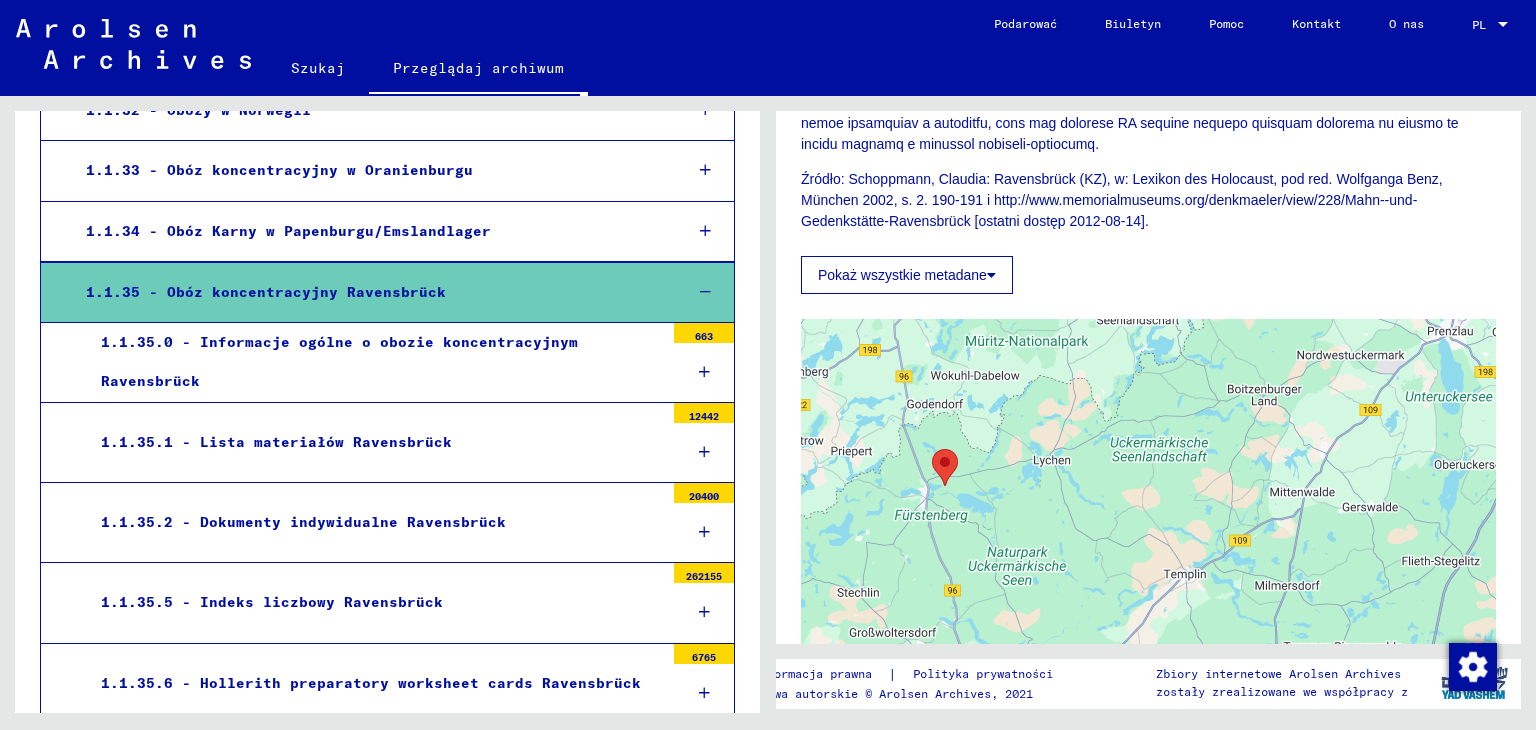 drag, startPoint x: 1123, startPoint y: 575, endPoint x: 1244, endPoint y: 265, distance: 332.7777 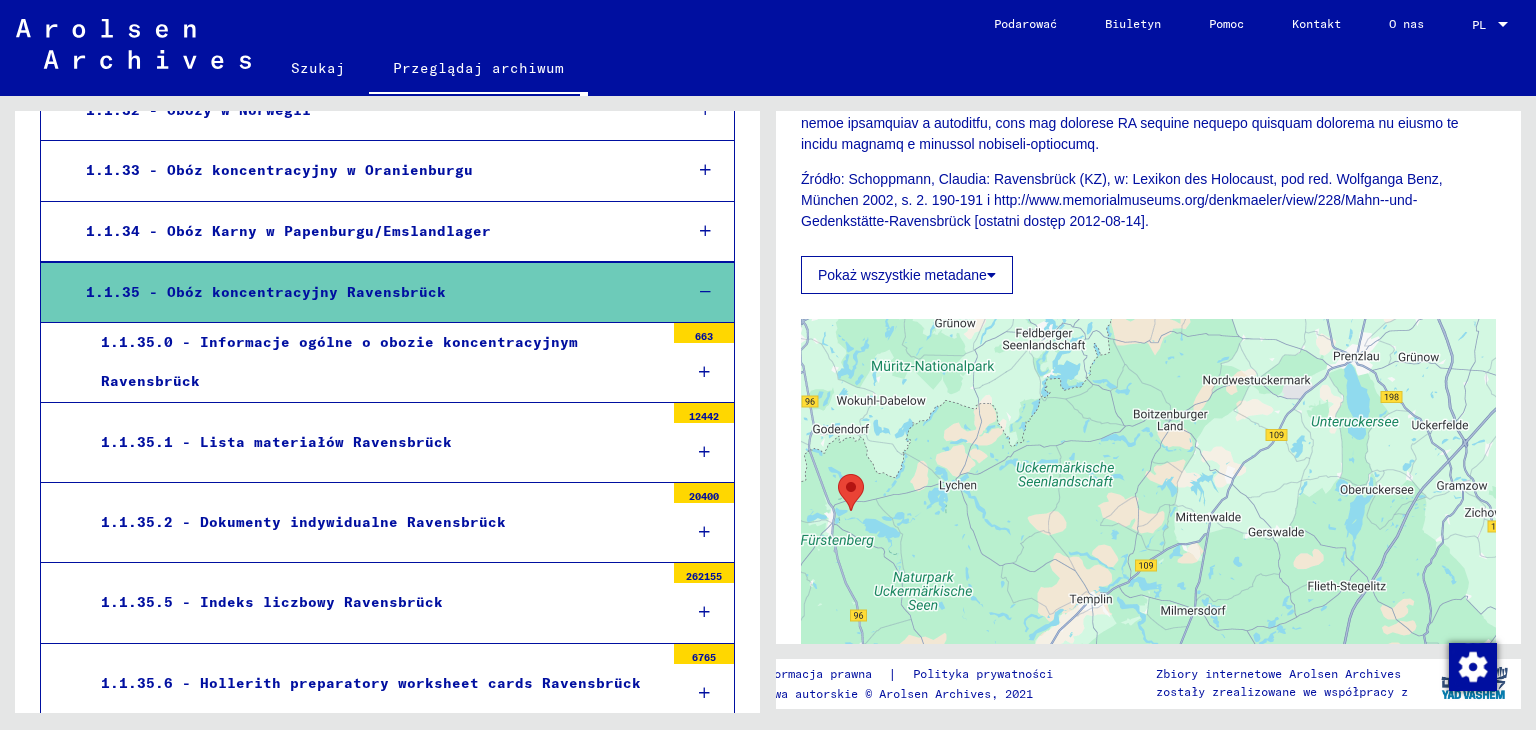 drag, startPoint x: 1094, startPoint y: 531, endPoint x: 1001, endPoint y: 558, distance: 96.84007 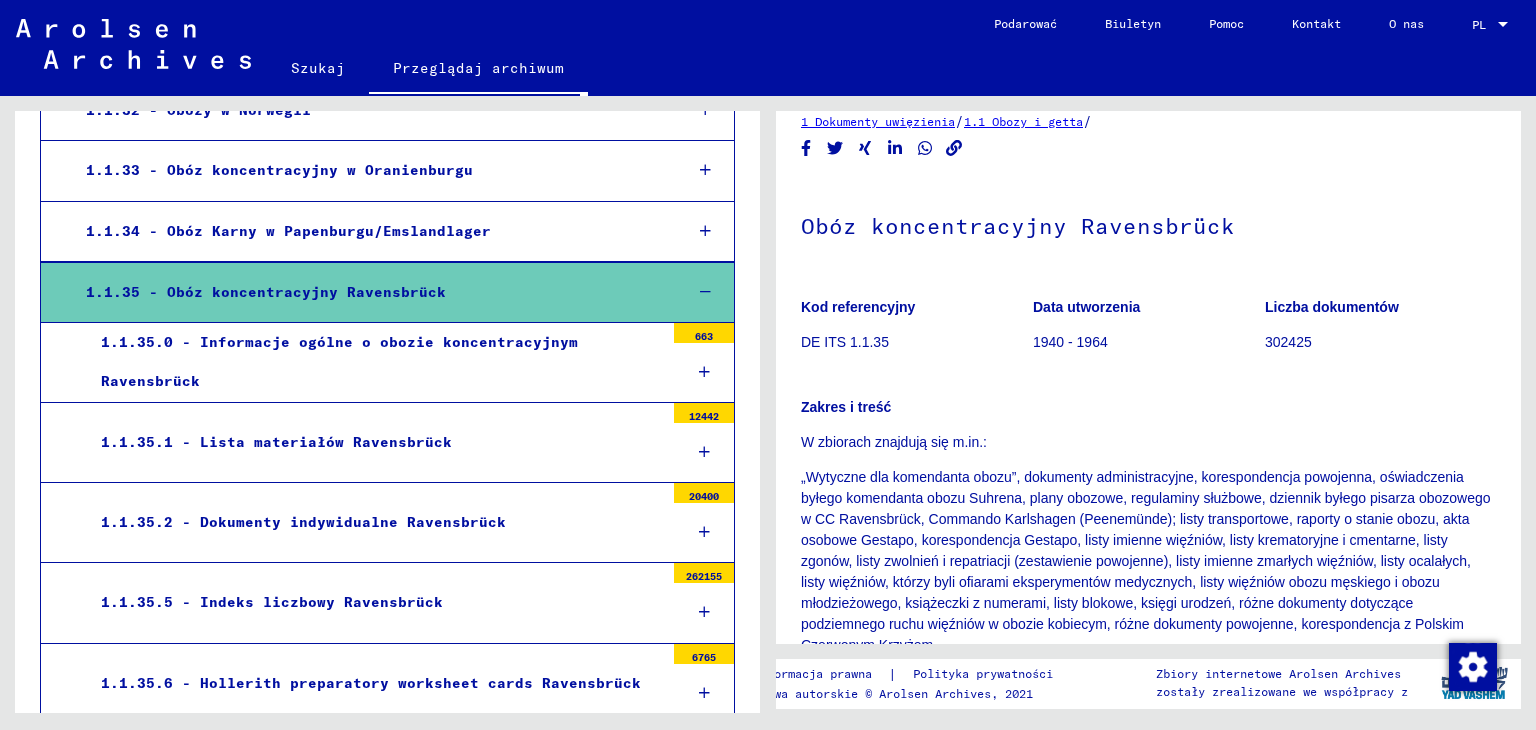 scroll, scrollTop: 0, scrollLeft: 0, axis: both 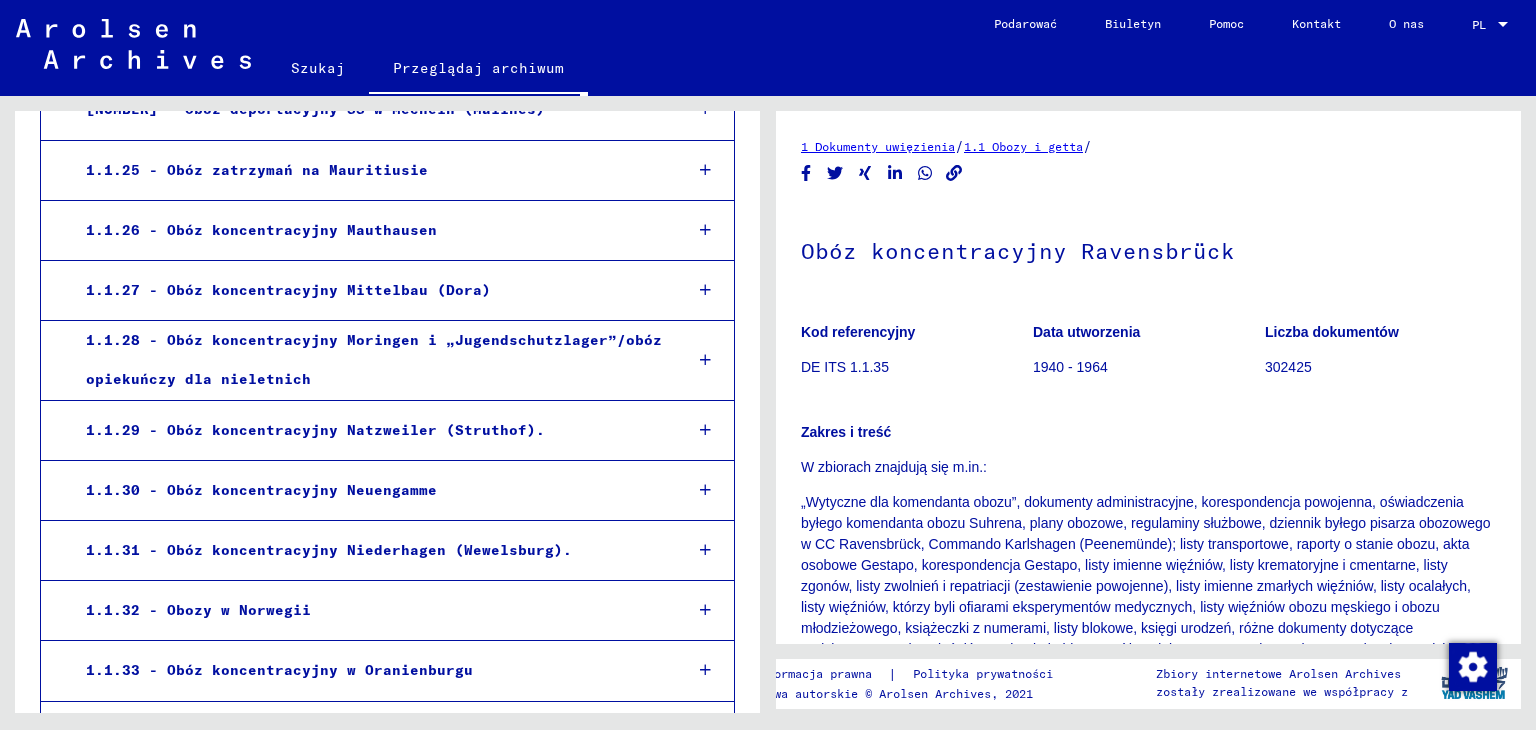 click on "Szukaj" 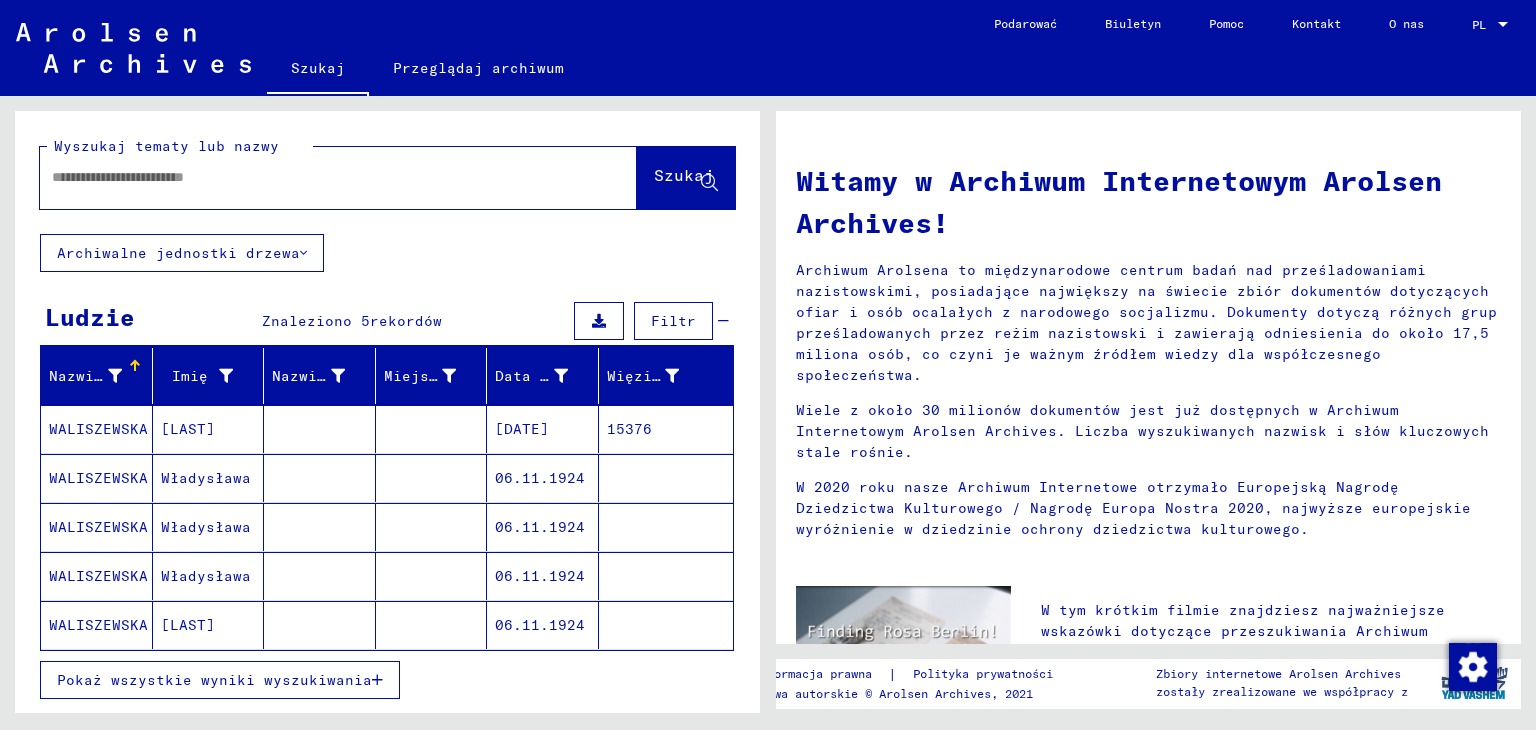 click at bounding box center (314, 177) 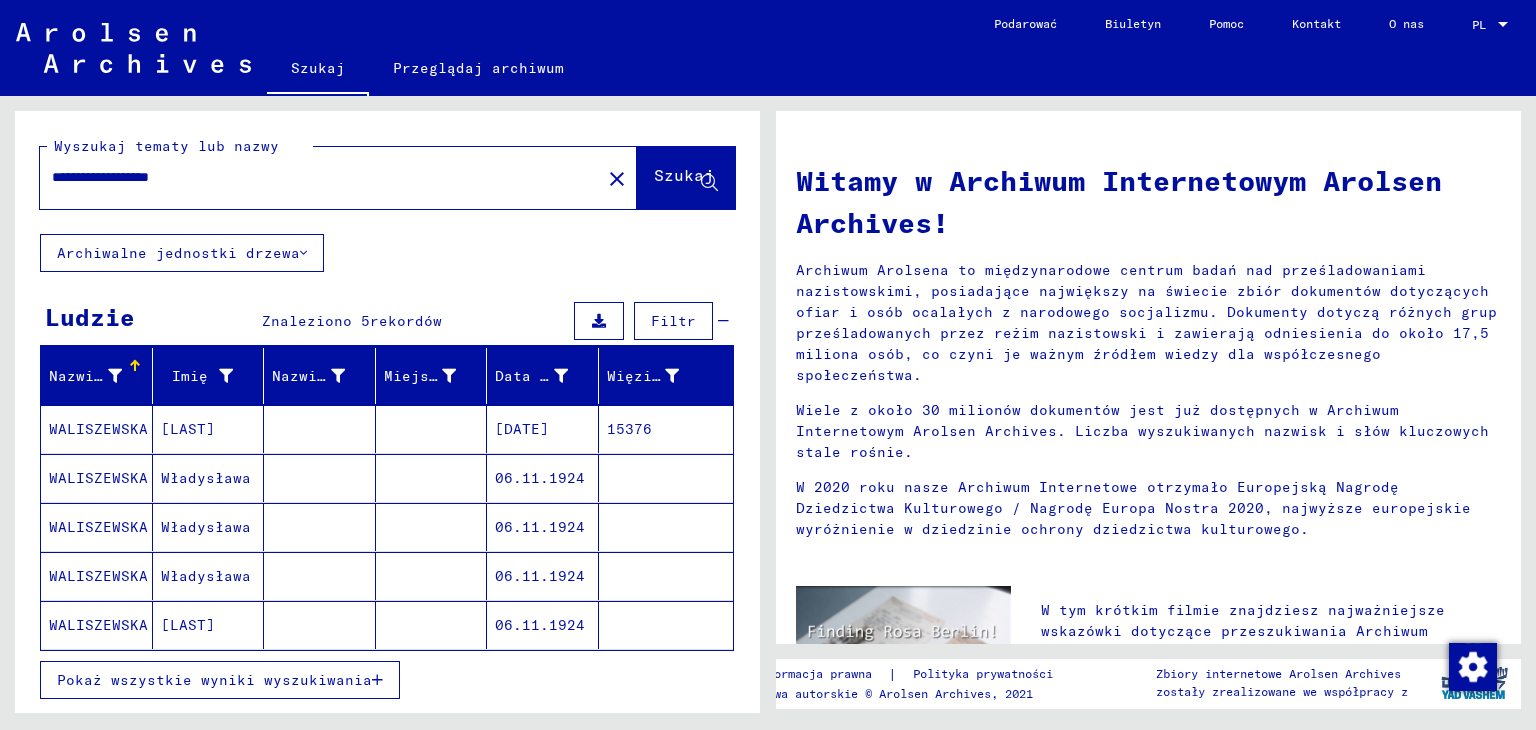 type on "**********" 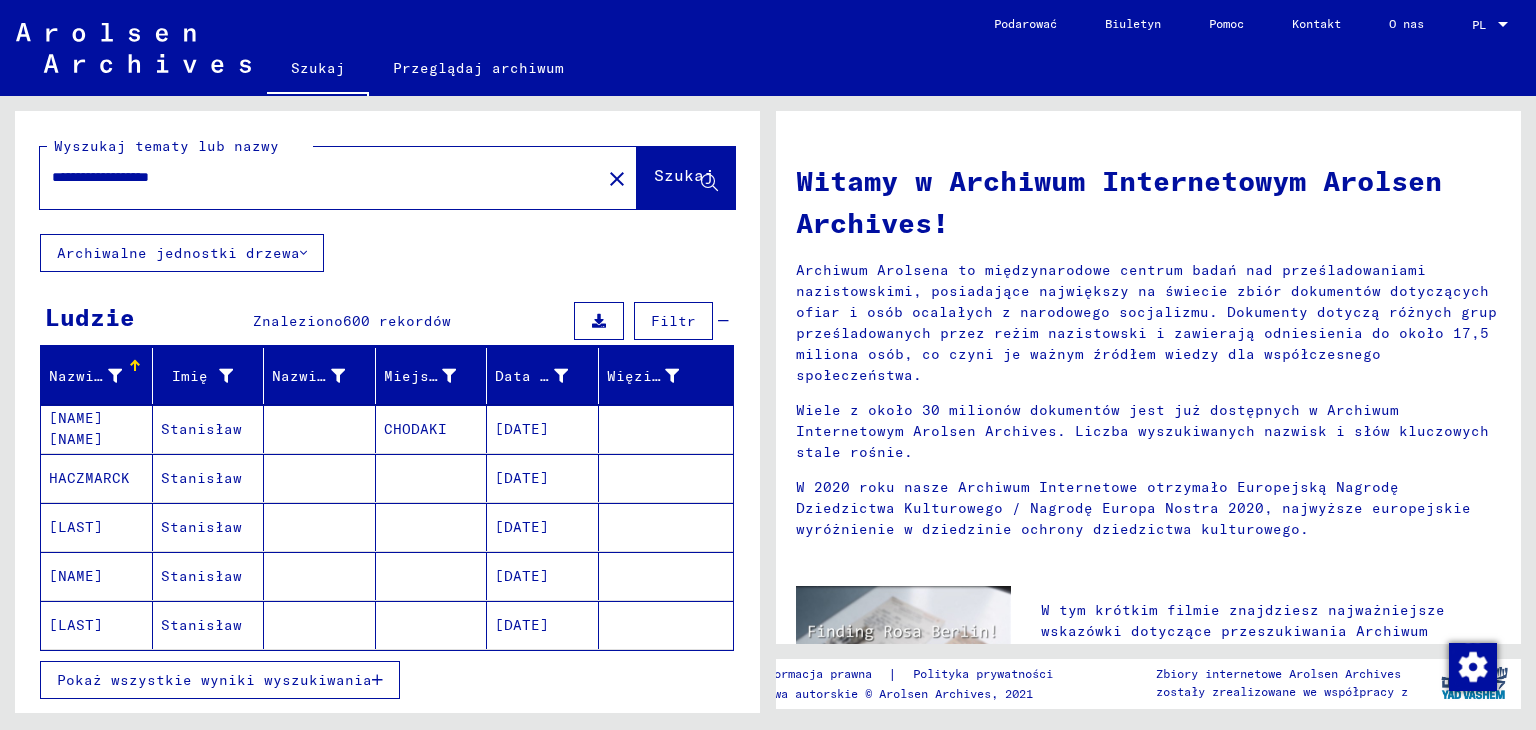 click on "Pokaż wszystkie wyniki wyszukiwania" at bounding box center [214, 680] 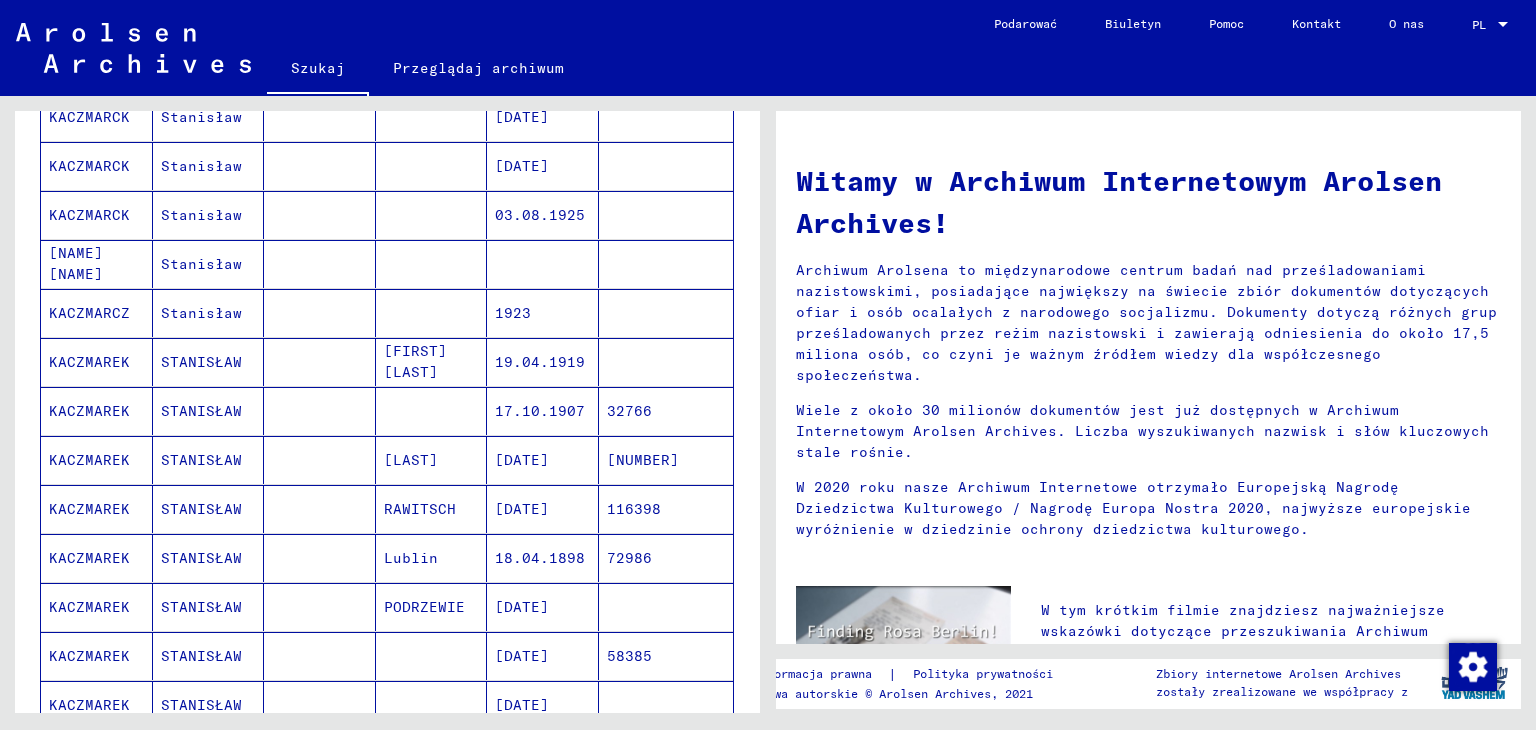 scroll, scrollTop: 1100, scrollLeft: 0, axis: vertical 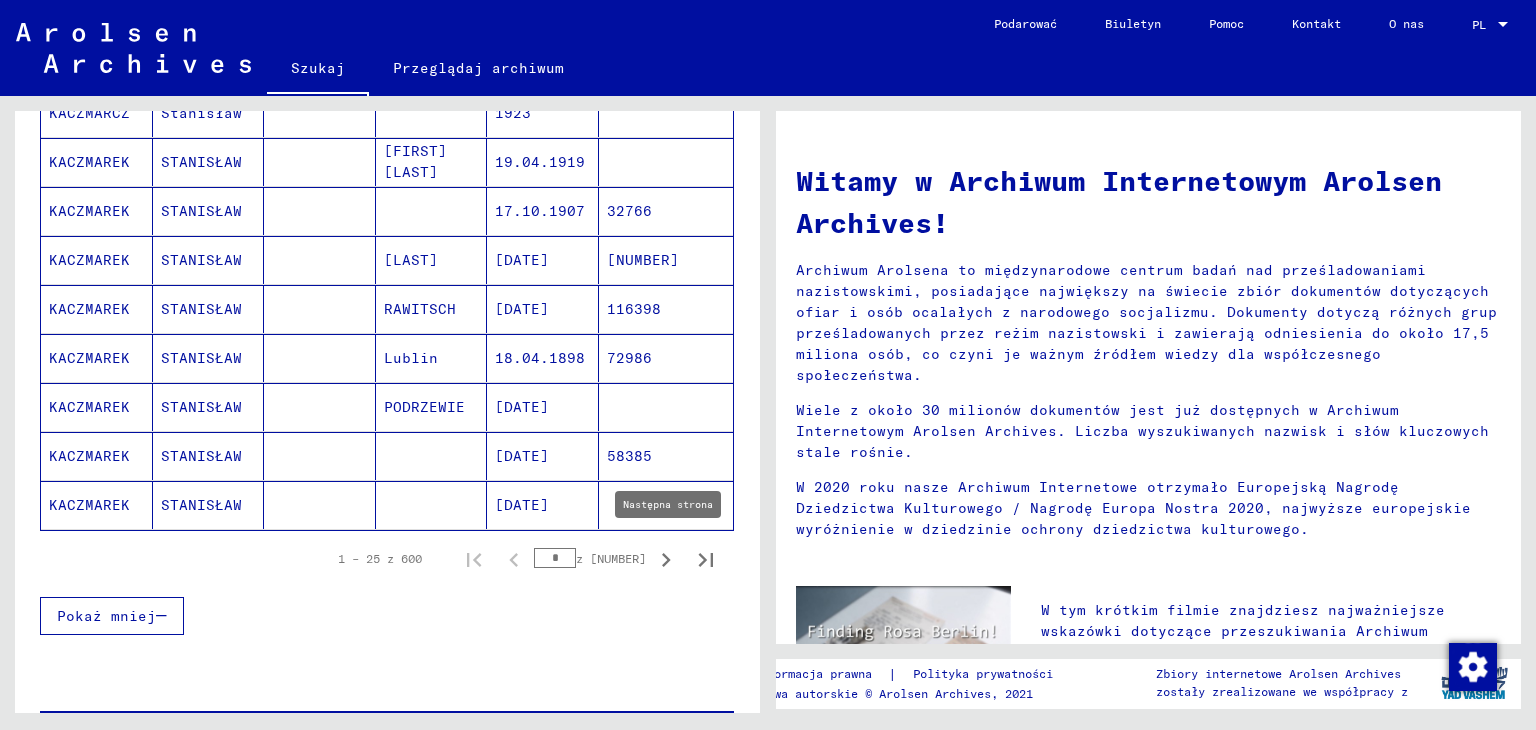 click 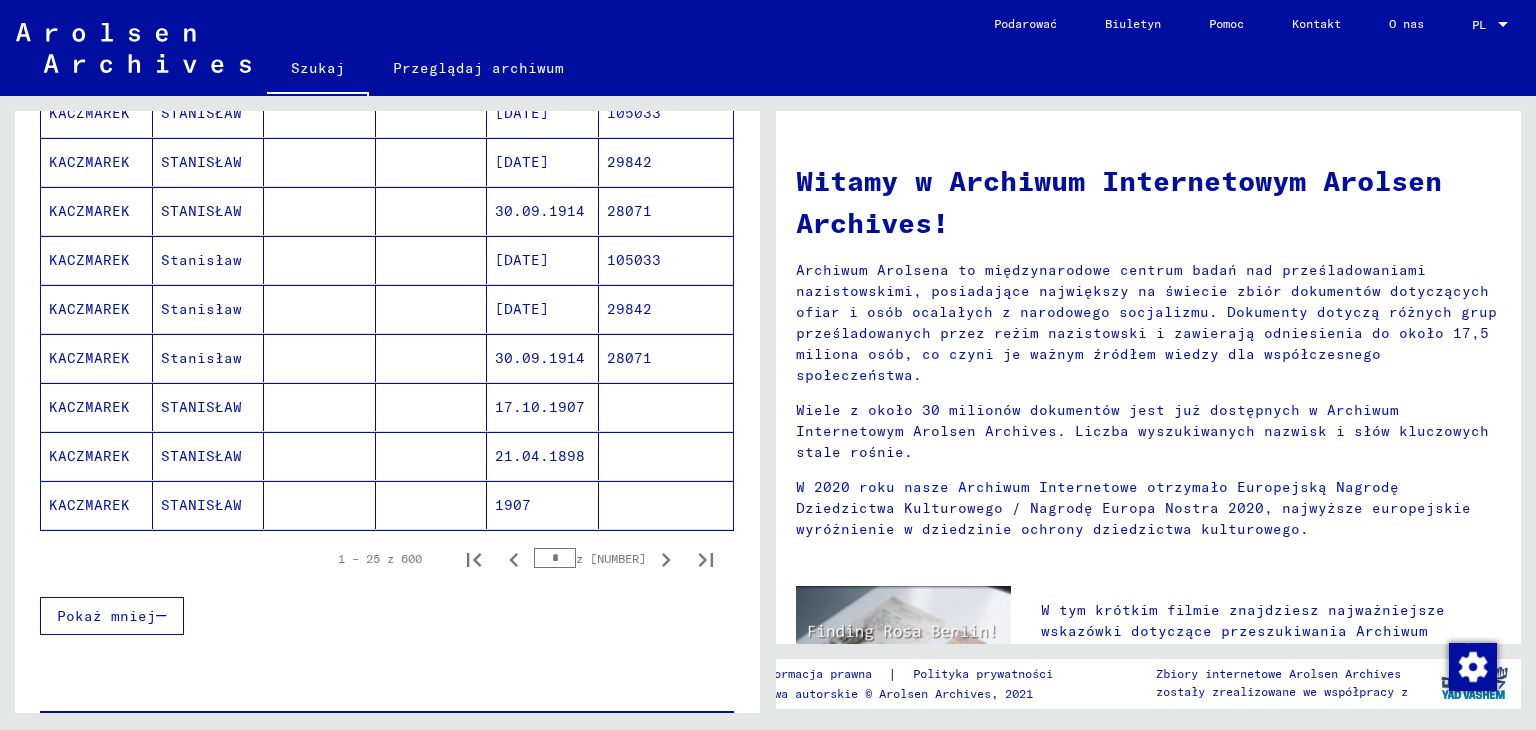 click on "STANISŁAW" at bounding box center [201, 260] 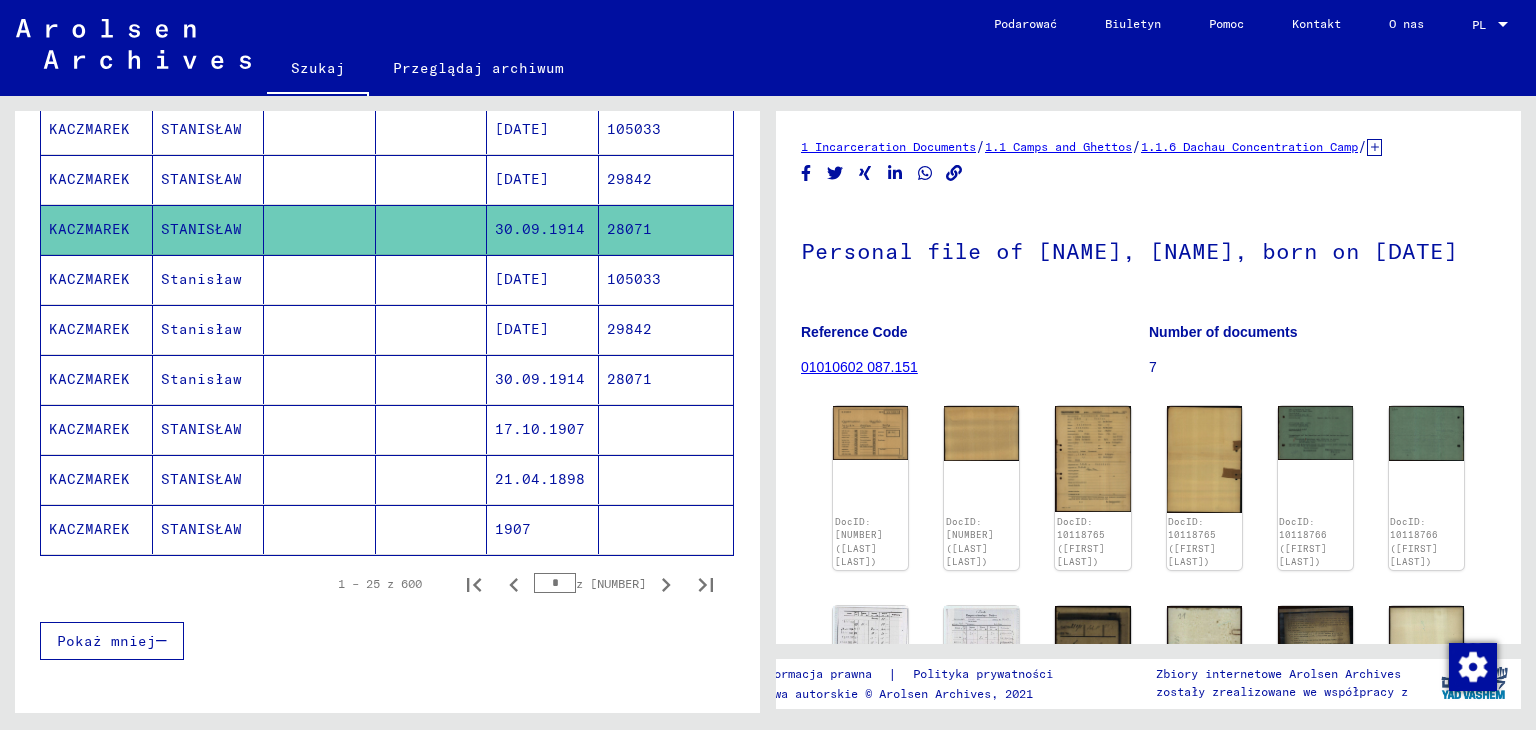 scroll, scrollTop: 1113, scrollLeft: 0, axis: vertical 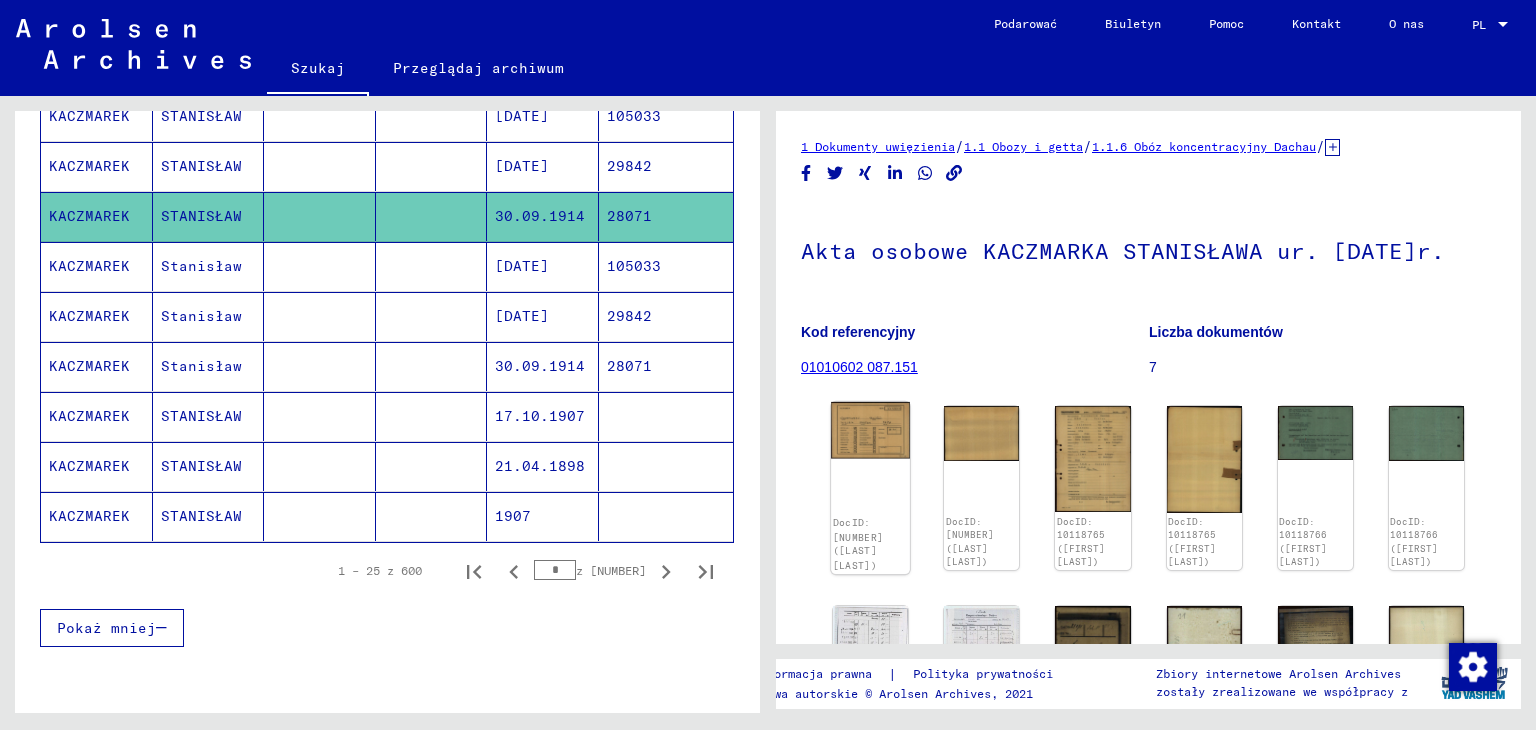 click 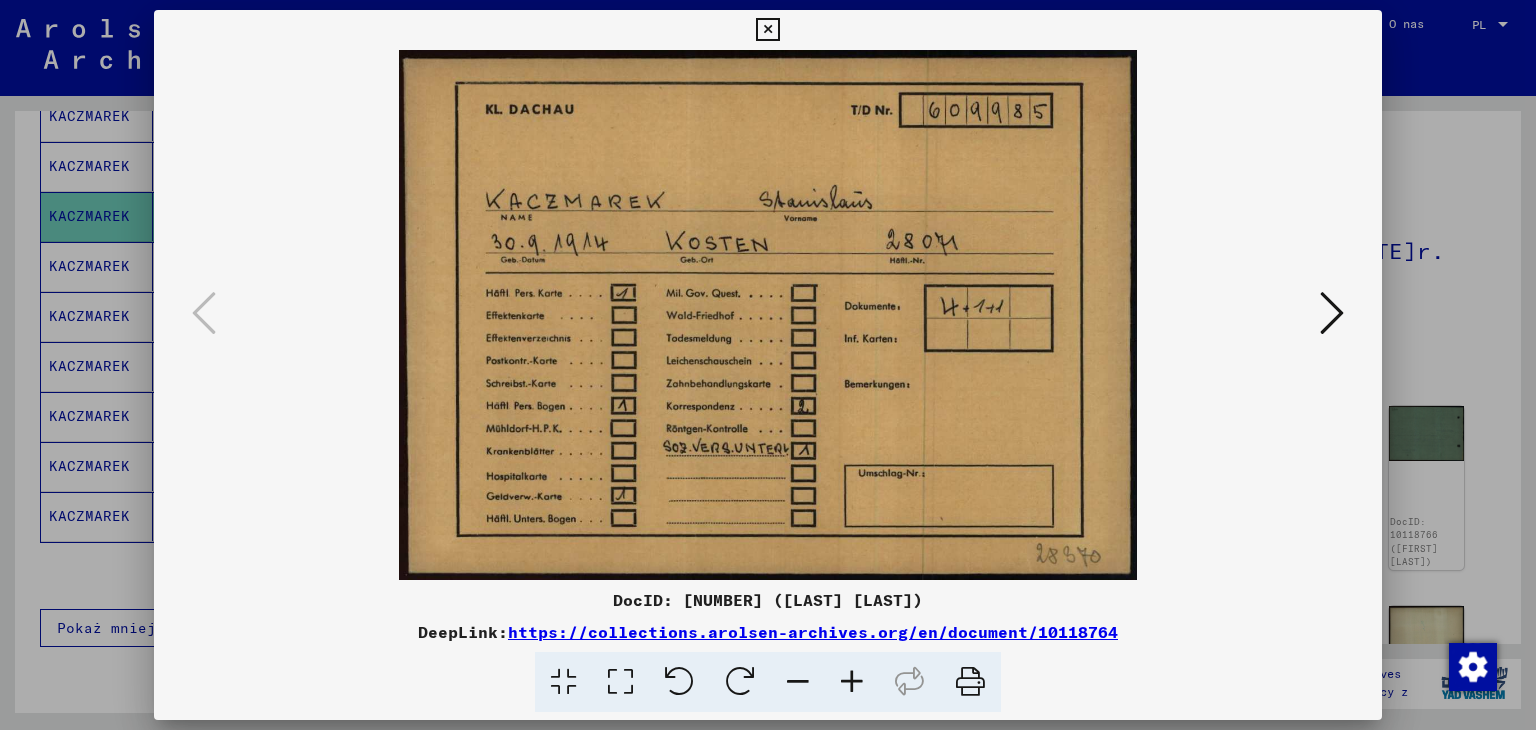 click at bounding box center (1332, 313) 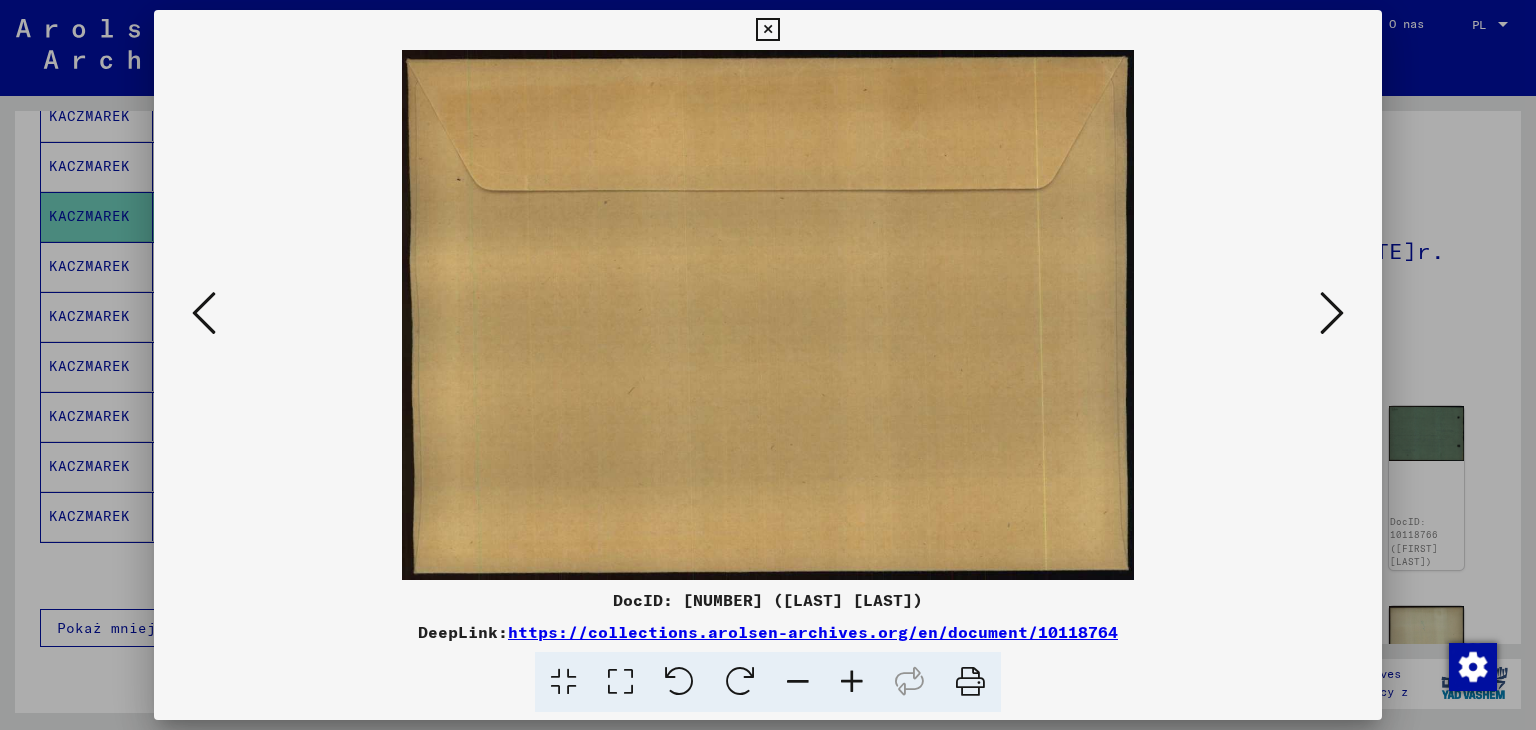 click at bounding box center (1332, 313) 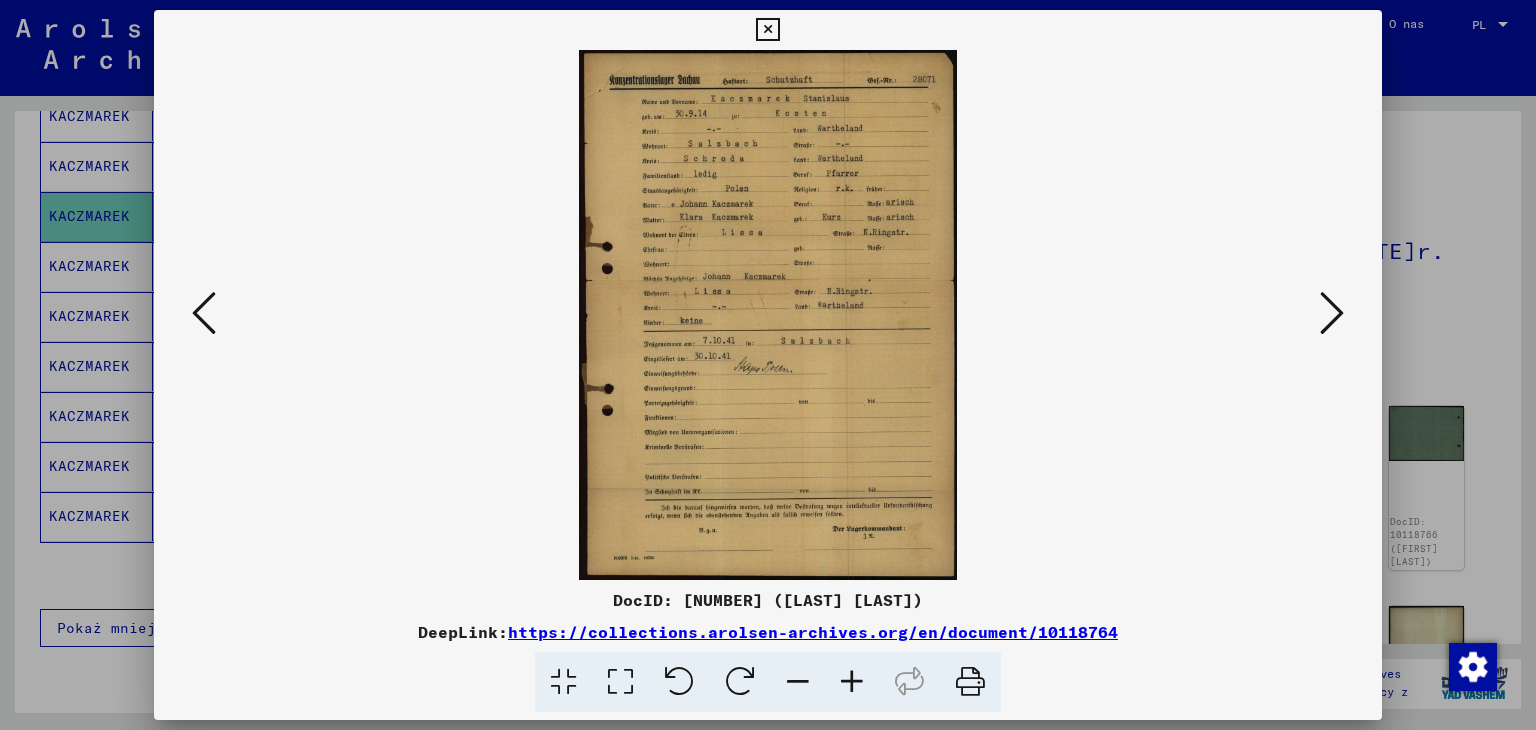 click at bounding box center (1332, 314) 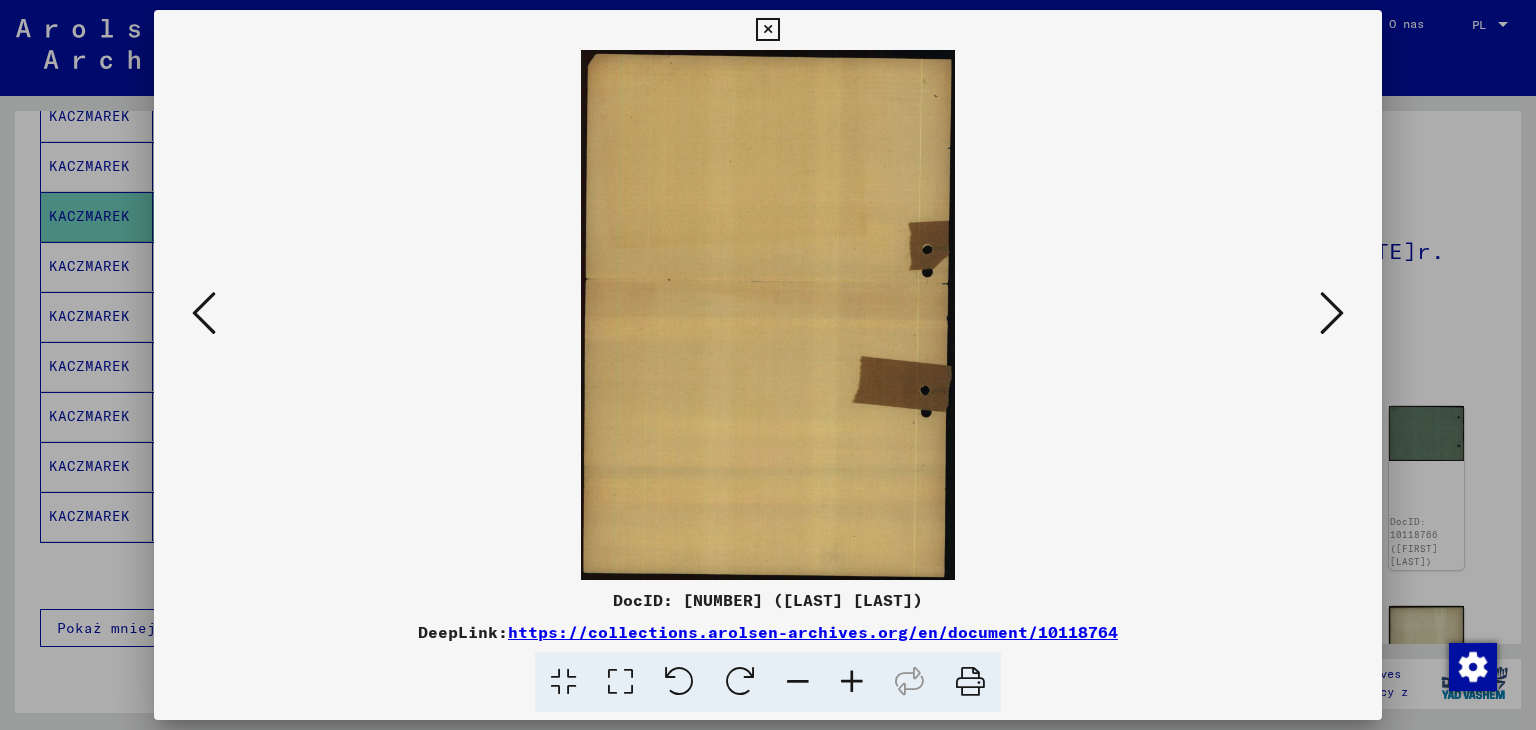 click at bounding box center [1332, 314] 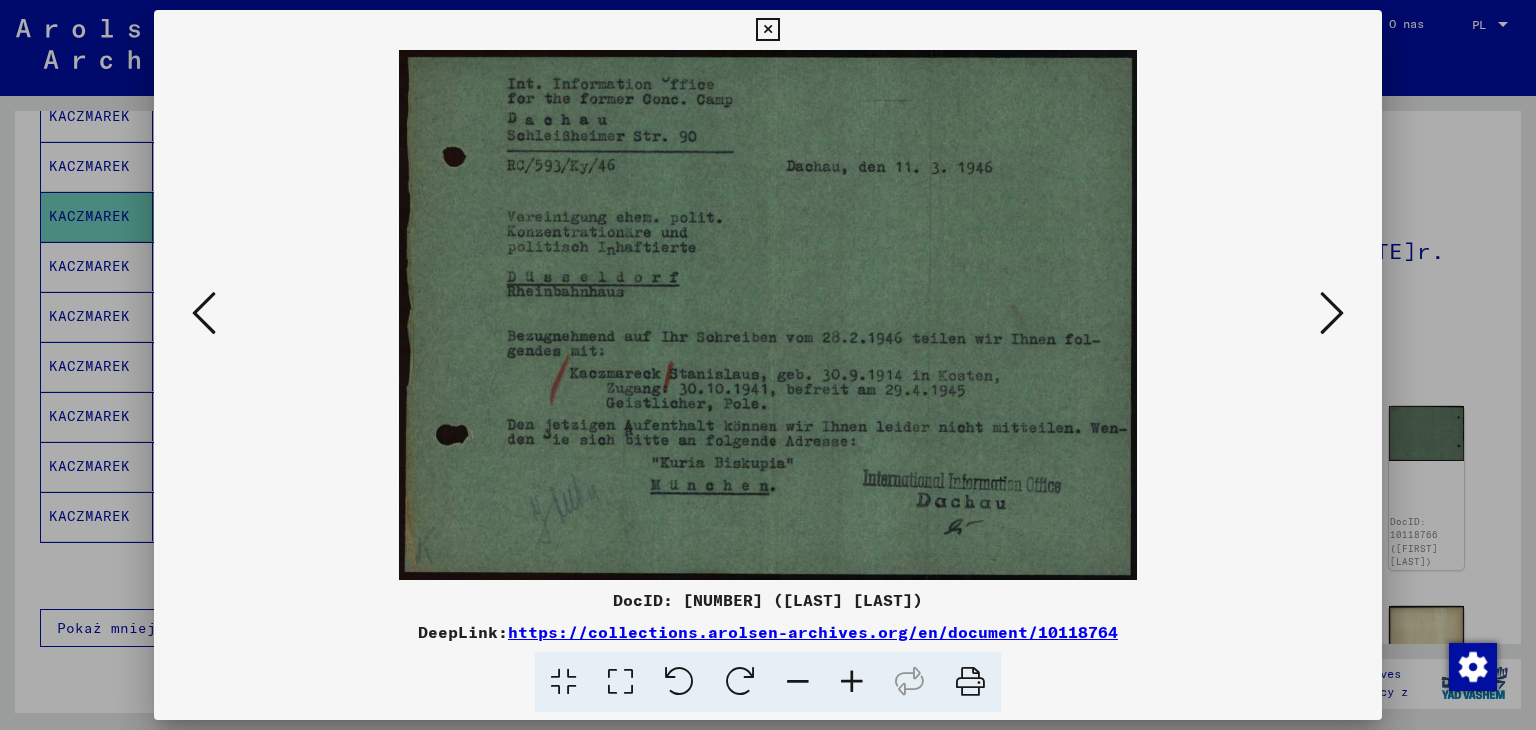 click at bounding box center (1332, 314) 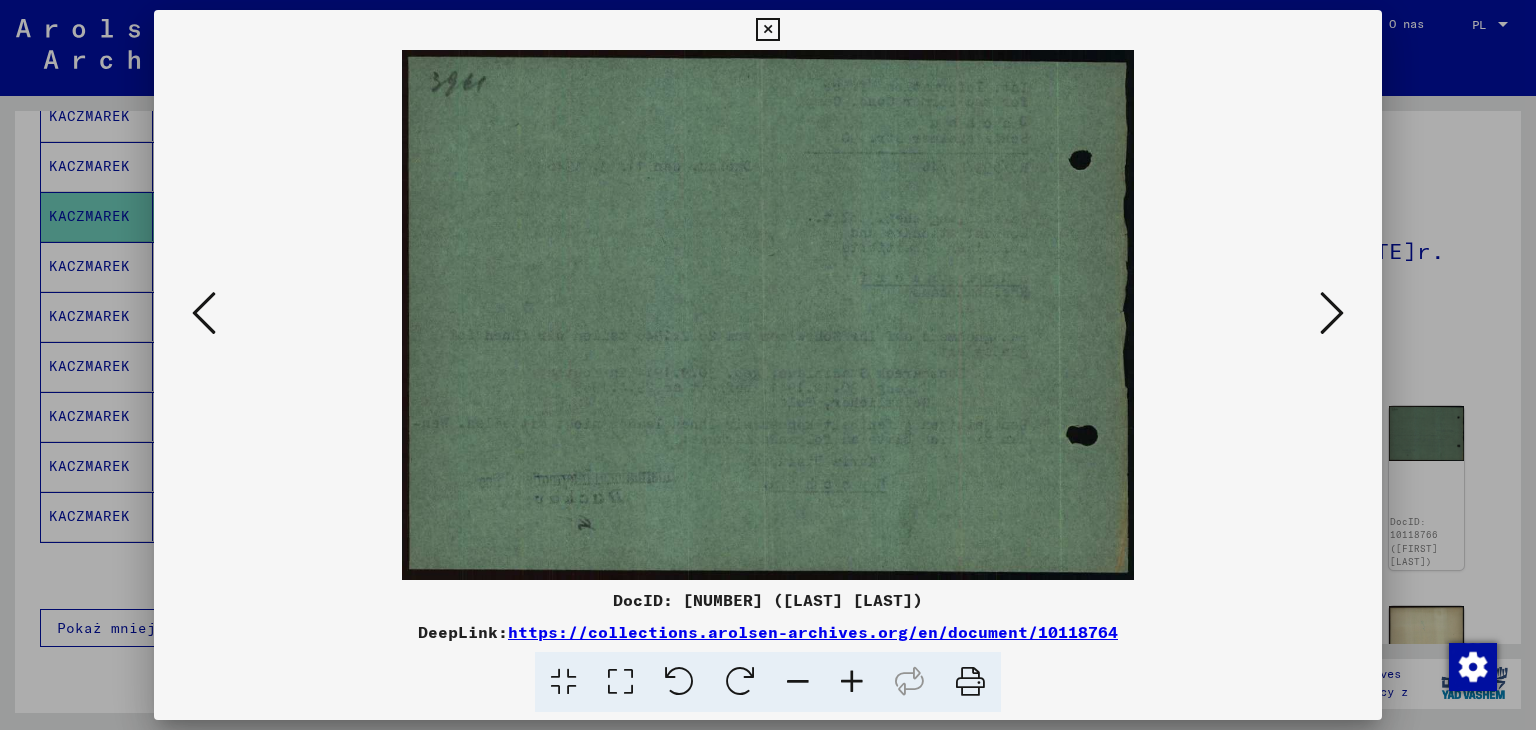 click at bounding box center [1332, 314] 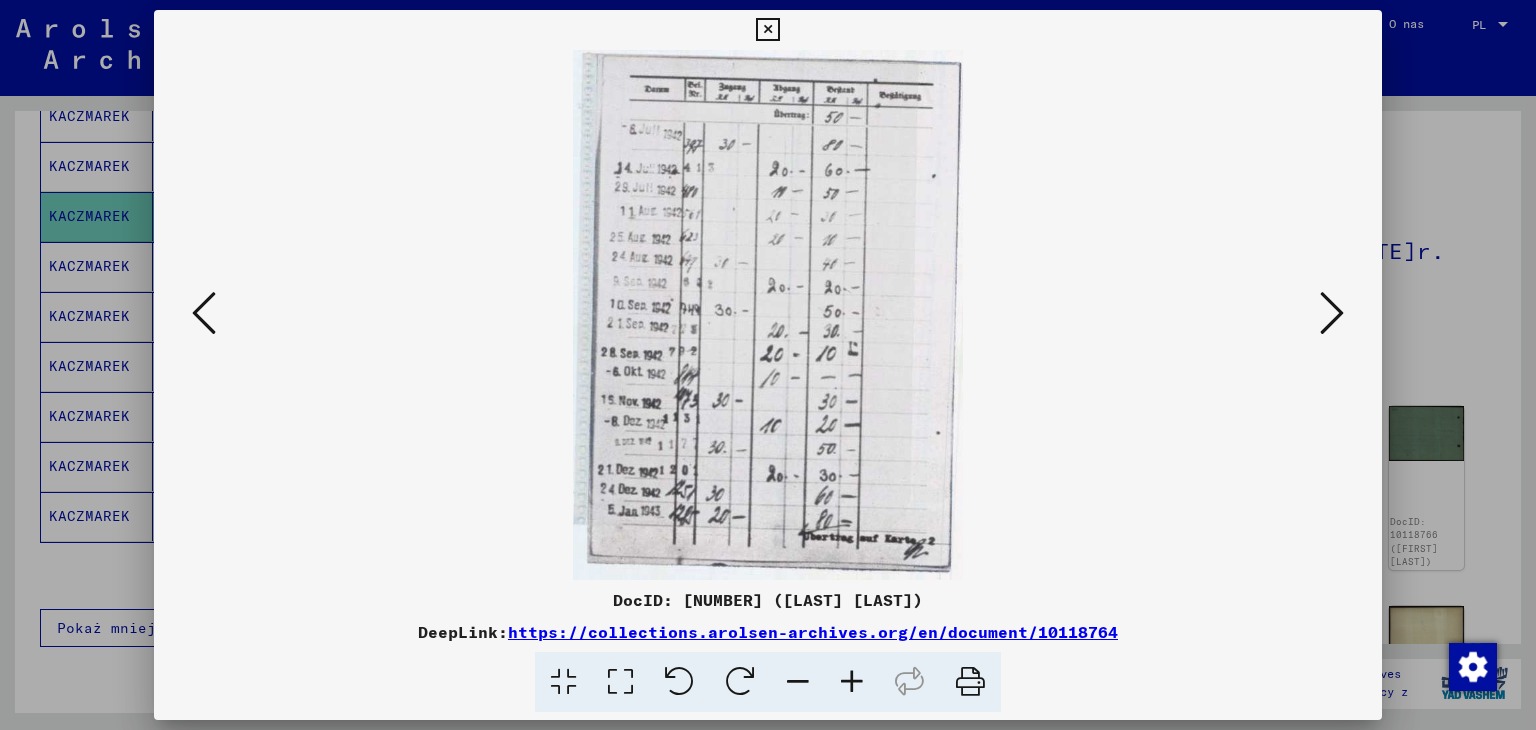 click at bounding box center [1332, 314] 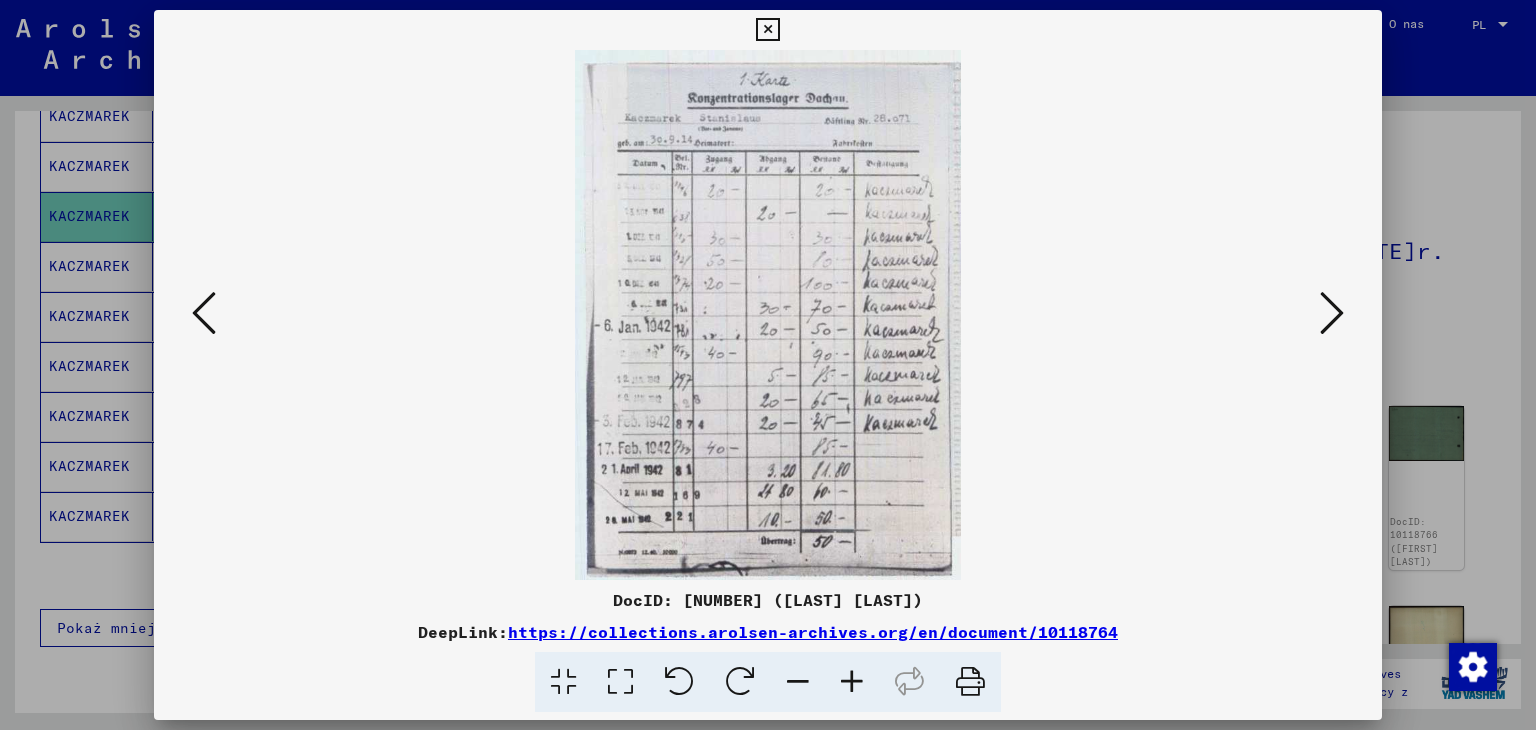 click at bounding box center (1332, 314) 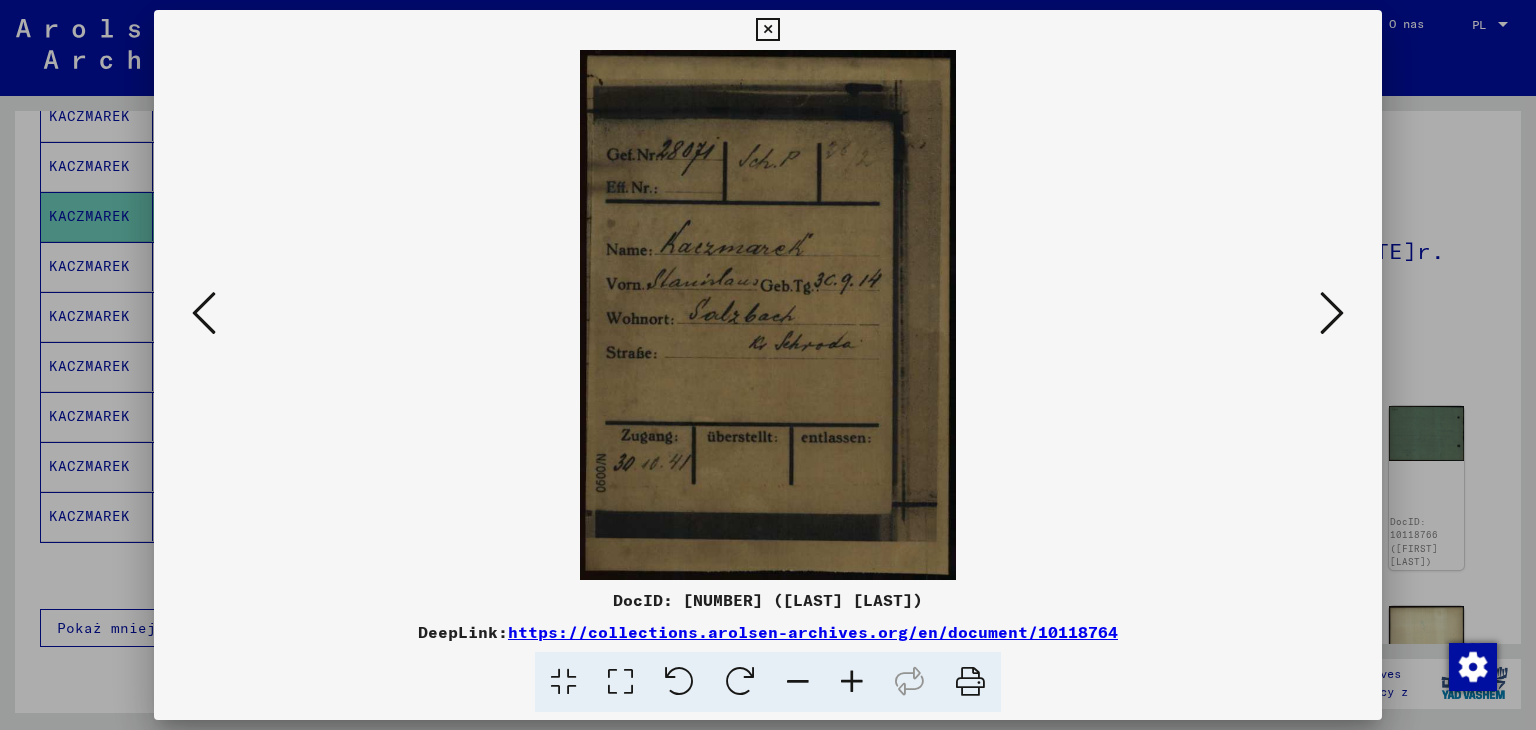 click at bounding box center (1332, 313) 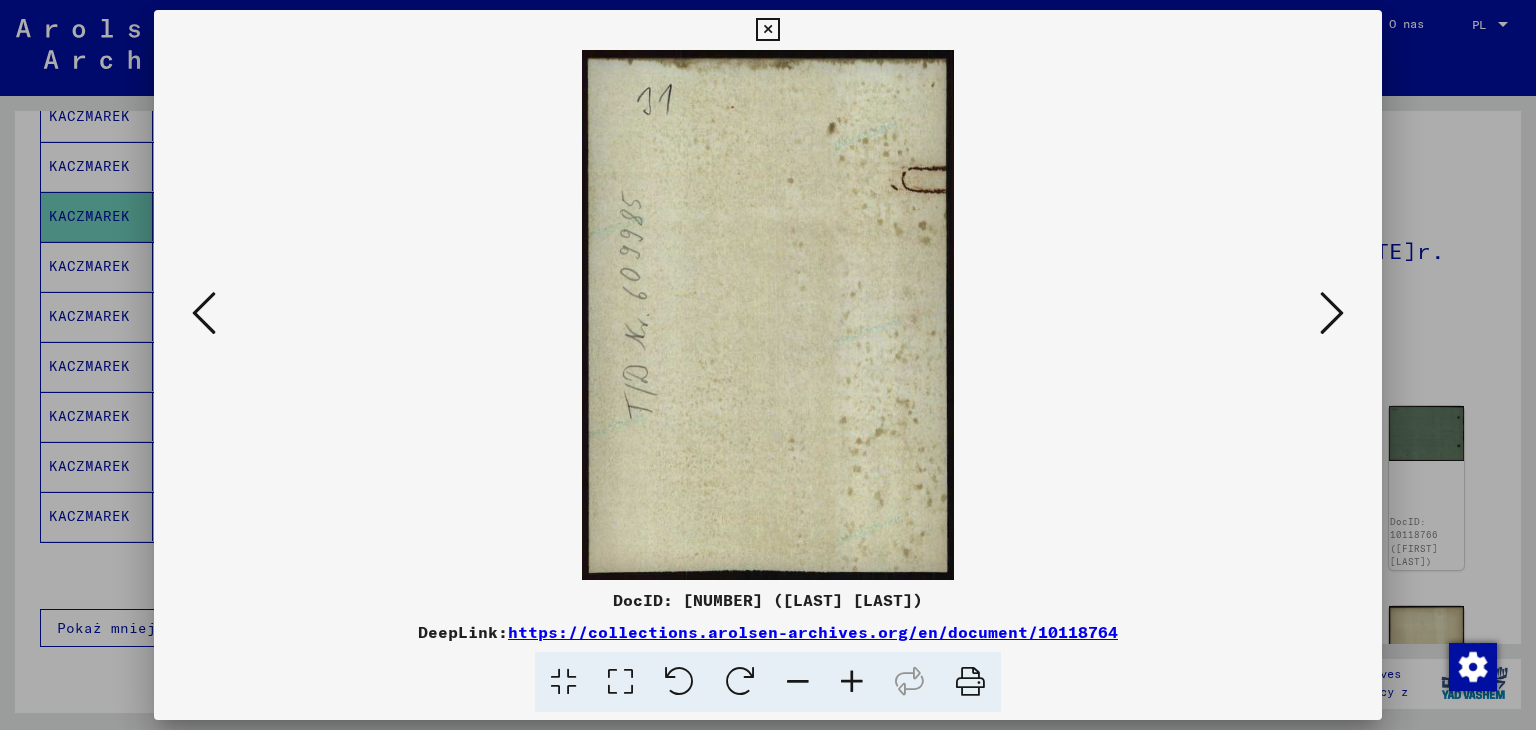 click at bounding box center [1332, 313] 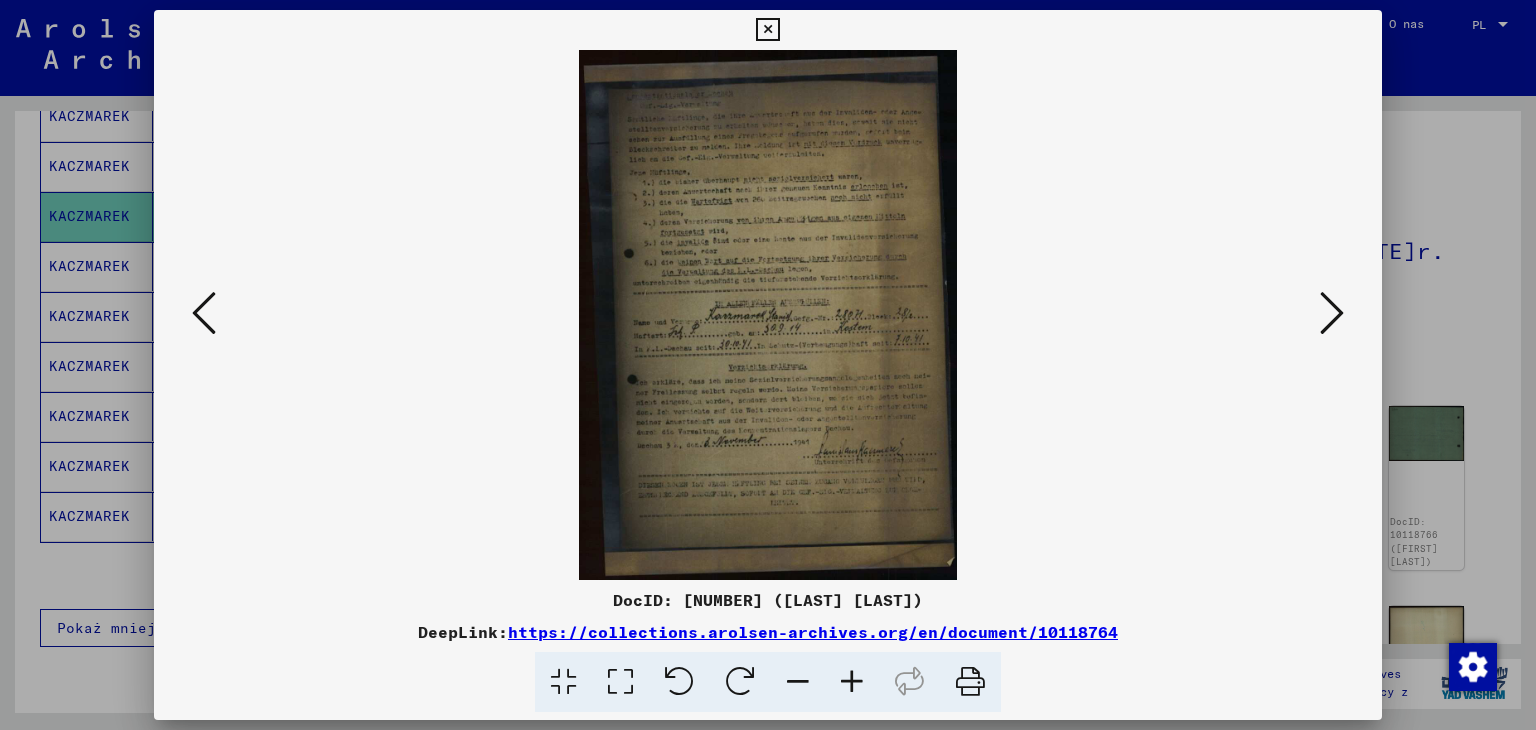 click at bounding box center [1332, 313] 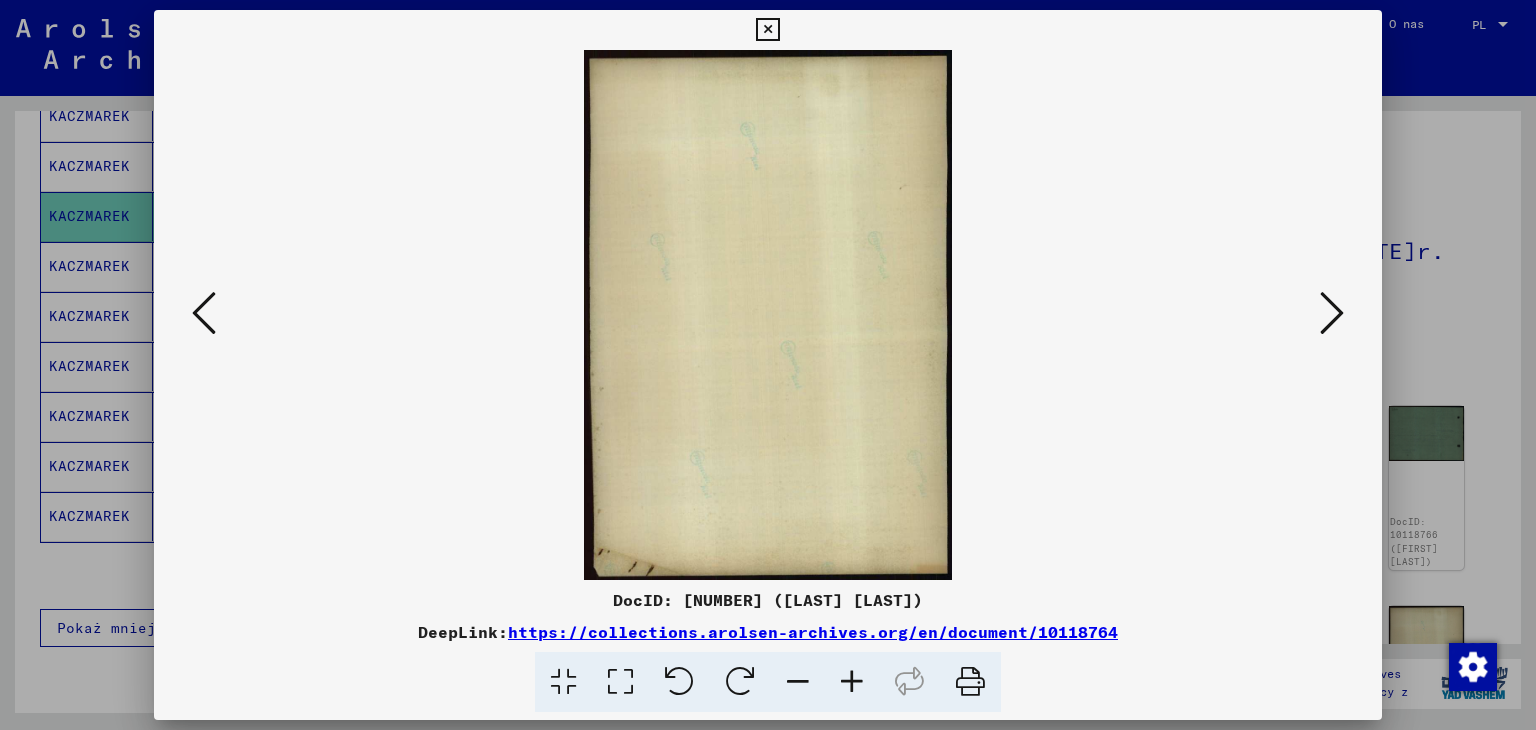 click at bounding box center [1332, 313] 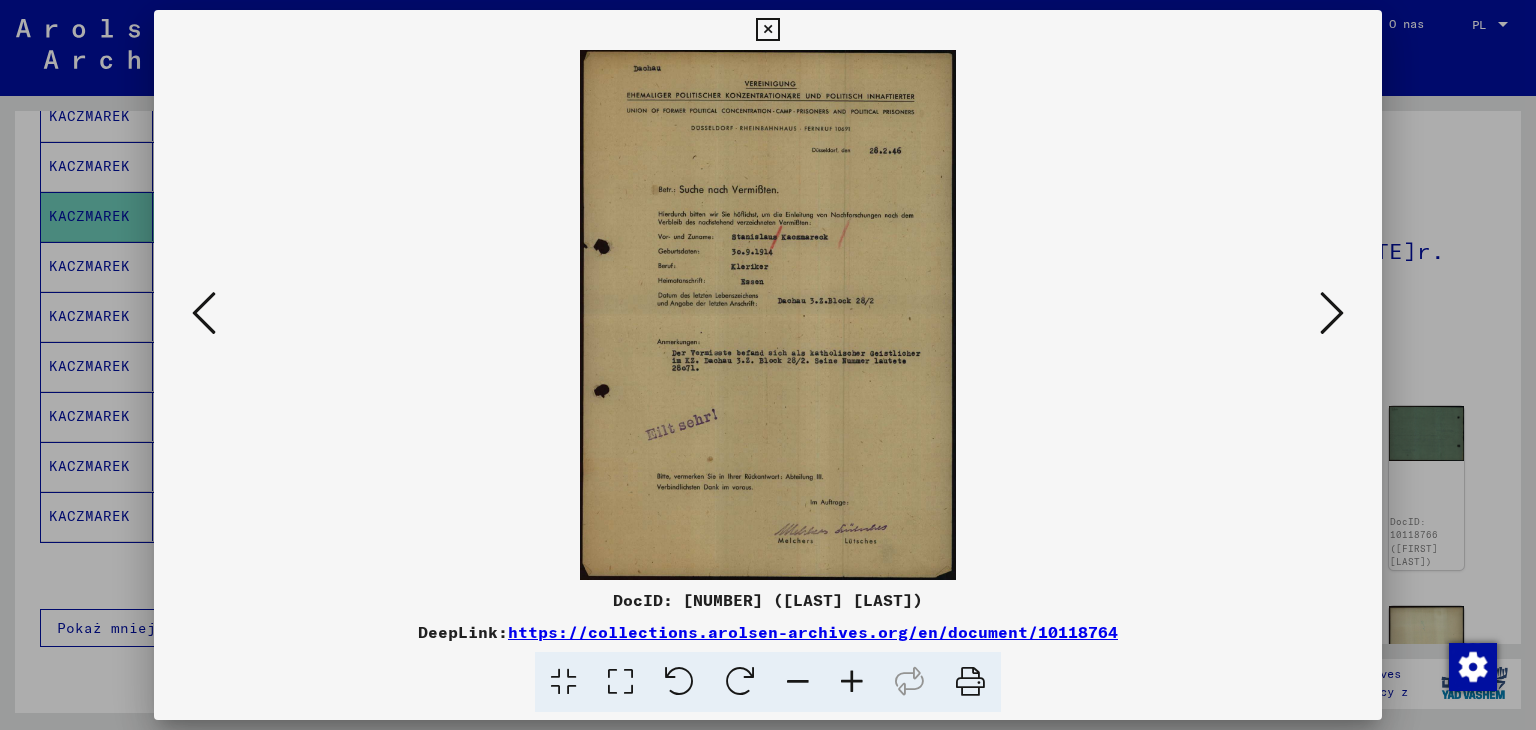 click at bounding box center (1332, 313) 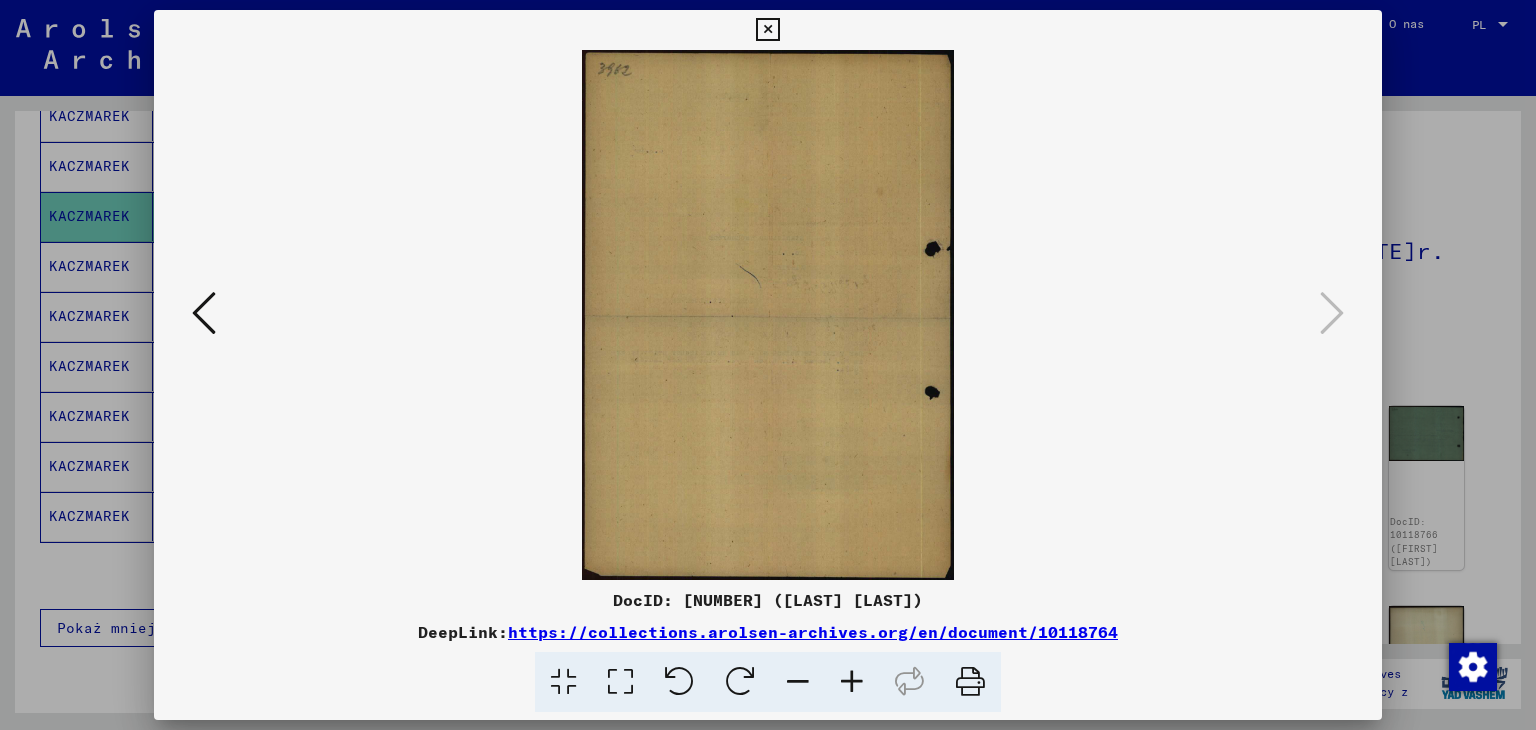 click at bounding box center [767, 30] 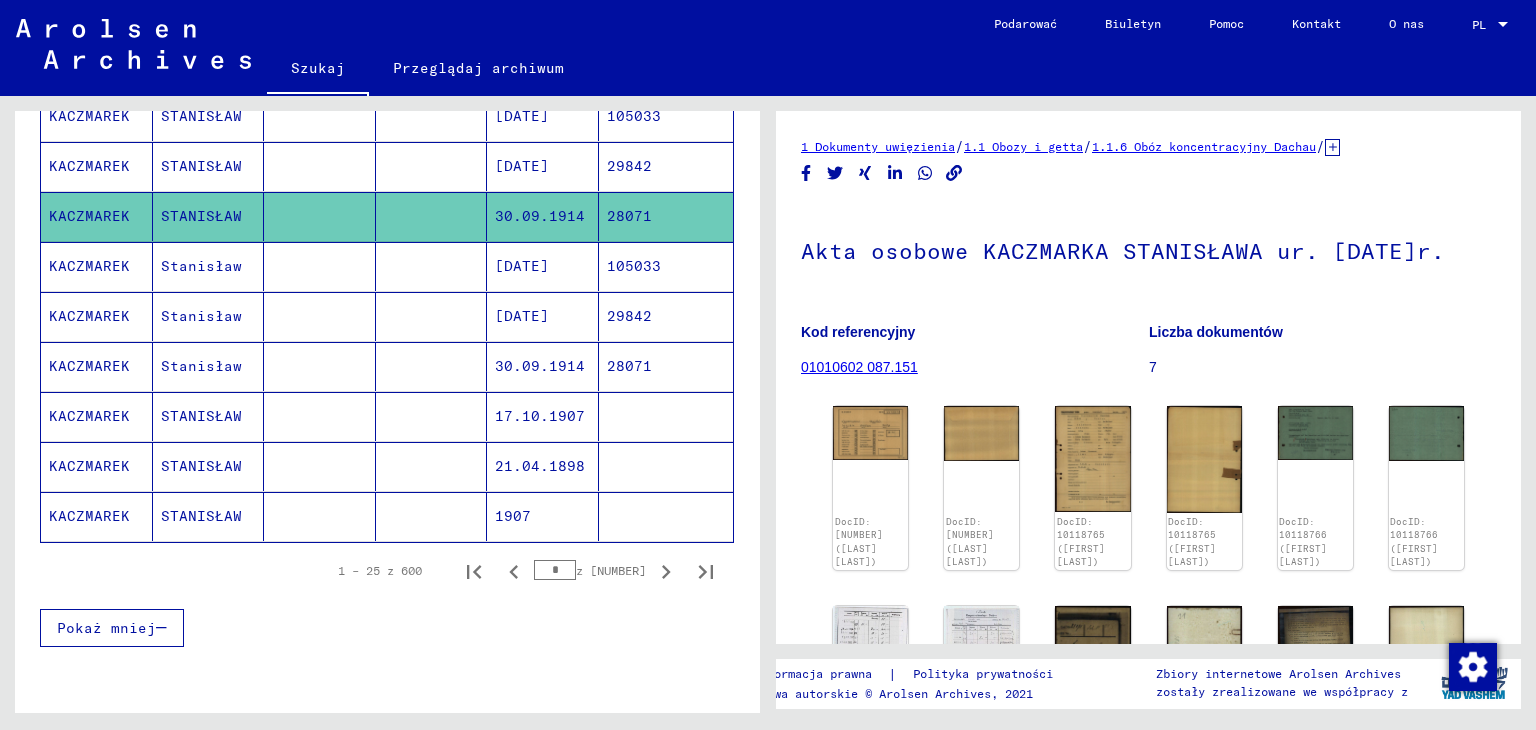 click on "Przeglądaj archiwum" 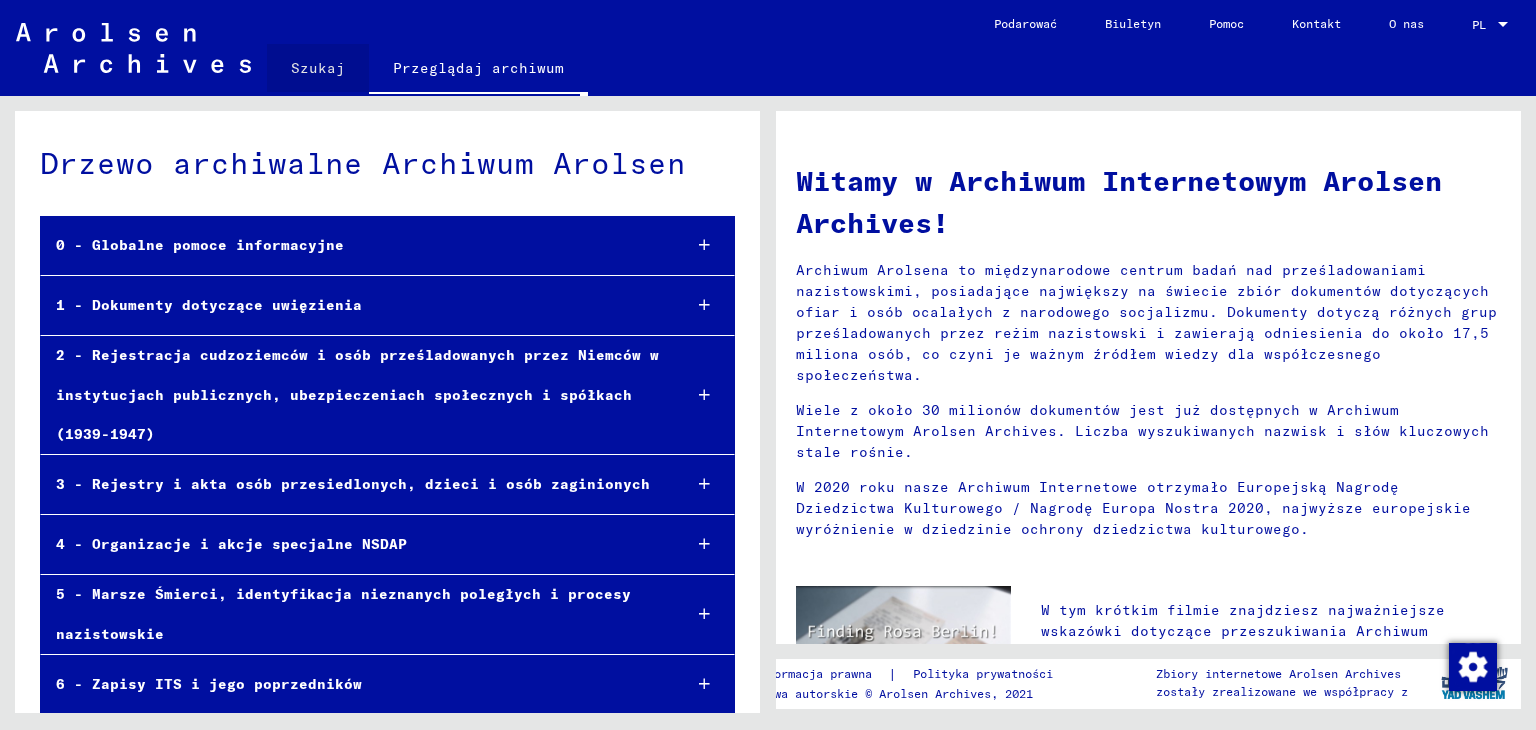 click on "Szukaj" 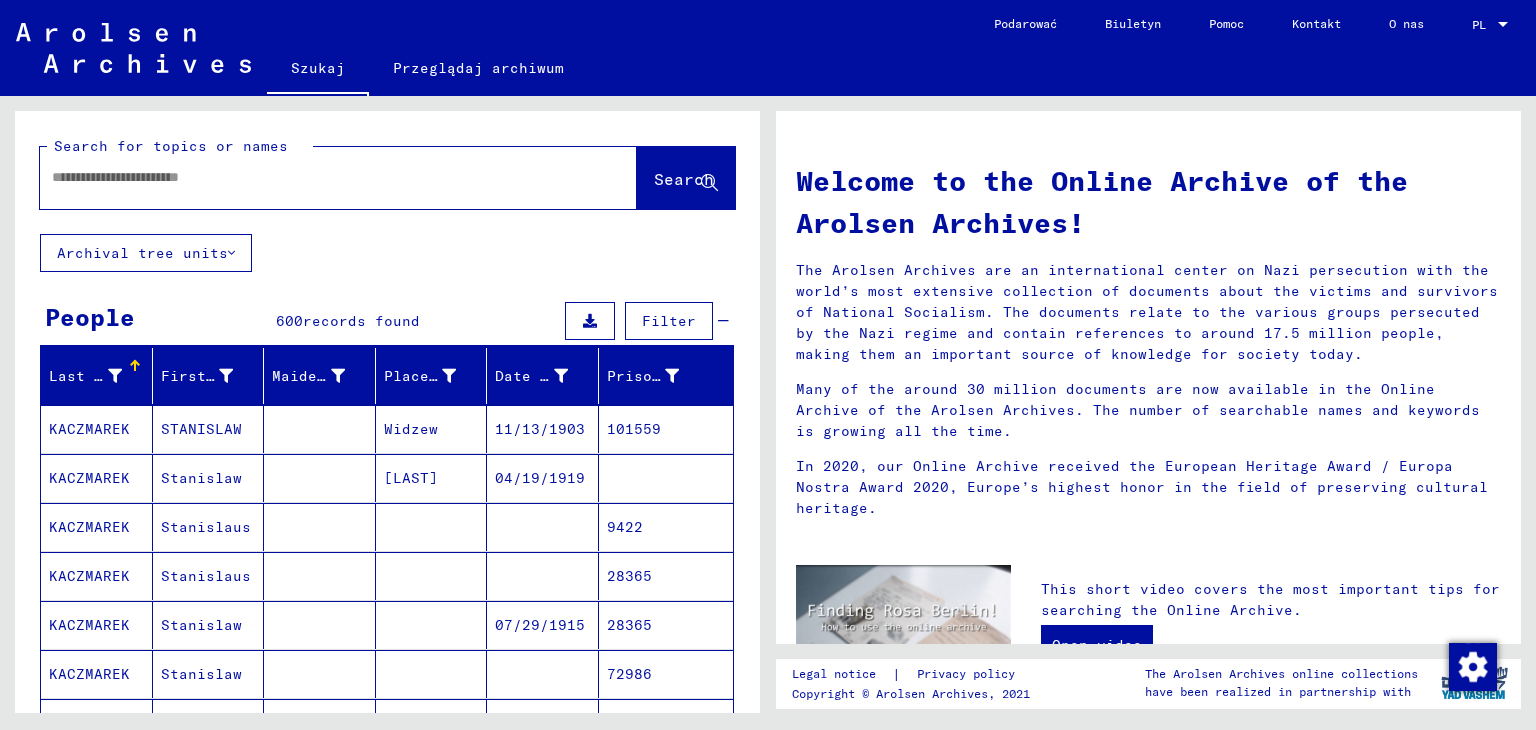 click at bounding box center (314, 177) 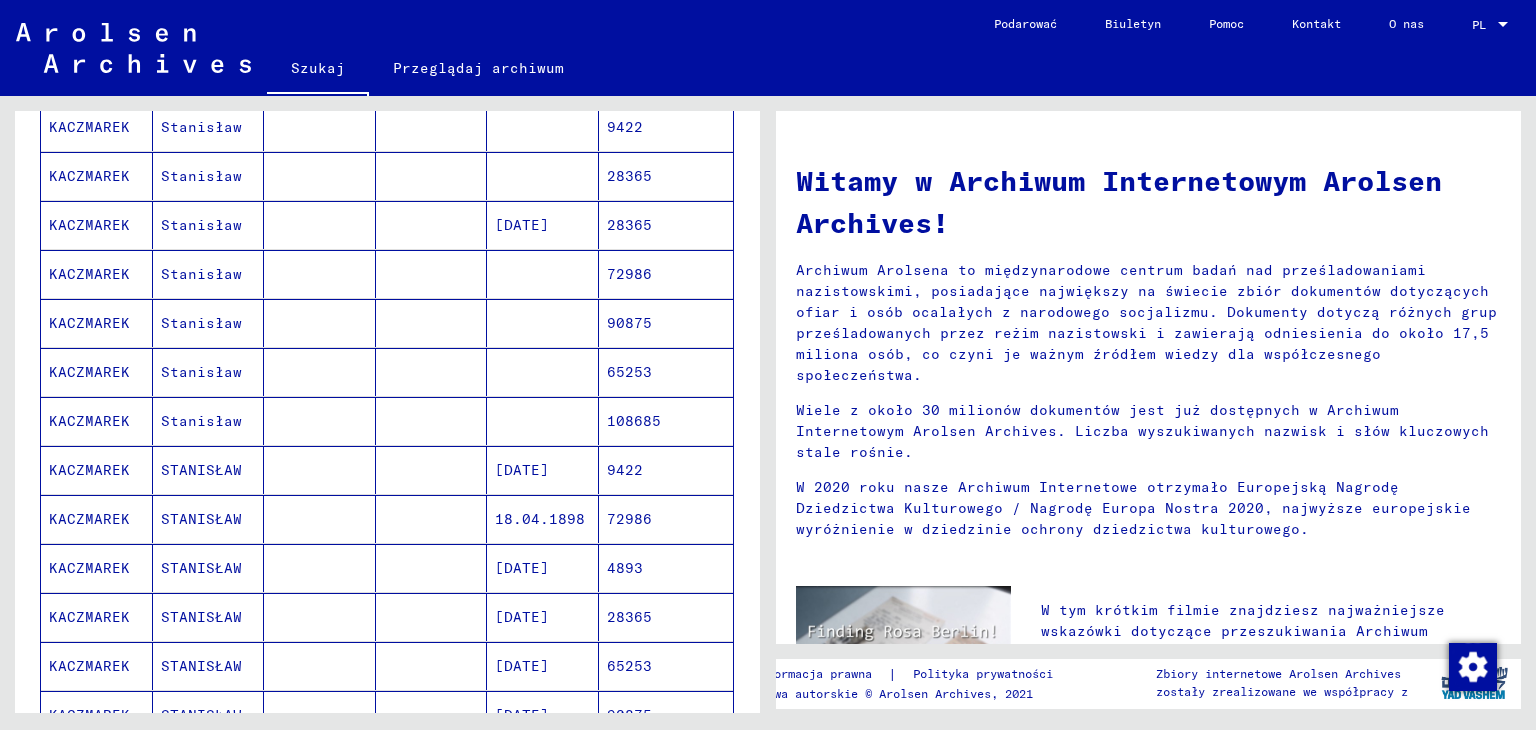 scroll, scrollTop: 500, scrollLeft: 0, axis: vertical 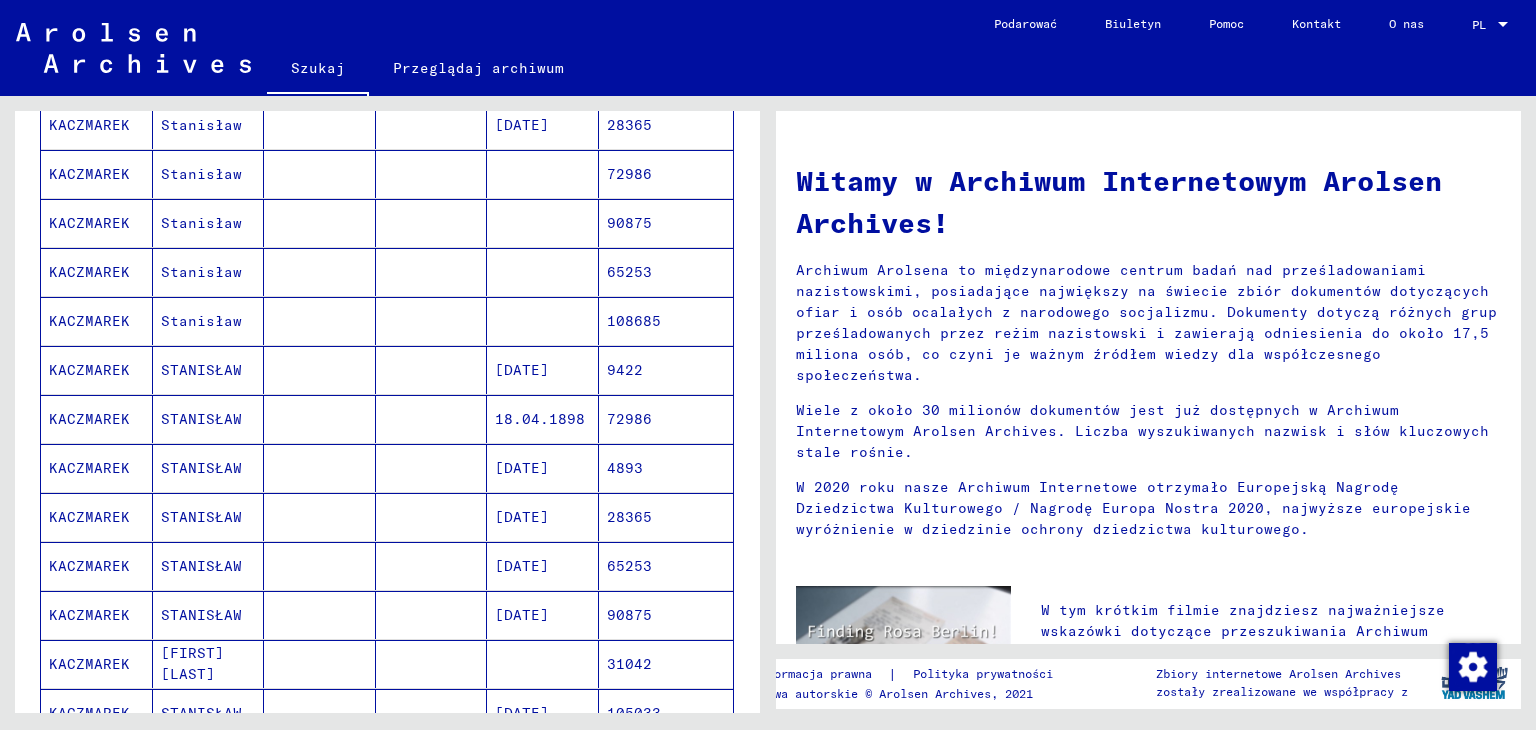 click on "STANISŁAW" at bounding box center [192, 663] 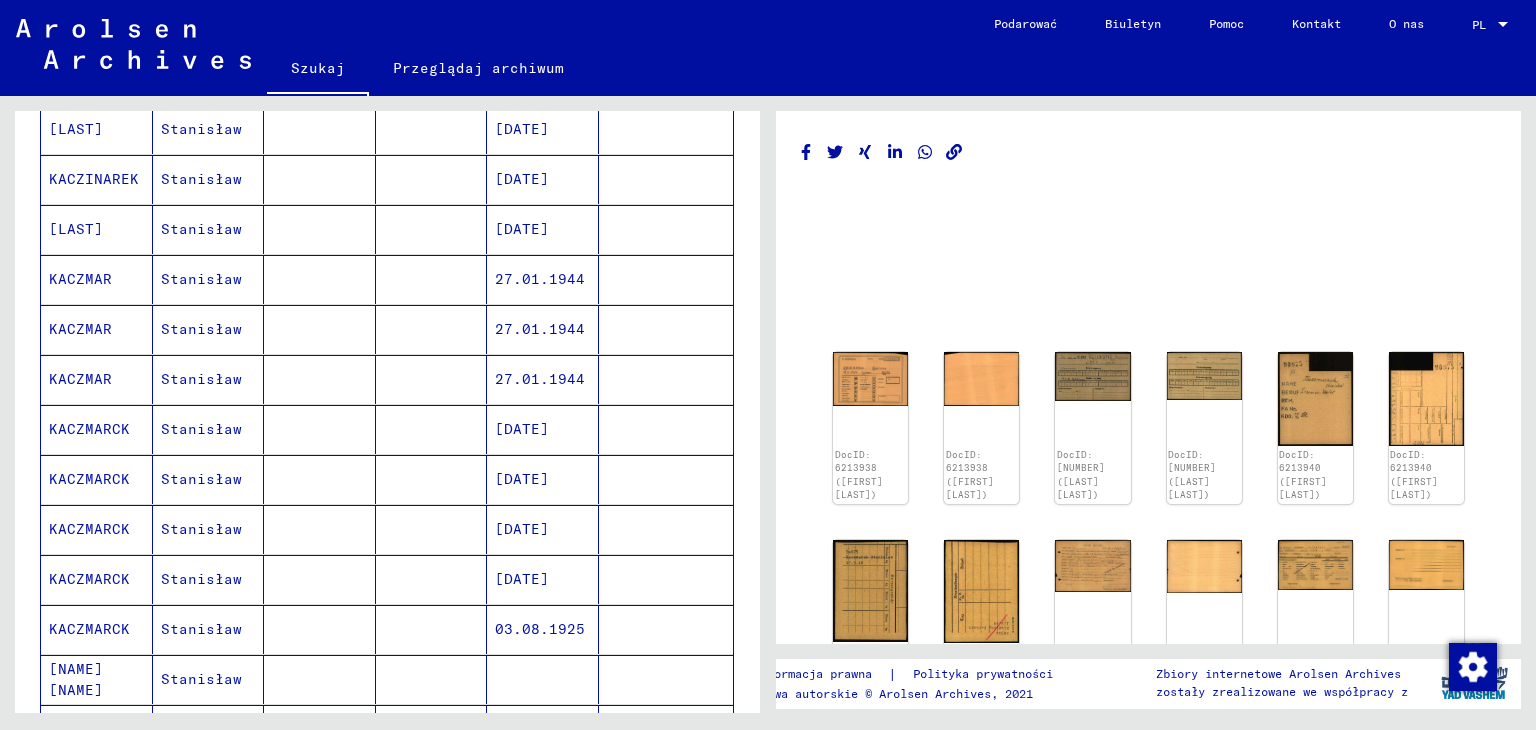 scroll, scrollTop: 0, scrollLeft: 0, axis: both 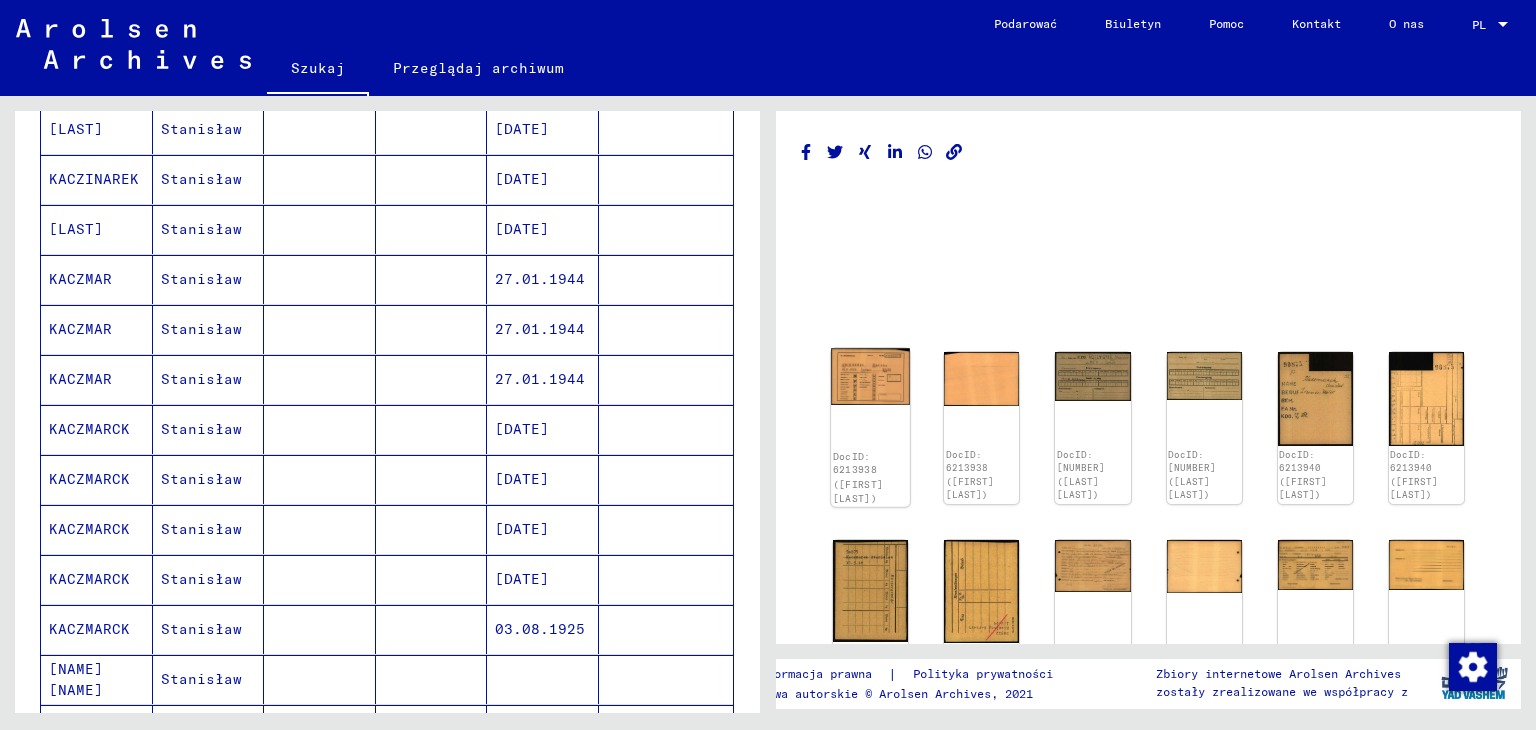 click 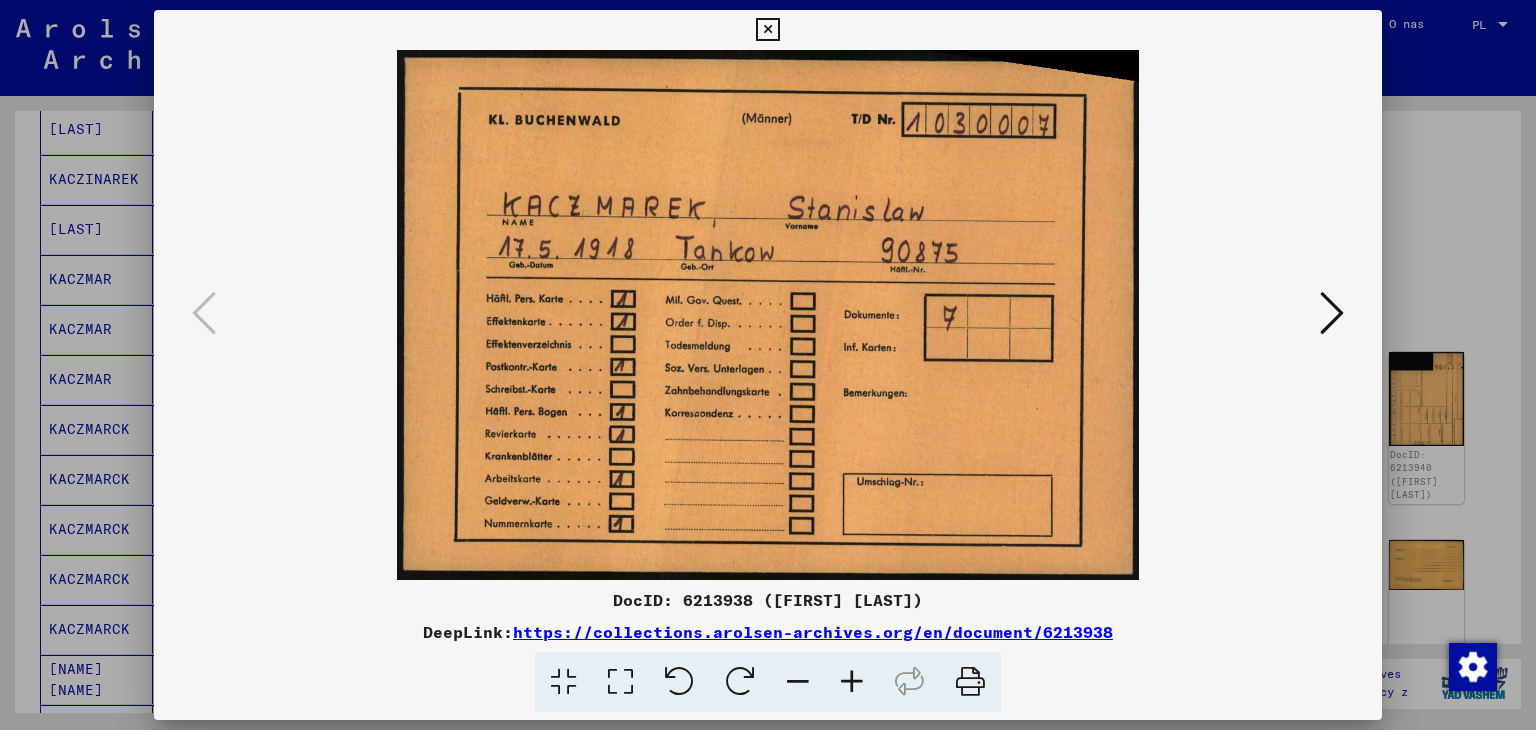 click at bounding box center [1332, 313] 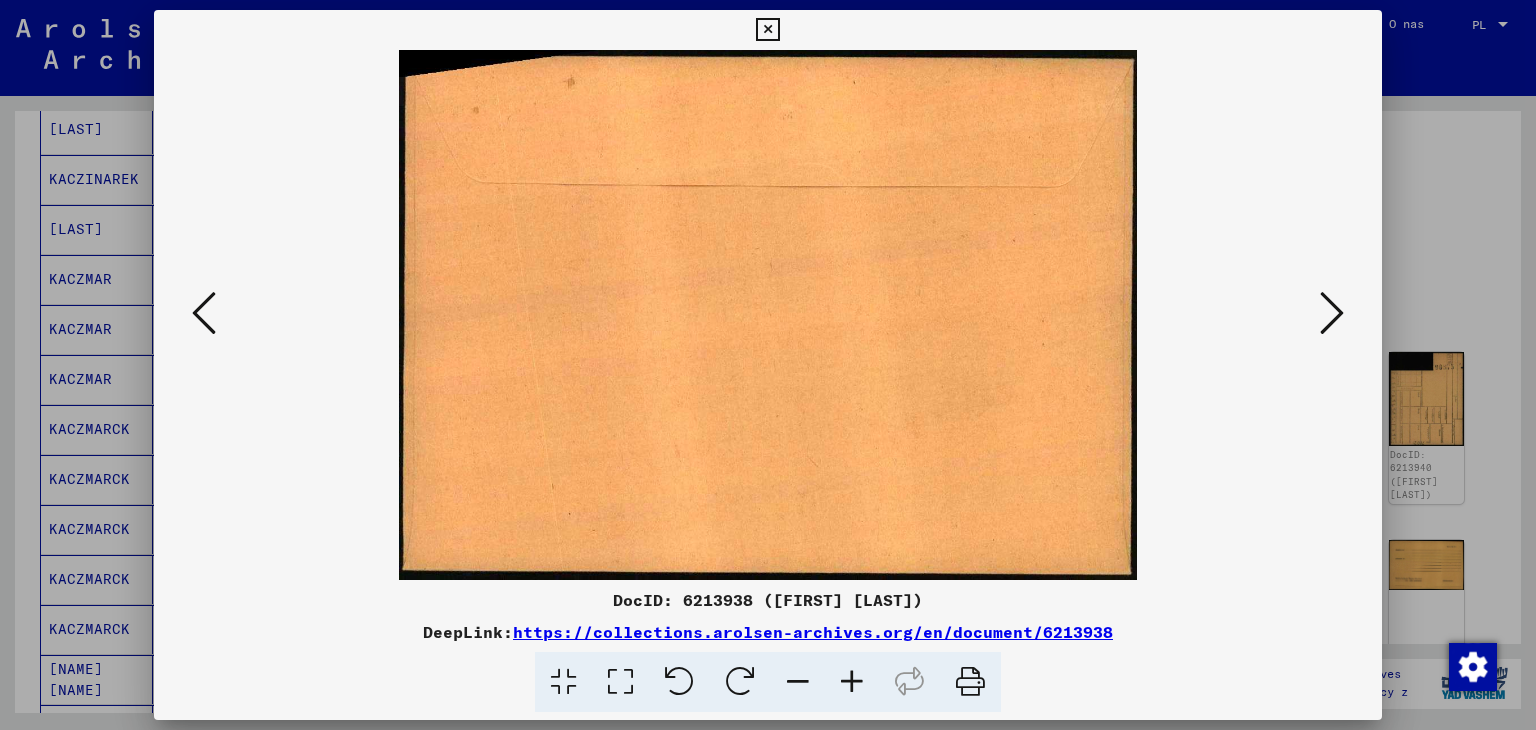 click at bounding box center [1332, 313] 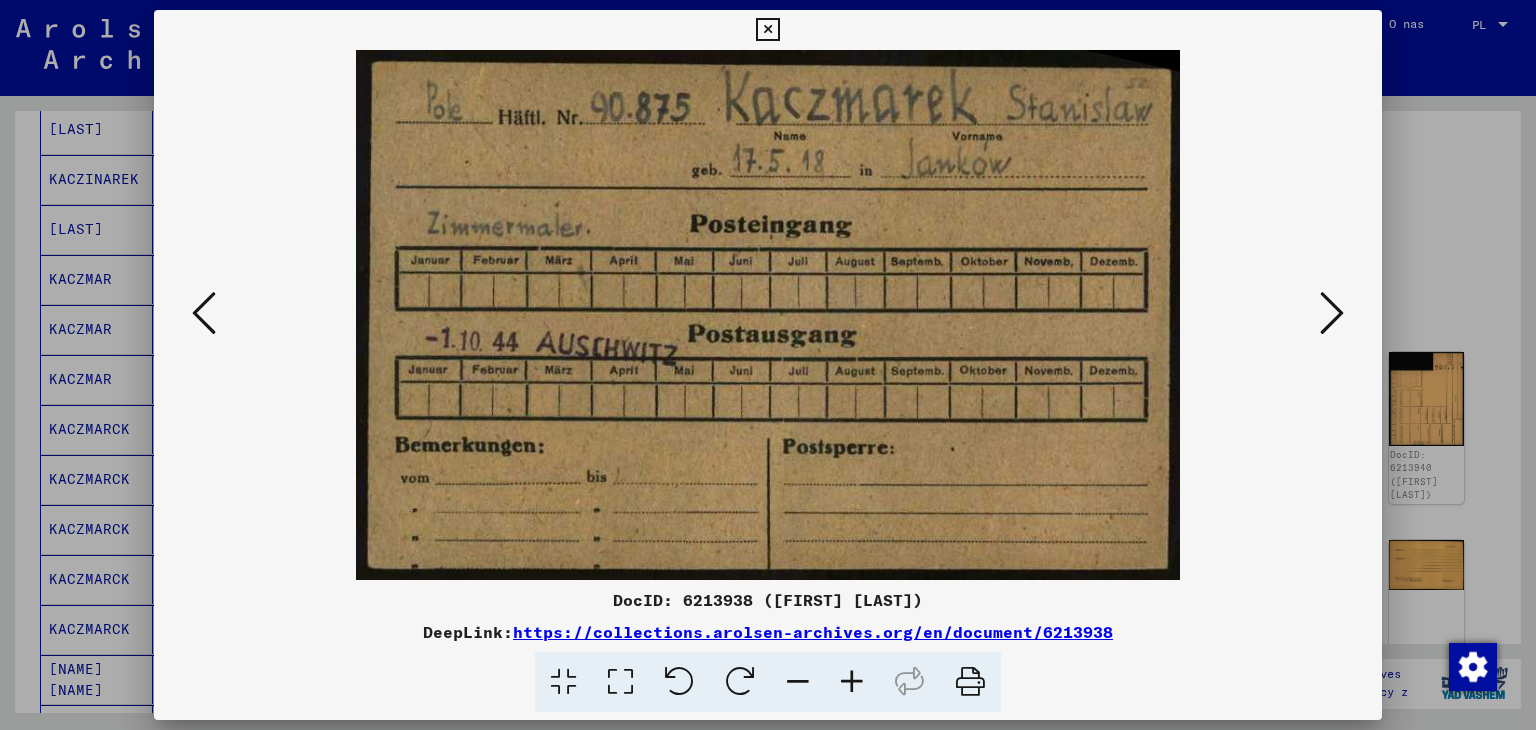 click at bounding box center [1332, 313] 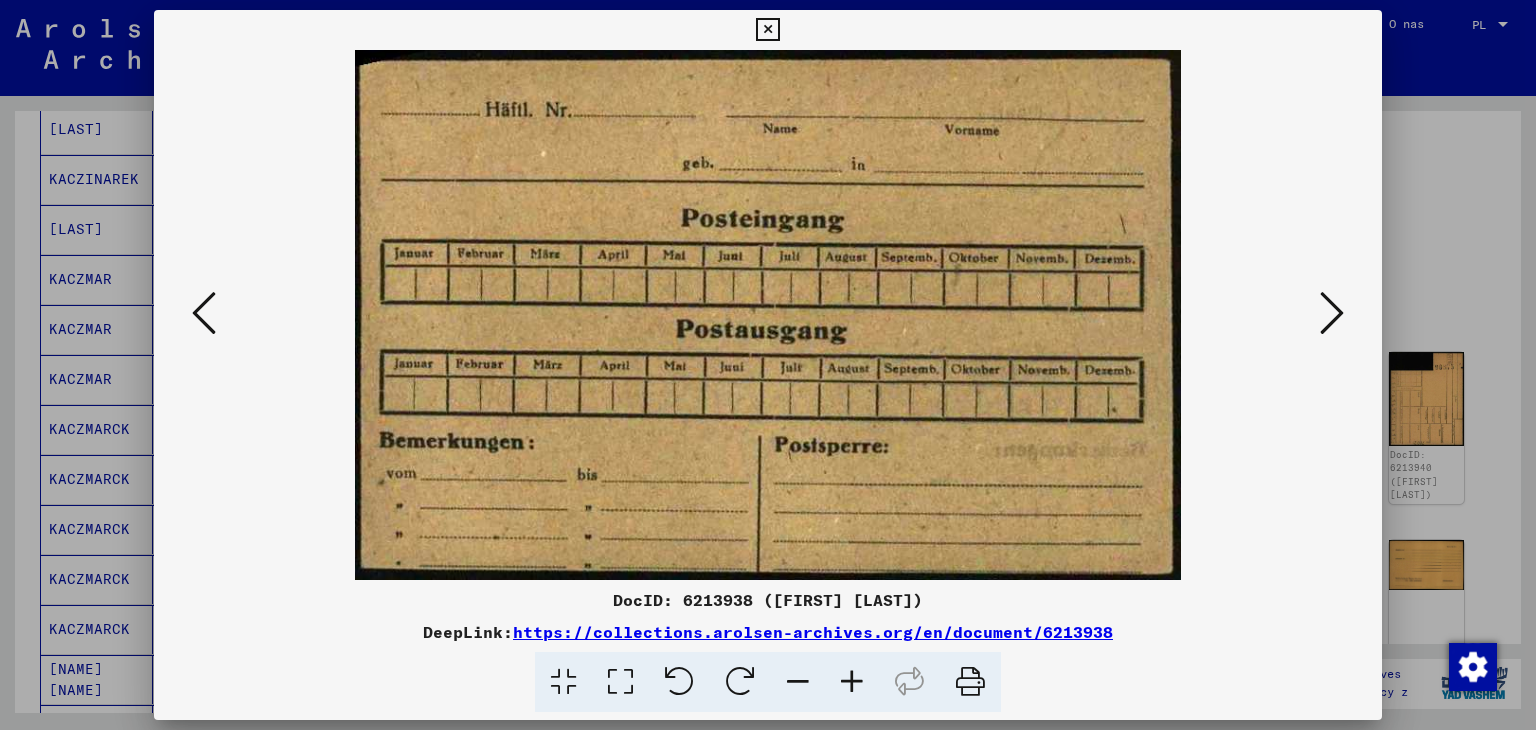 click at bounding box center (1332, 313) 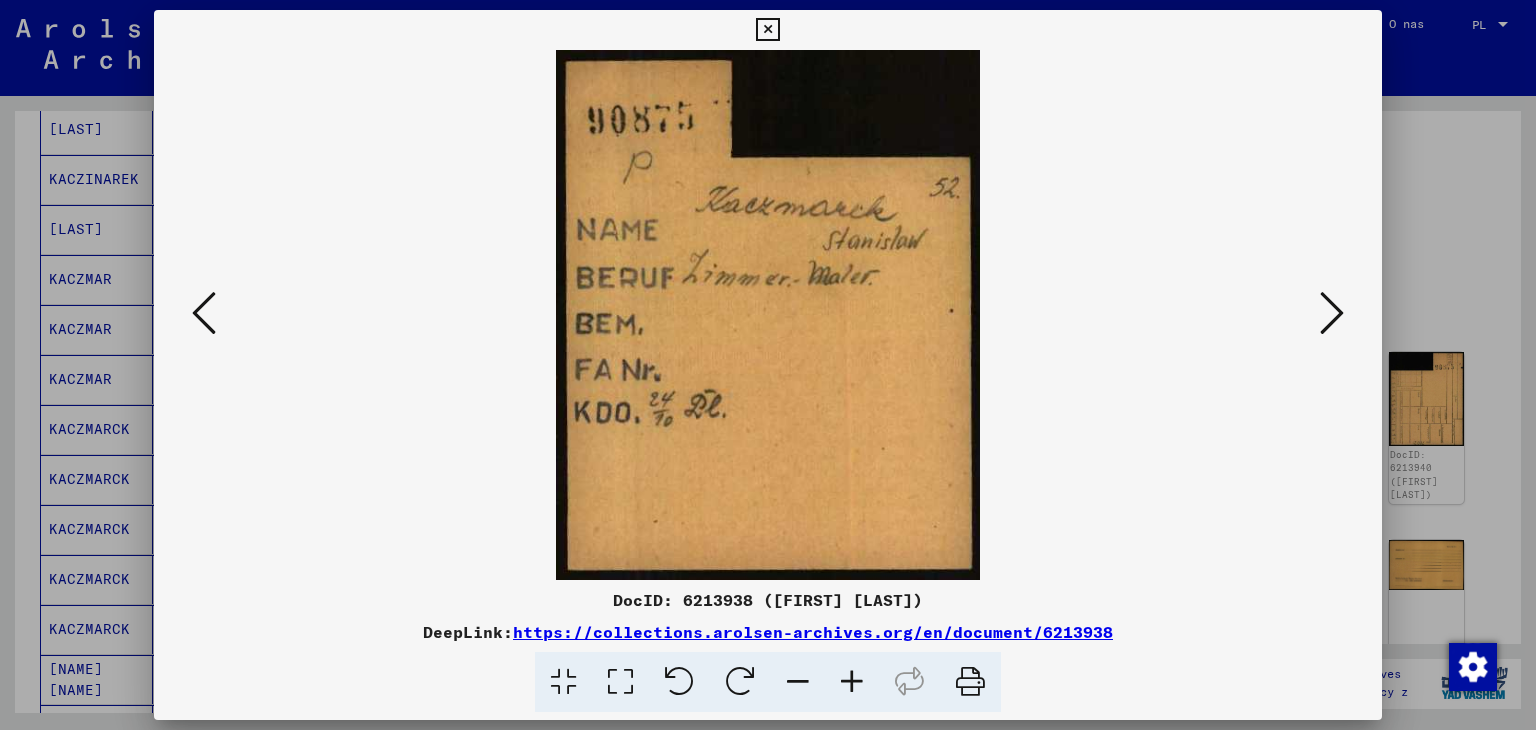 click at bounding box center (1332, 313) 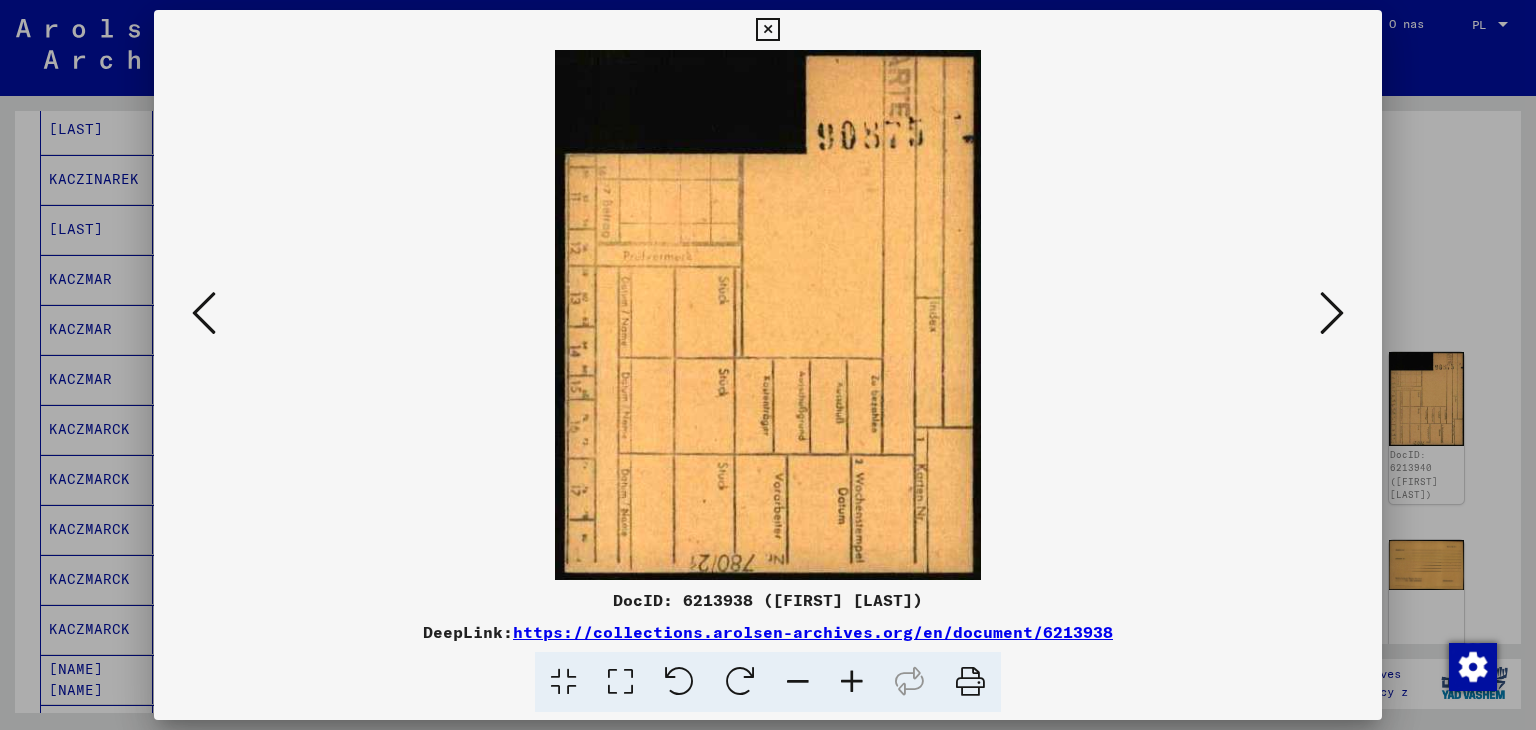 click at bounding box center [1332, 313] 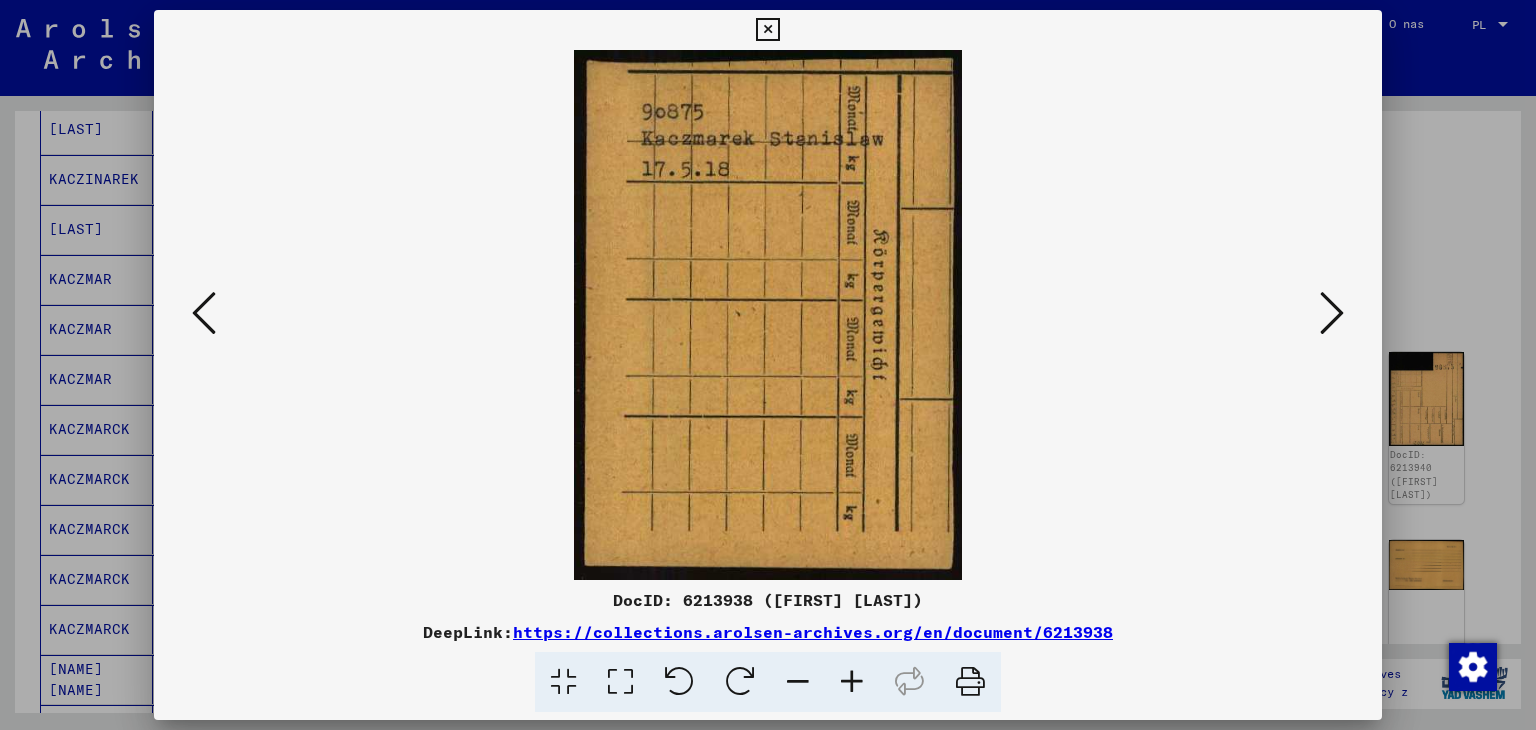 click at bounding box center [1332, 313] 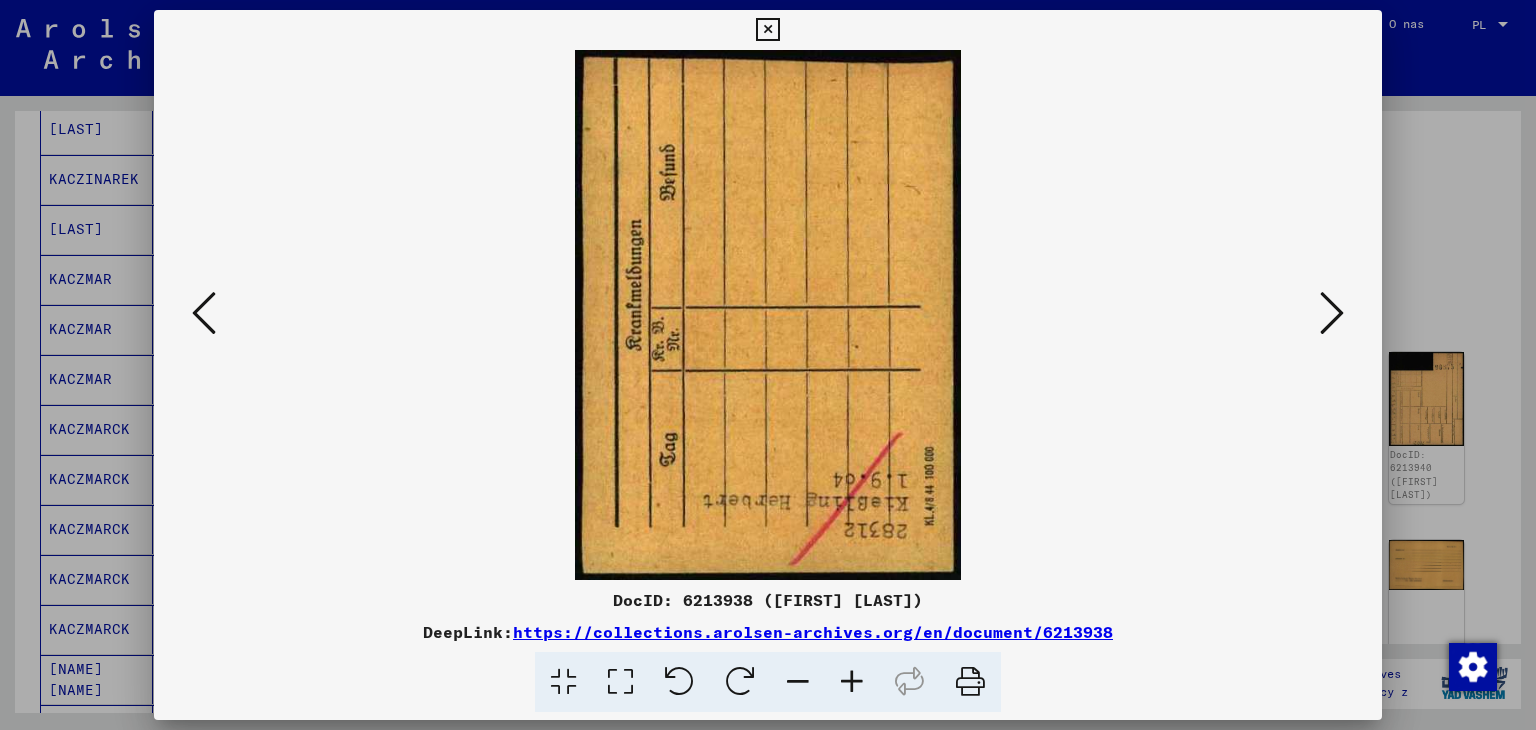 click at bounding box center (1332, 313) 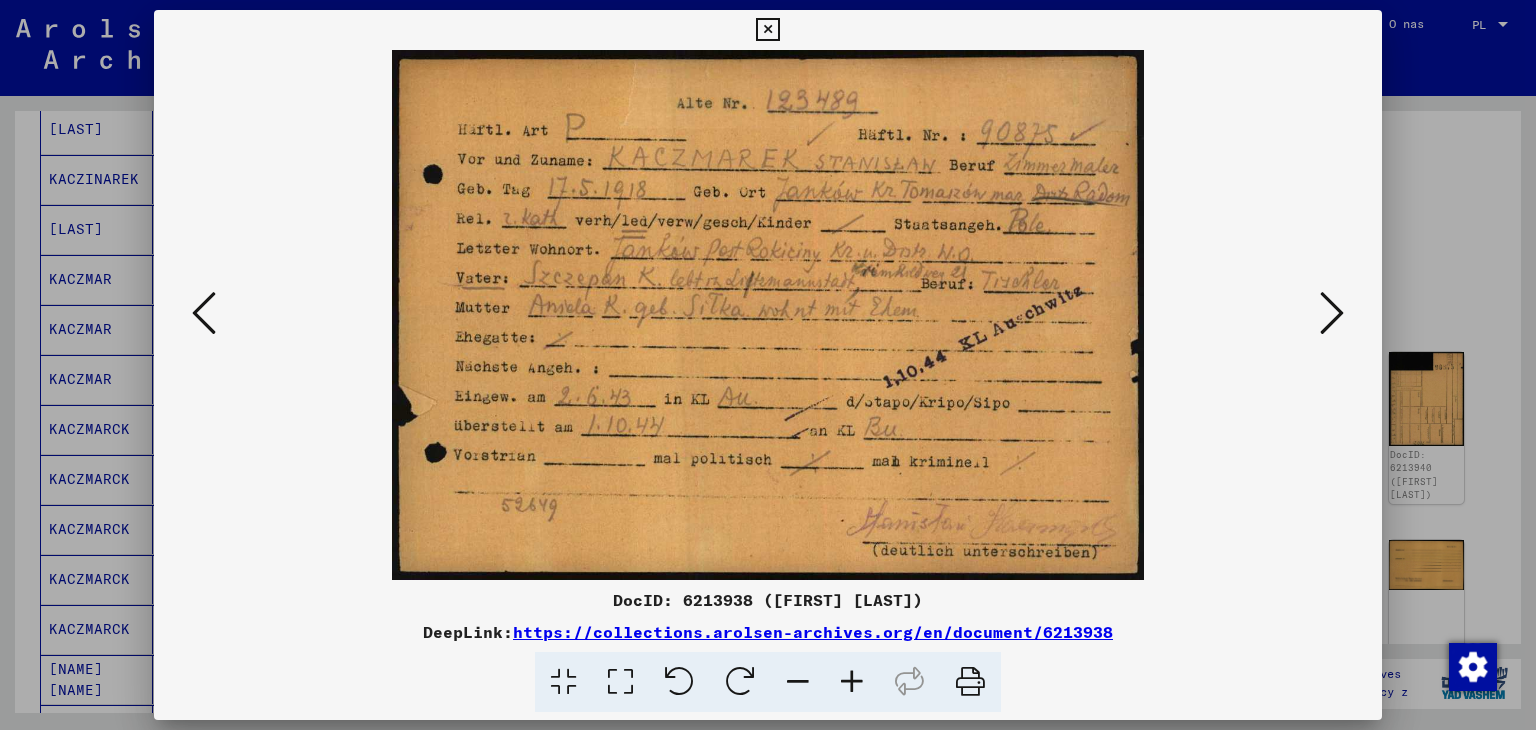 click at bounding box center [767, 30] 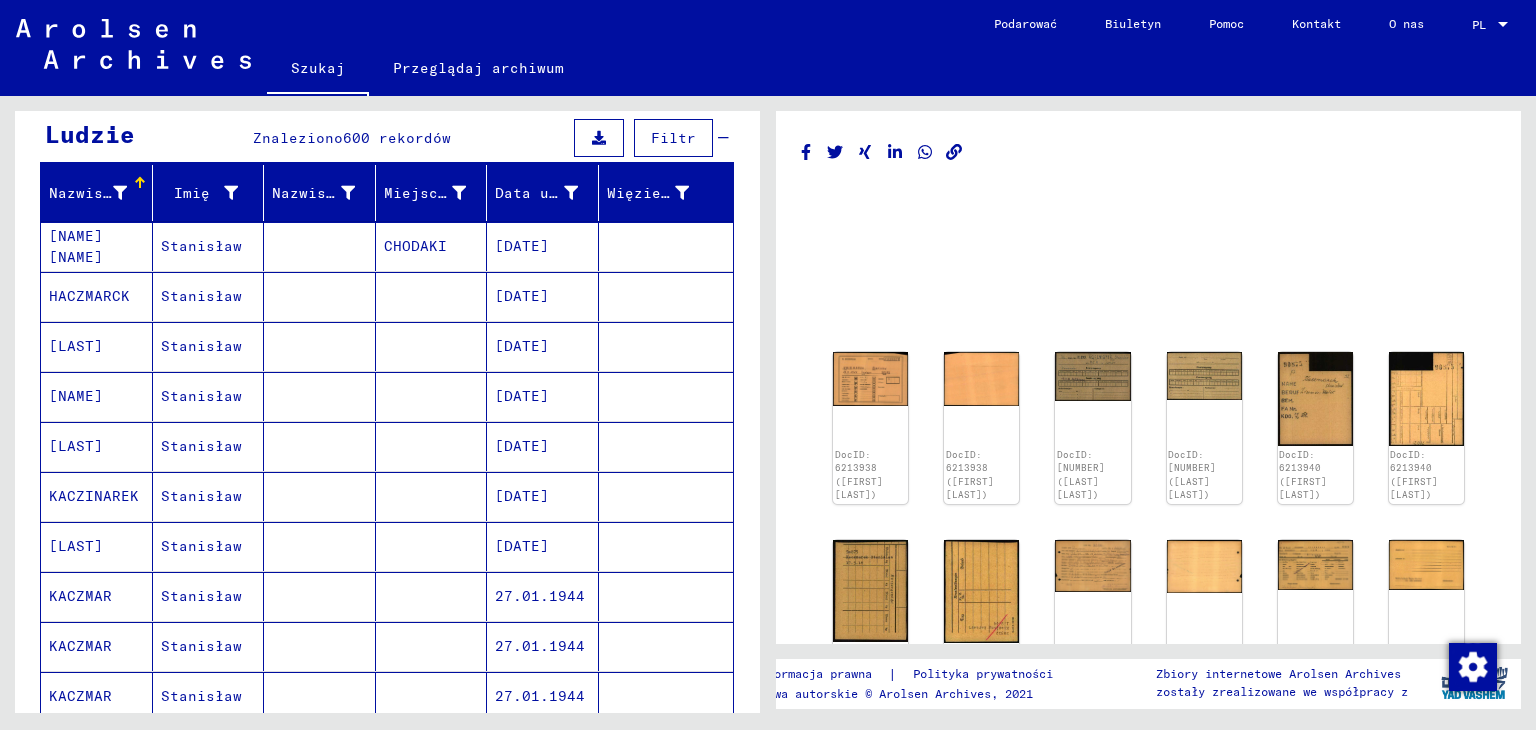 scroll, scrollTop: 0, scrollLeft: 0, axis: both 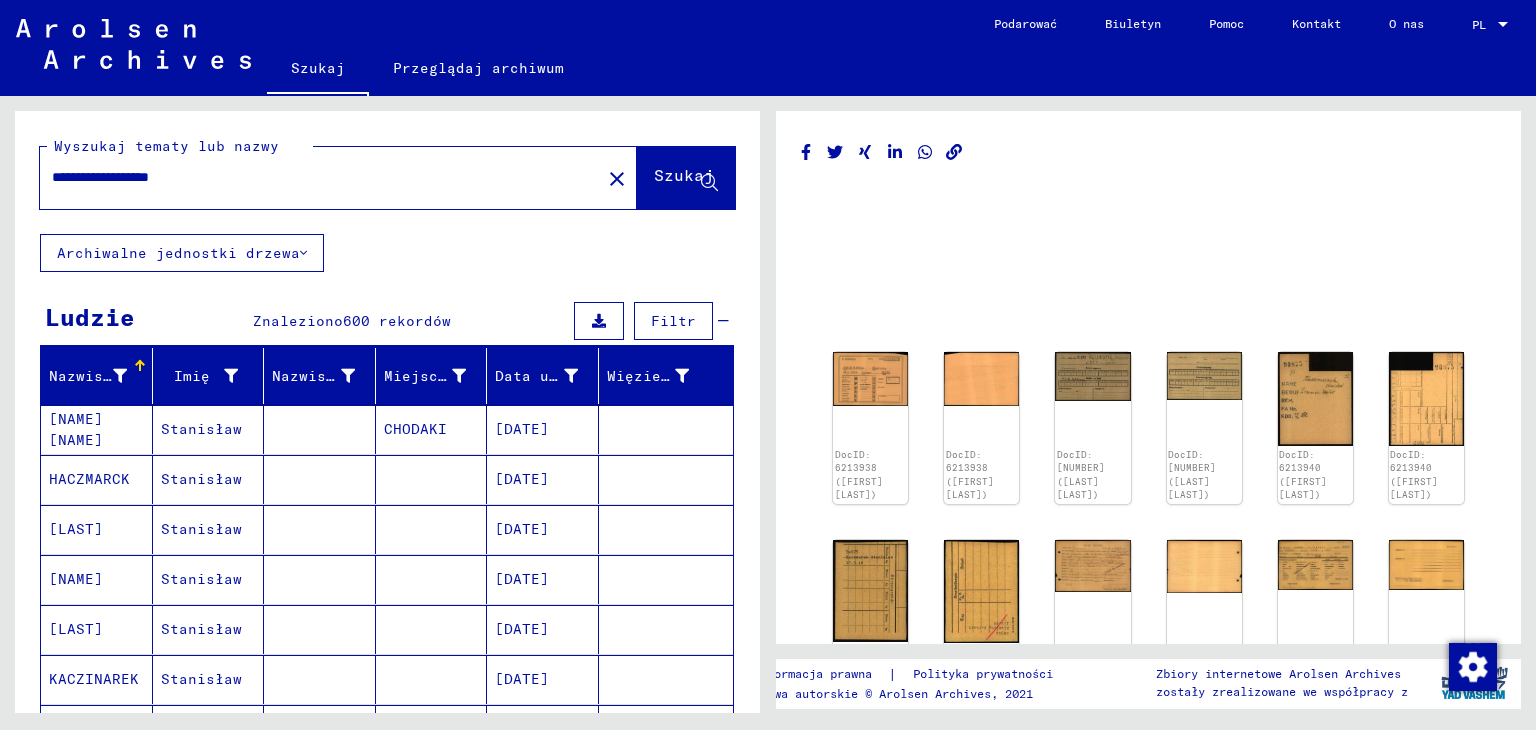 click on "**********" at bounding box center (320, 177) 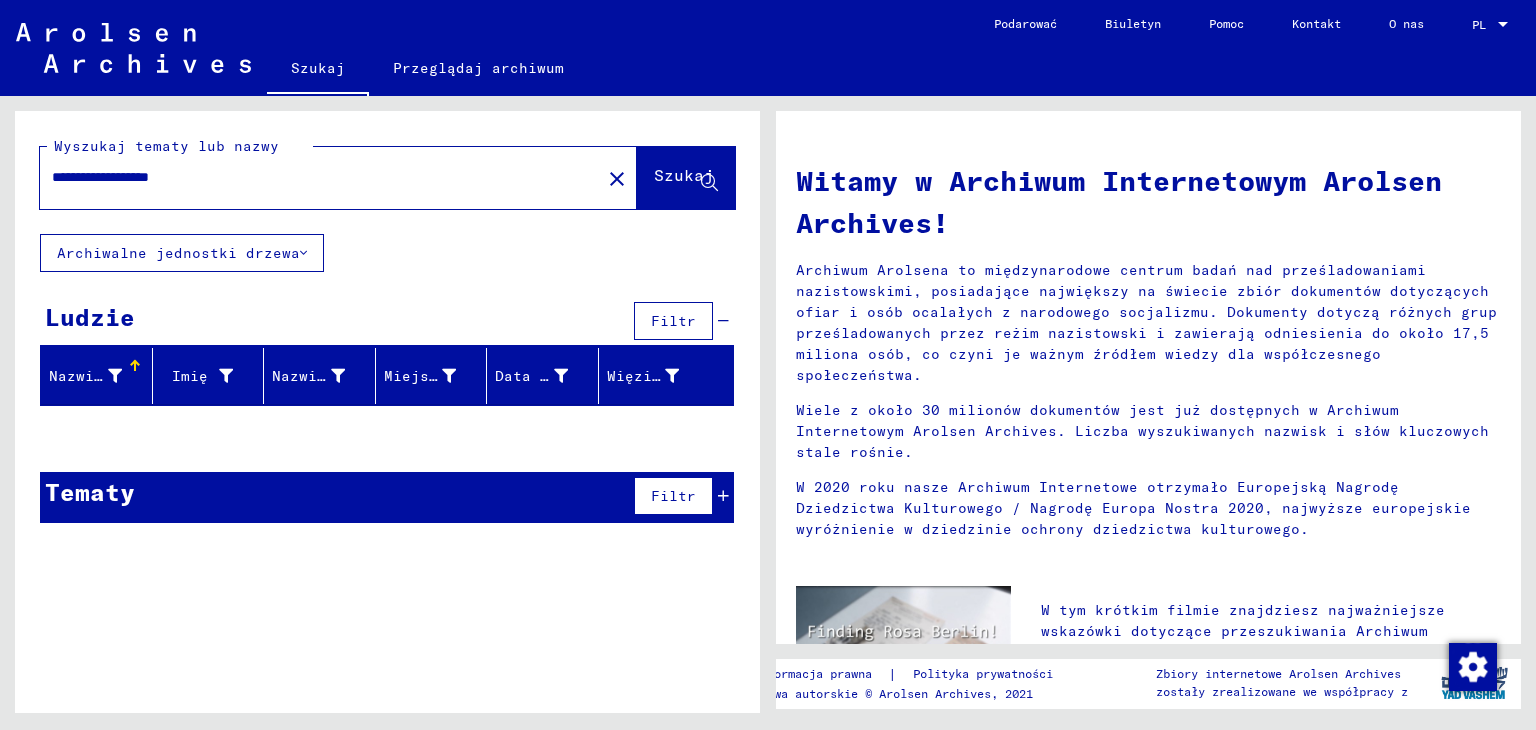 type on "**********" 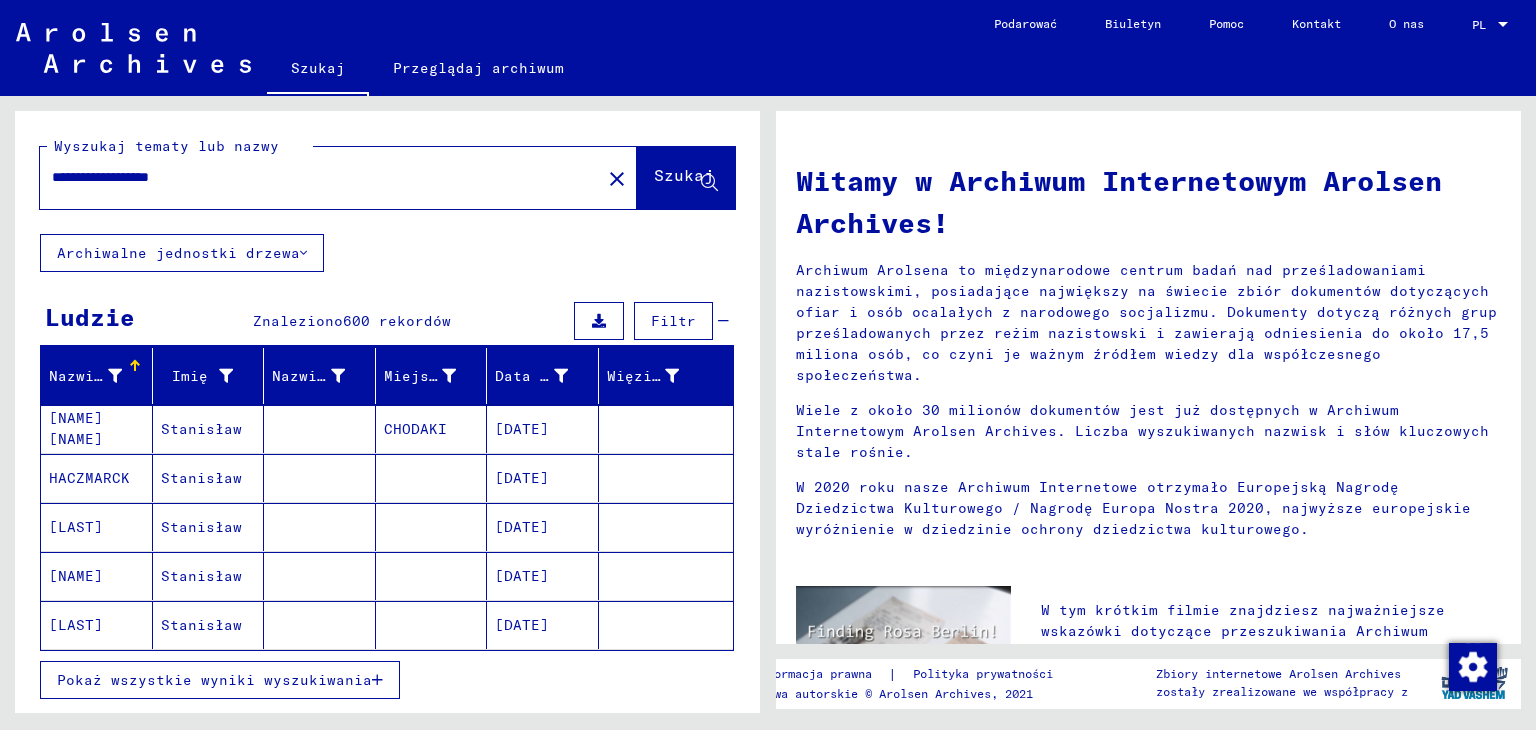 click on "Pokaż wszystkie wyniki wyszukiwania" at bounding box center [220, 680] 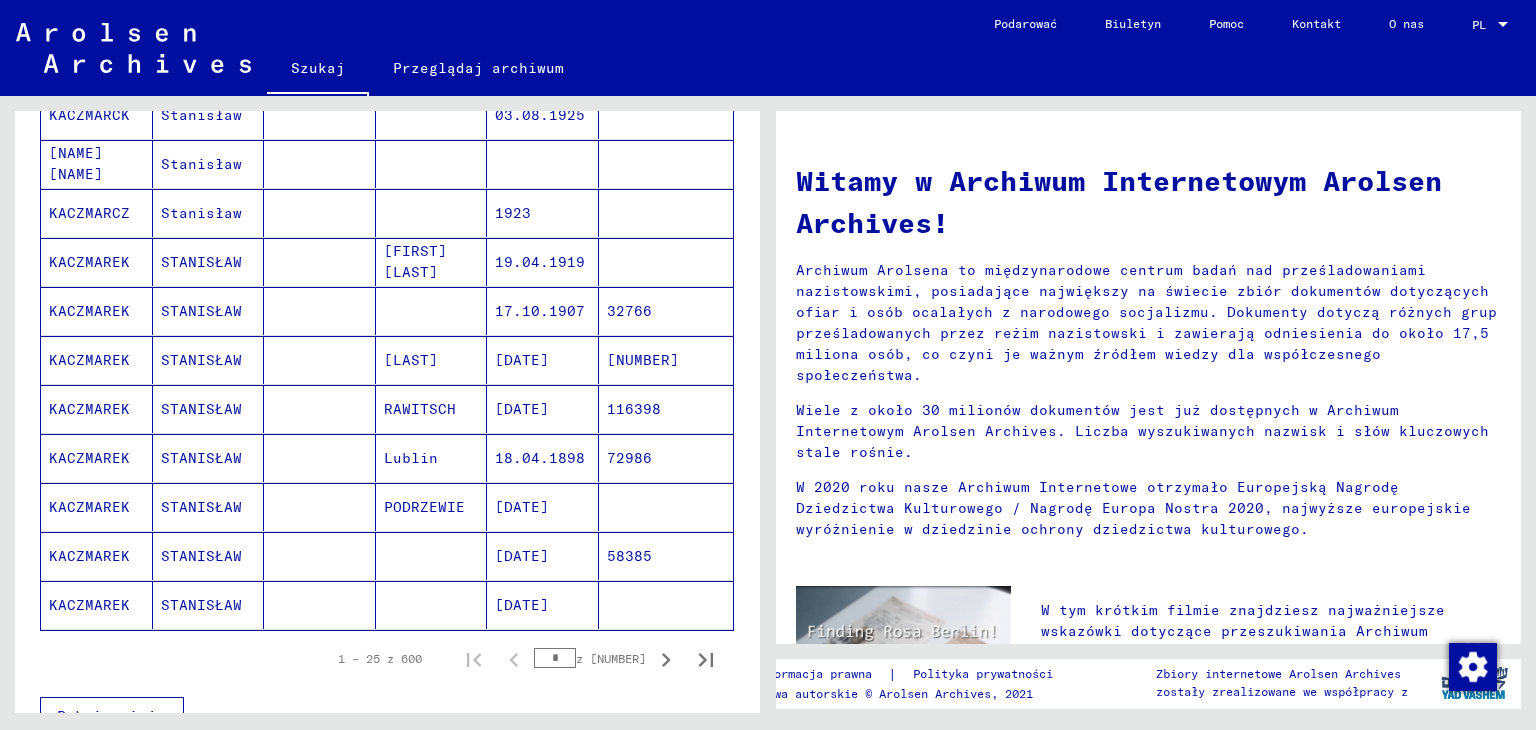 scroll, scrollTop: 1100, scrollLeft: 0, axis: vertical 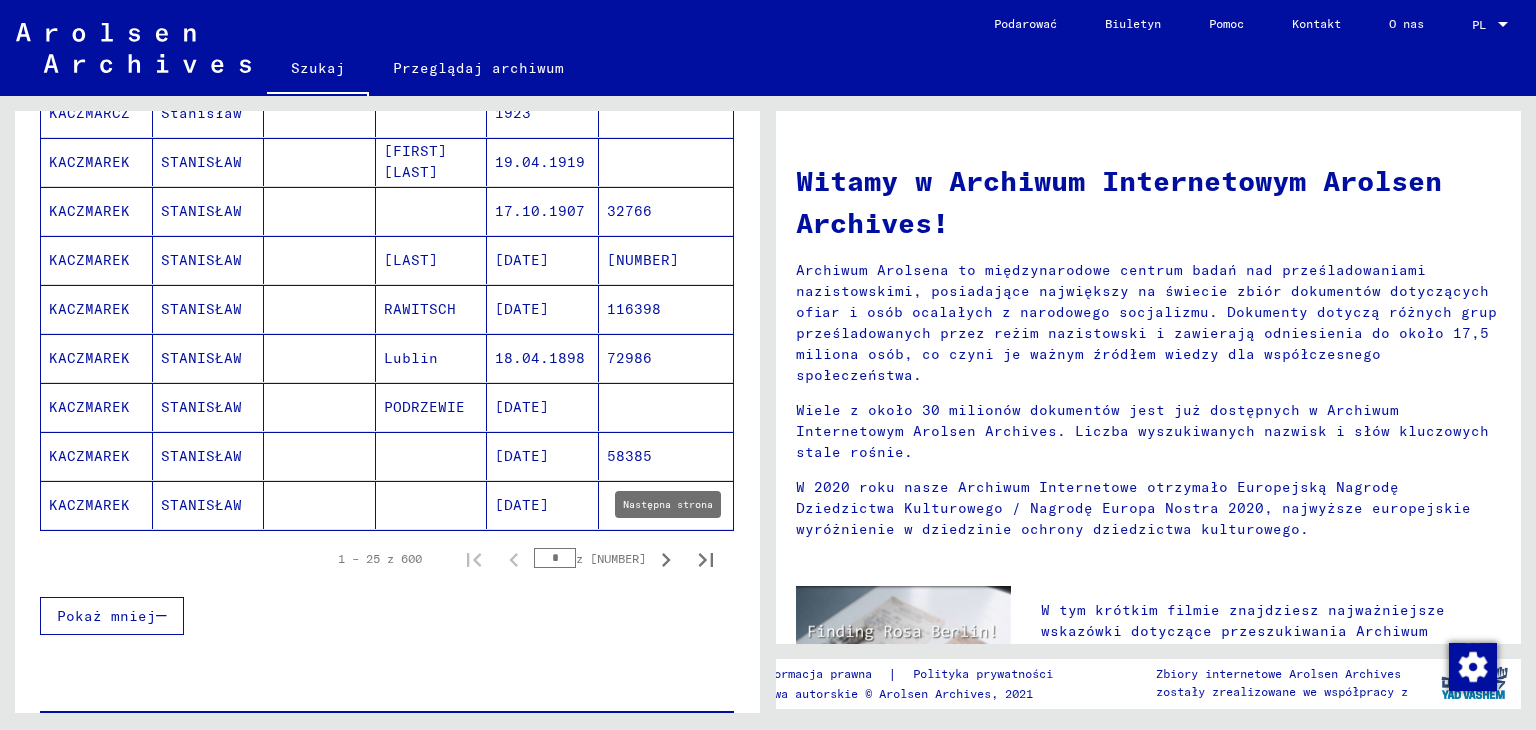 click 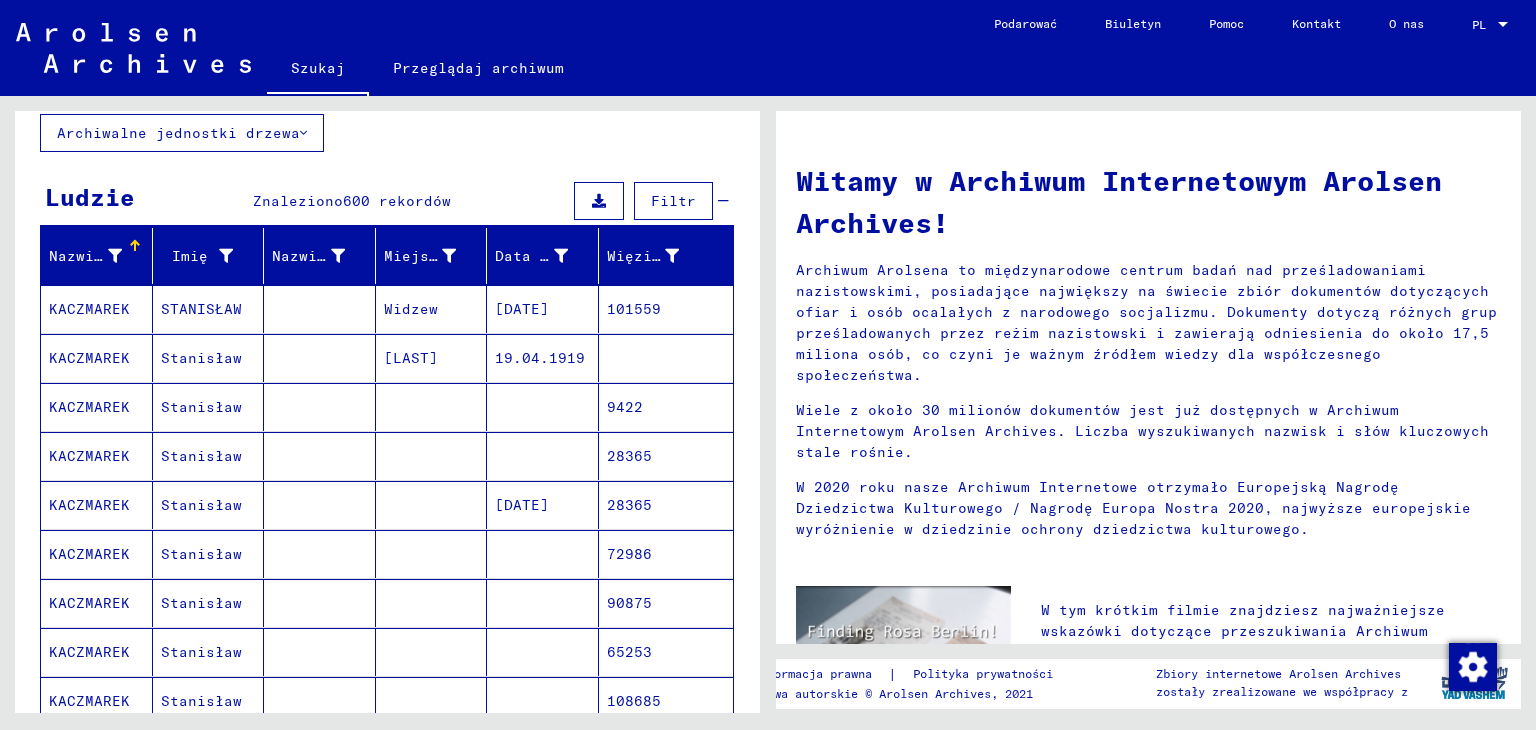 scroll, scrollTop: 0, scrollLeft: 0, axis: both 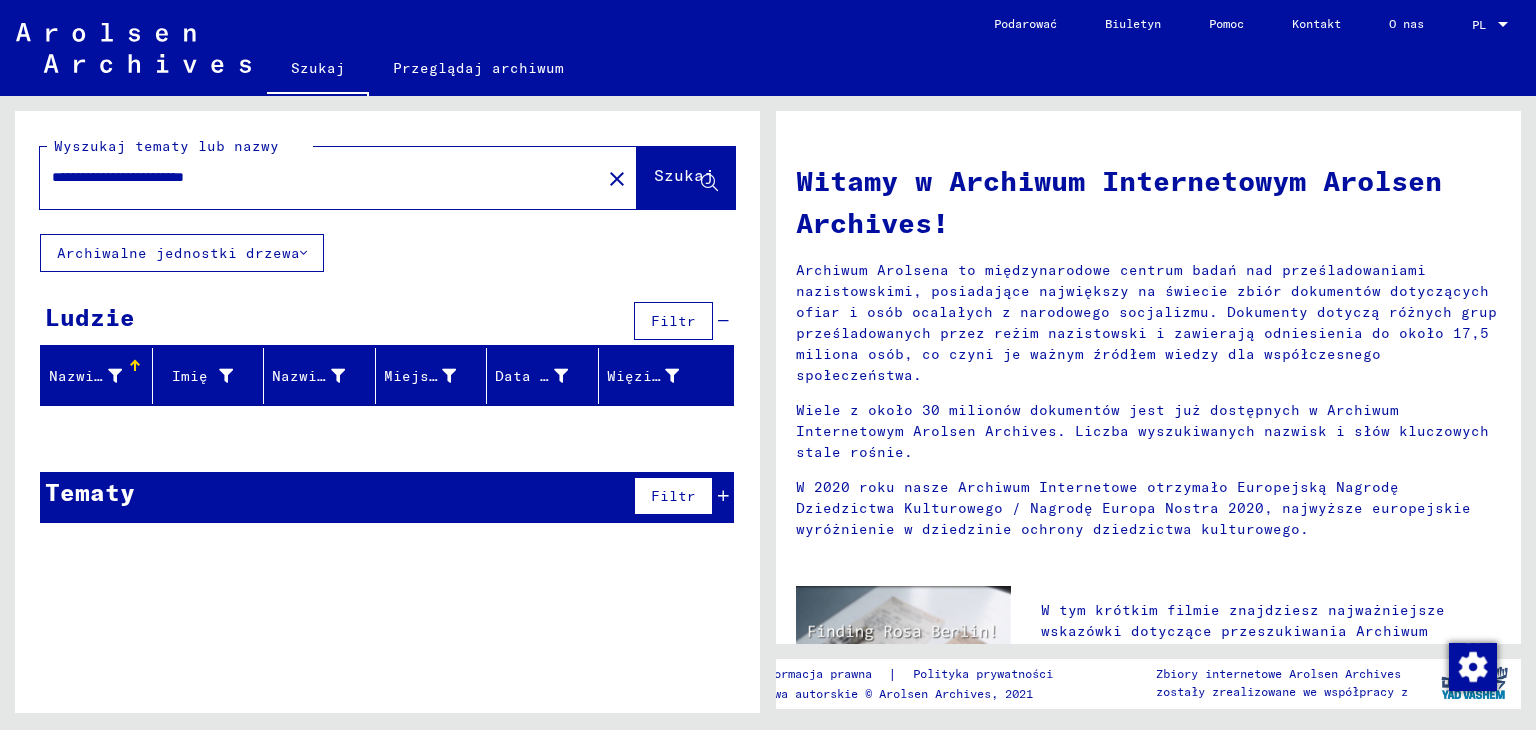 click on "**********" at bounding box center [314, 177] 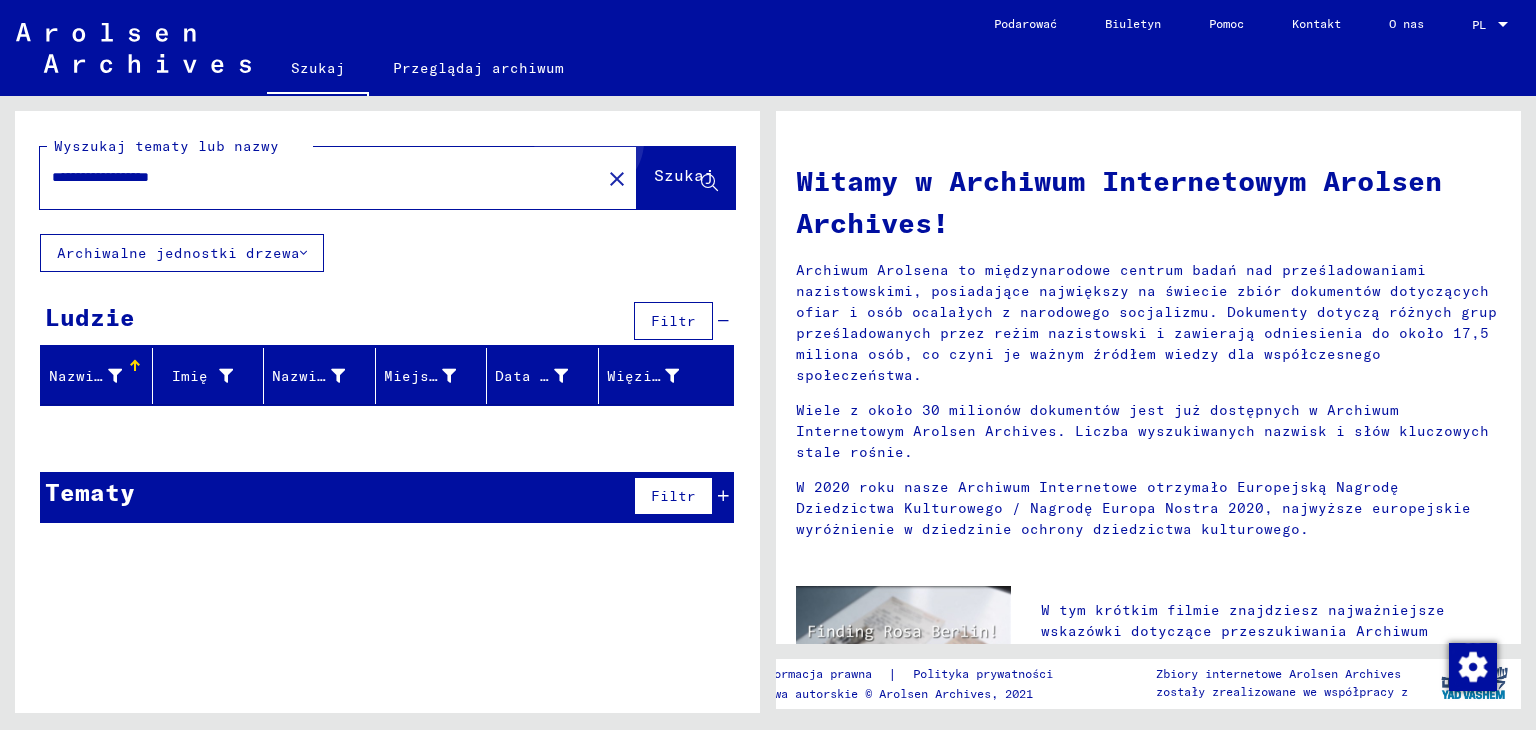 click on "Szukaj" 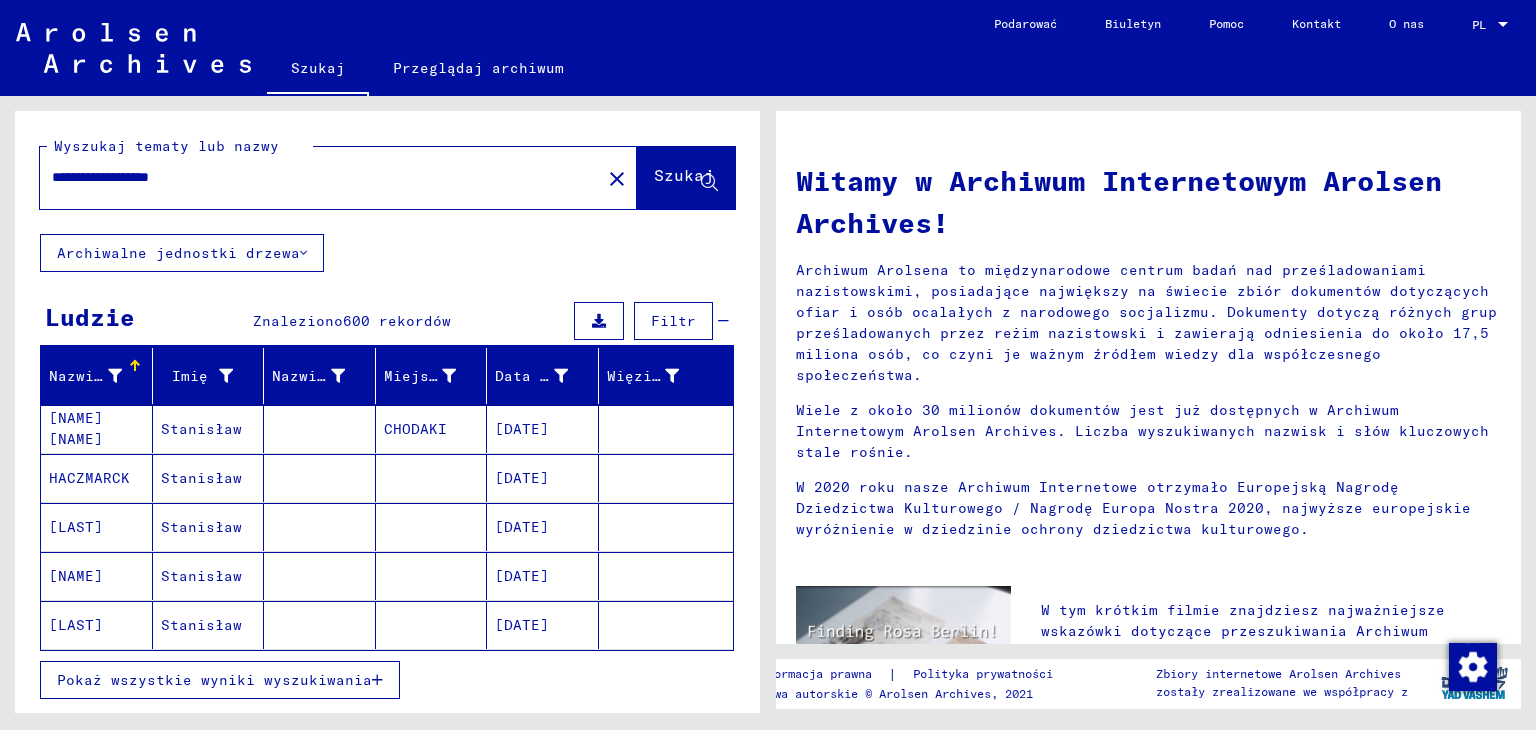 click on "Stanisław" at bounding box center (201, 478) 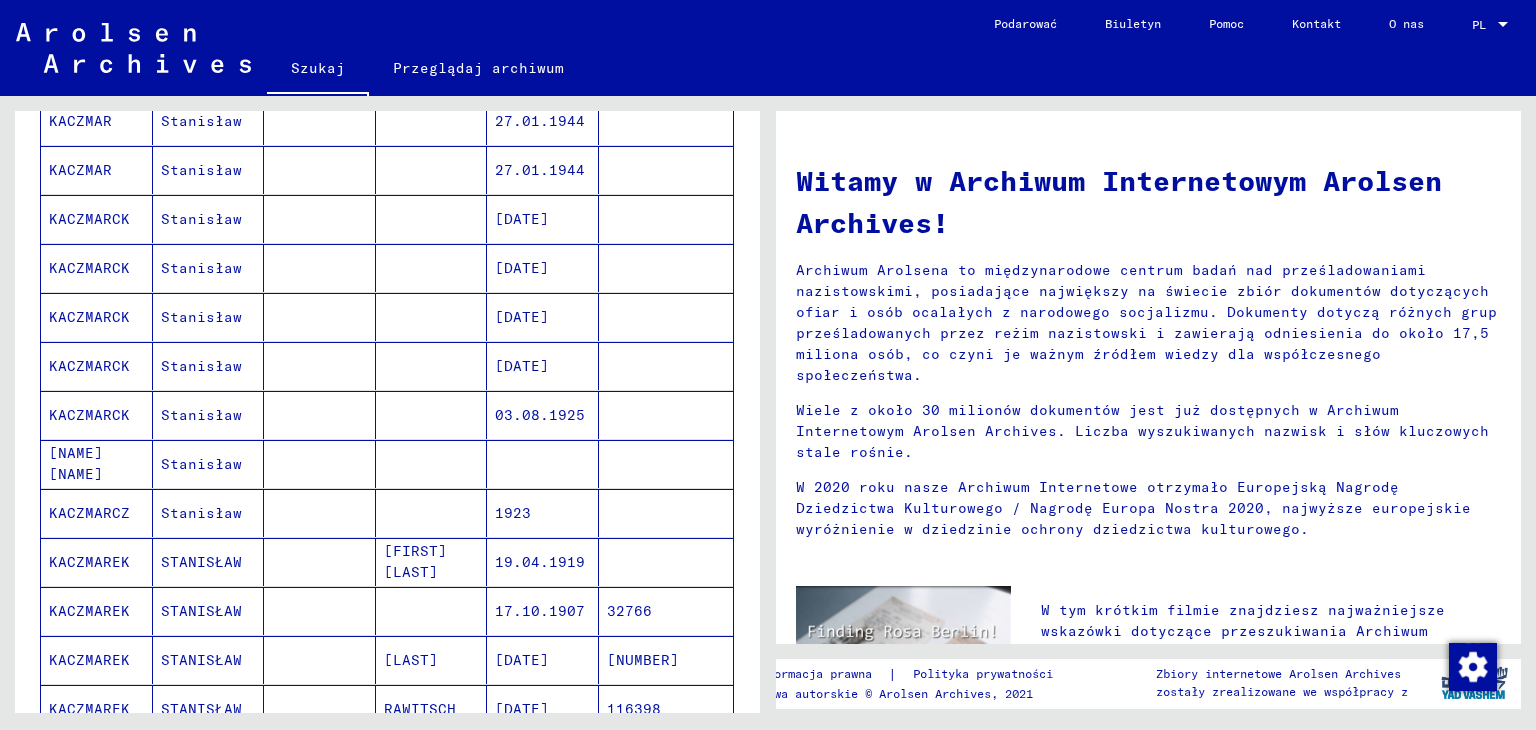 scroll, scrollTop: 900, scrollLeft: 0, axis: vertical 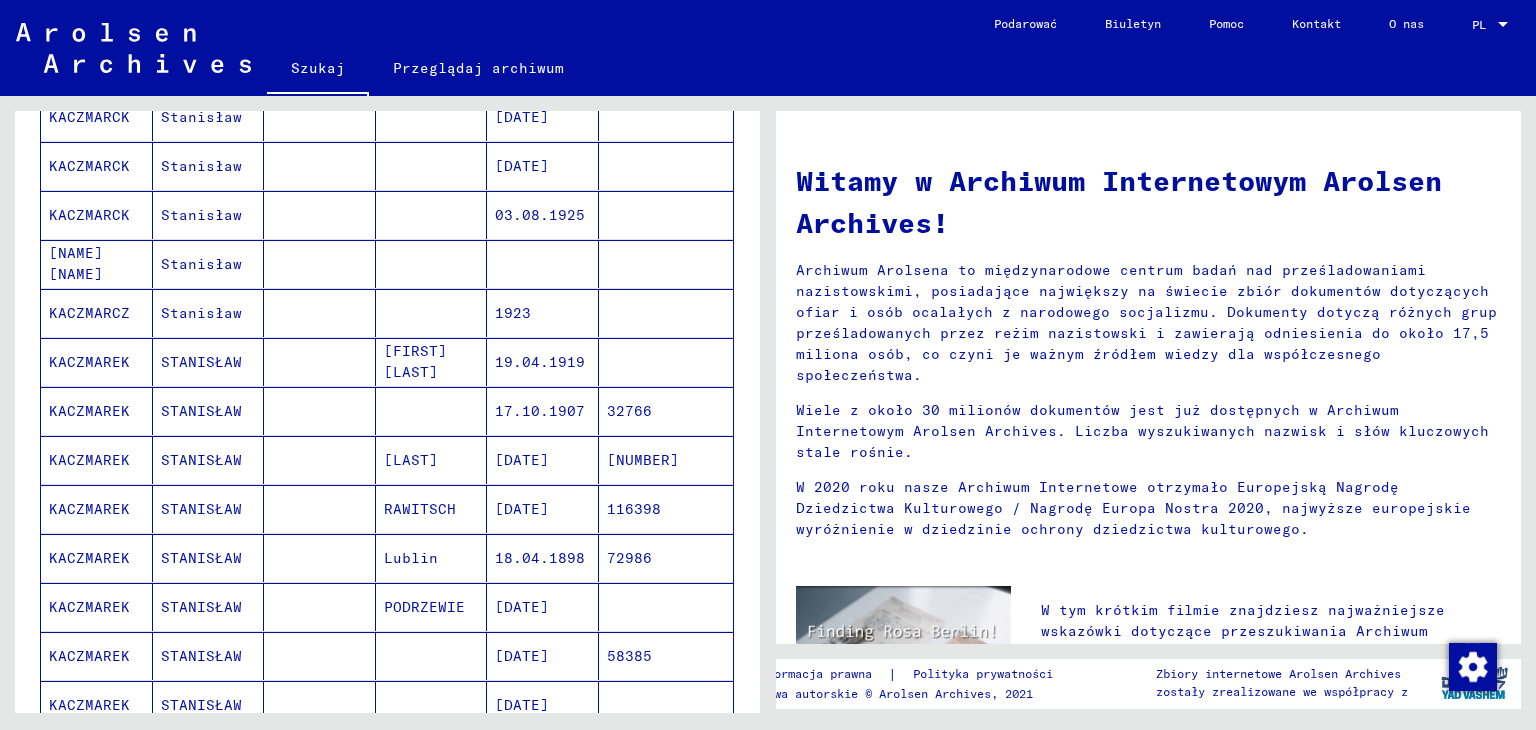 click on "[DATE]" at bounding box center [522, 705] 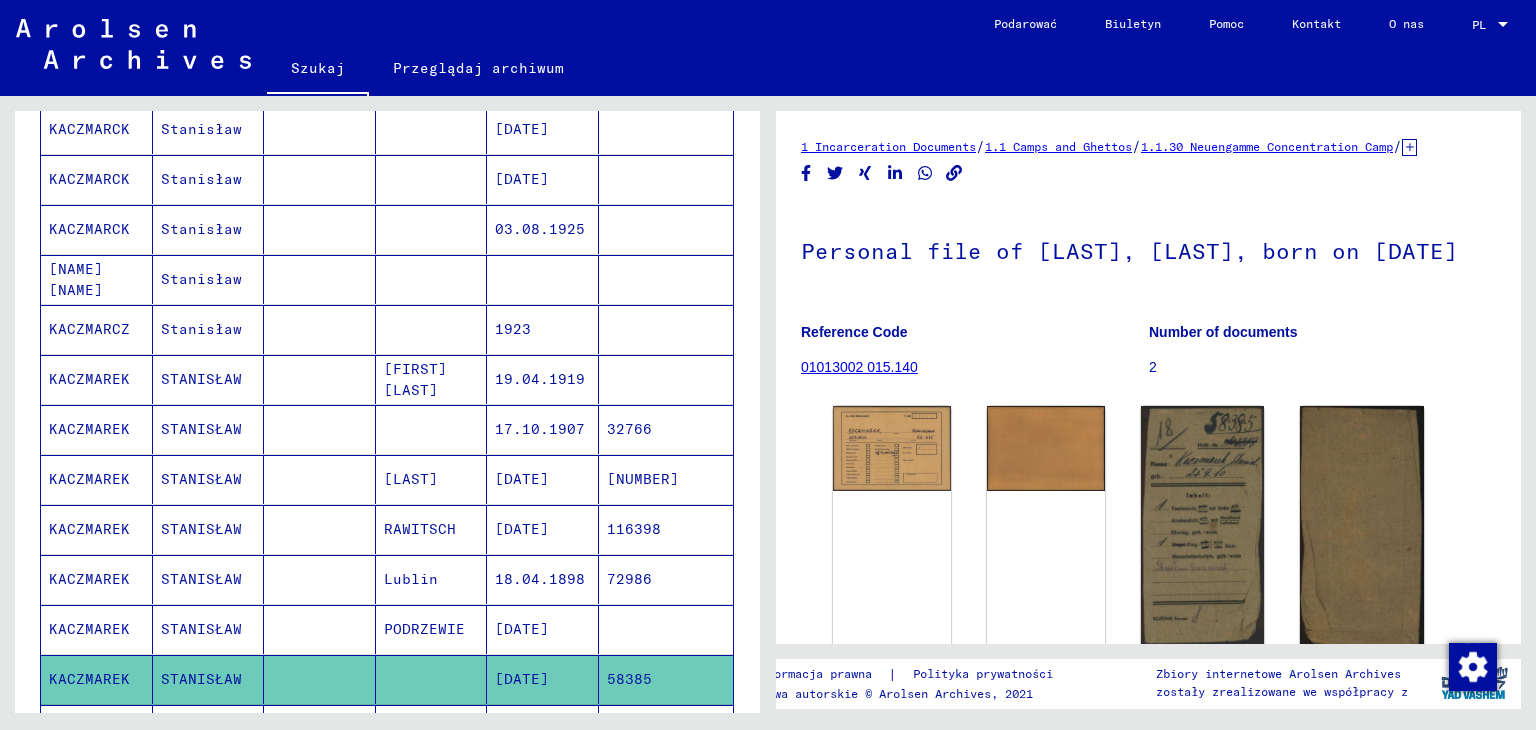 scroll, scrollTop: 910, scrollLeft: 0, axis: vertical 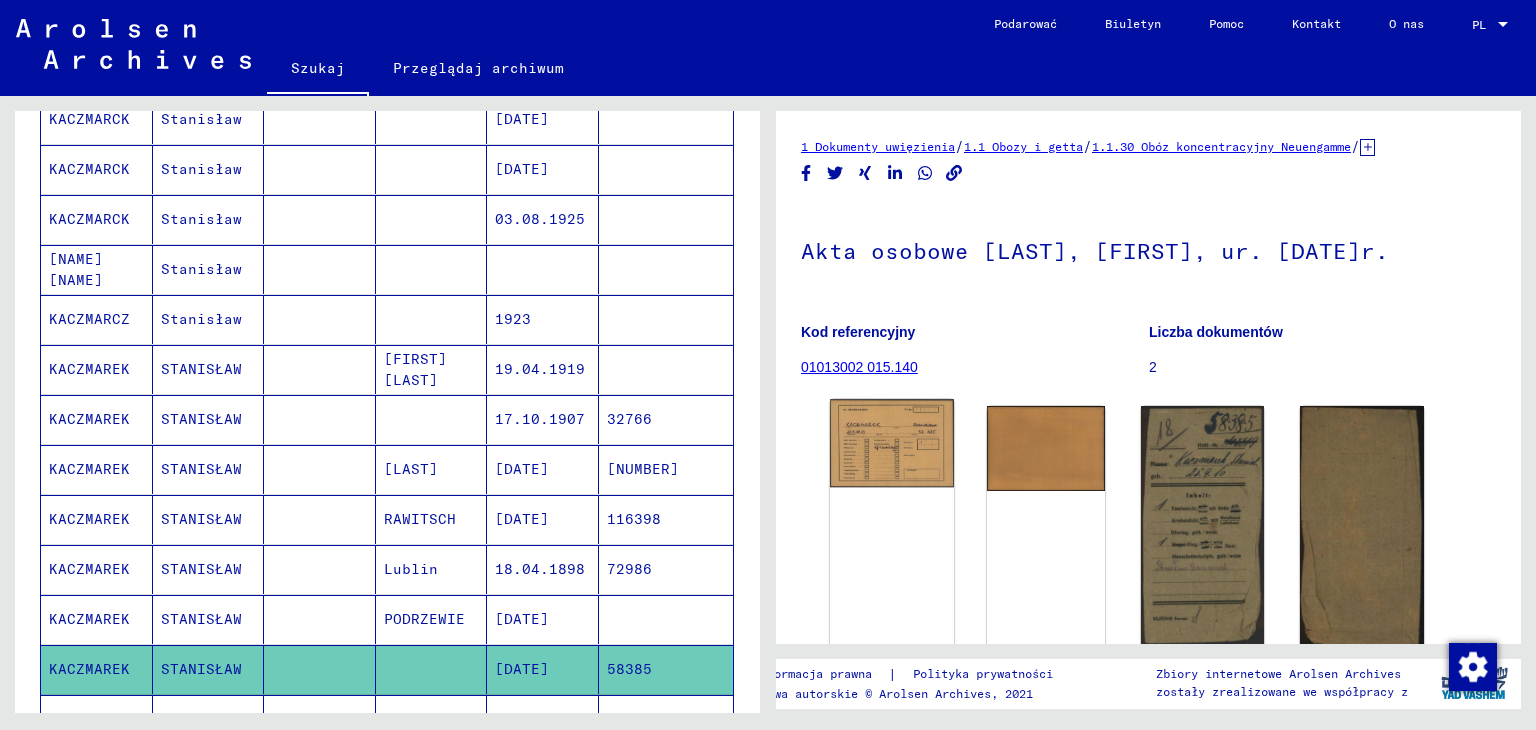 click 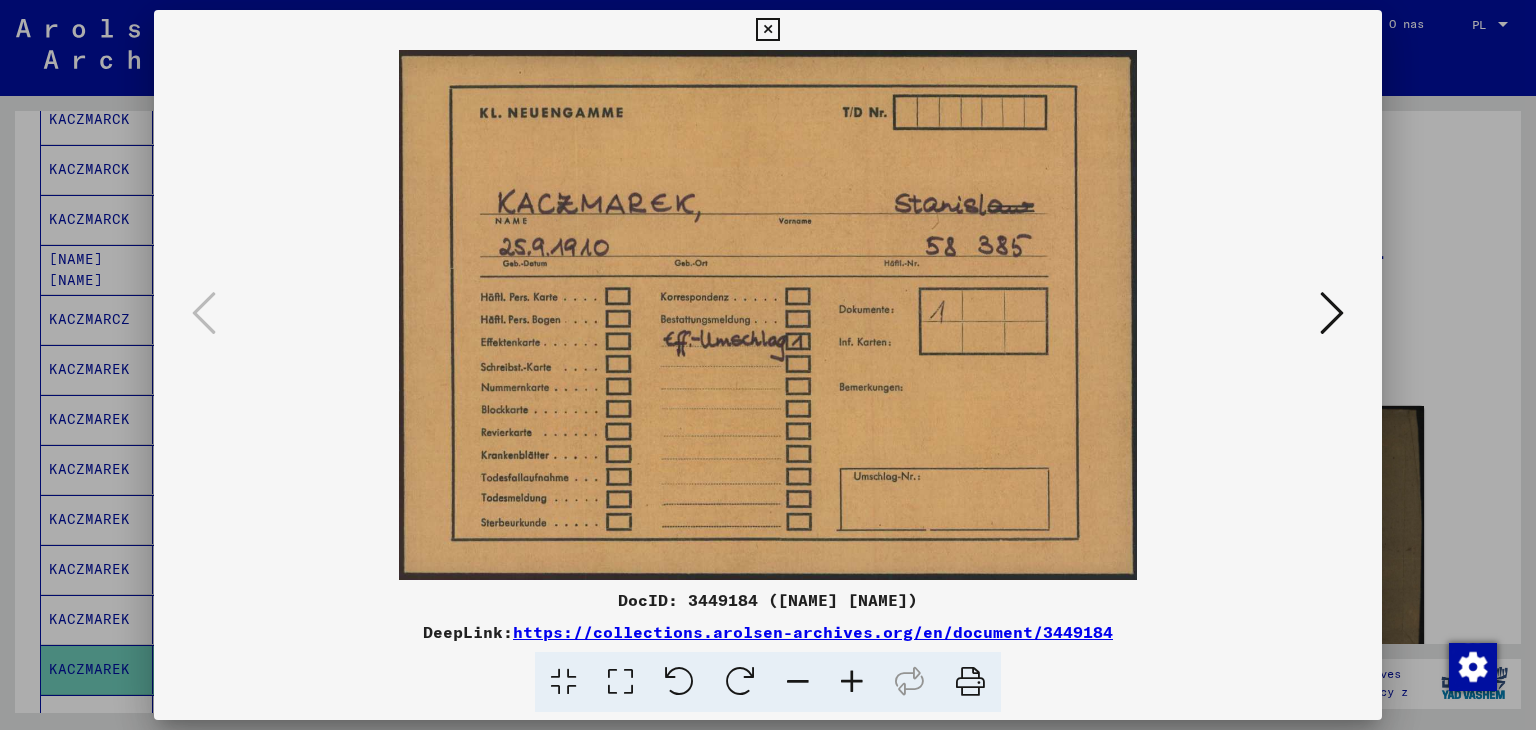 click at bounding box center (1332, 314) 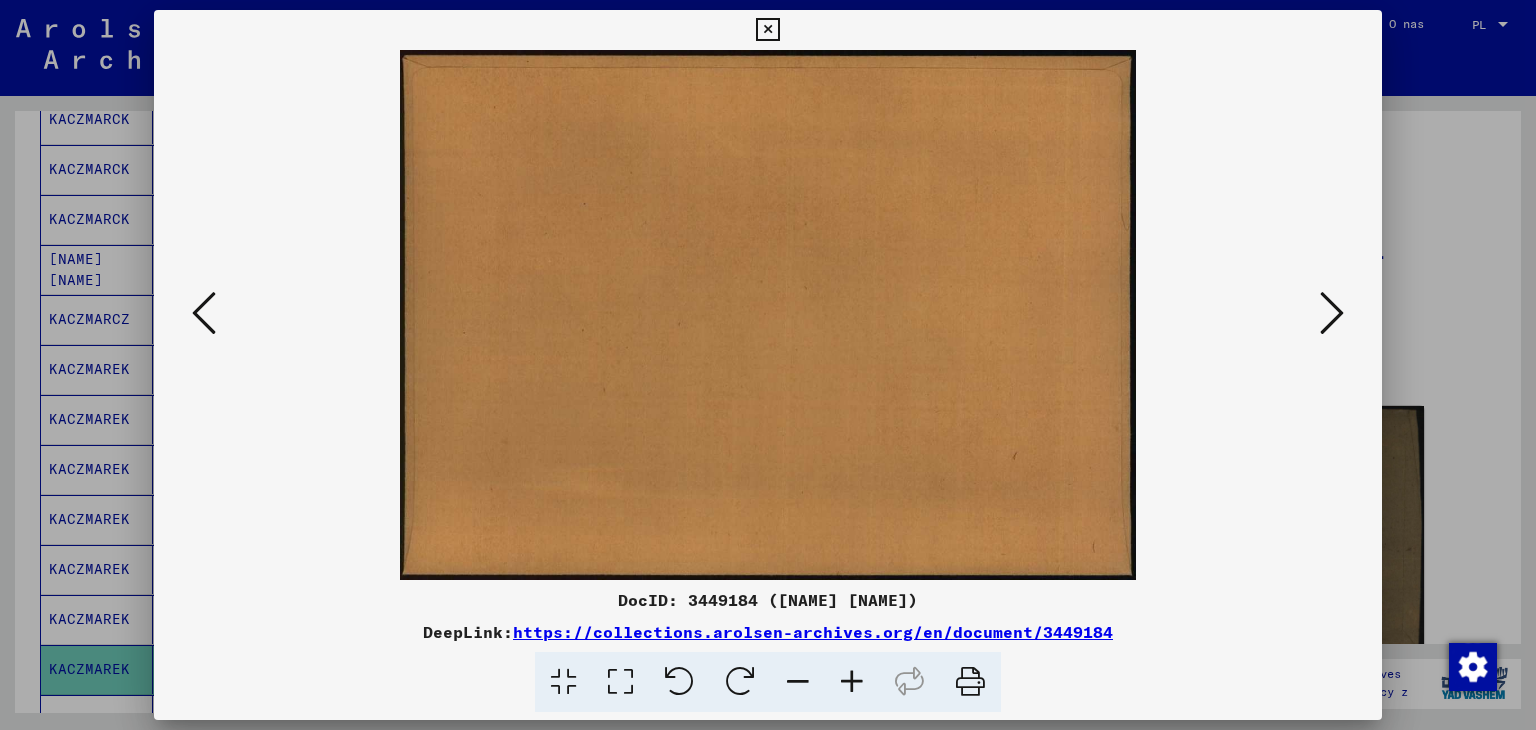 click at bounding box center [1332, 314] 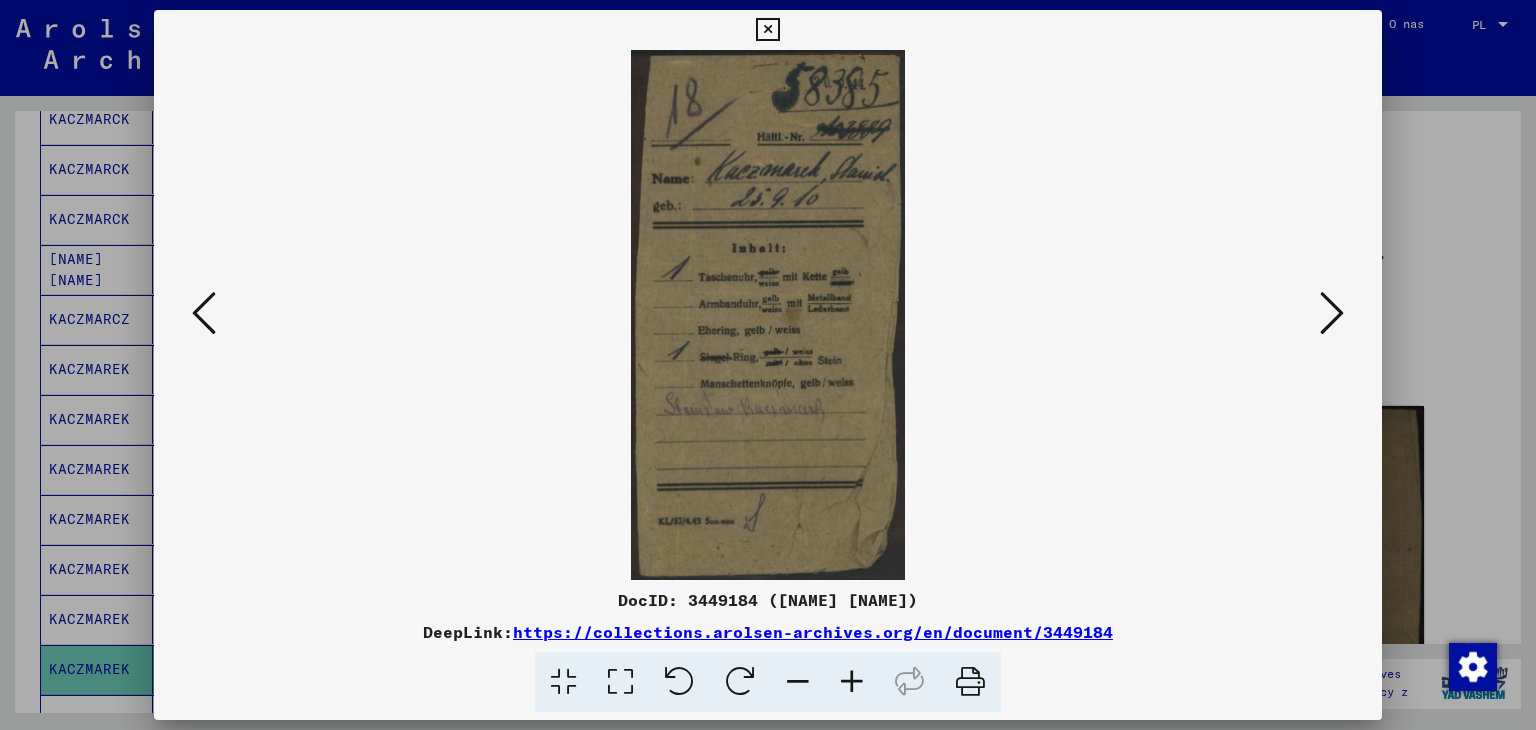 click at bounding box center [1332, 313] 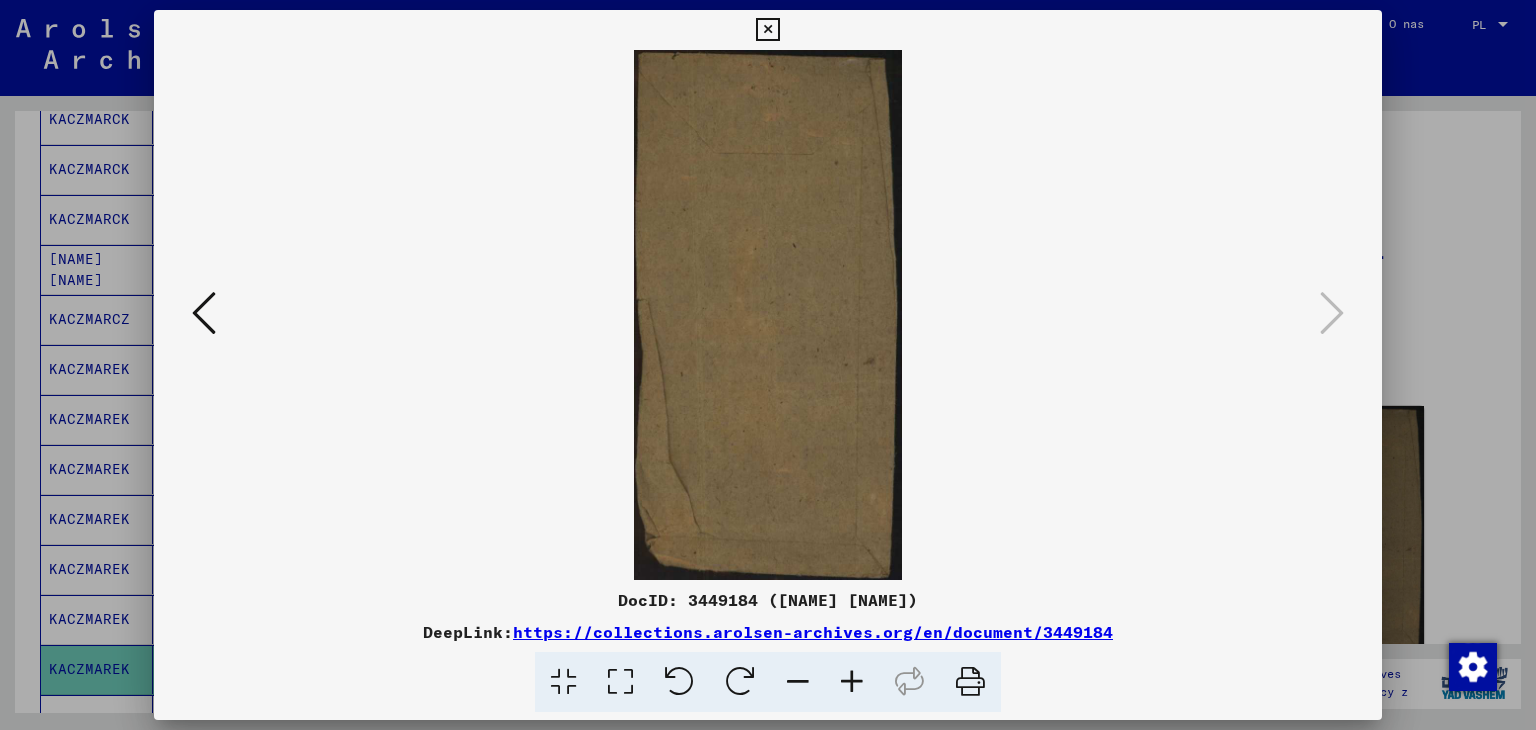 click at bounding box center [767, 30] 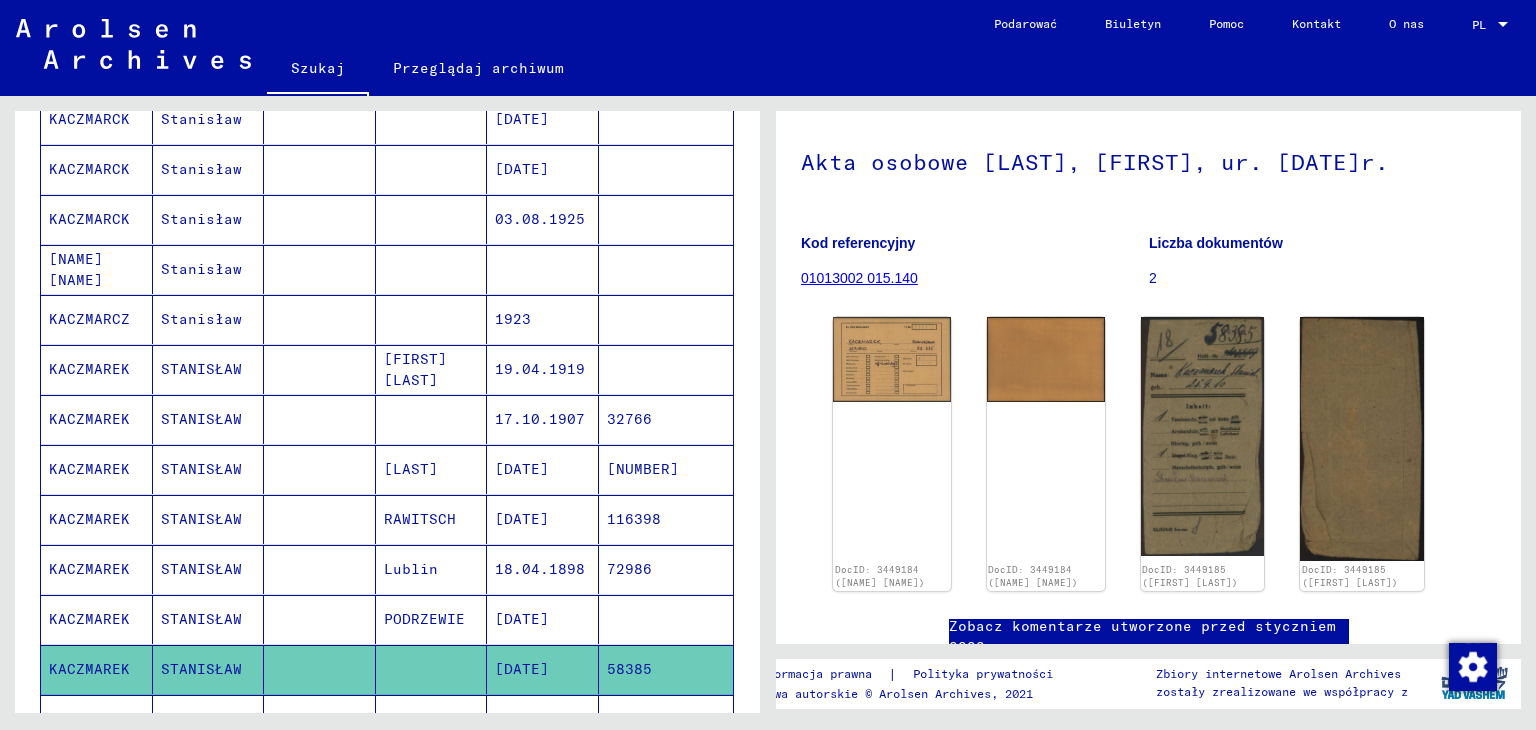 scroll, scrollTop: 300, scrollLeft: 0, axis: vertical 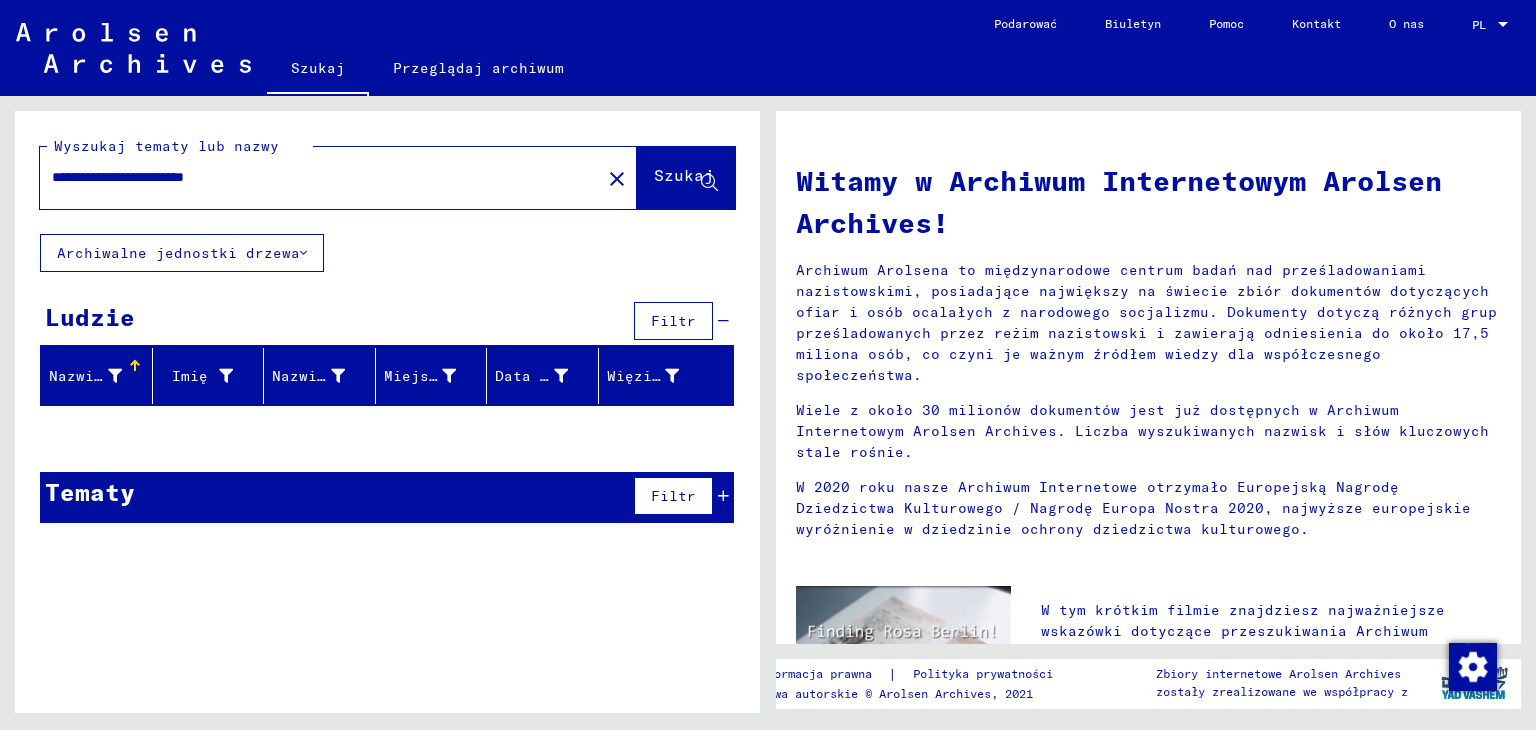 click 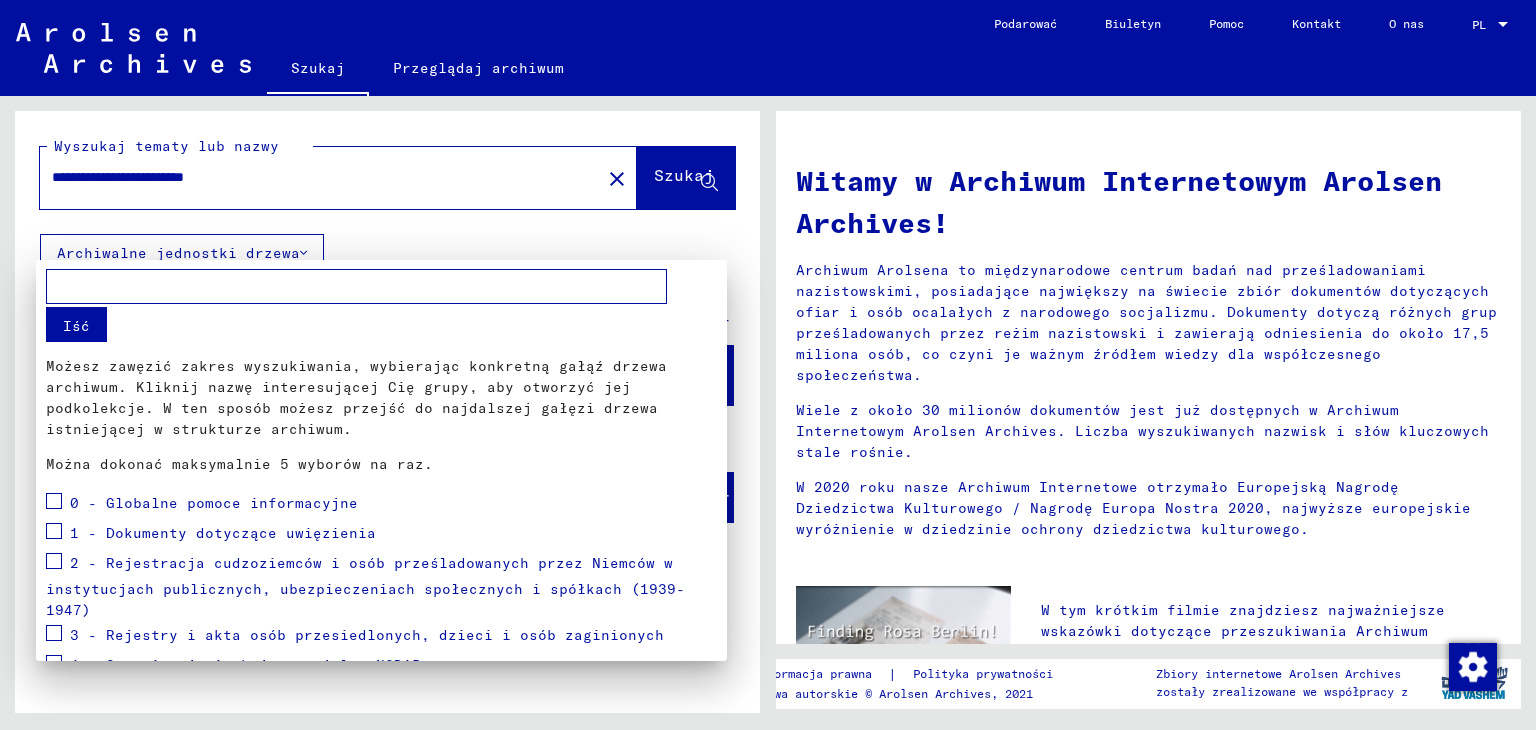 click at bounding box center (54, 501) 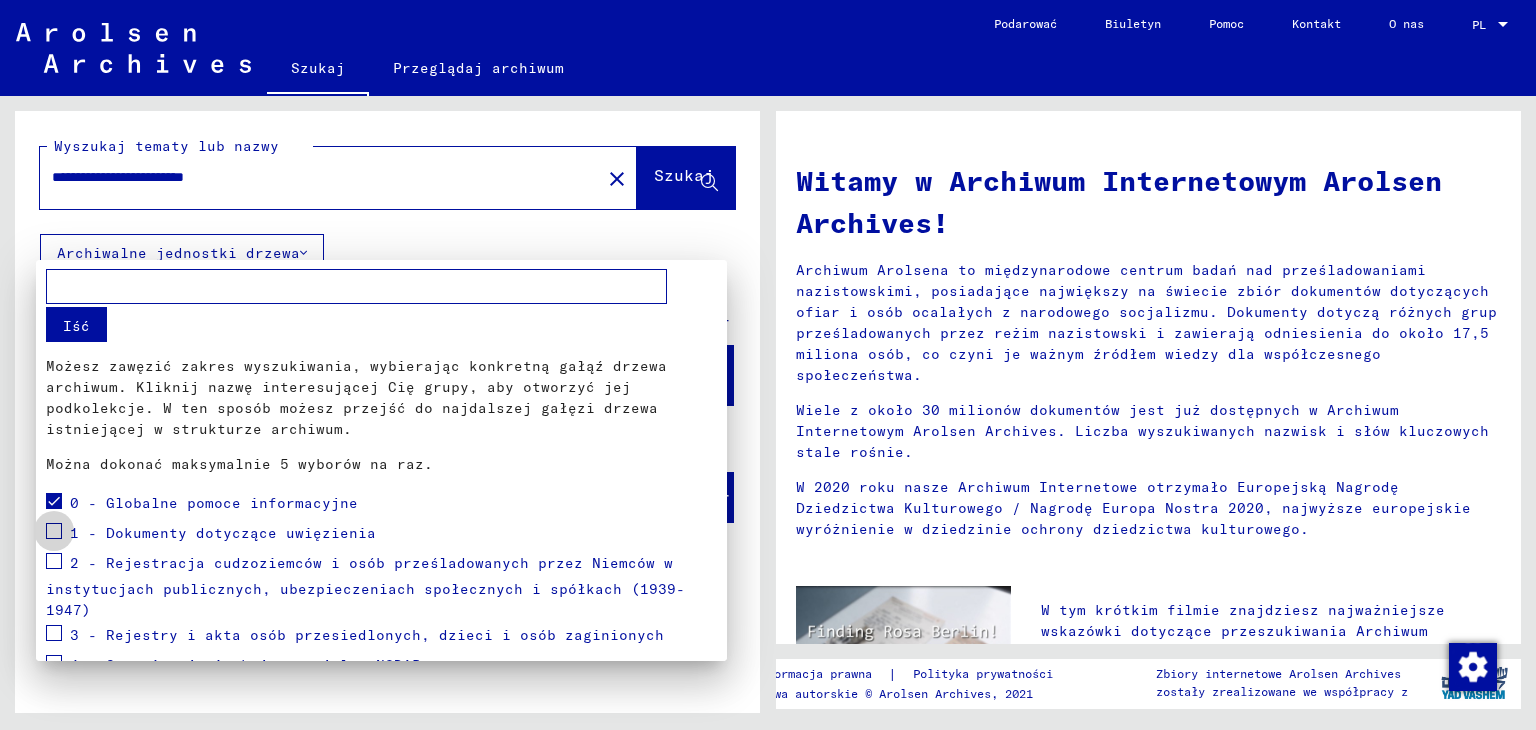 click at bounding box center (54, 531) 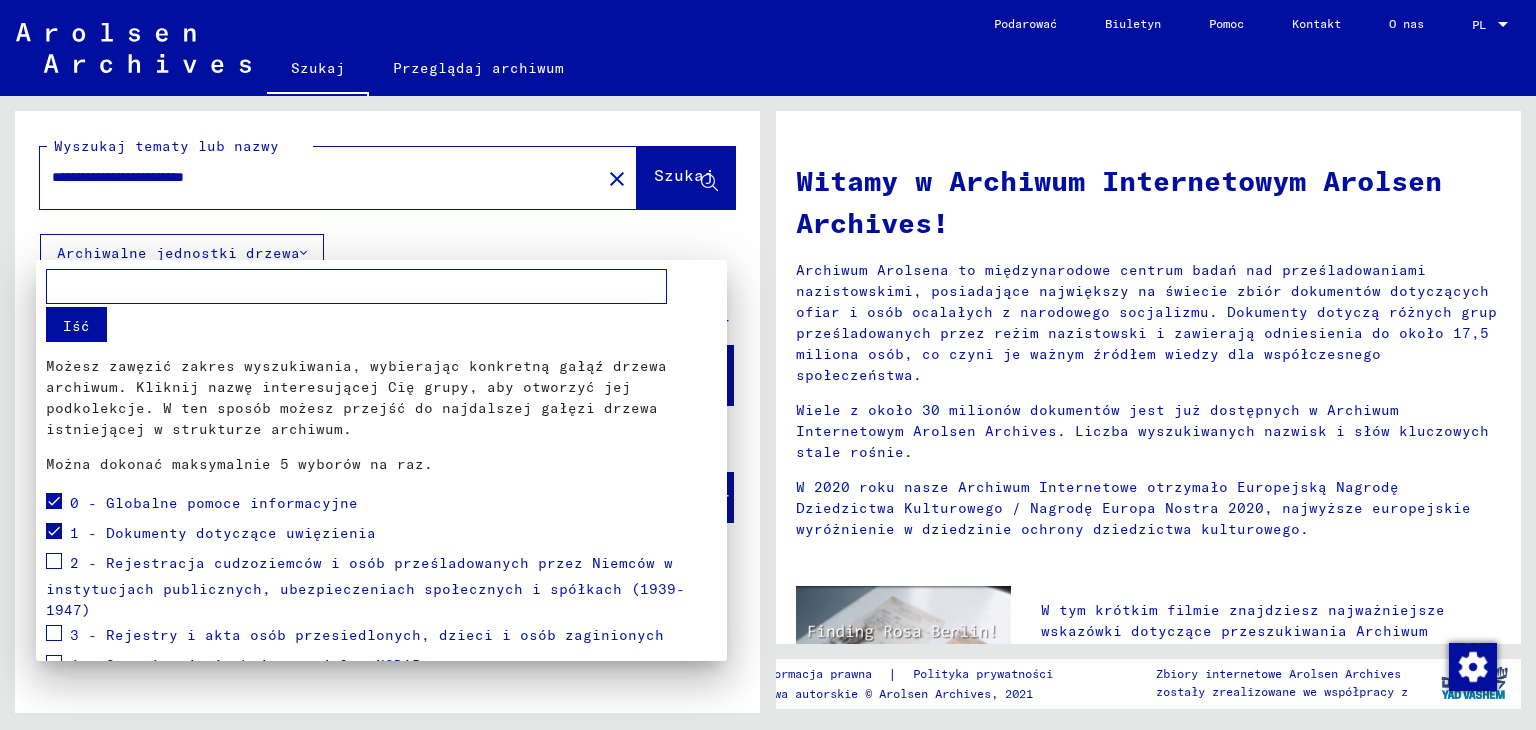 click at bounding box center [54, 561] 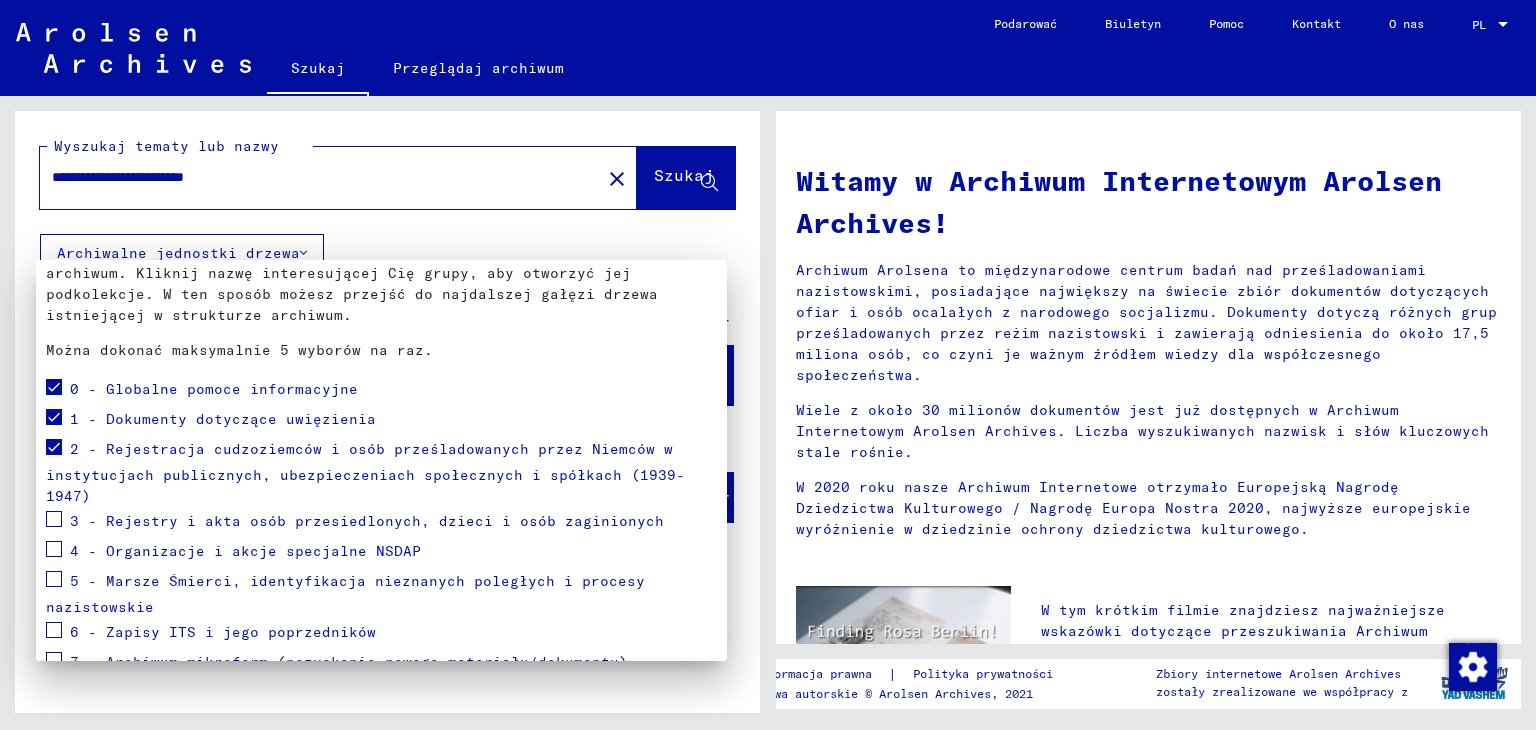scroll, scrollTop: 200, scrollLeft: 0, axis: vertical 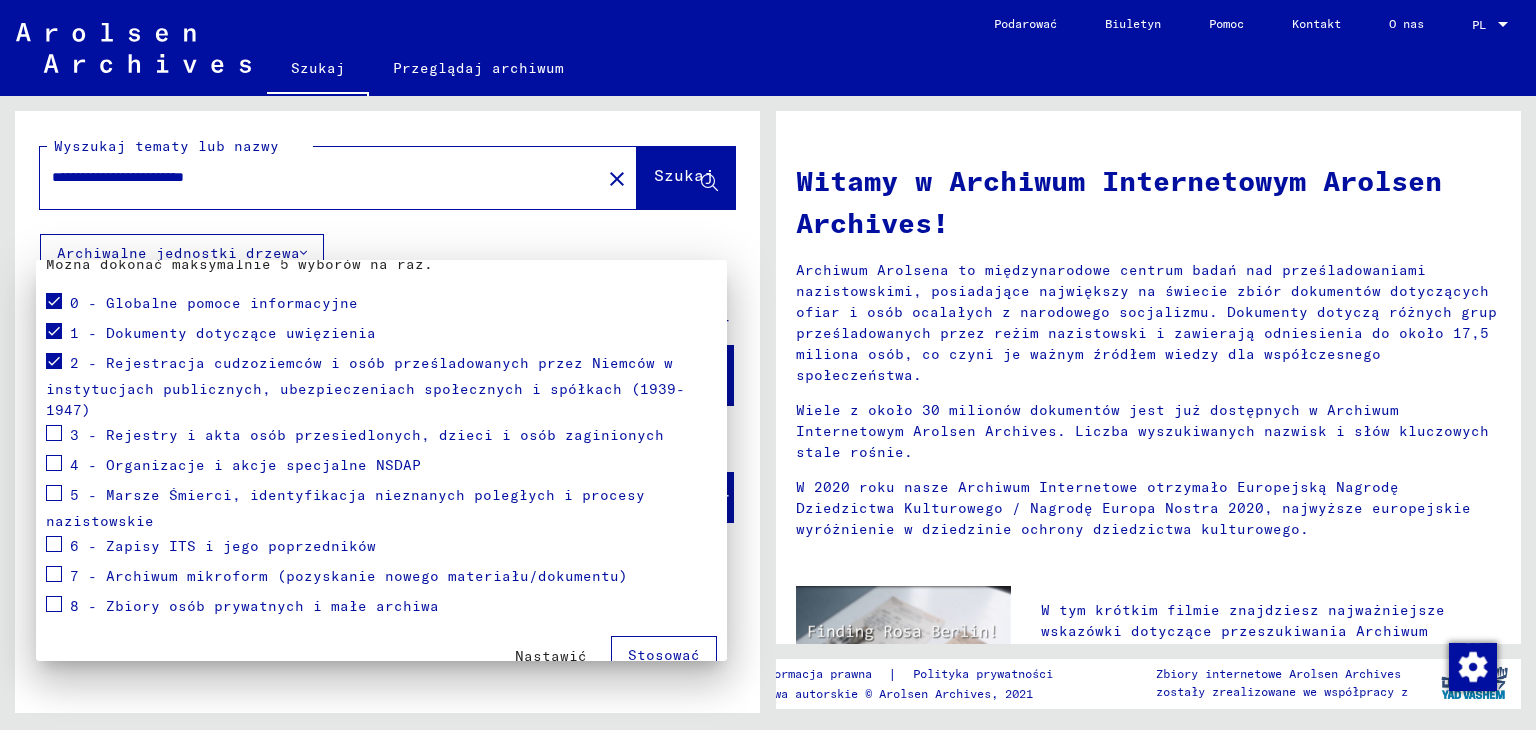click at bounding box center [54, 493] 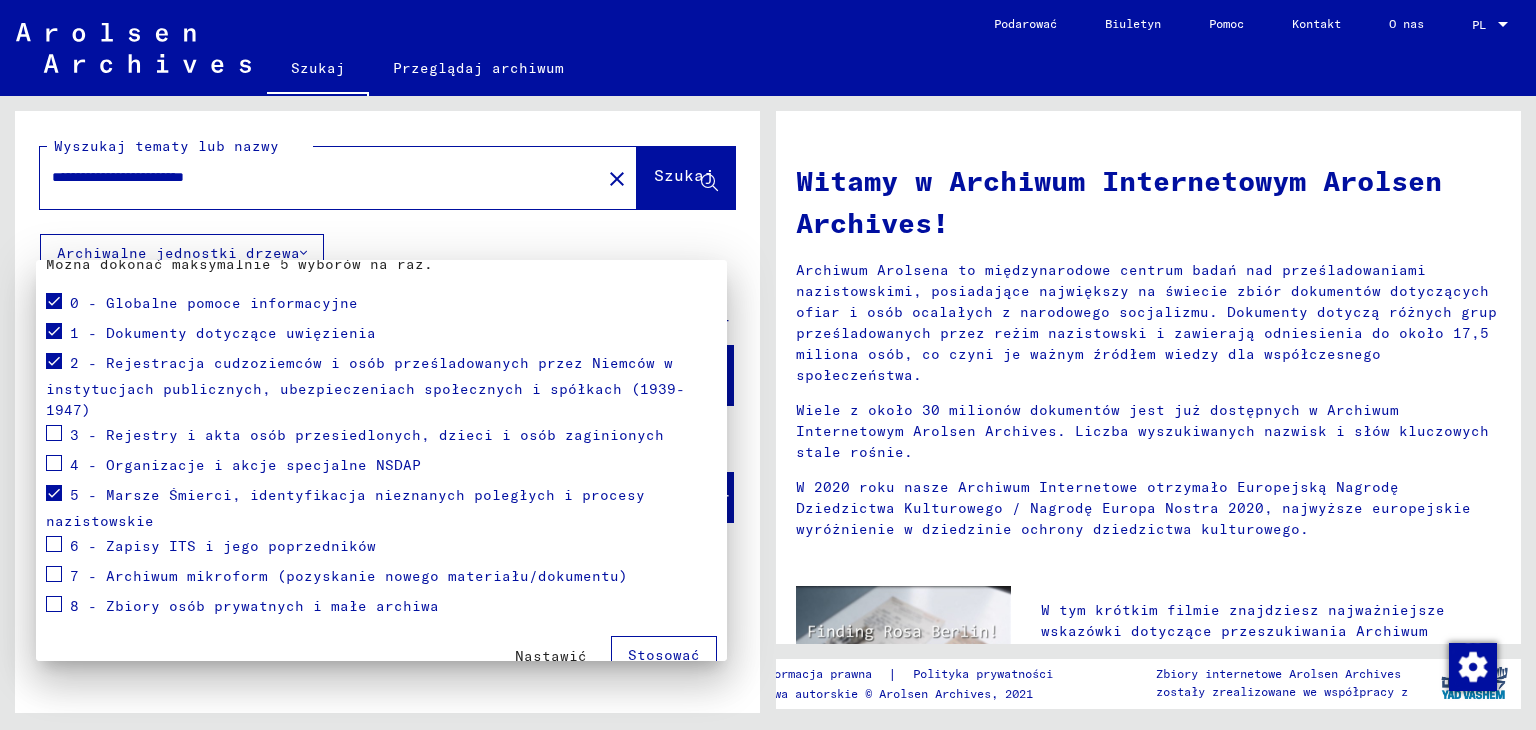 click at bounding box center (54, 463) 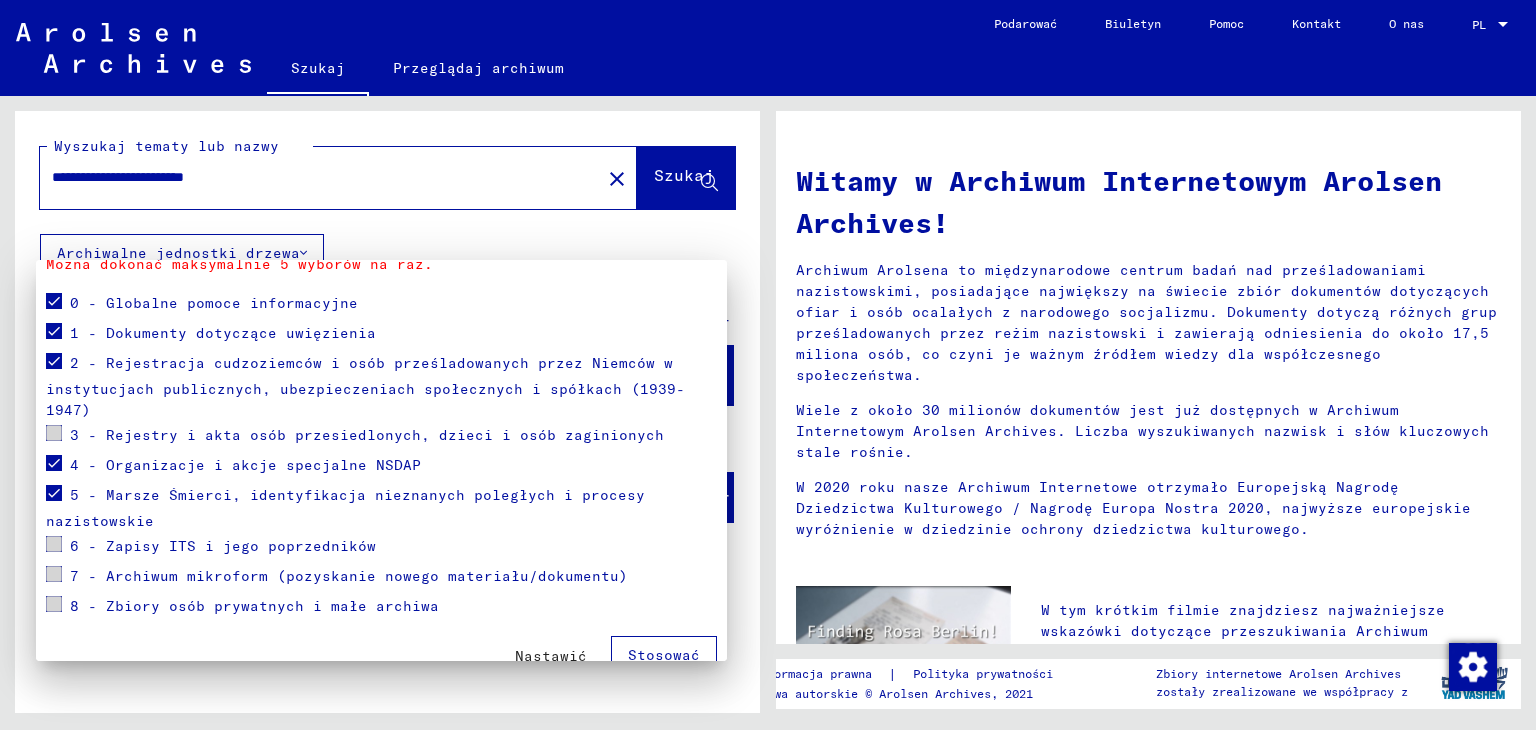 click at bounding box center [54, 433] 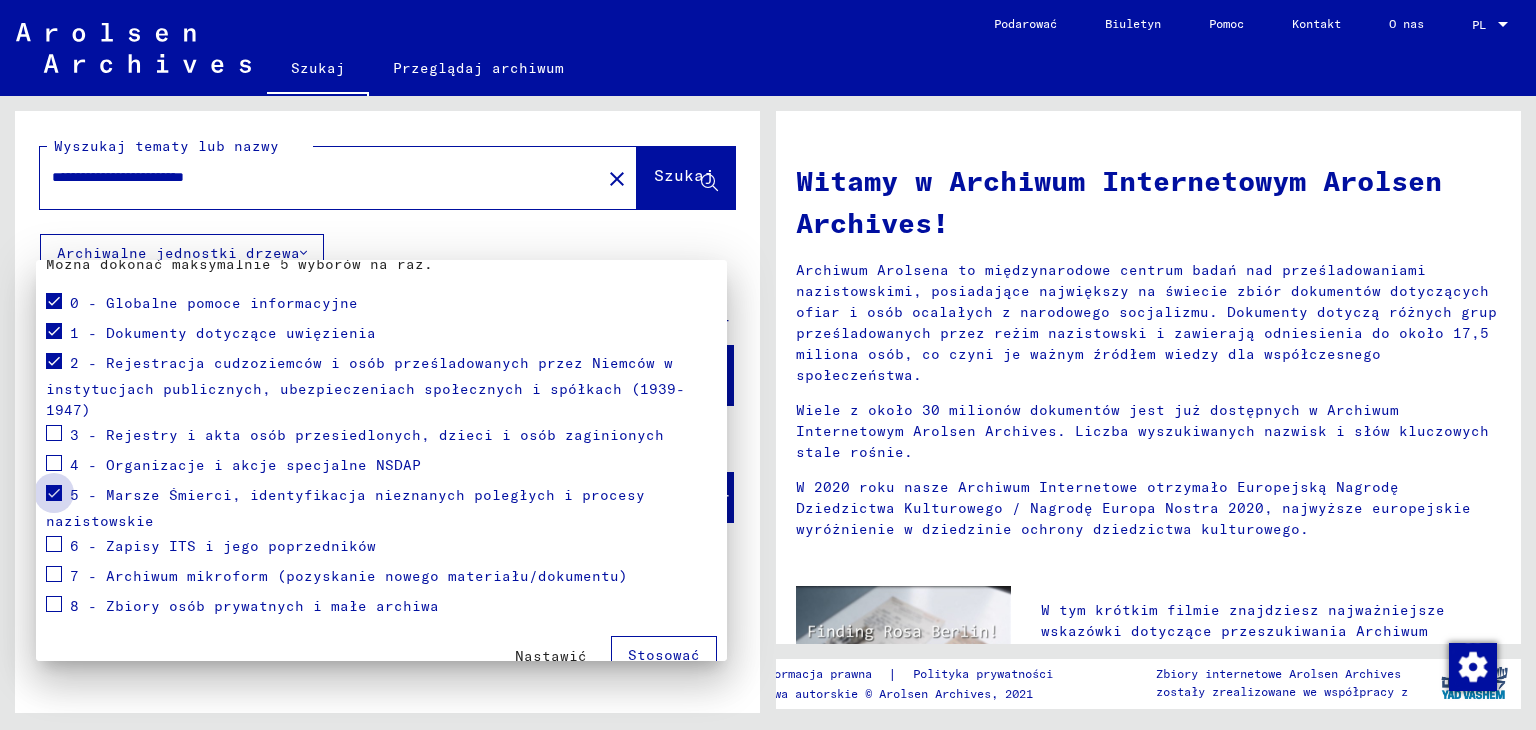 click at bounding box center [54, 493] 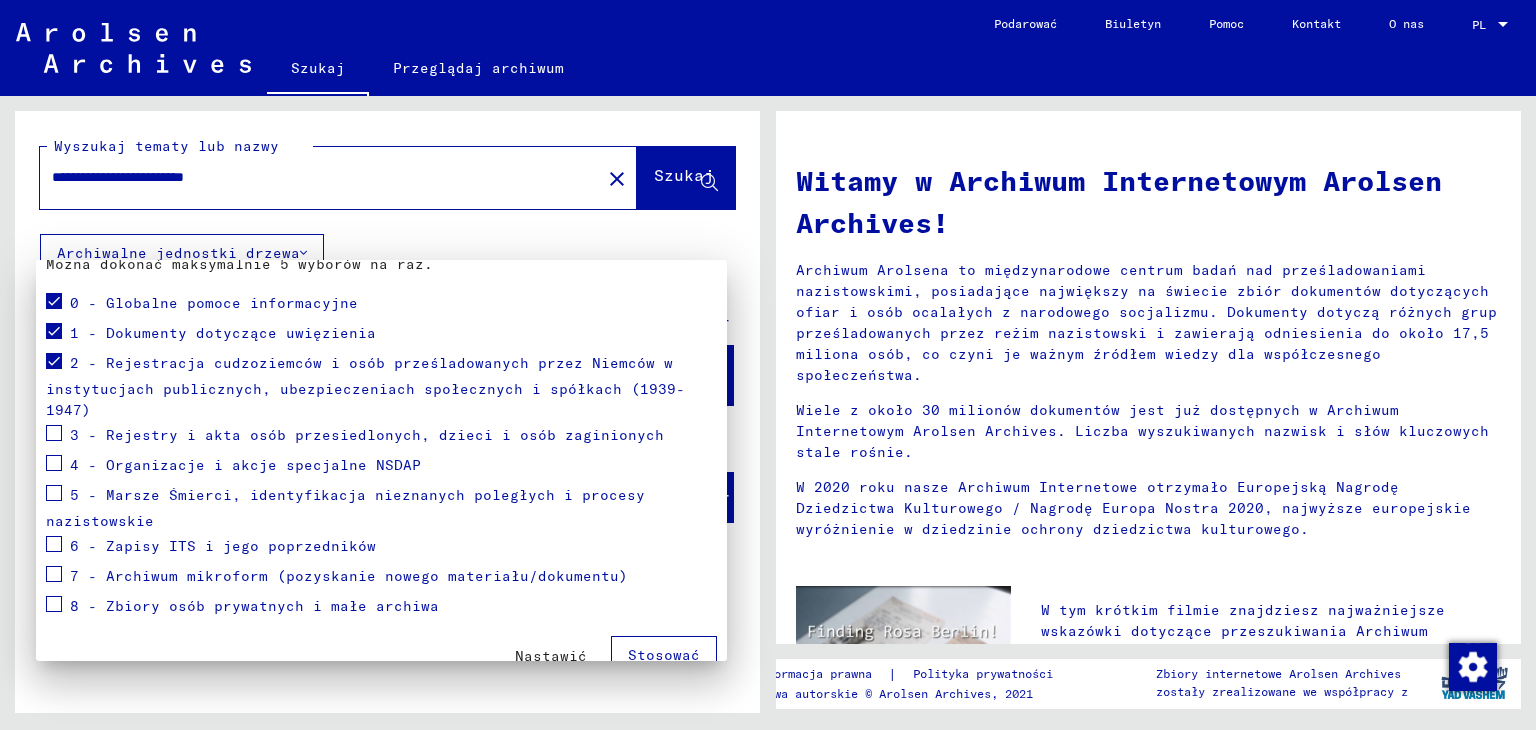 click at bounding box center [54, 361] 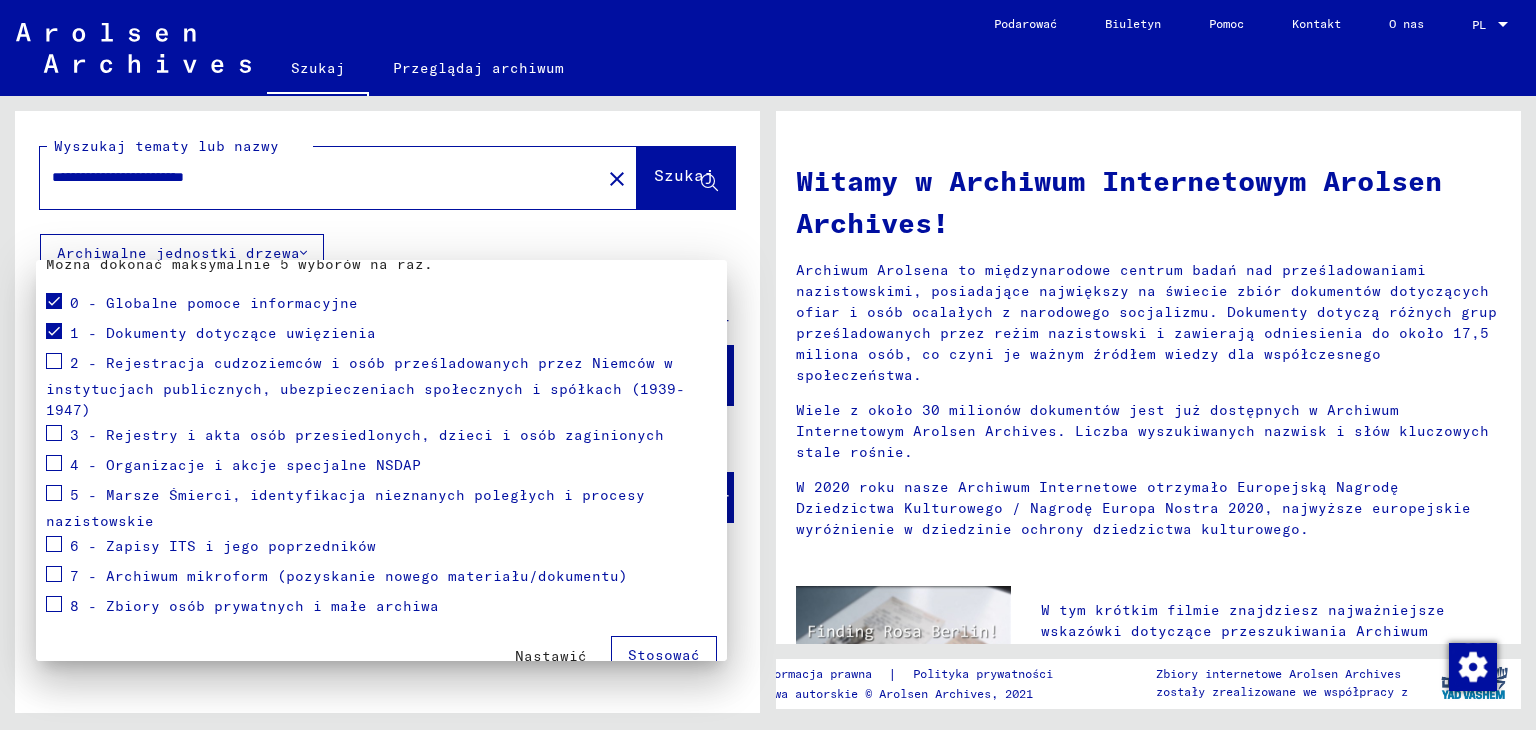 click at bounding box center (768, 365) 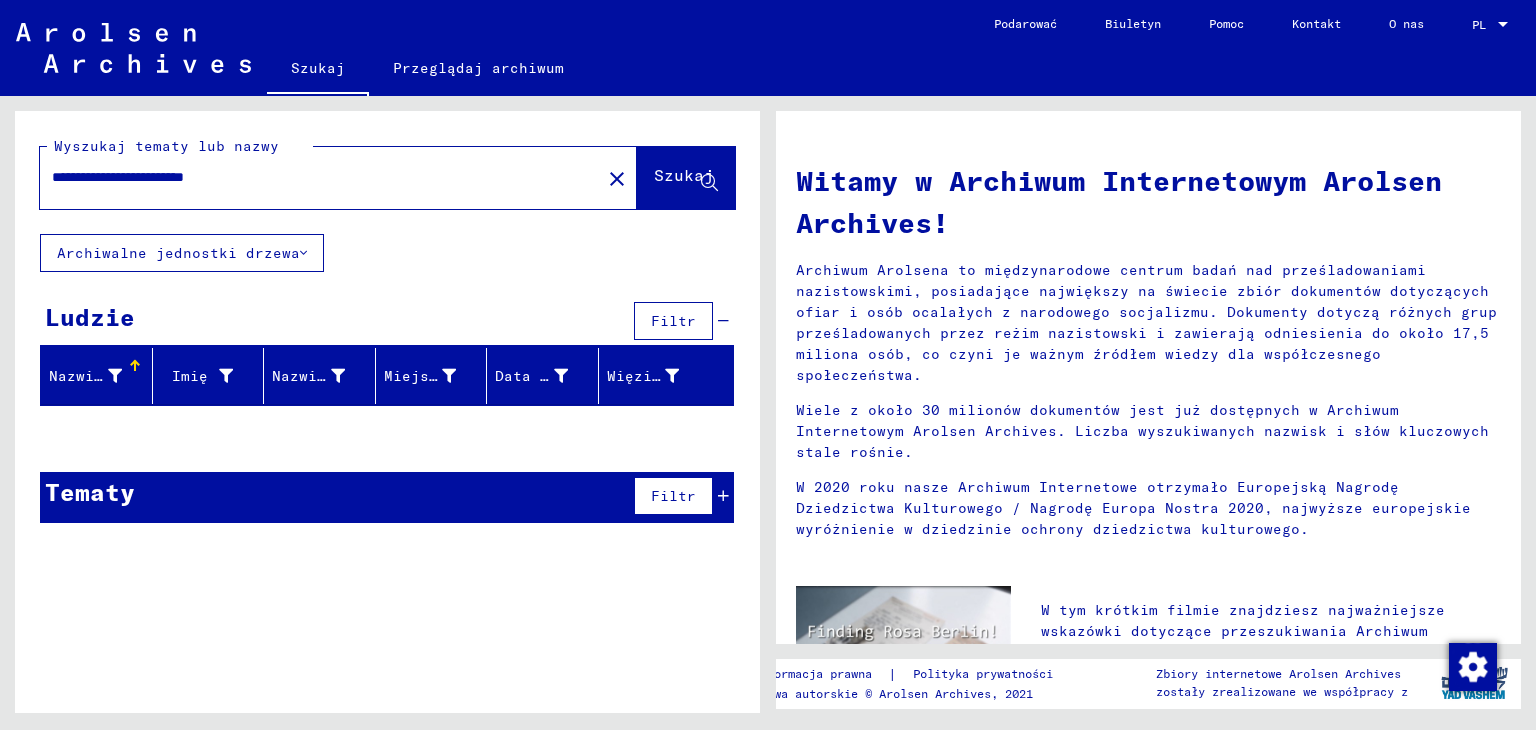 click on "**********" at bounding box center [314, 177] 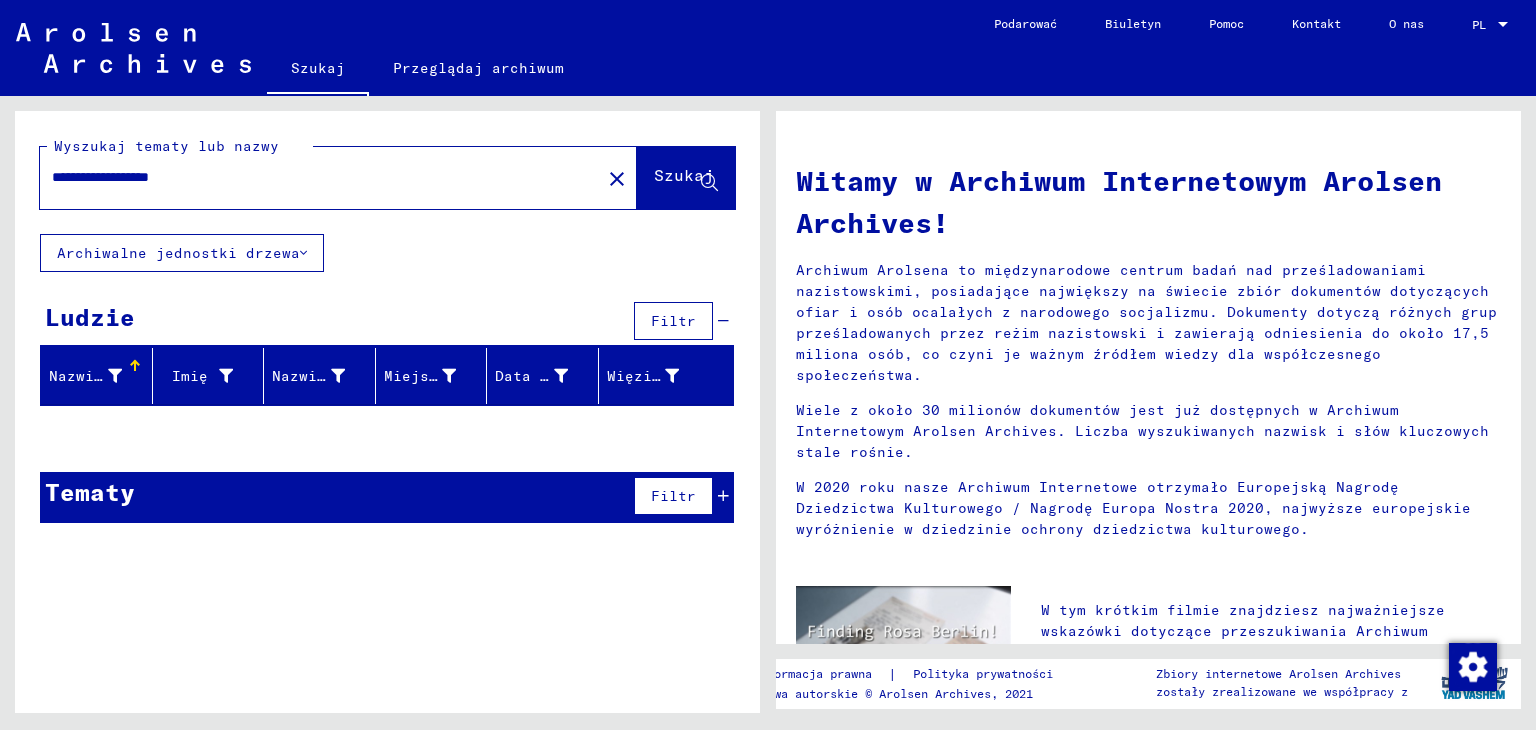 type on "**********" 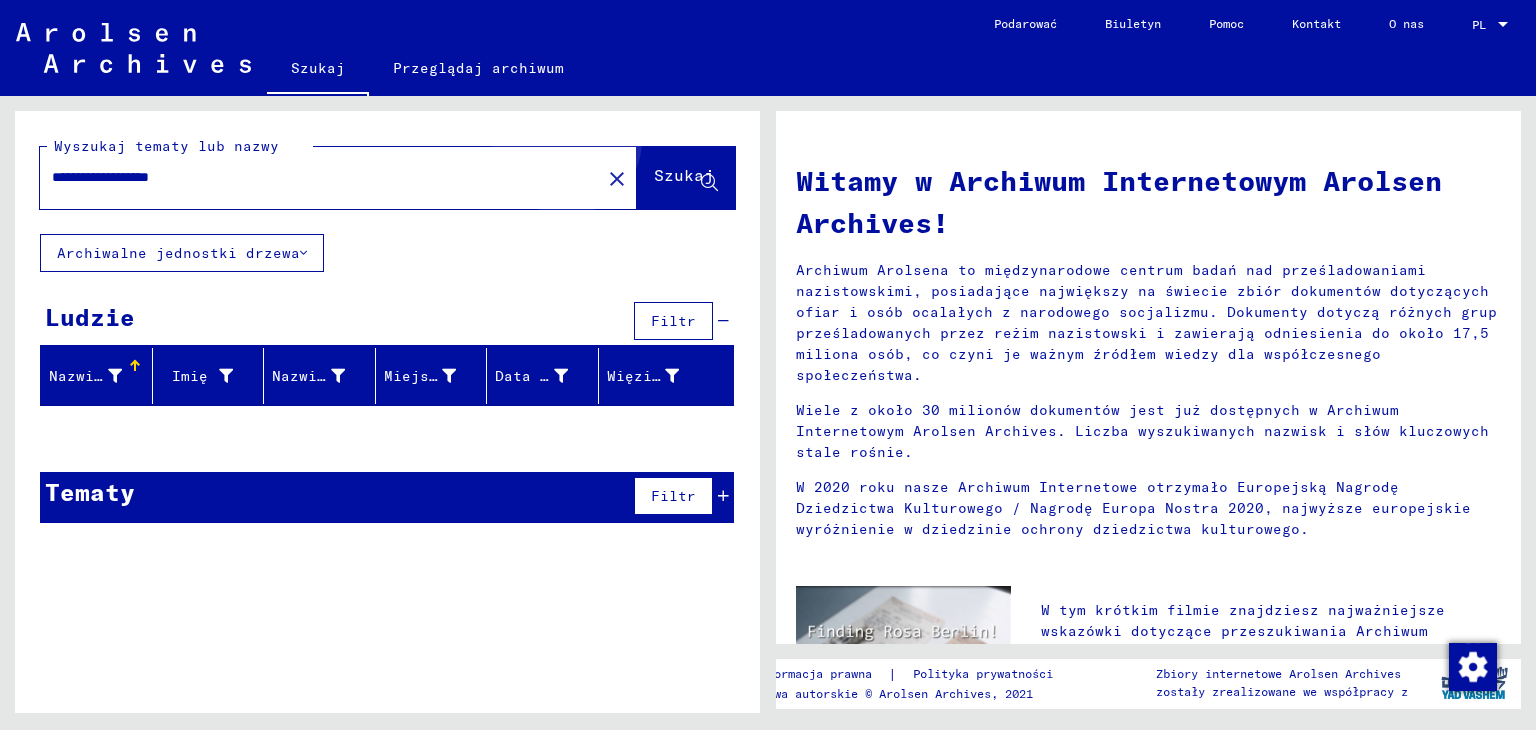click on "Szukaj" 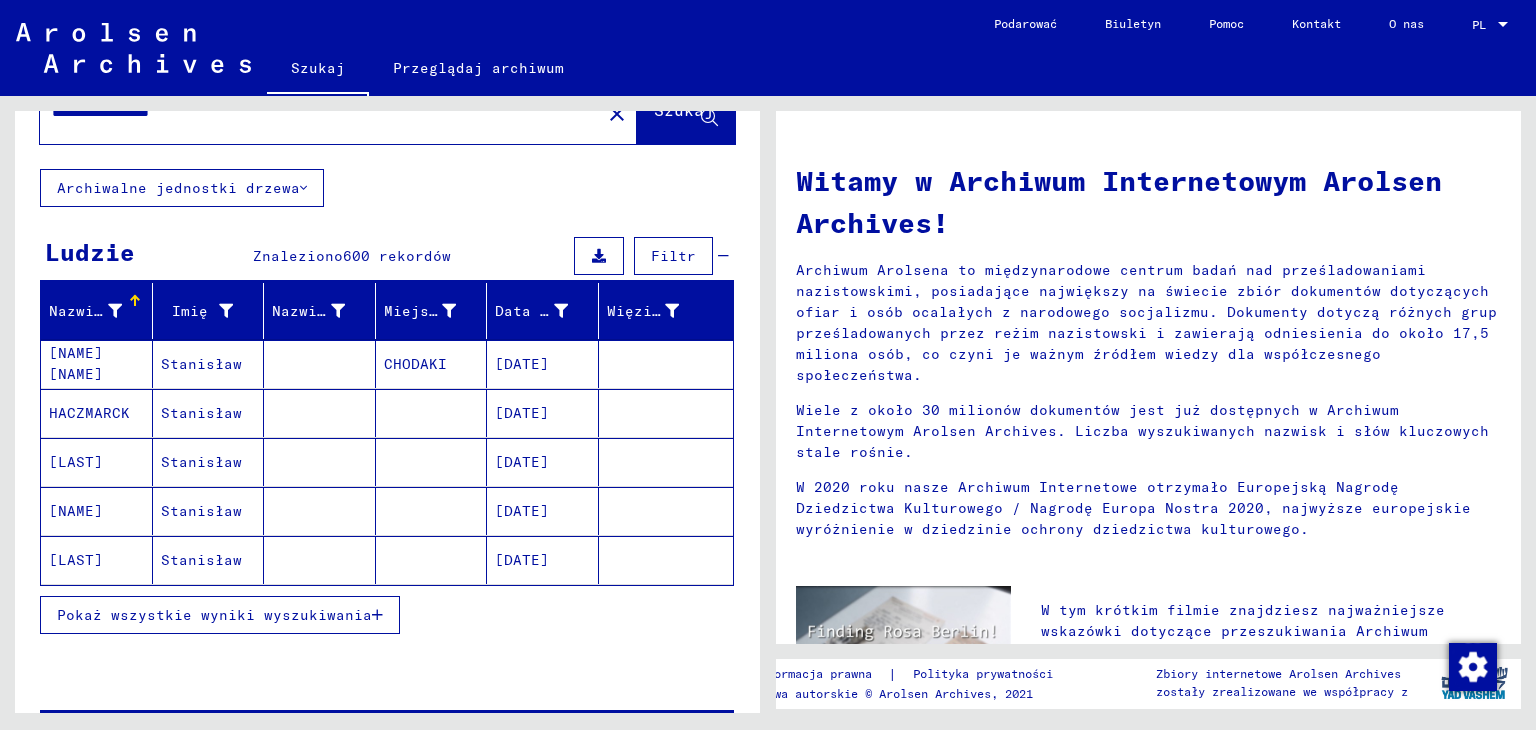 scroll, scrollTop: 100, scrollLeft: 0, axis: vertical 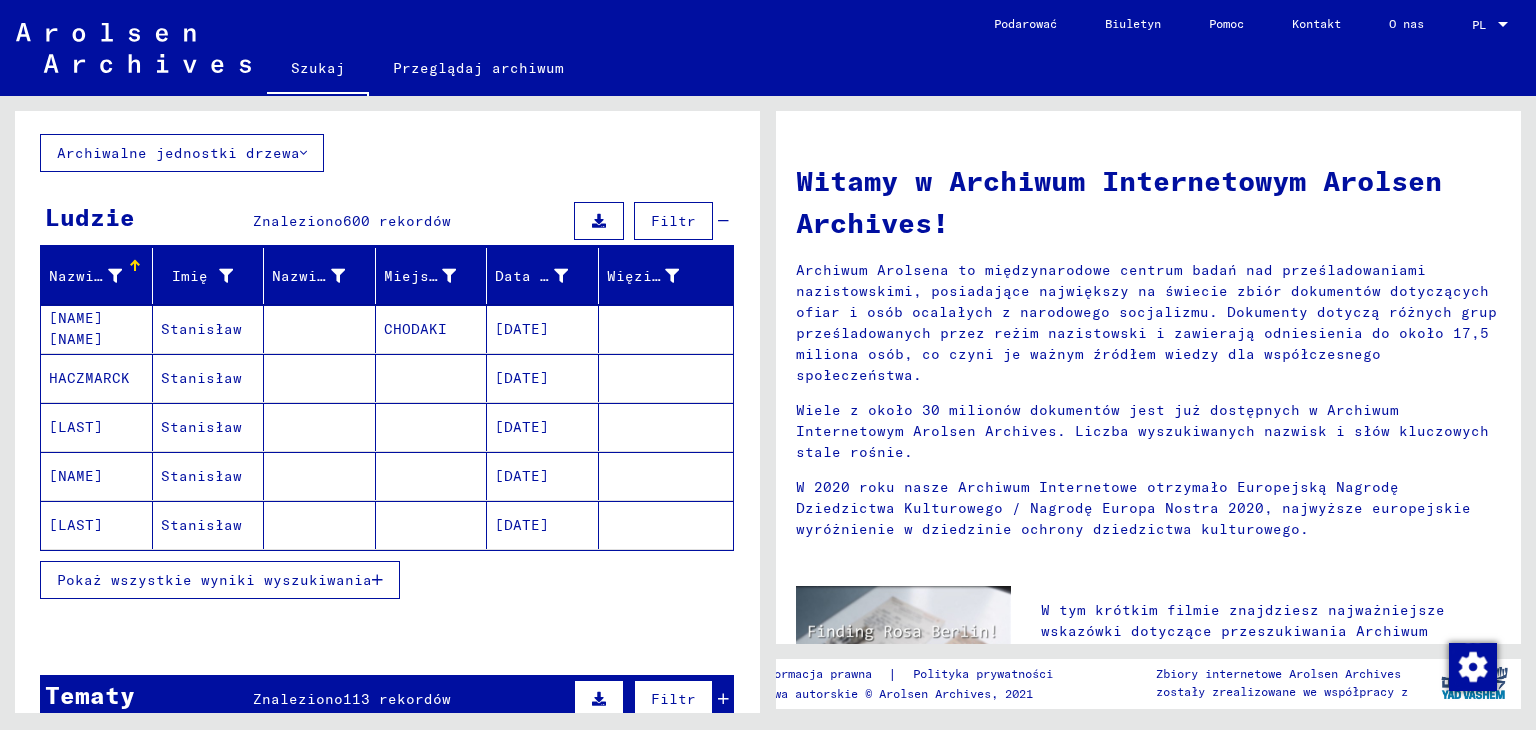 click on "[DATE]" at bounding box center [522, 427] 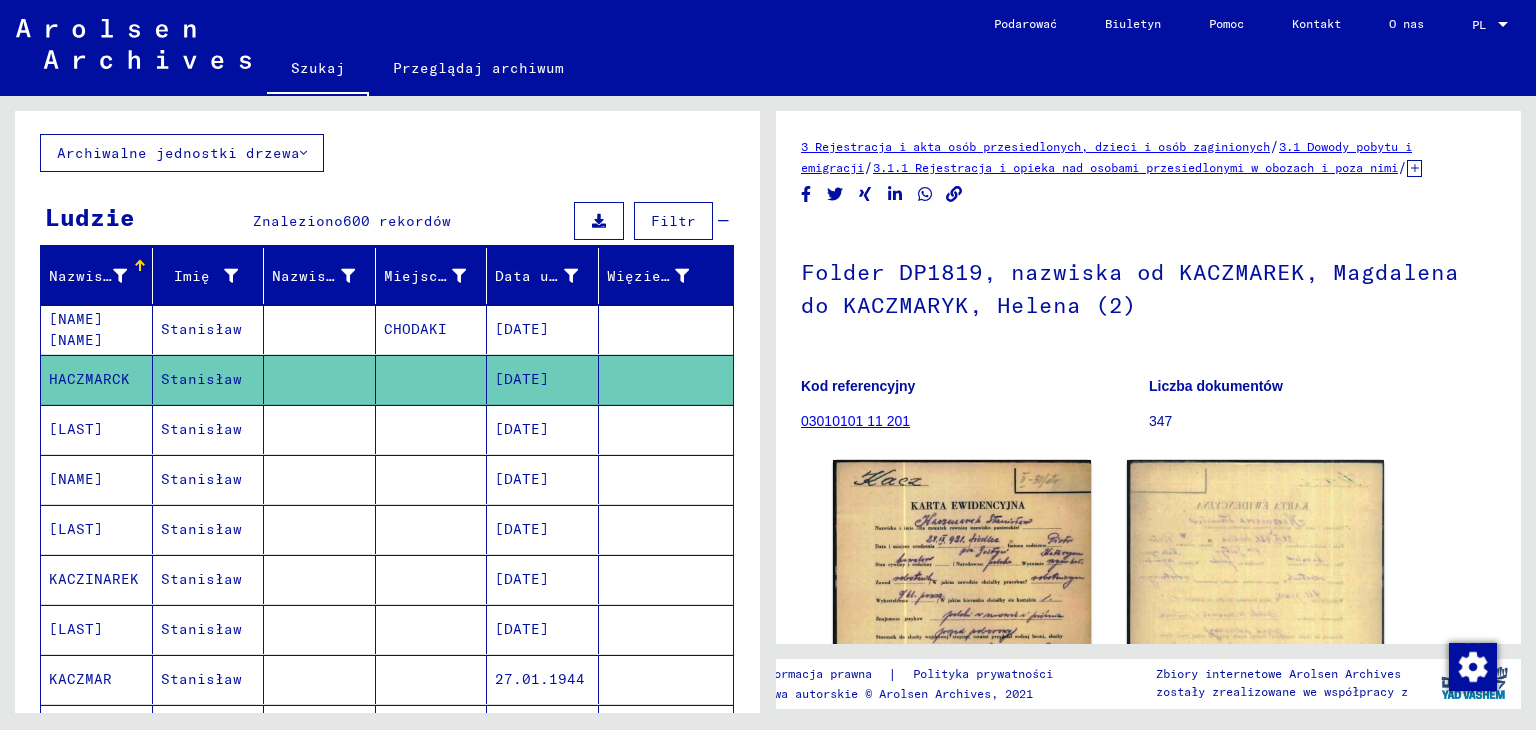 scroll, scrollTop: 0, scrollLeft: 0, axis: both 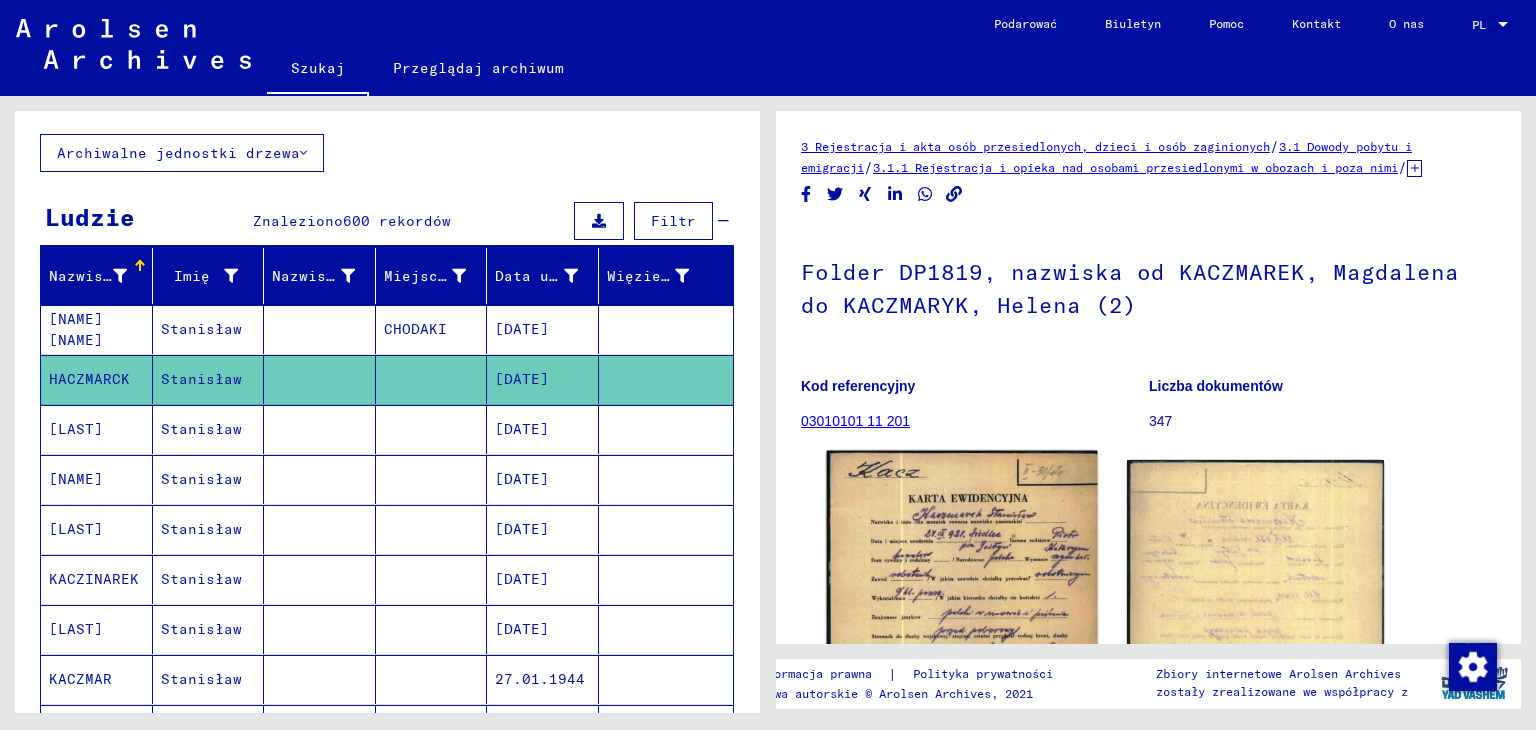 click 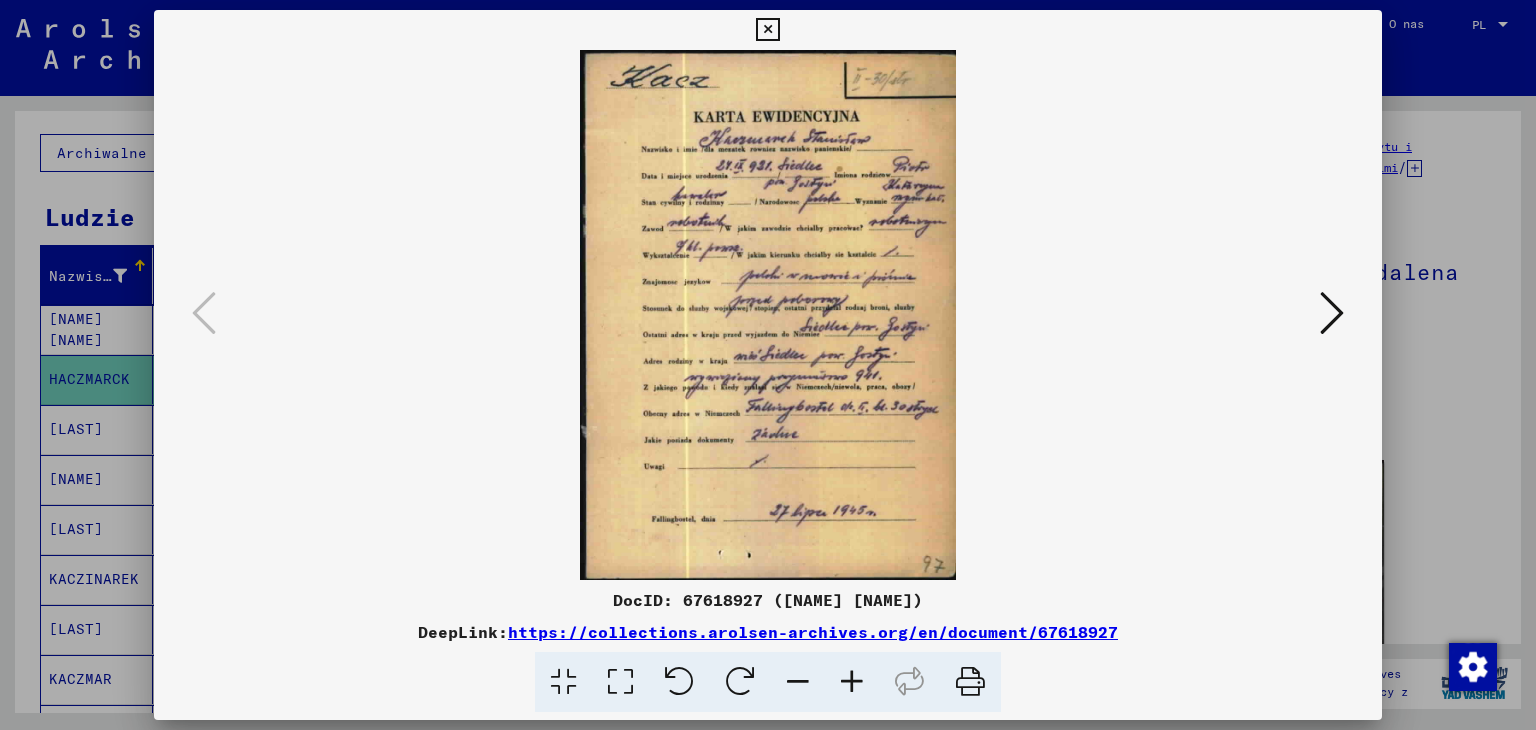 click at bounding box center (767, 30) 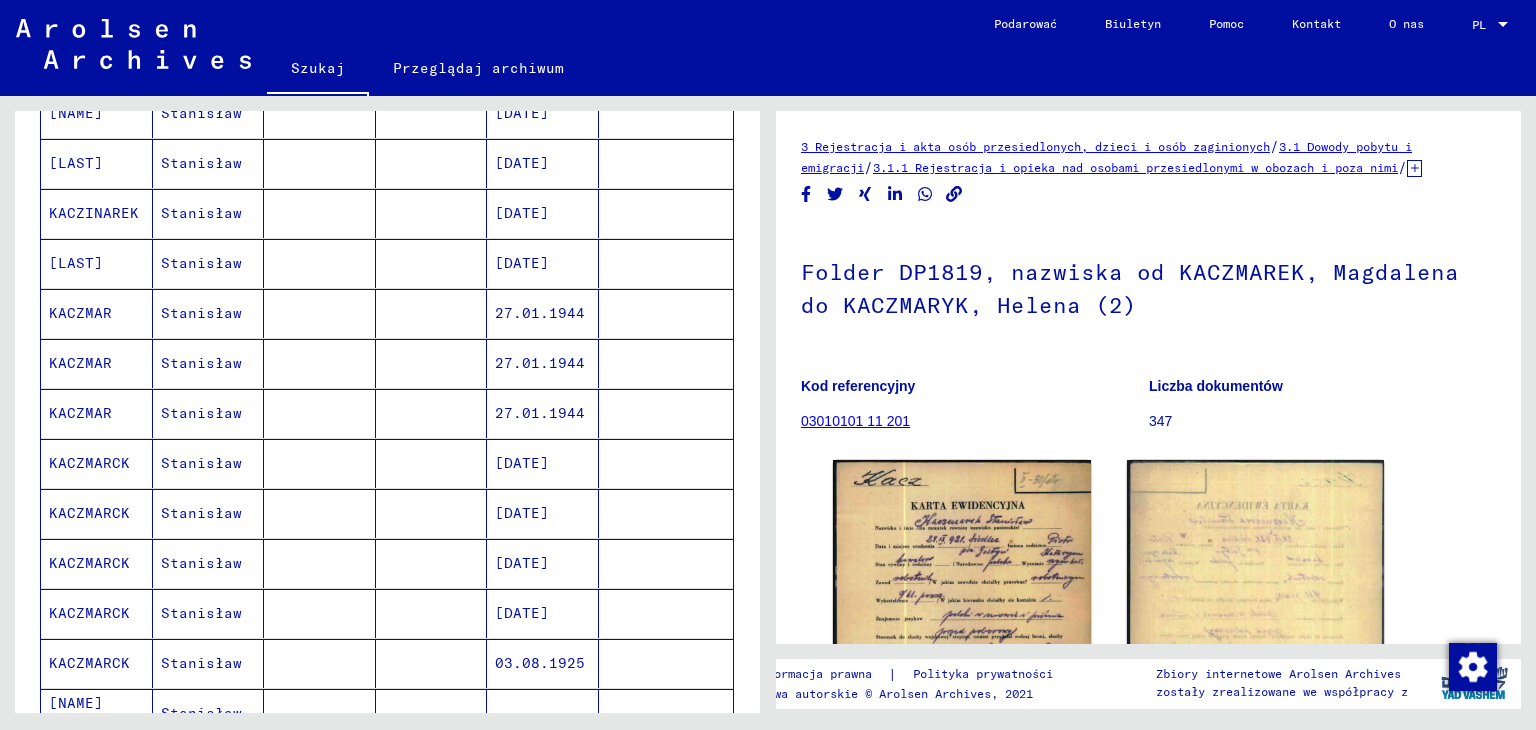 scroll, scrollTop: 600, scrollLeft: 0, axis: vertical 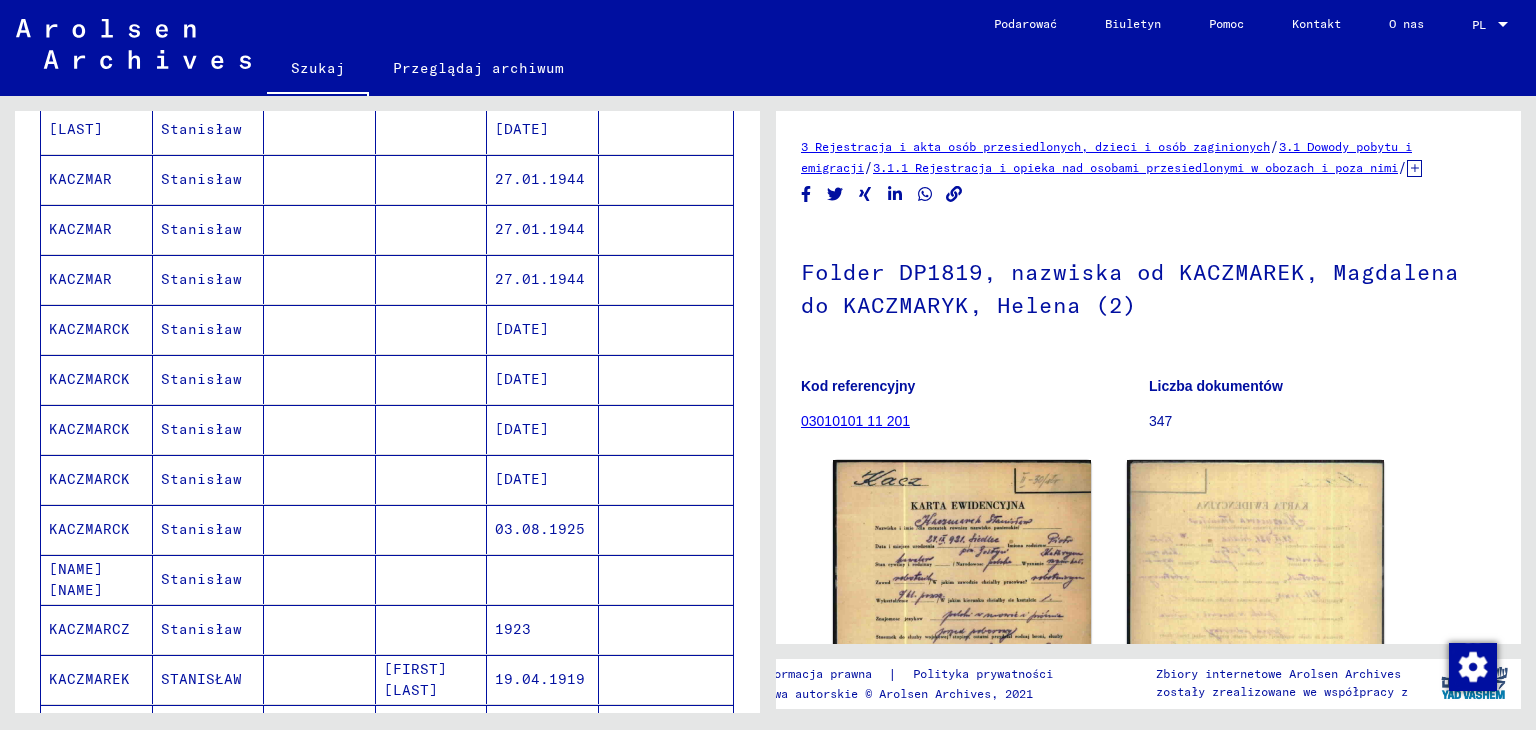 click on "Stanisław" at bounding box center [201, 629] 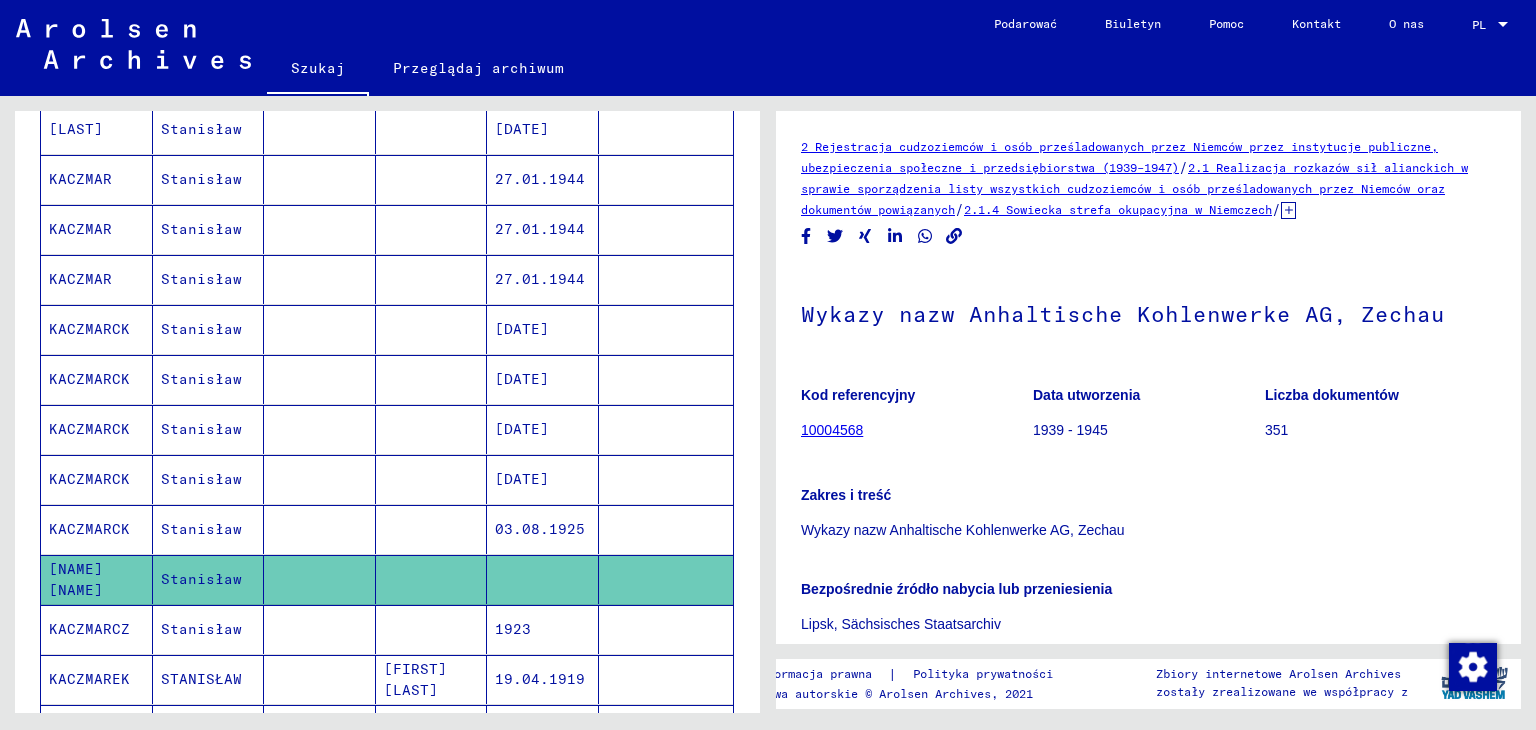 scroll, scrollTop: 800, scrollLeft: 0, axis: vertical 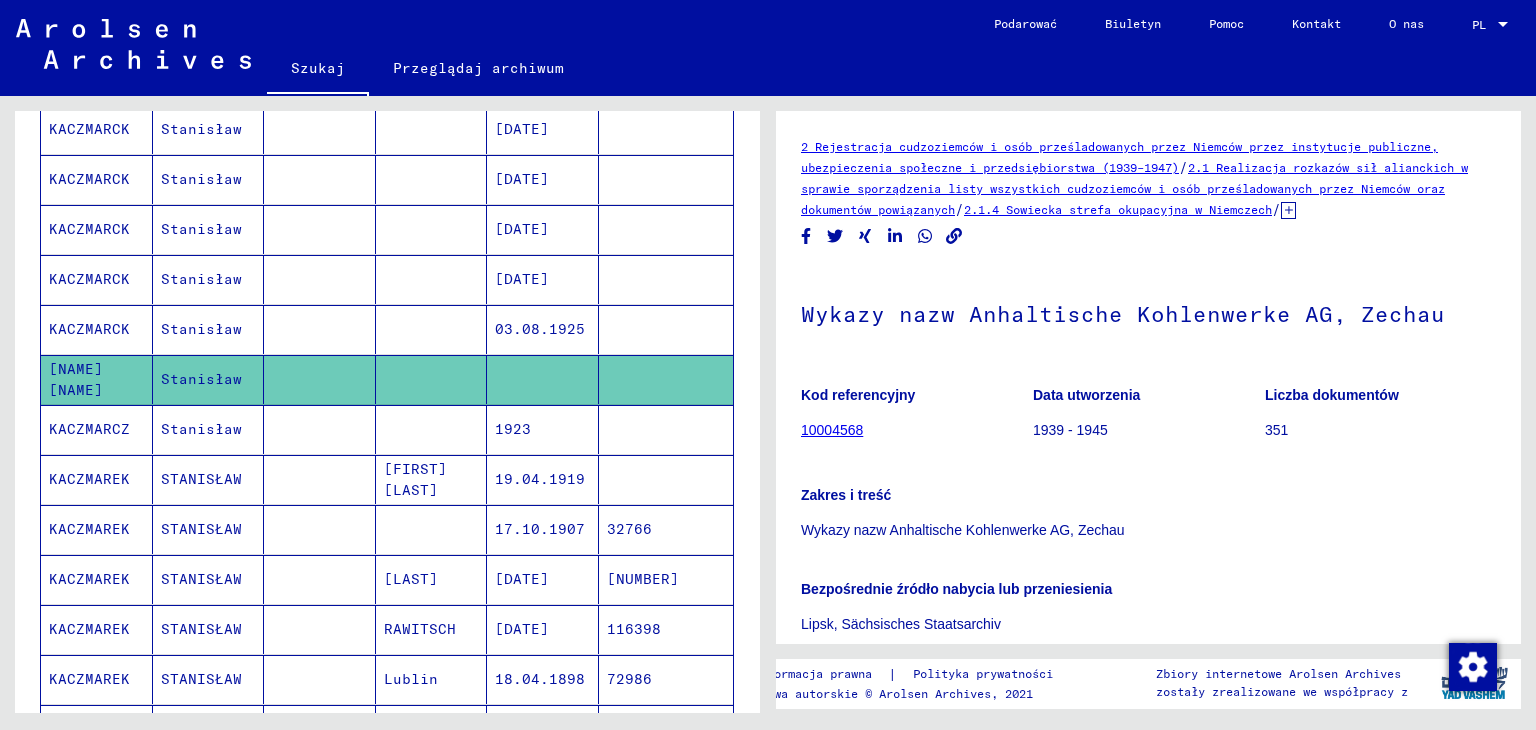 click on "STANISŁAW" at bounding box center (201, 579) 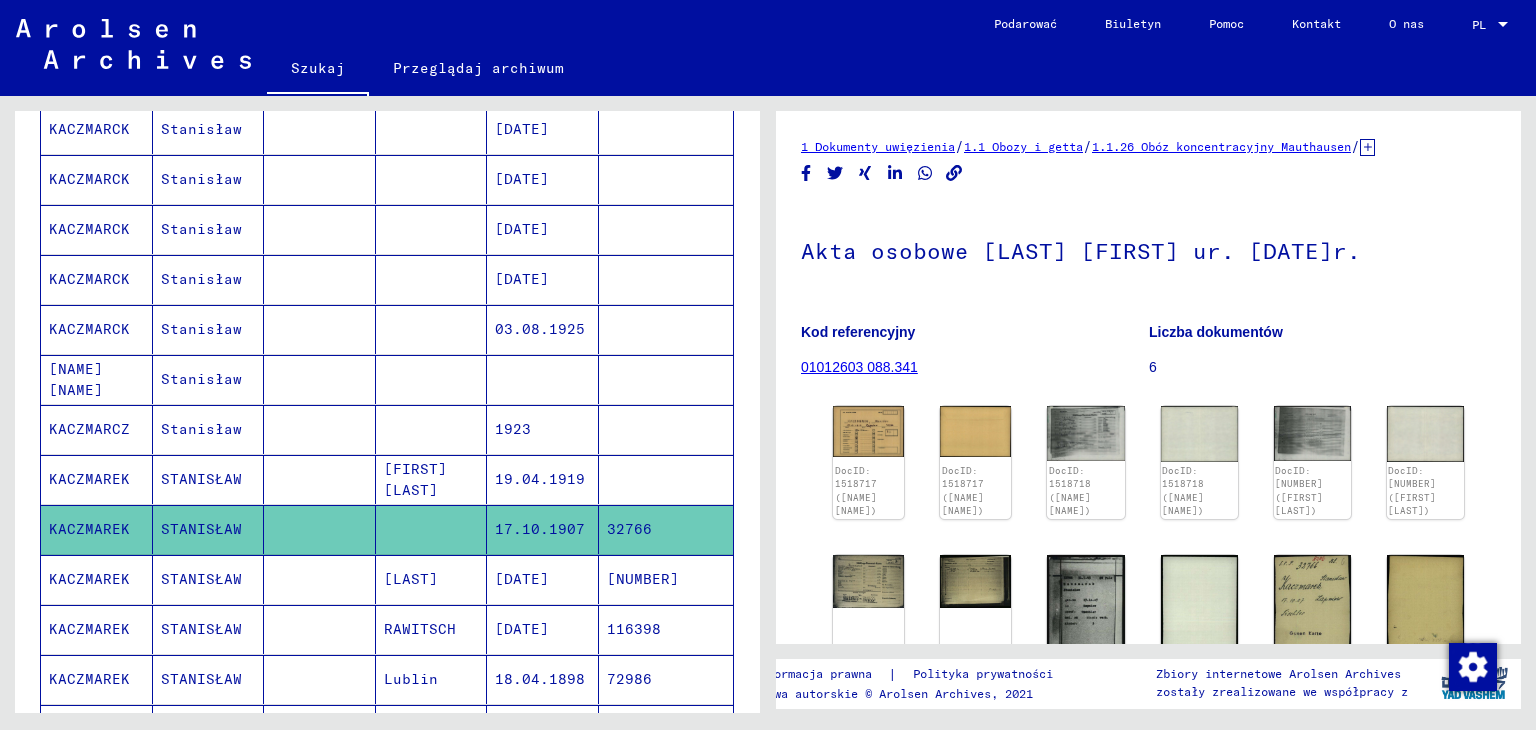scroll, scrollTop: 0, scrollLeft: 0, axis: both 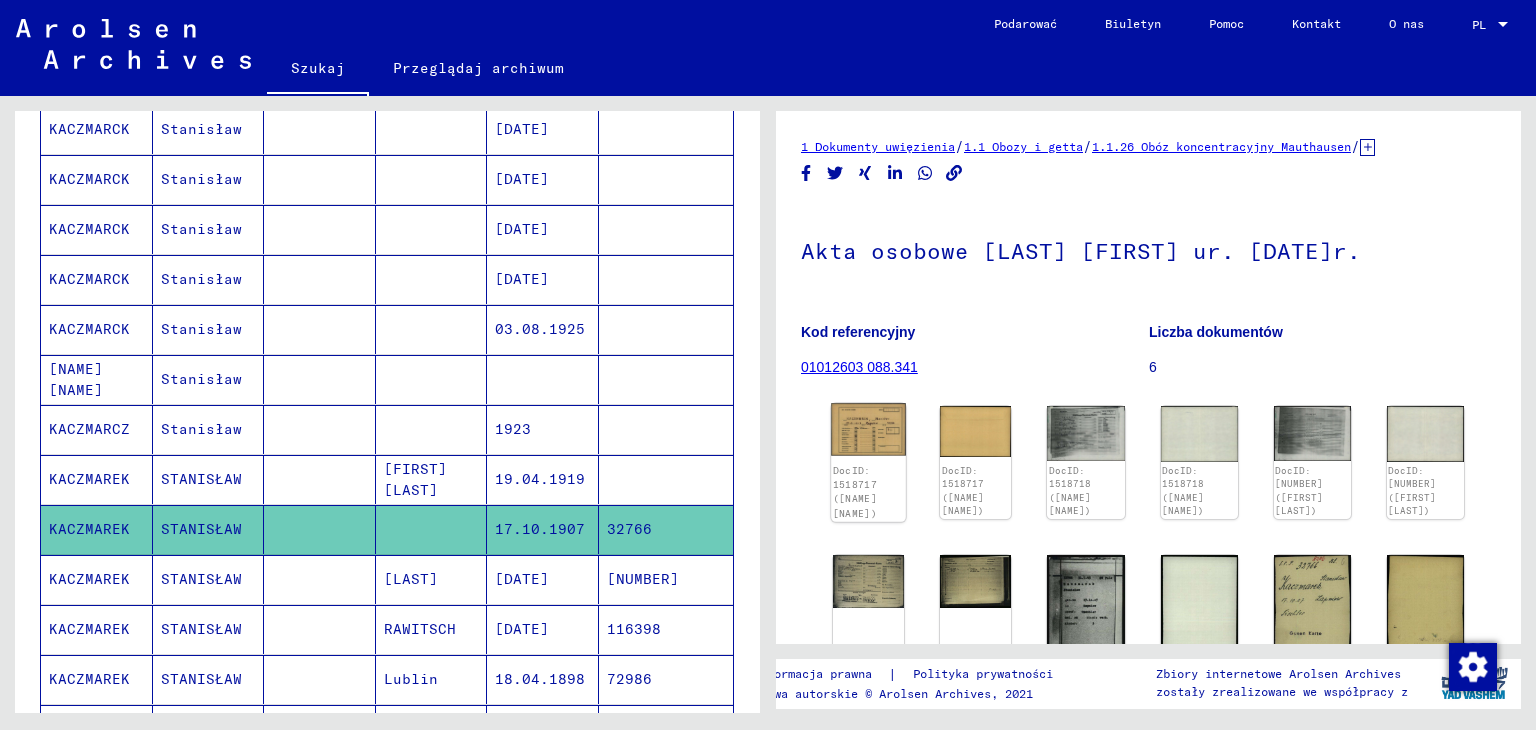 click 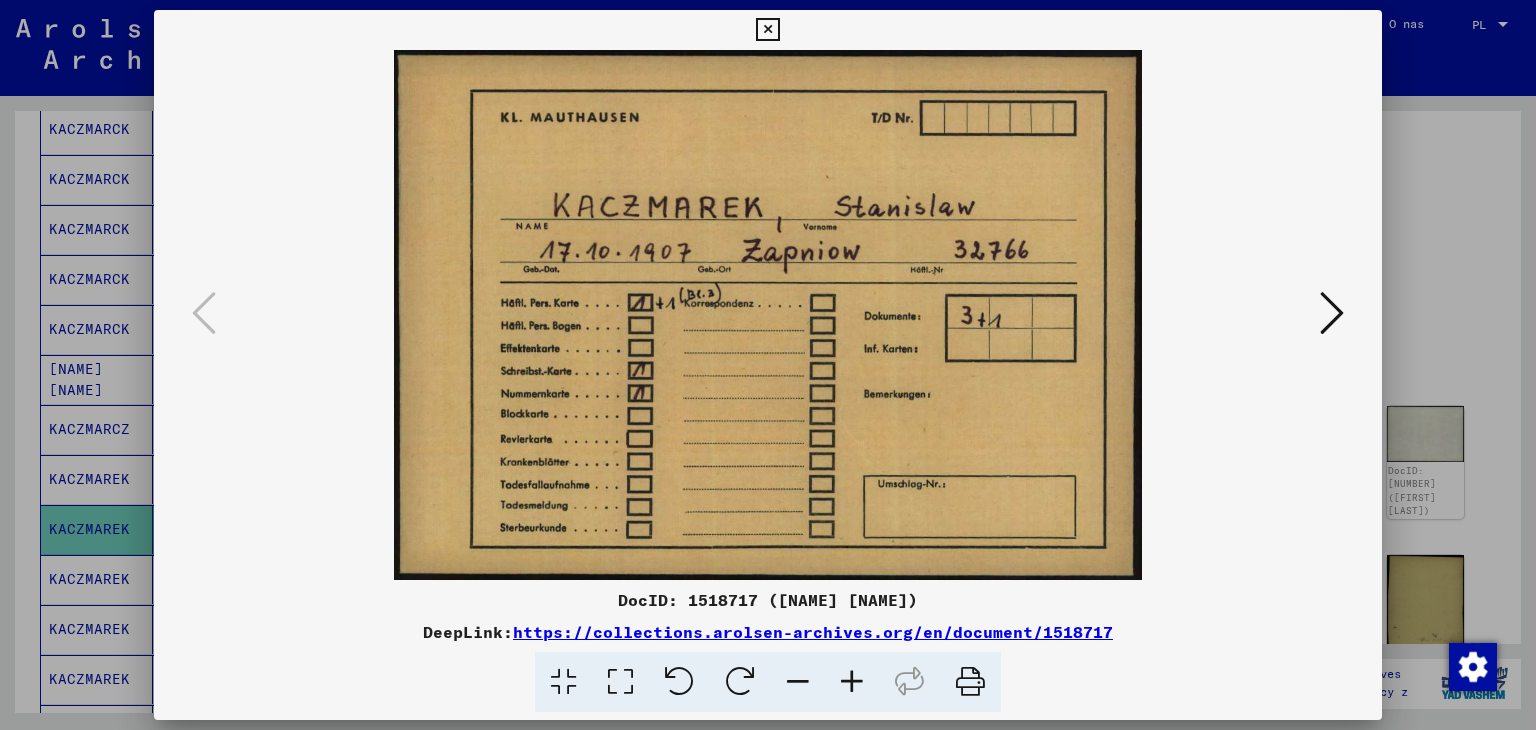 click at bounding box center [1332, 313] 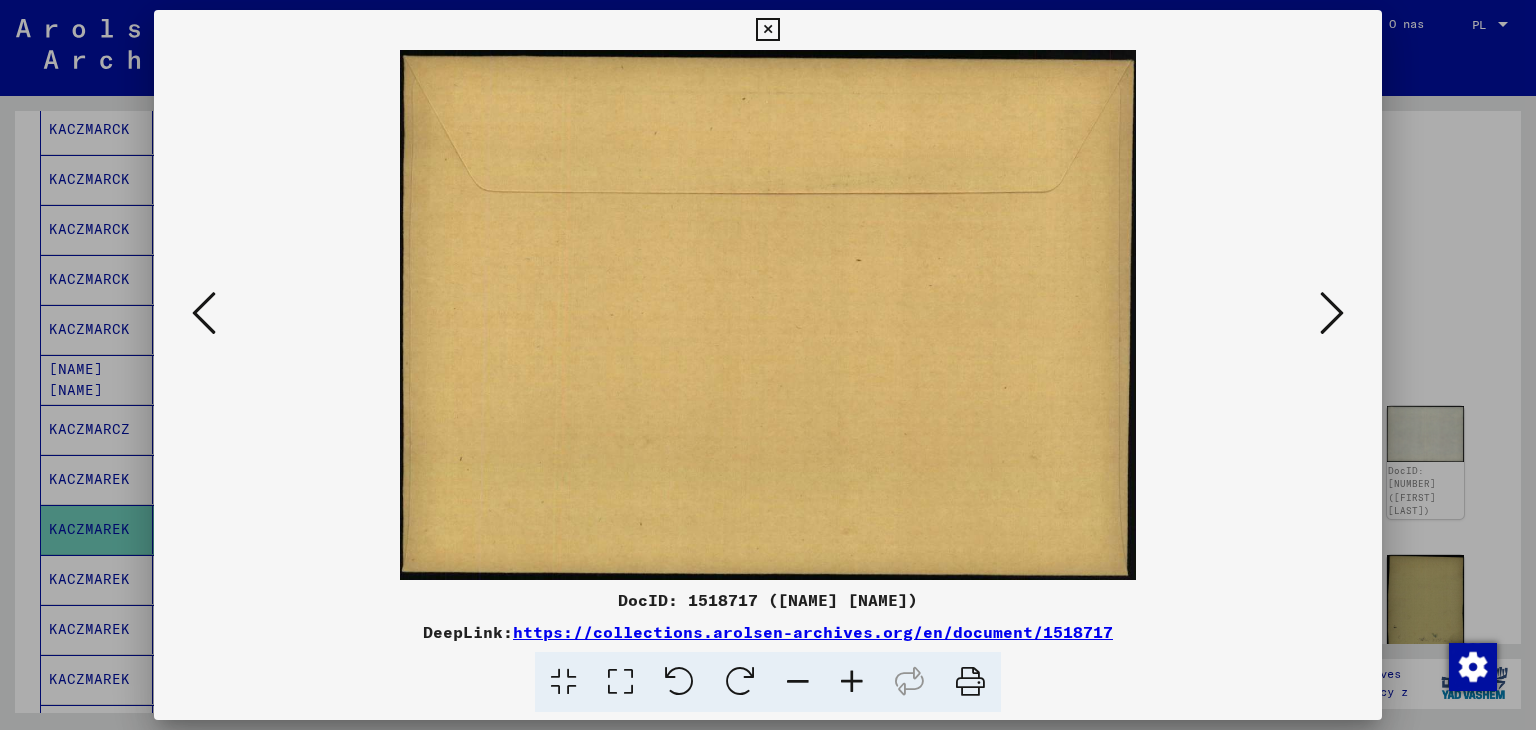 click at bounding box center [1332, 313] 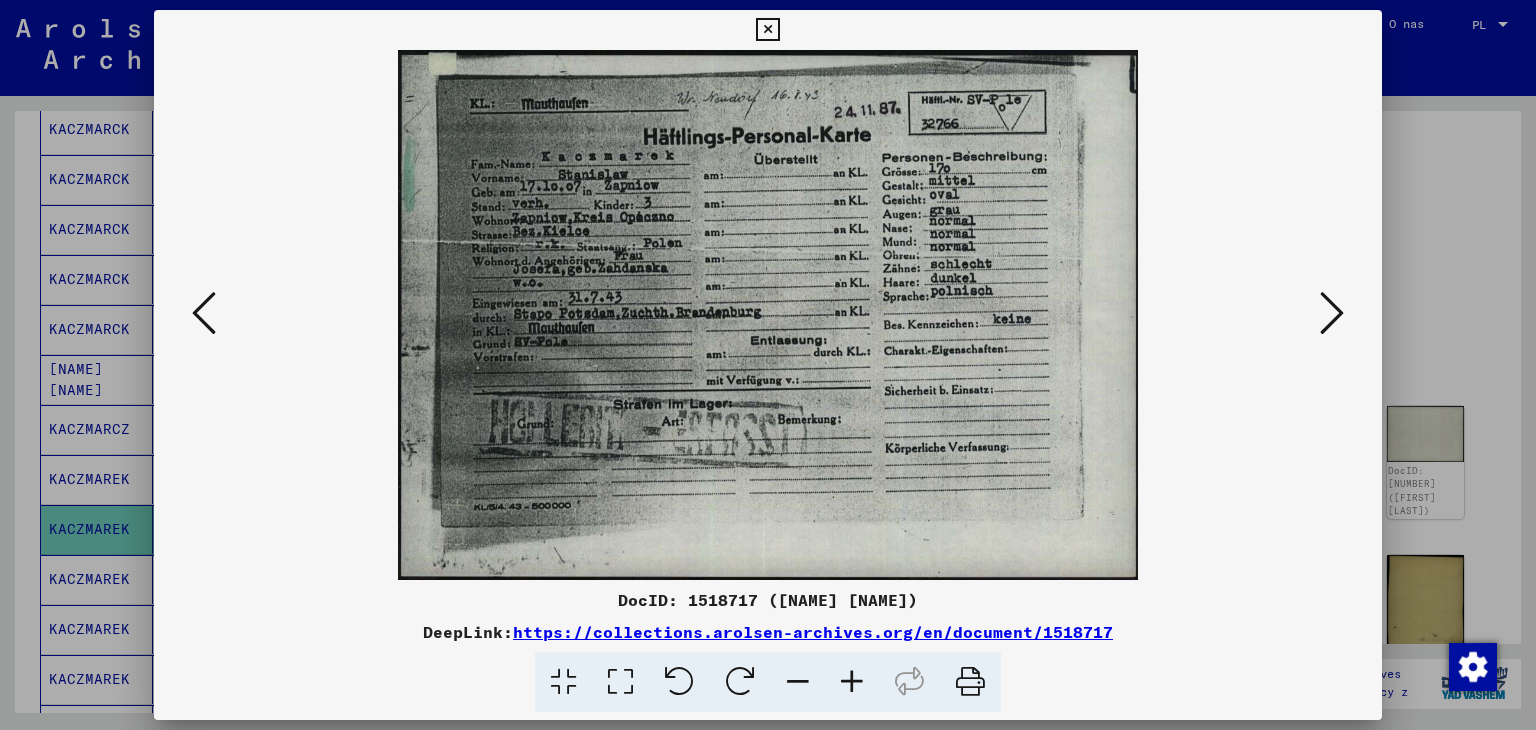 click at bounding box center [1332, 313] 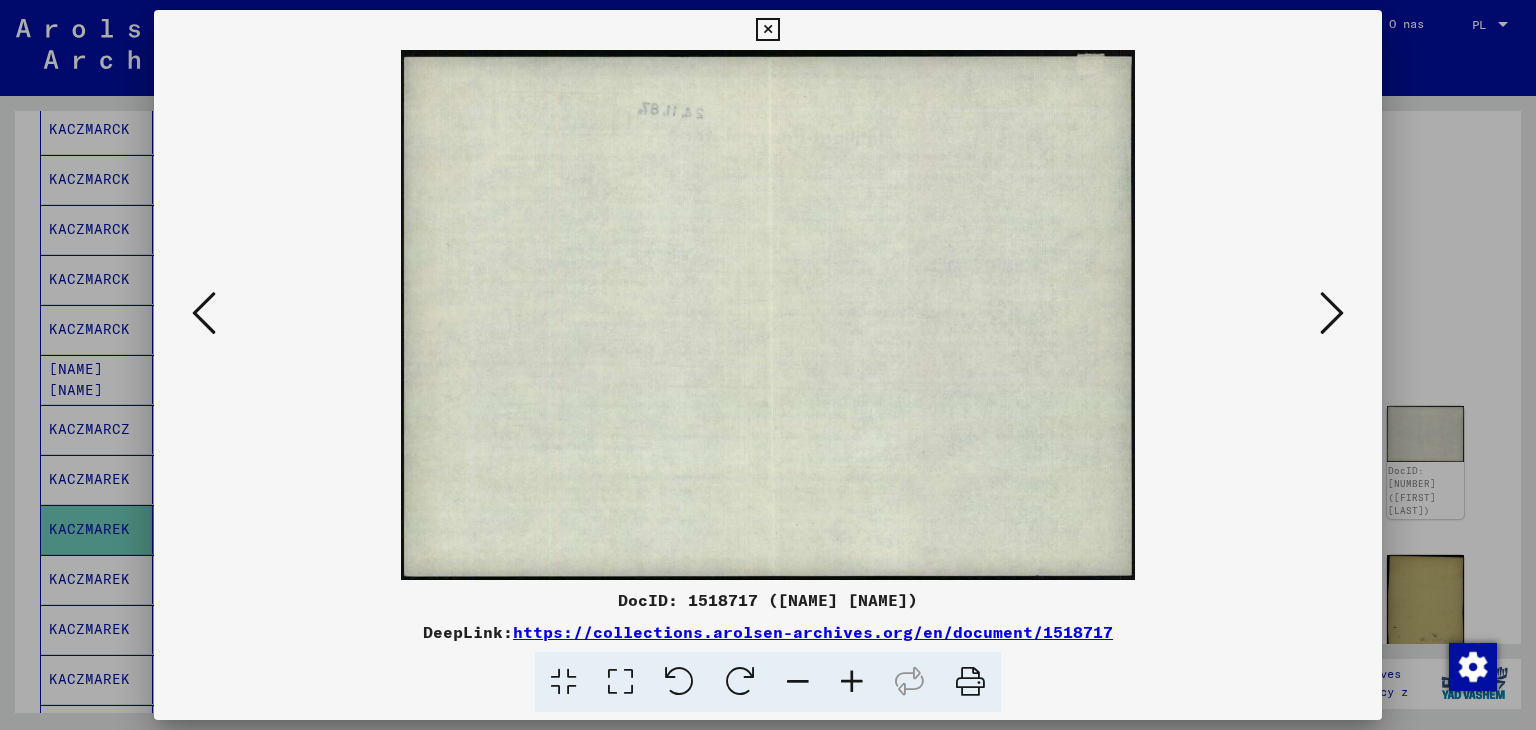 click at bounding box center [1332, 313] 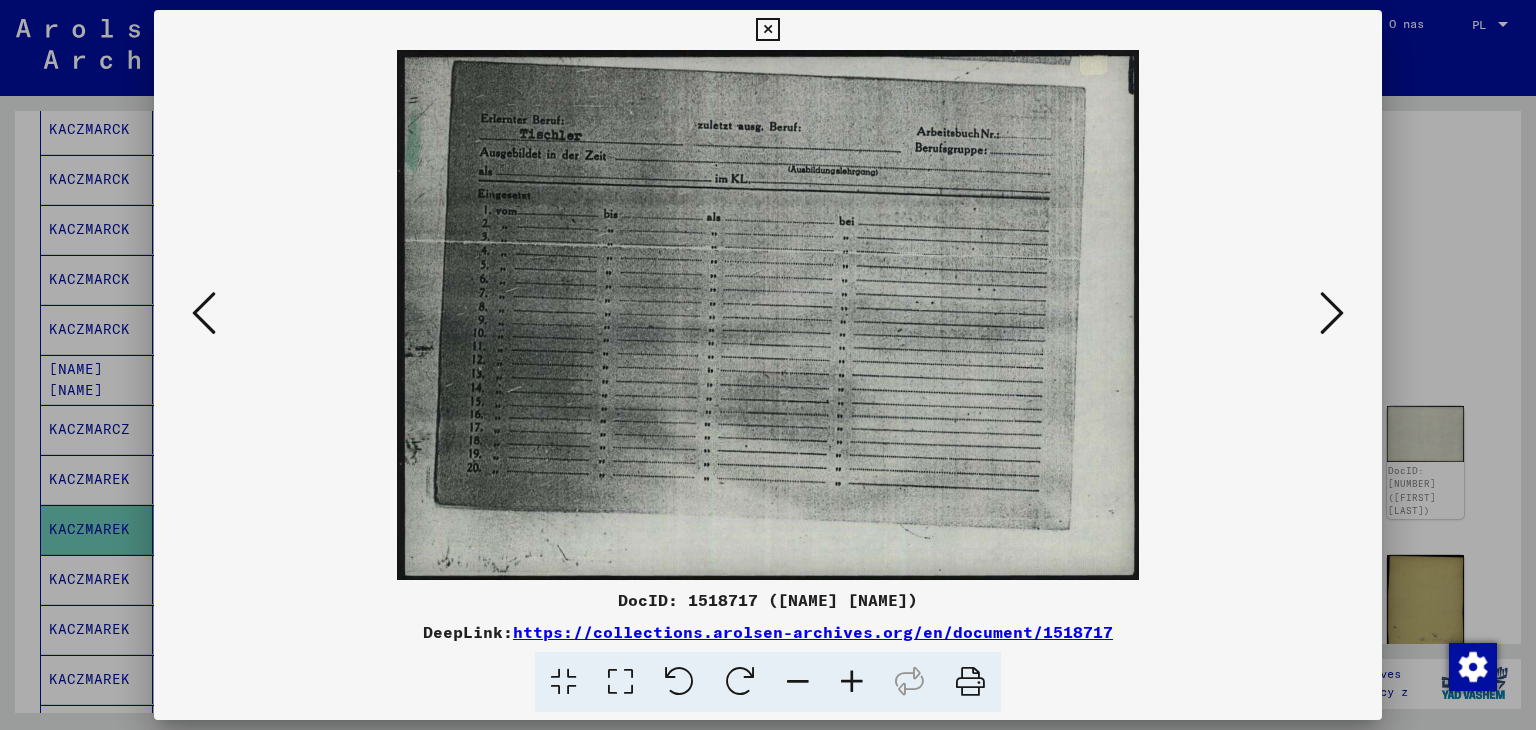 click at bounding box center [1332, 313] 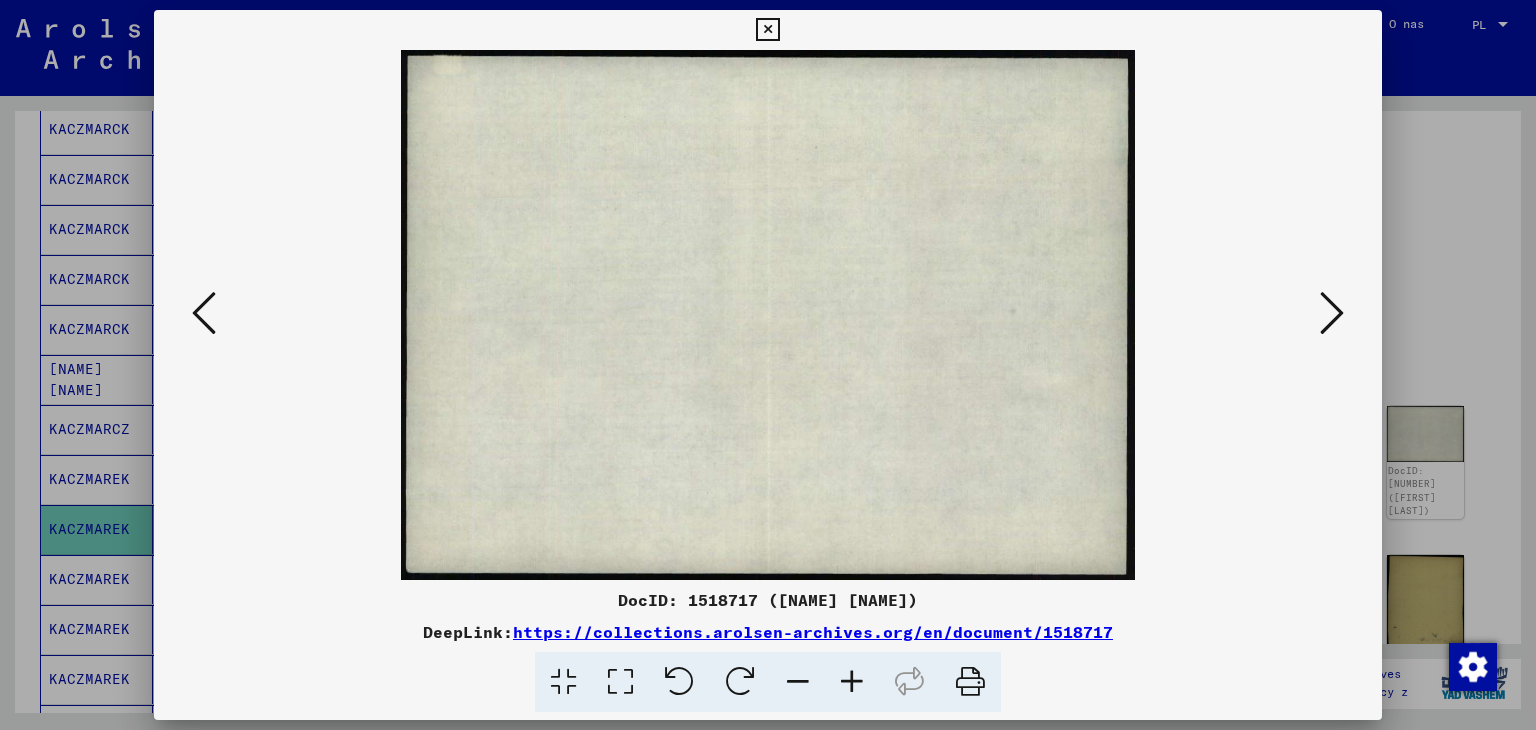 click at bounding box center (1332, 313) 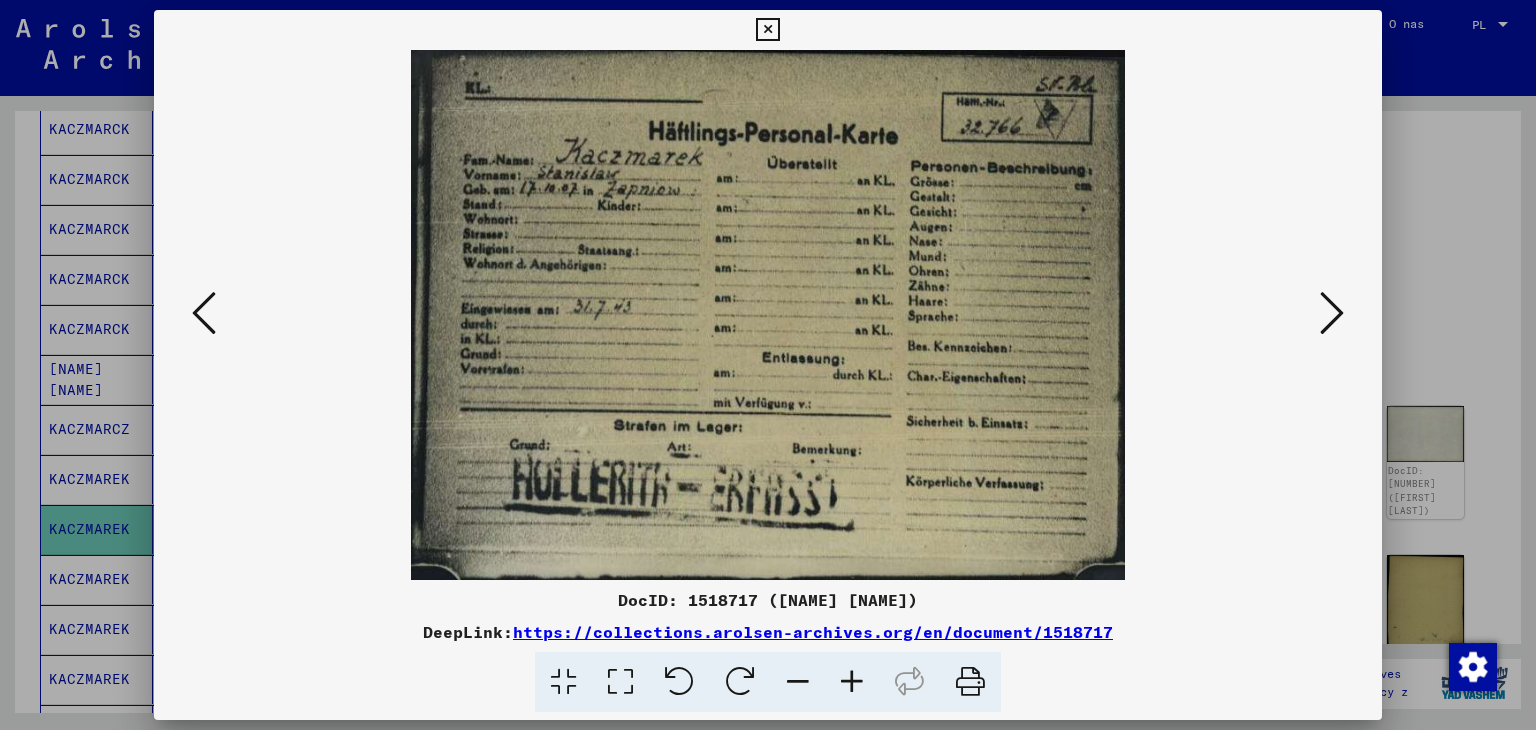 click at bounding box center (1332, 313) 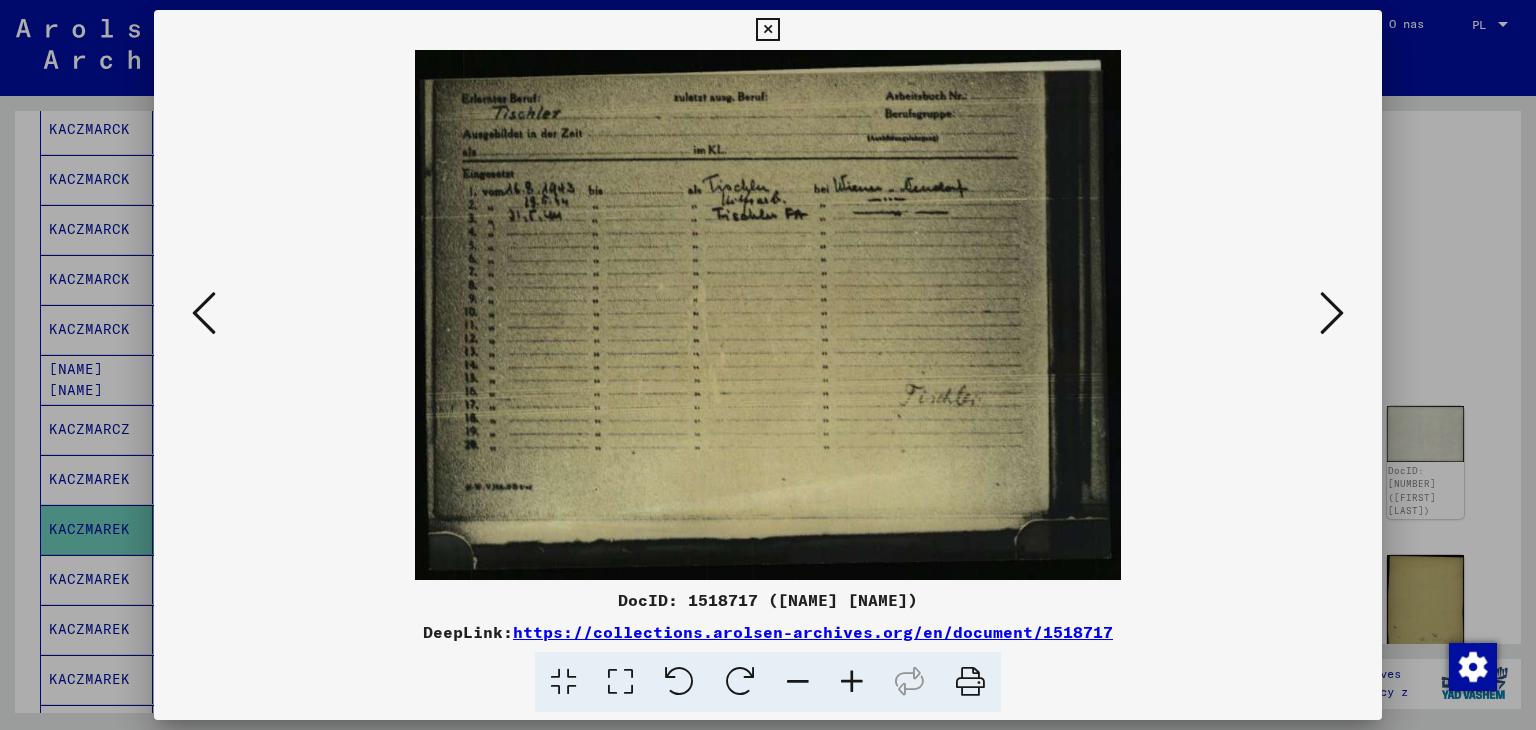 click at bounding box center [1332, 313] 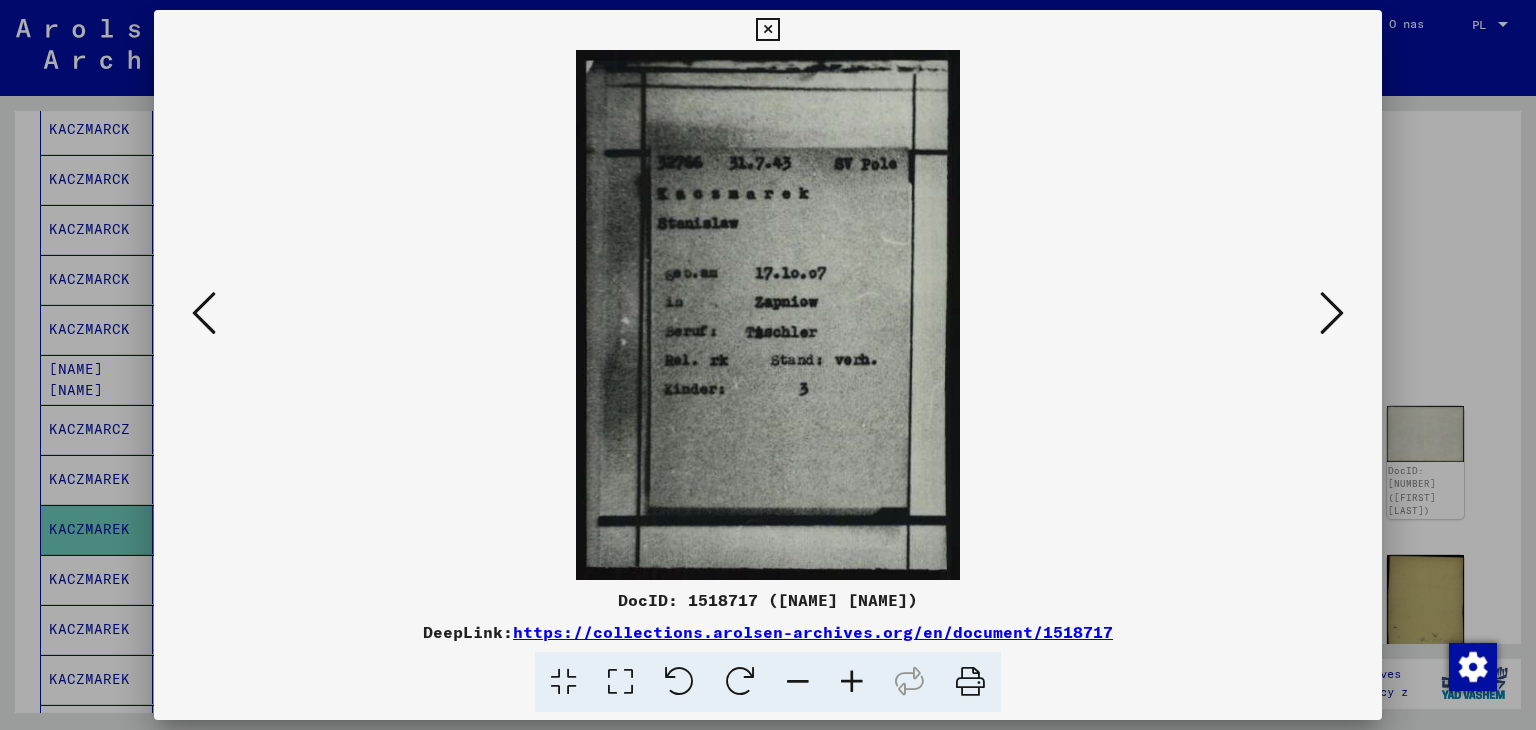 click at bounding box center (1332, 313) 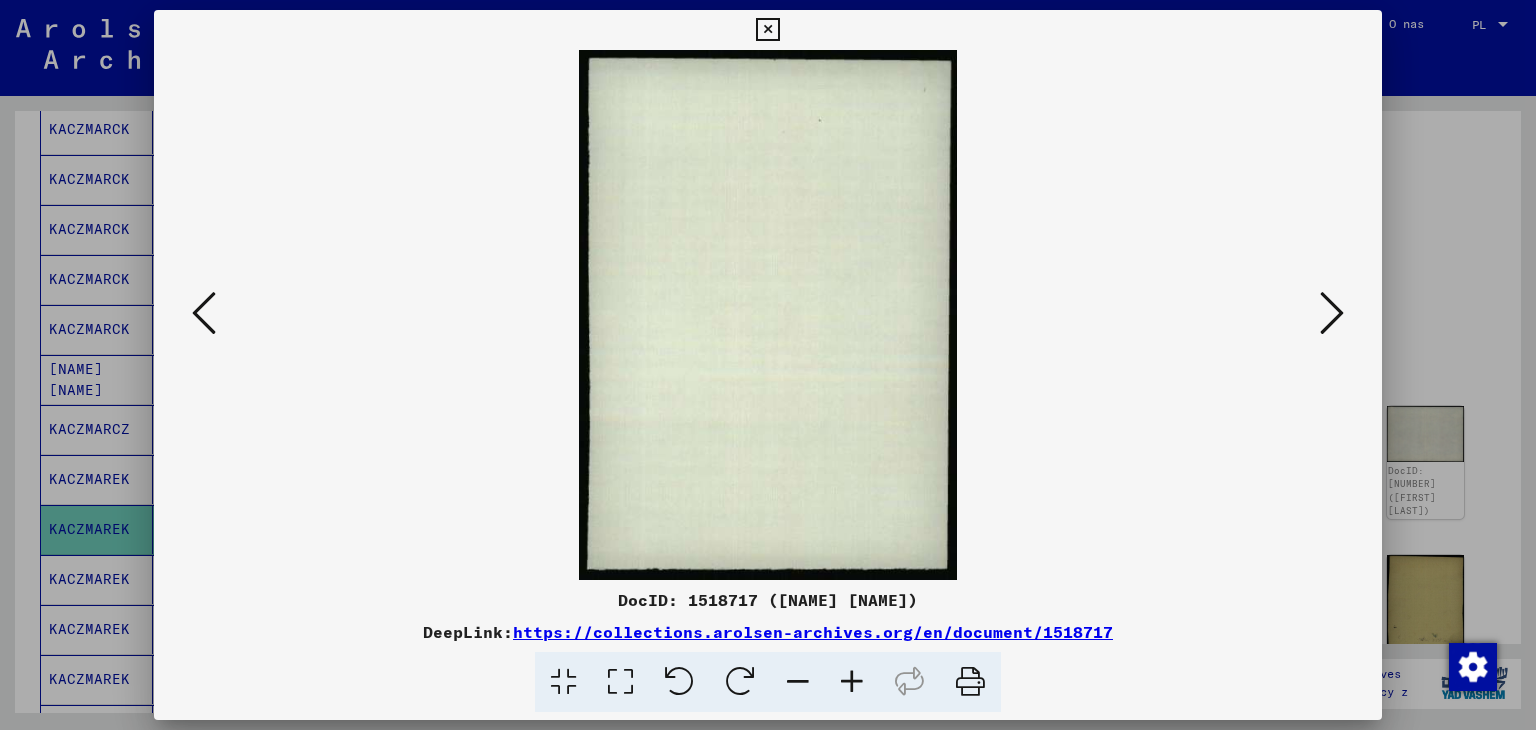 click at bounding box center (1332, 313) 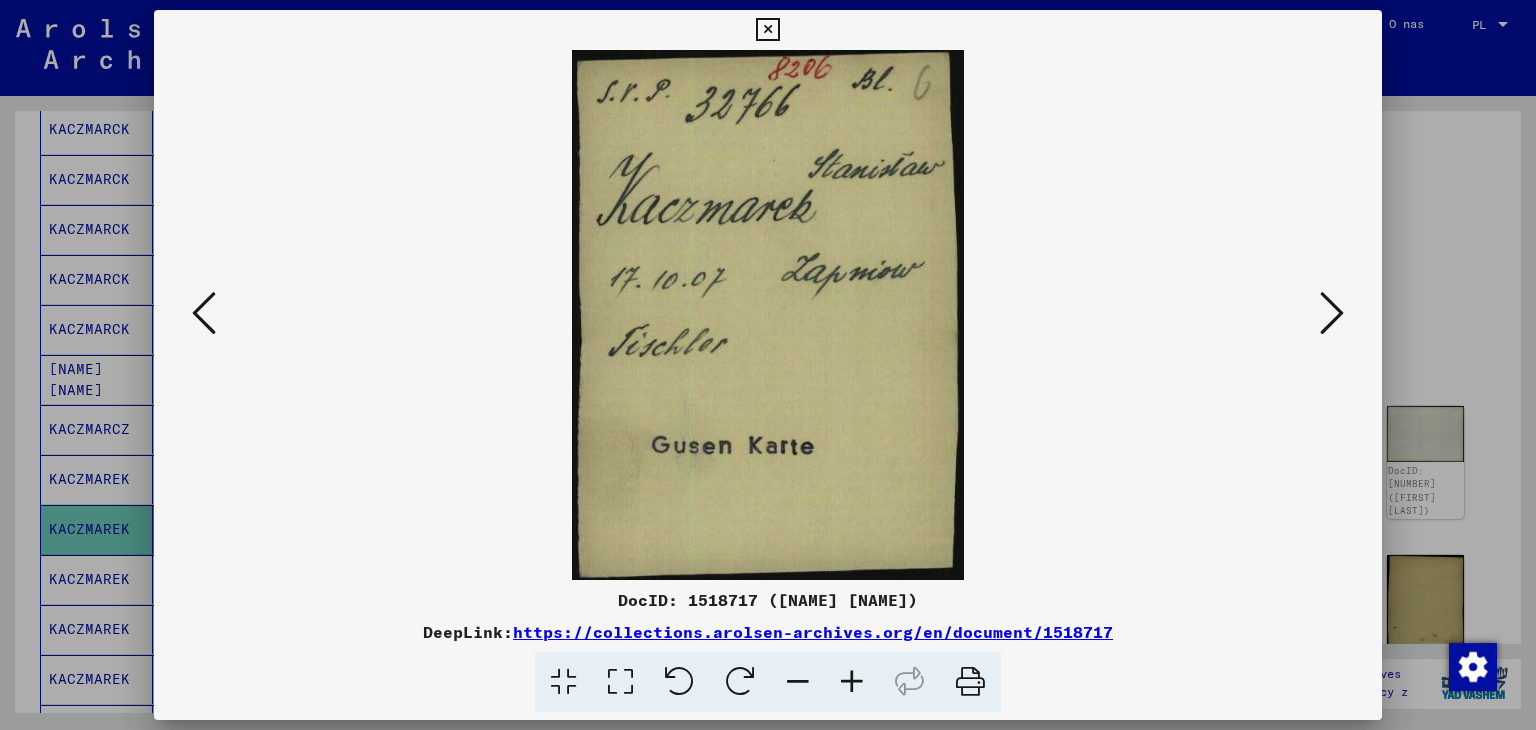click at bounding box center (1332, 313) 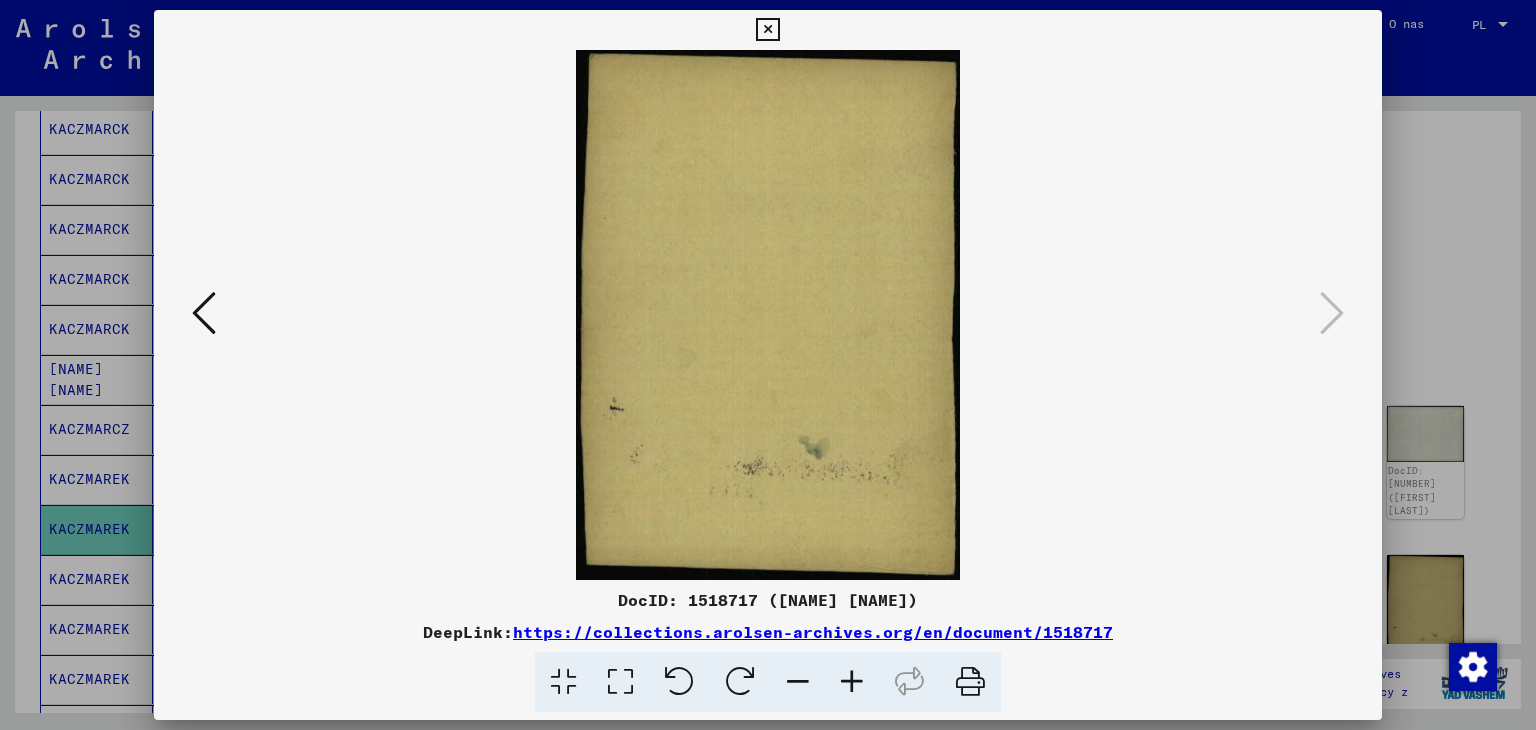 click at bounding box center [767, 30] 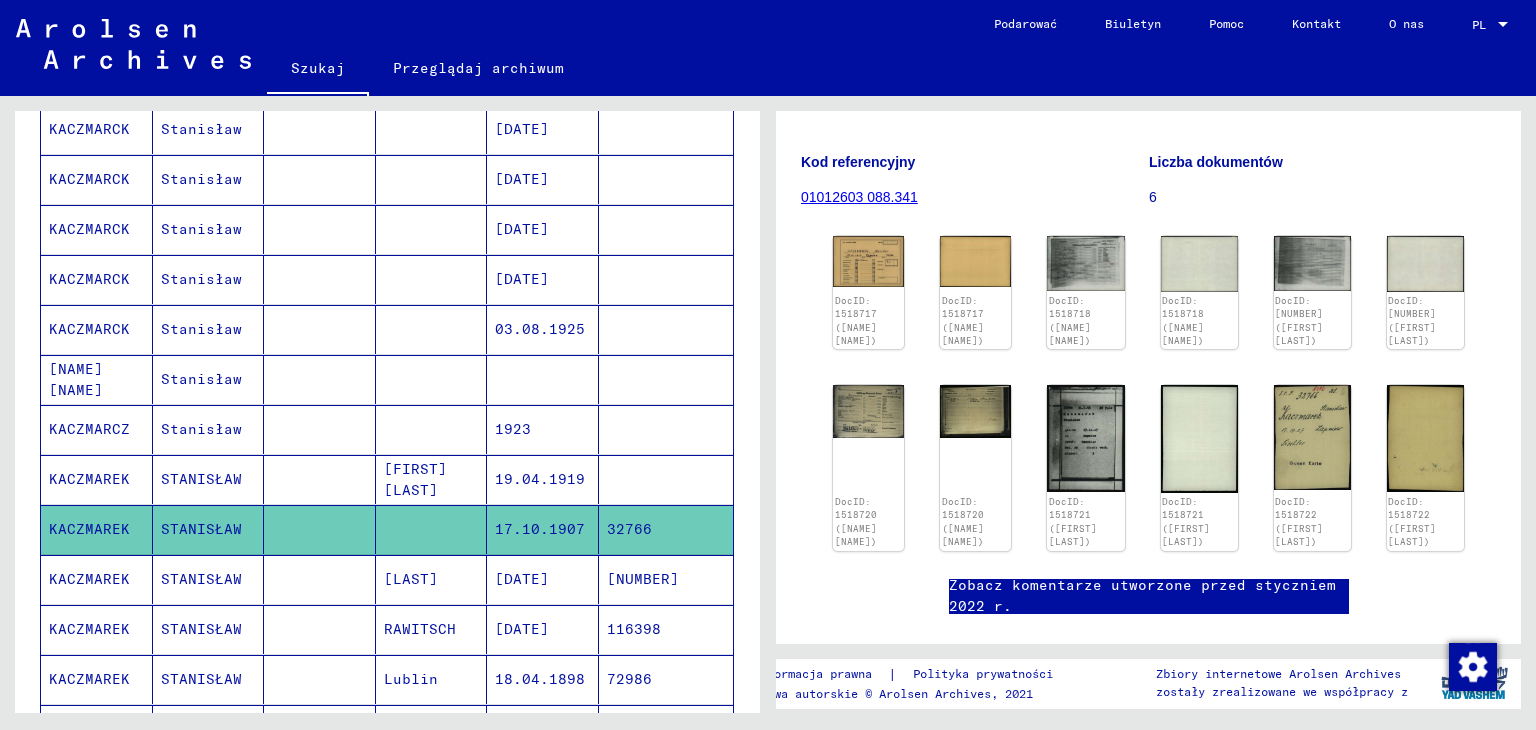 scroll, scrollTop: 200, scrollLeft: 0, axis: vertical 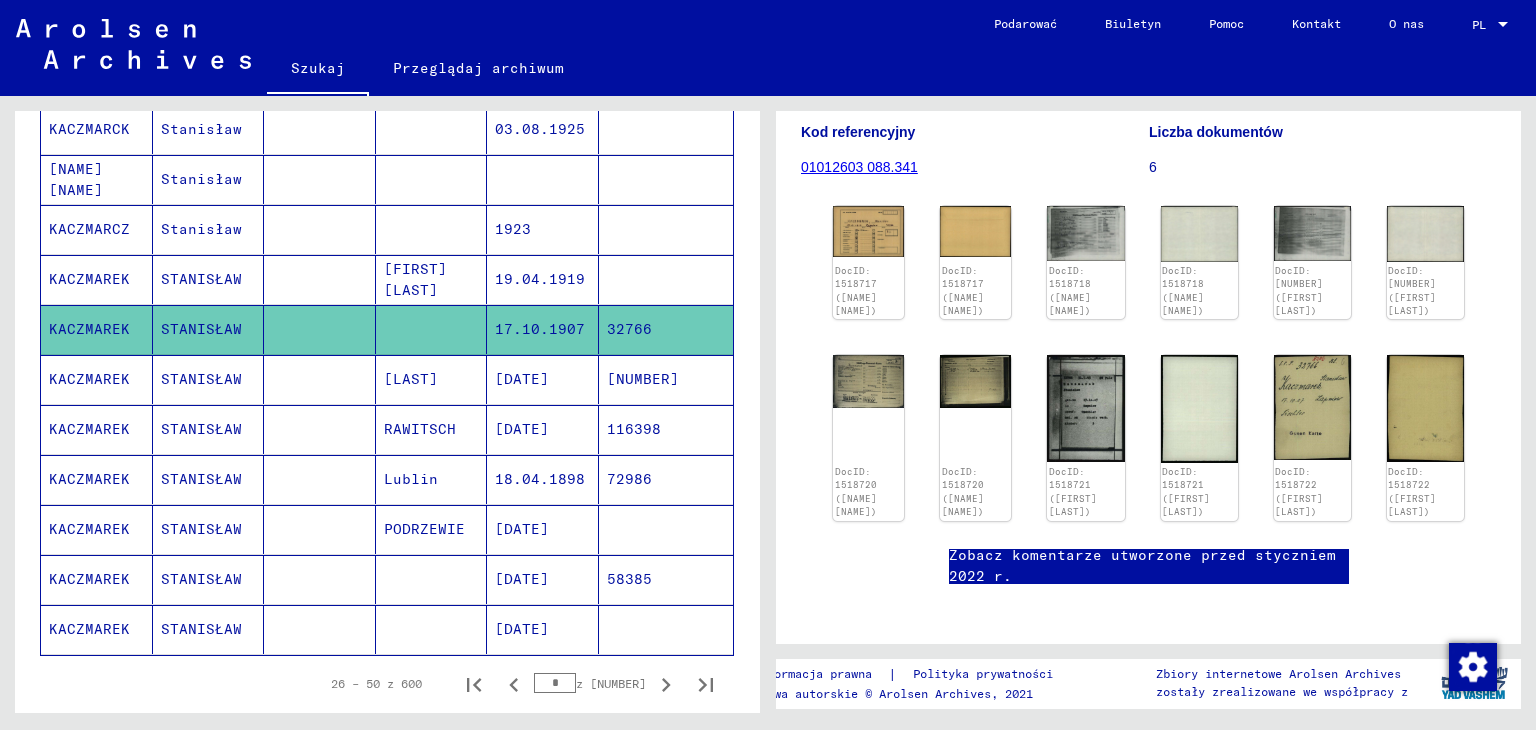 click at bounding box center (432, 629) 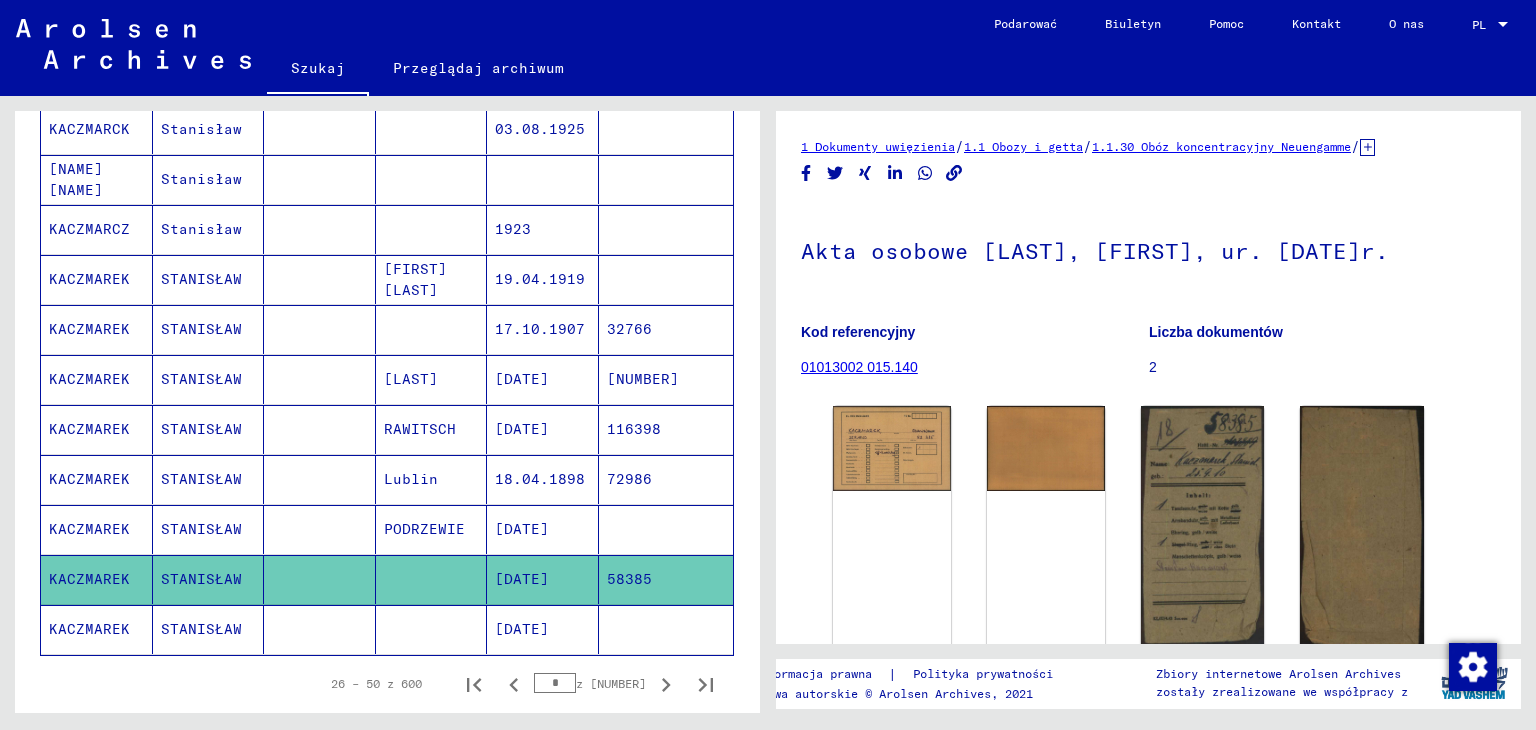 scroll, scrollTop: 0, scrollLeft: 0, axis: both 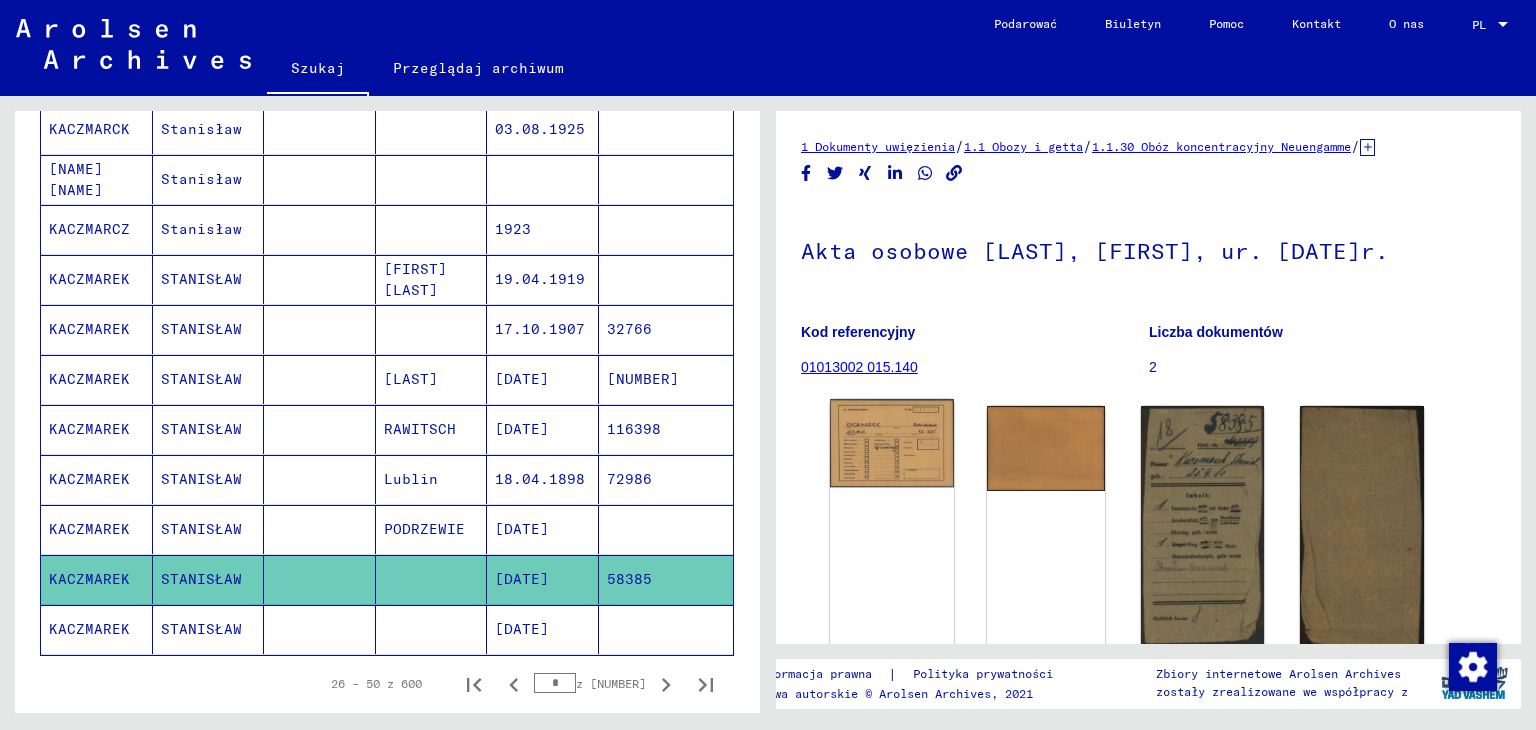 click 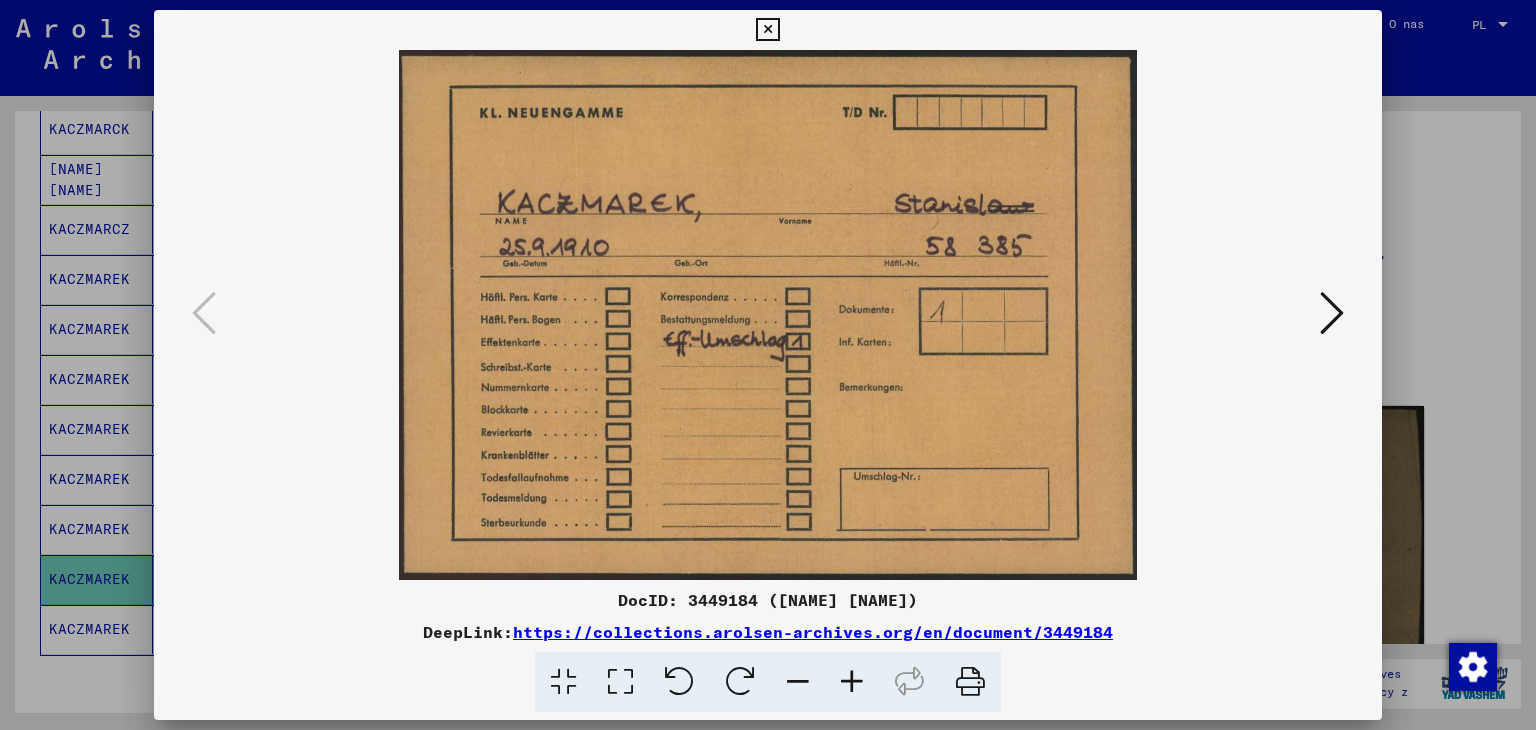 click at bounding box center [1332, 313] 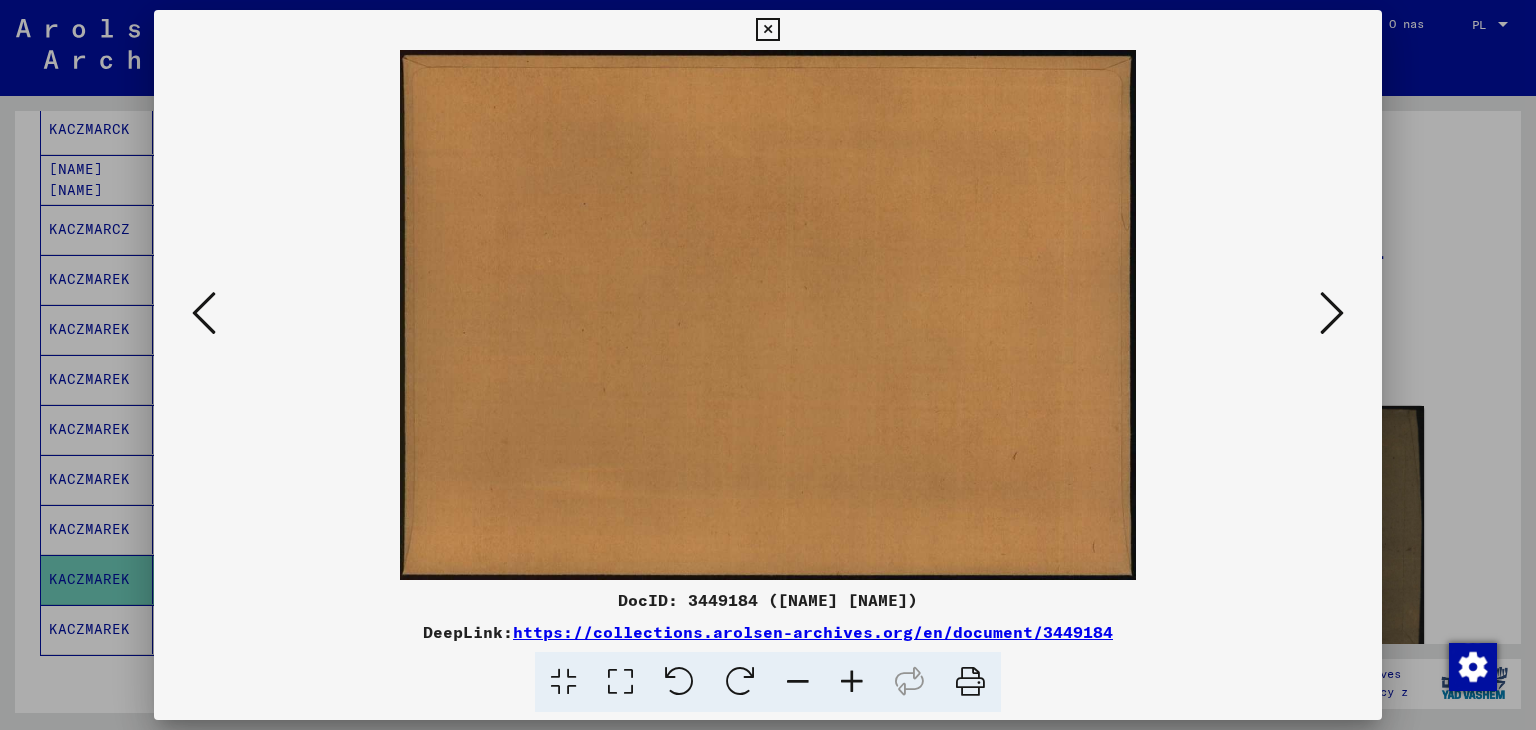 click at bounding box center [767, 30] 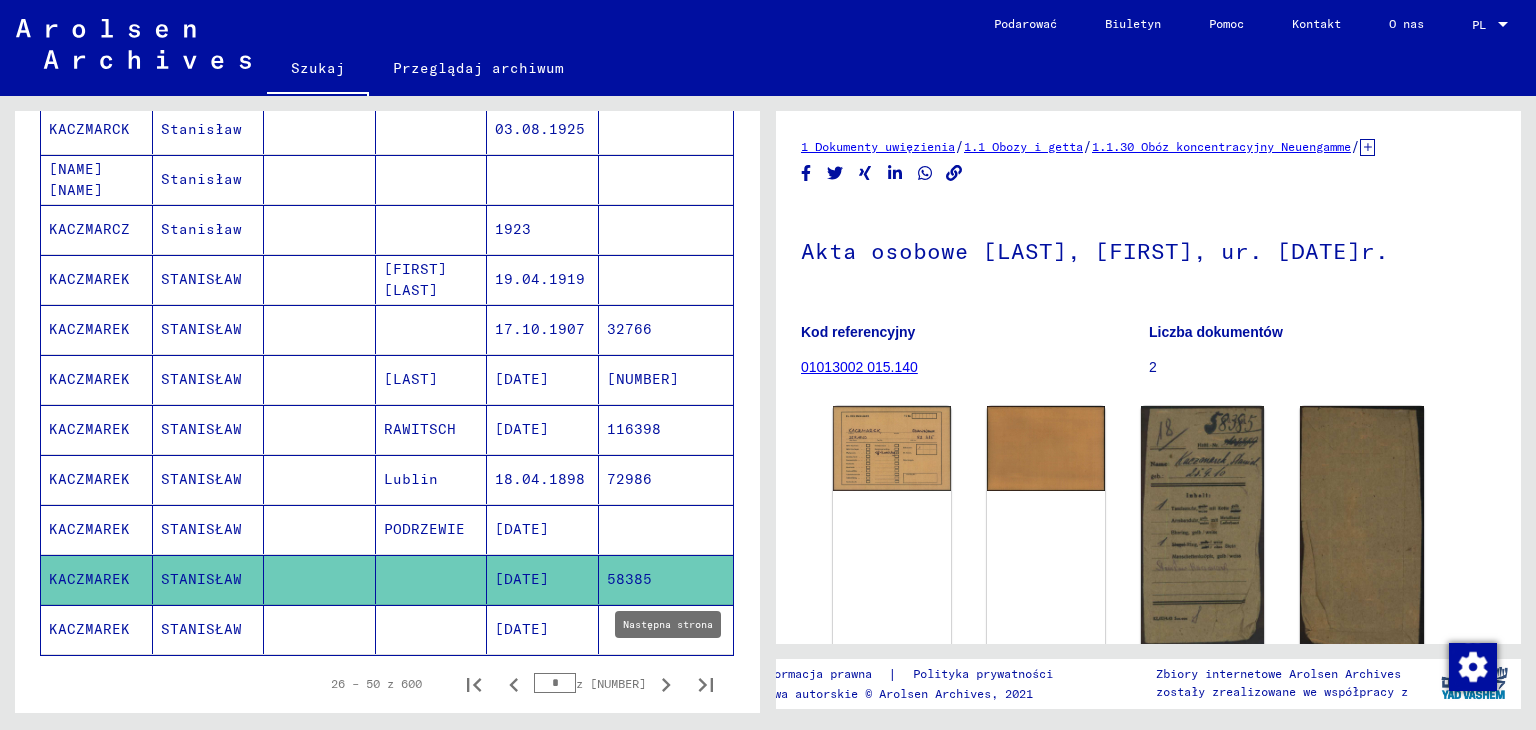 click 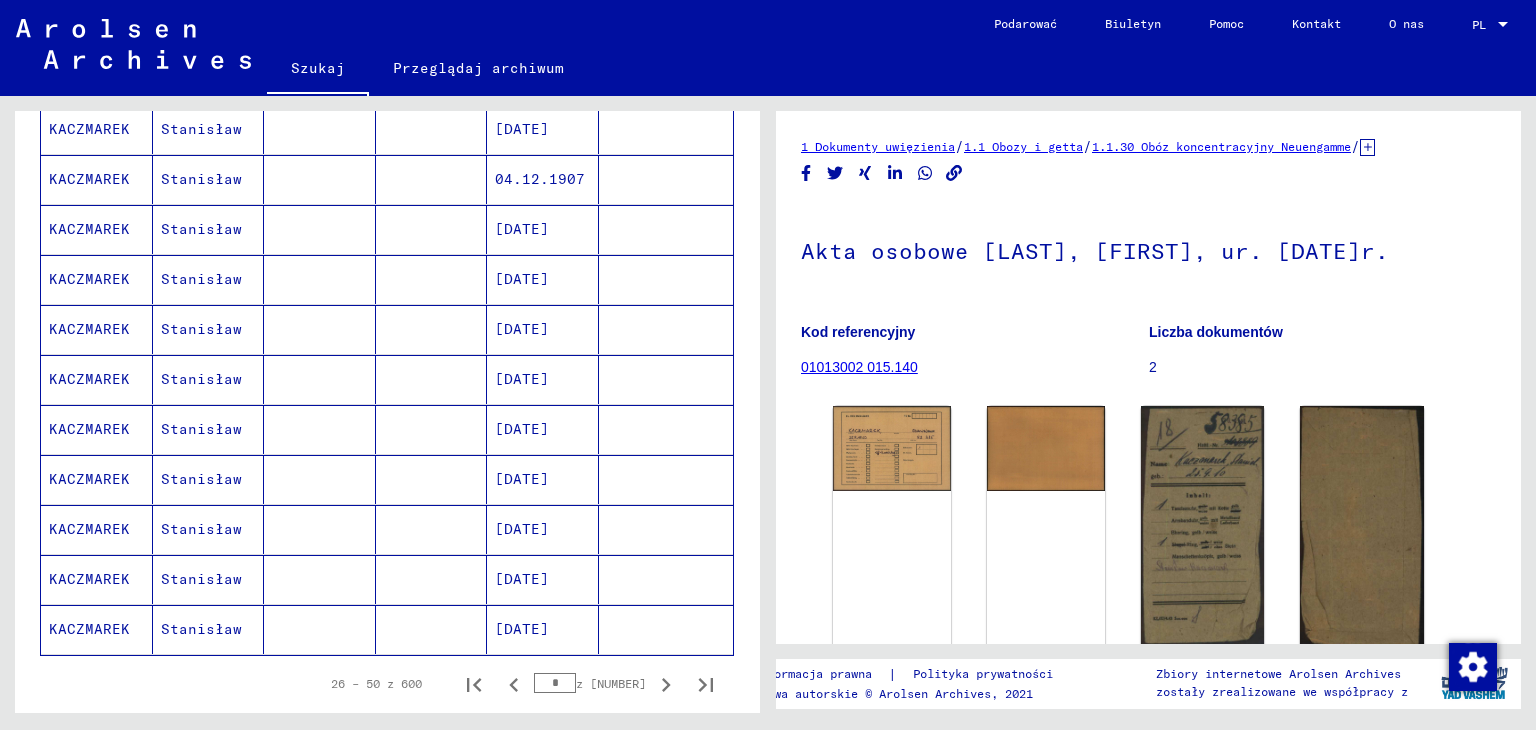 scroll, scrollTop: 1400, scrollLeft: 0, axis: vertical 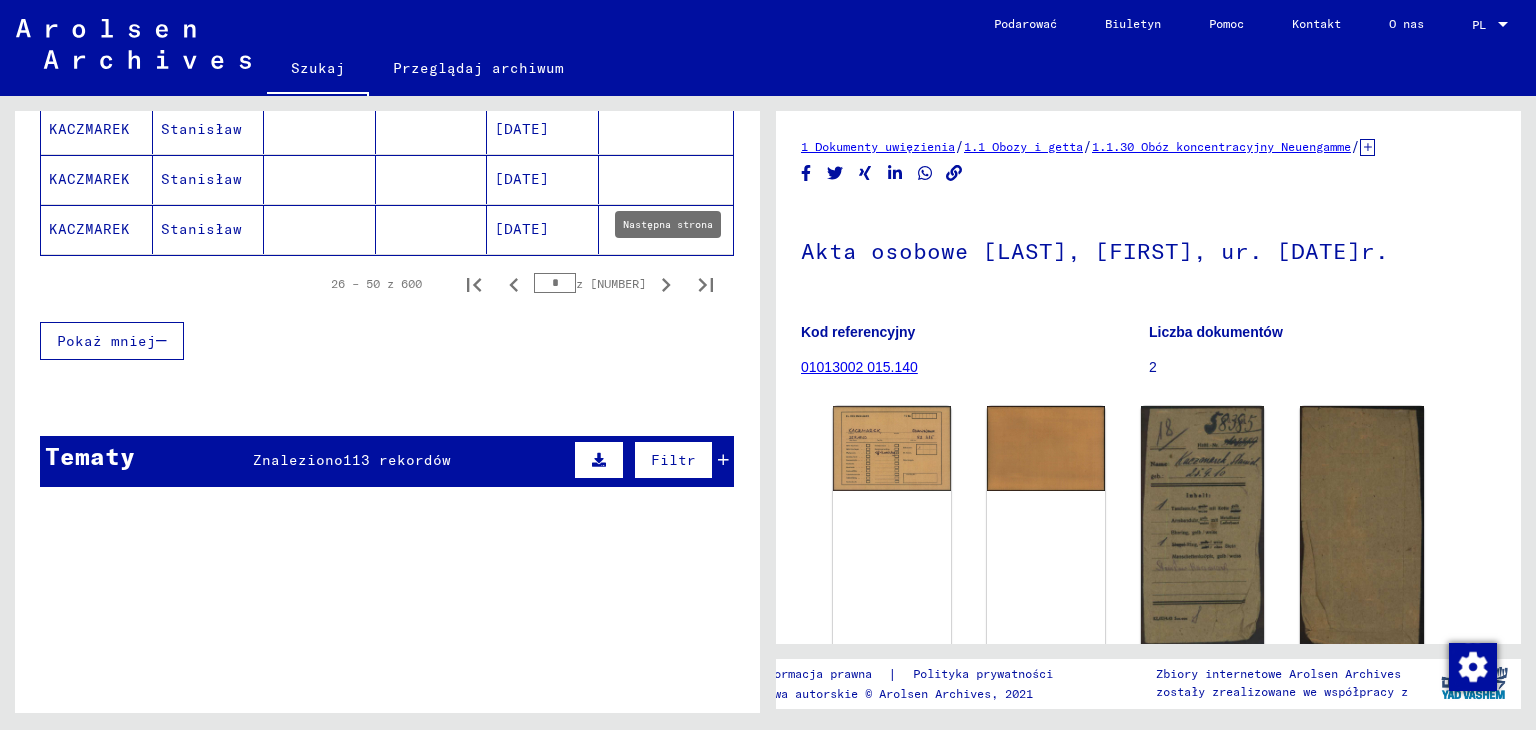 click 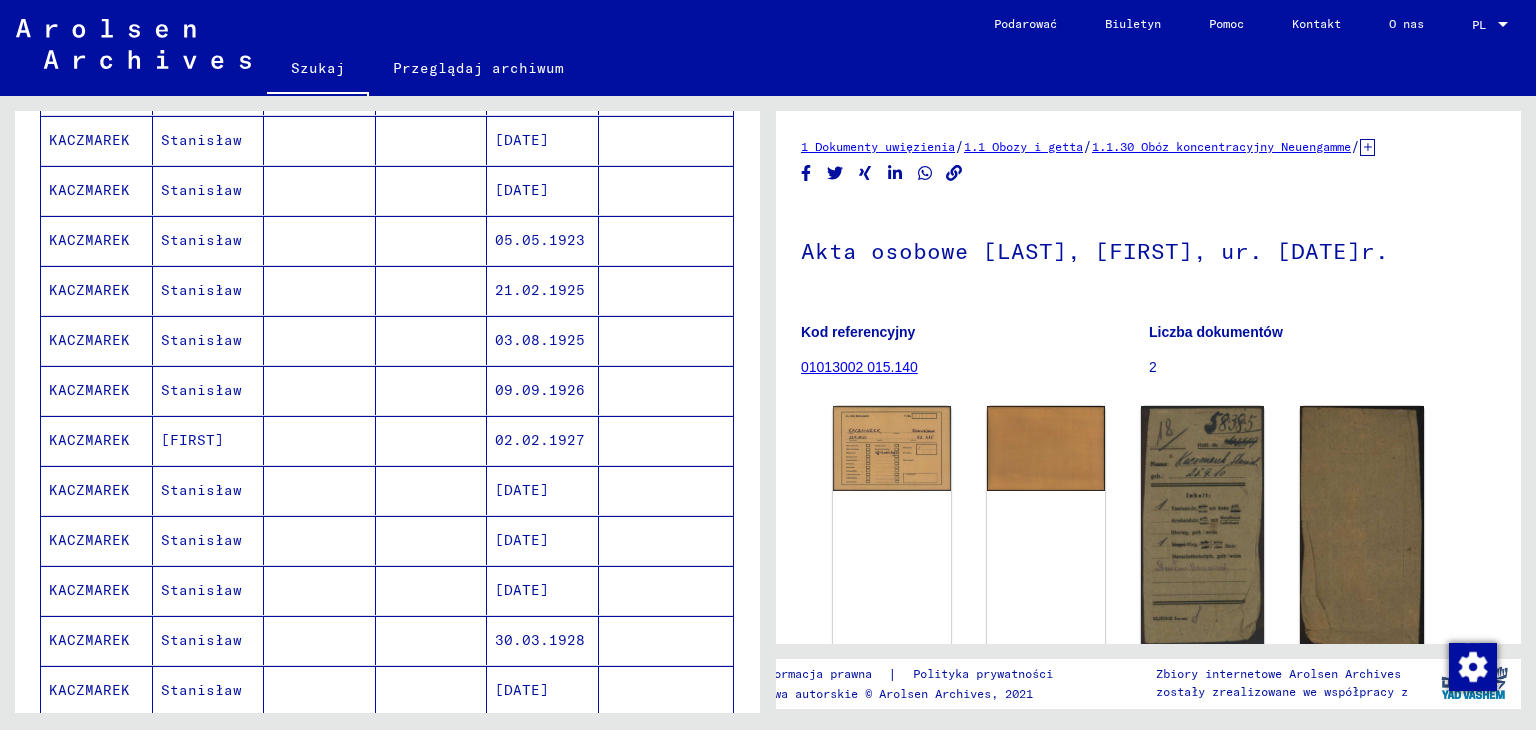 scroll, scrollTop: 500, scrollLeft: 0, axis: vertical 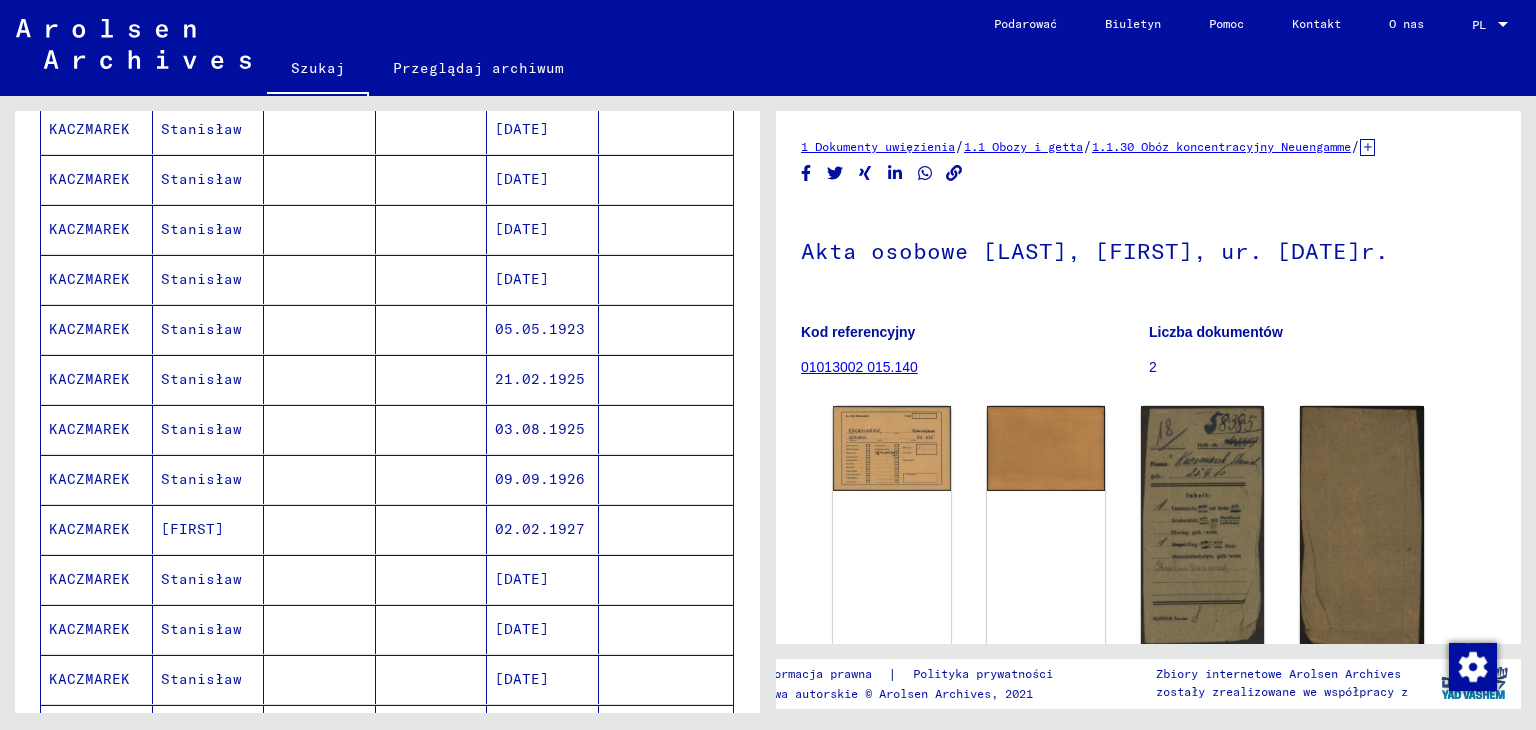 click on "Stanisław" at bounding box center (201, 179) 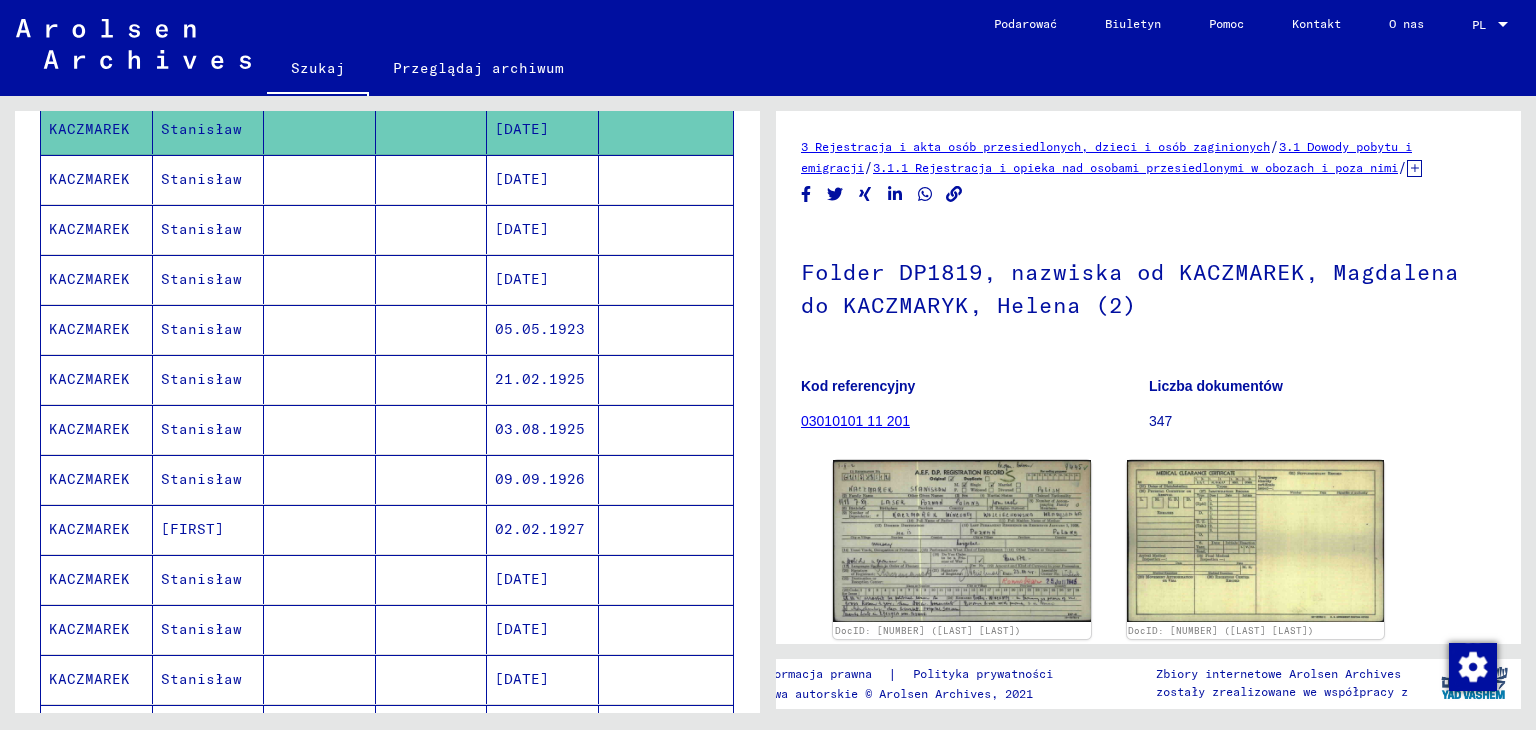 scroll, scrollTop: 0, scrollLeft: 0, axis: both 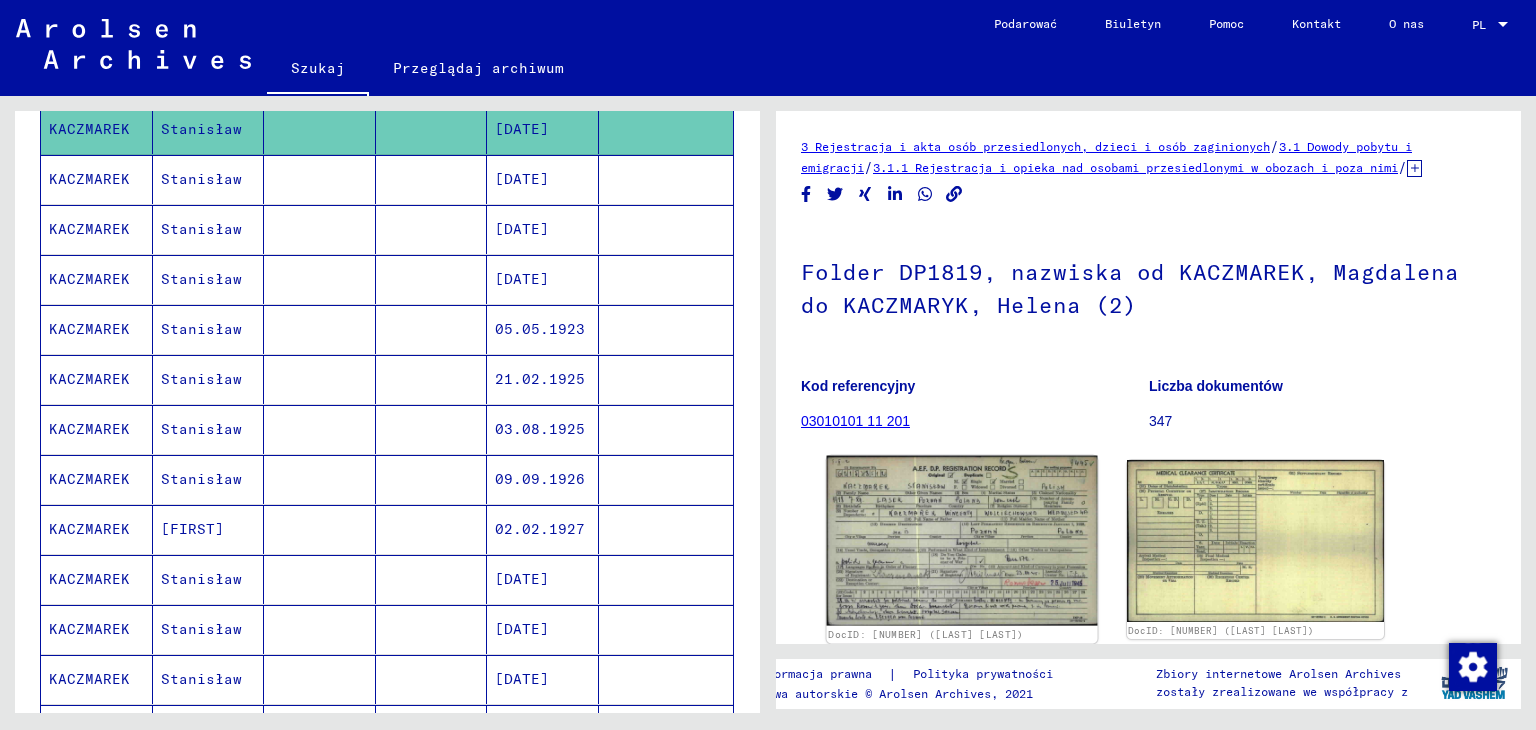 click 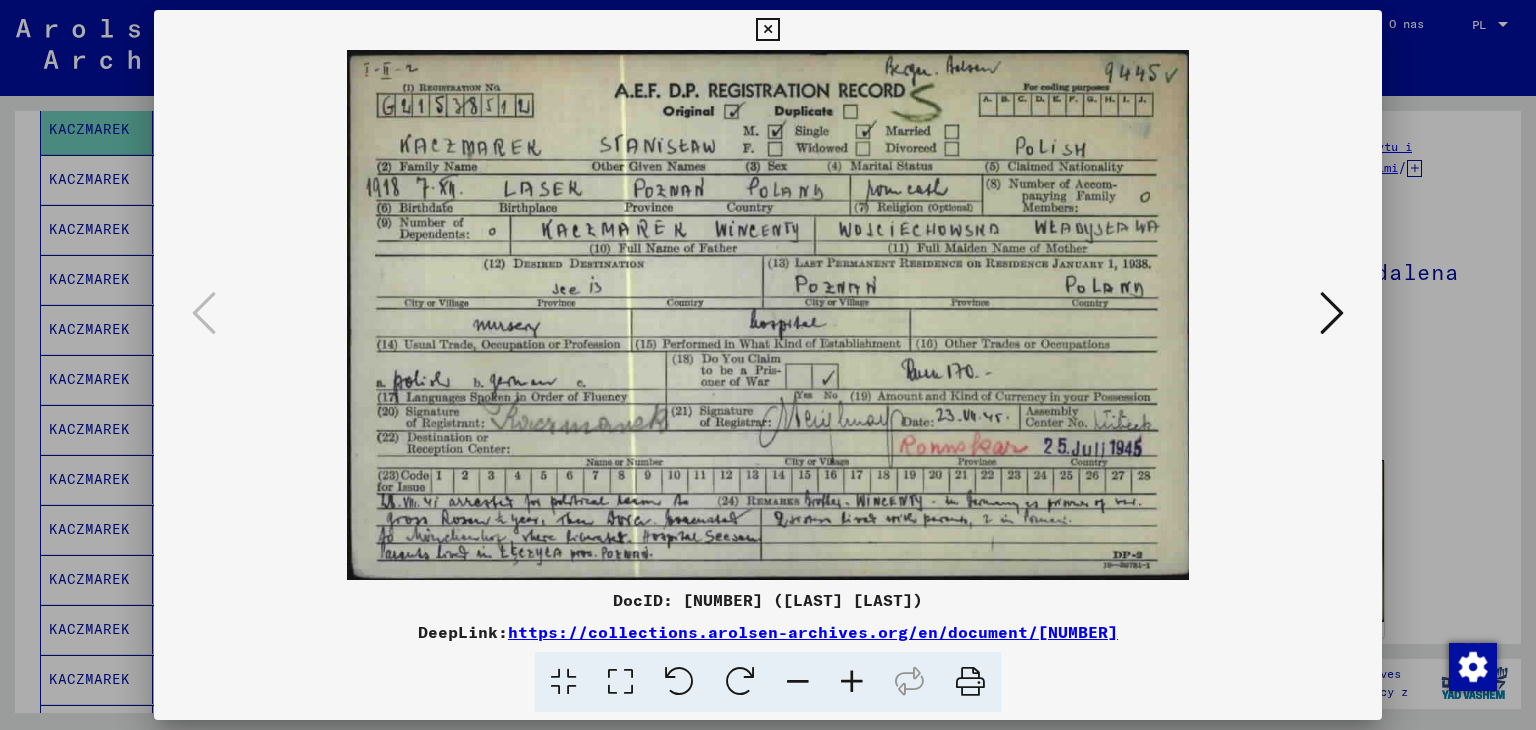 click at bounding box center [1332, 313] 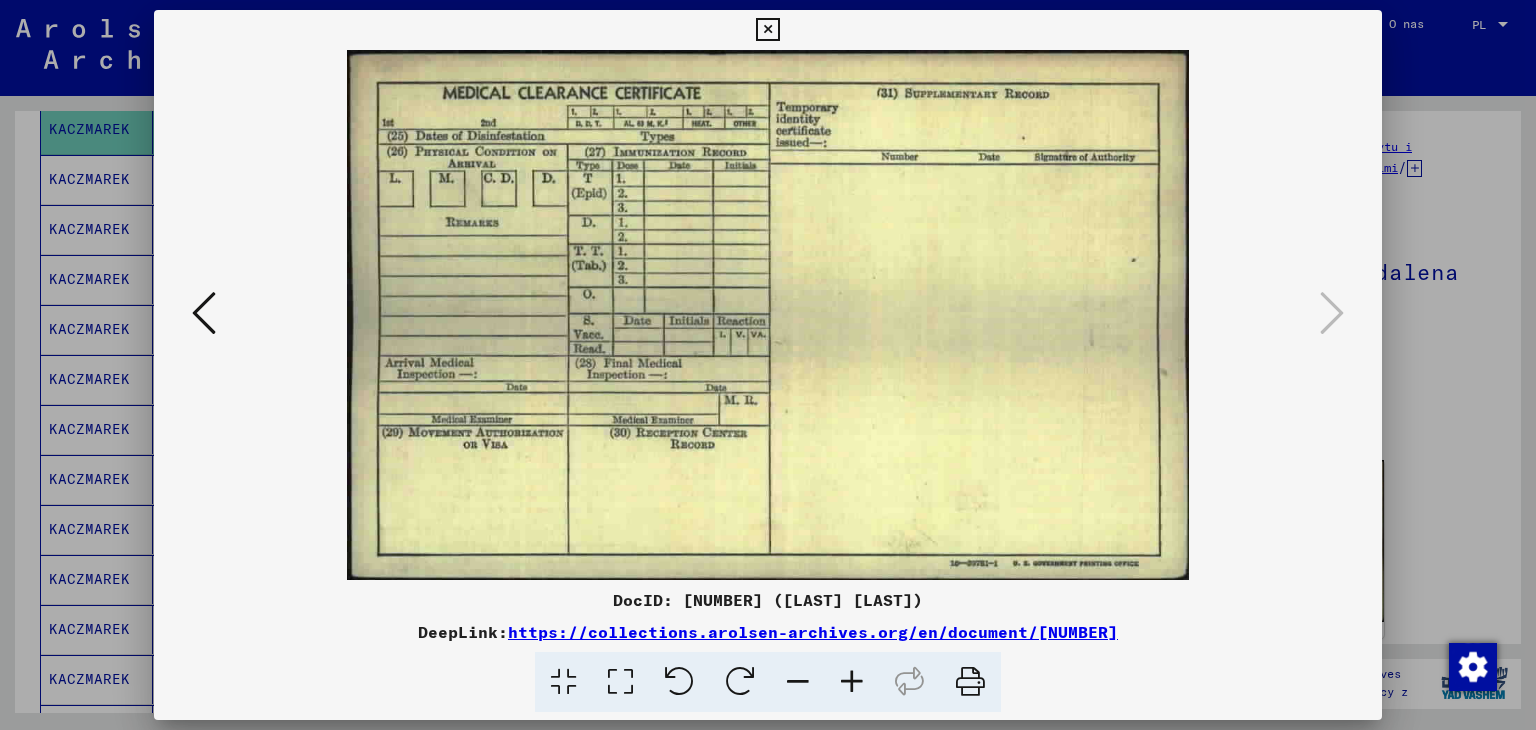 click at bounding box center (767, 30) 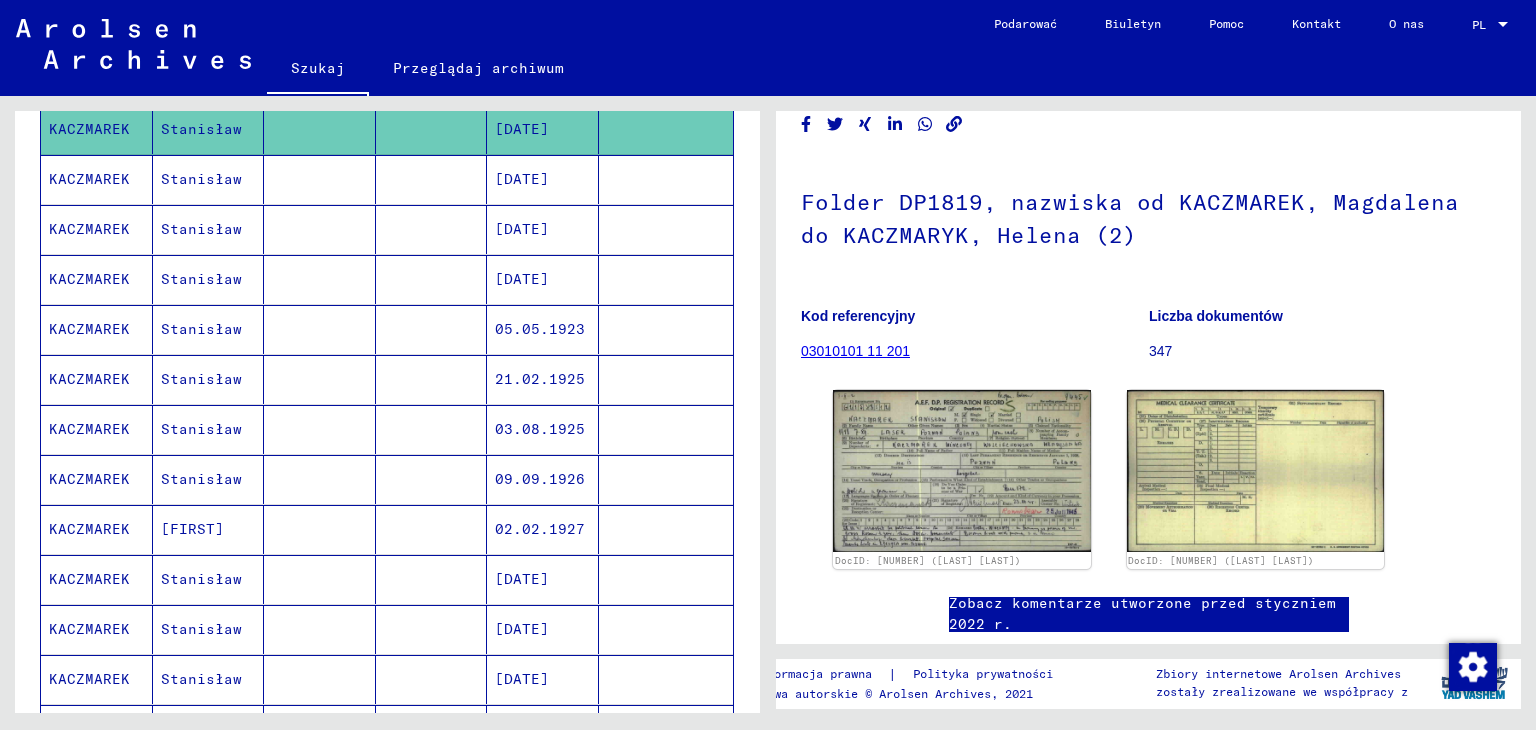 scroll, scrollTop: 100, scrollLeft: 0, axis: vertical 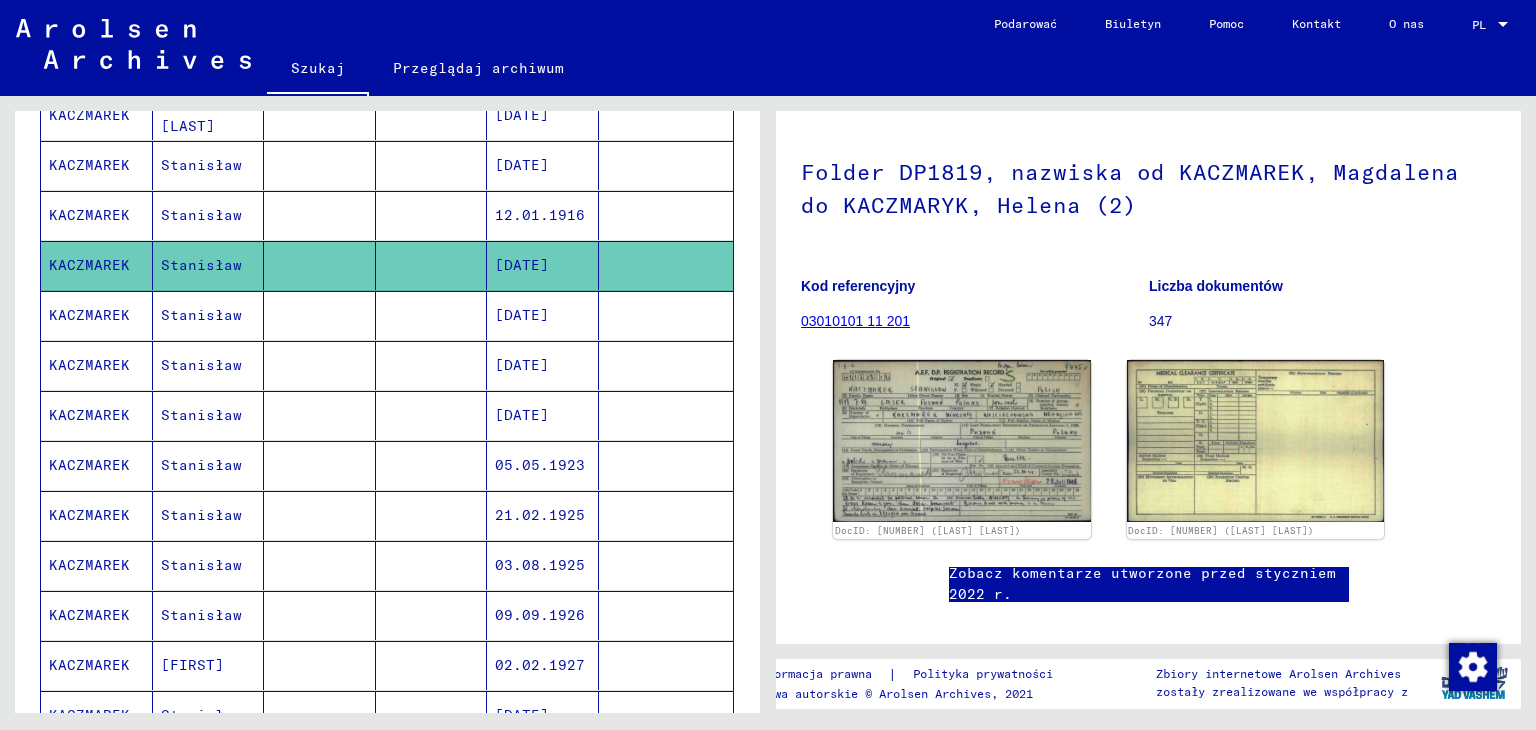 click on "[DATE]" at bounding box center (543, 365) 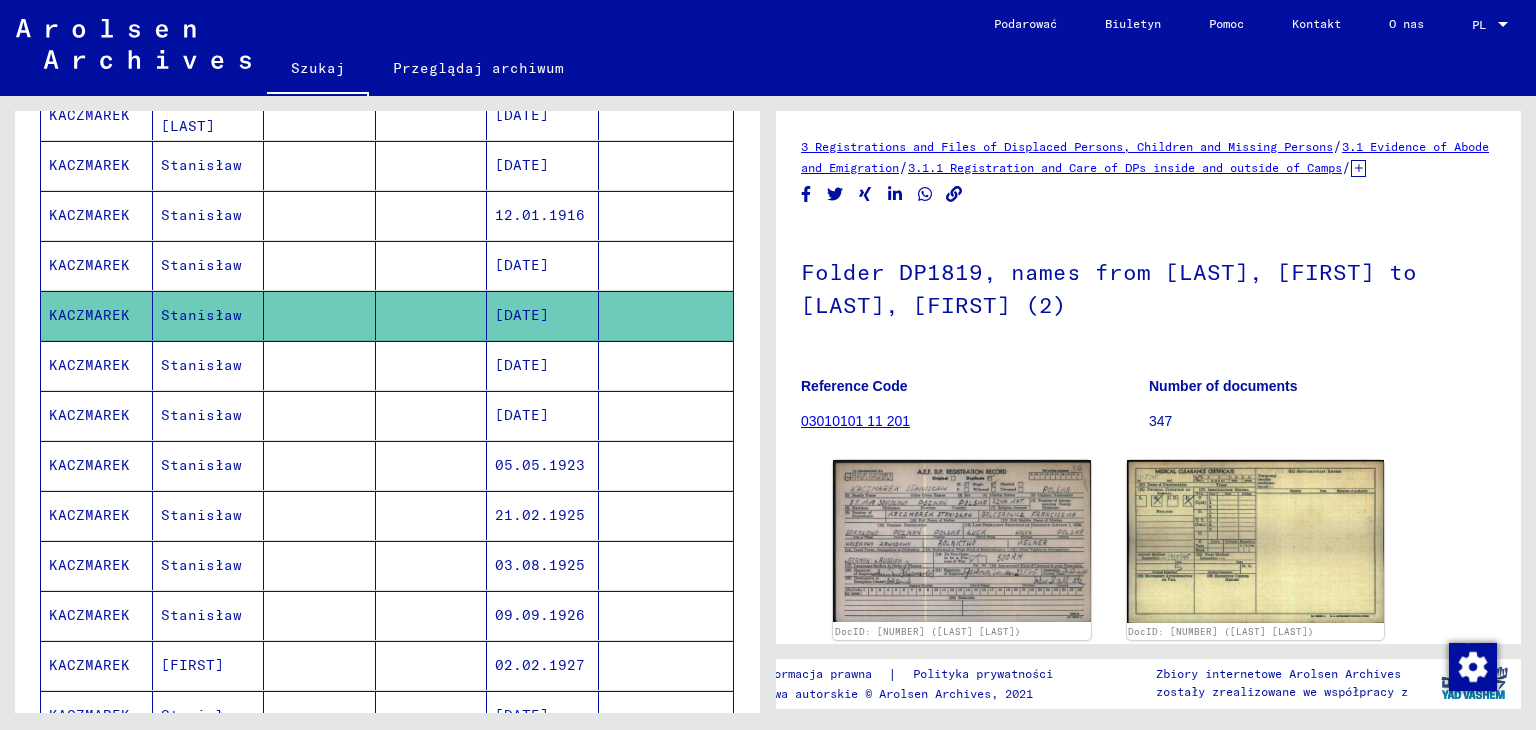 scroll, scrollTop: 0, scrollLeft: 0, axis: both 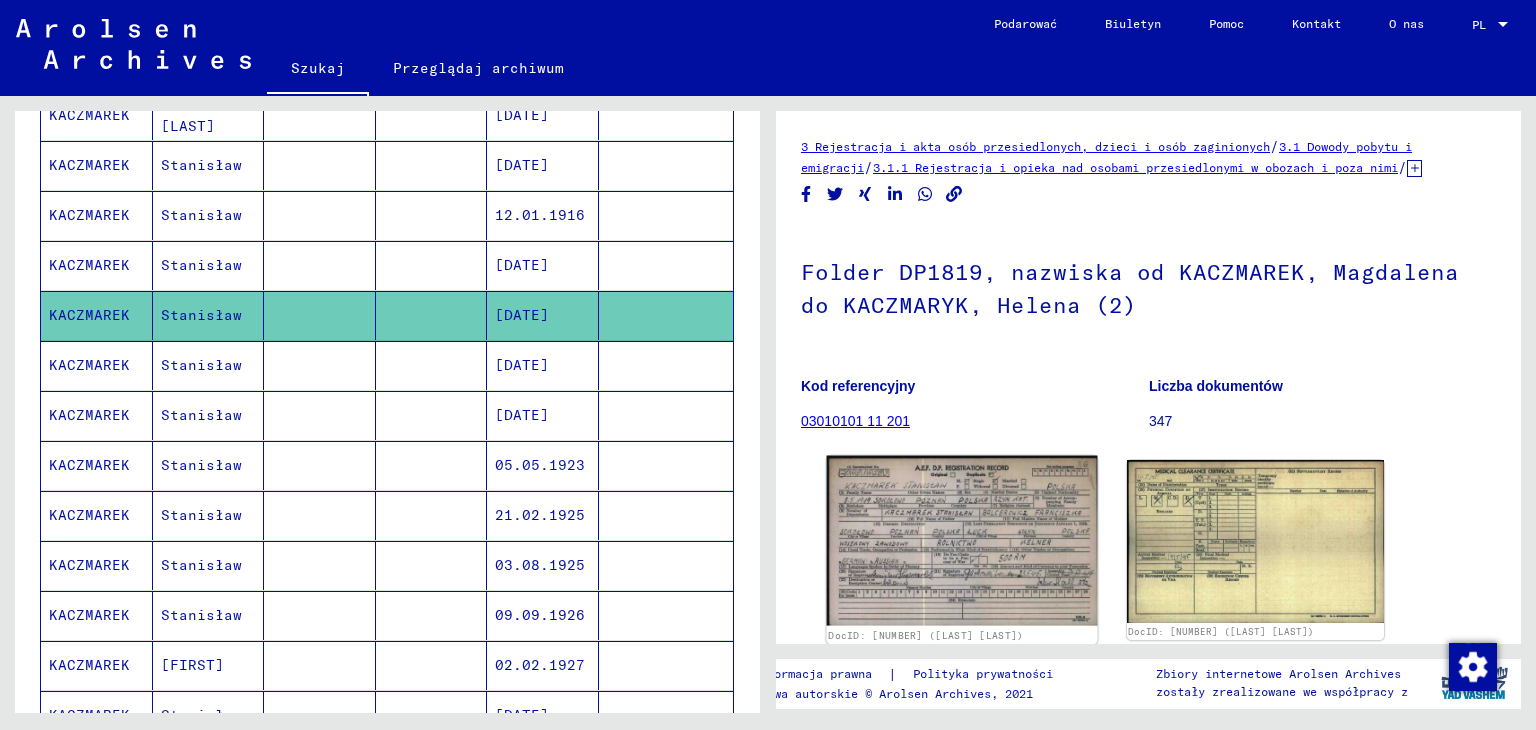 click 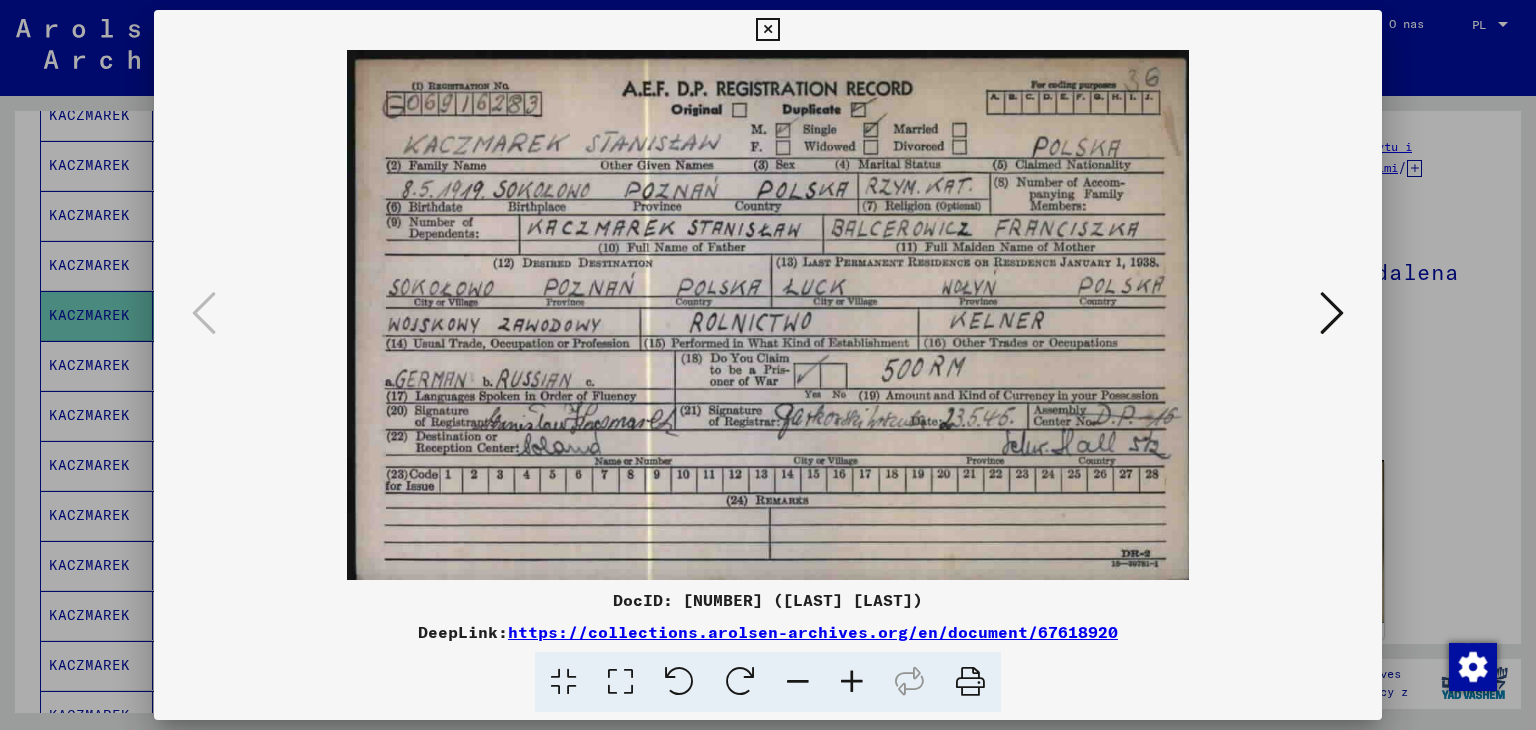 click at bounding box center [1332, 313] 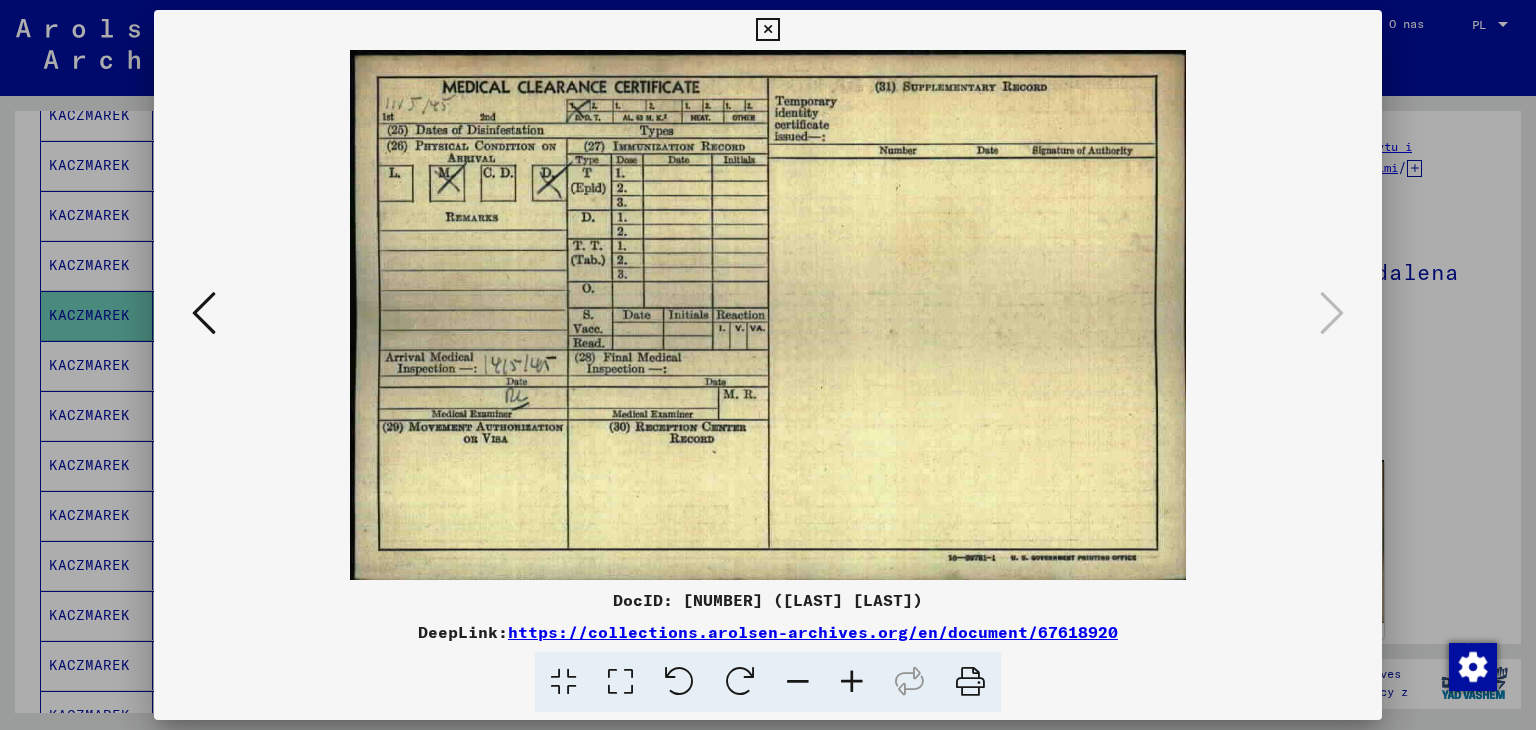 click at bounding box center [767, 30] 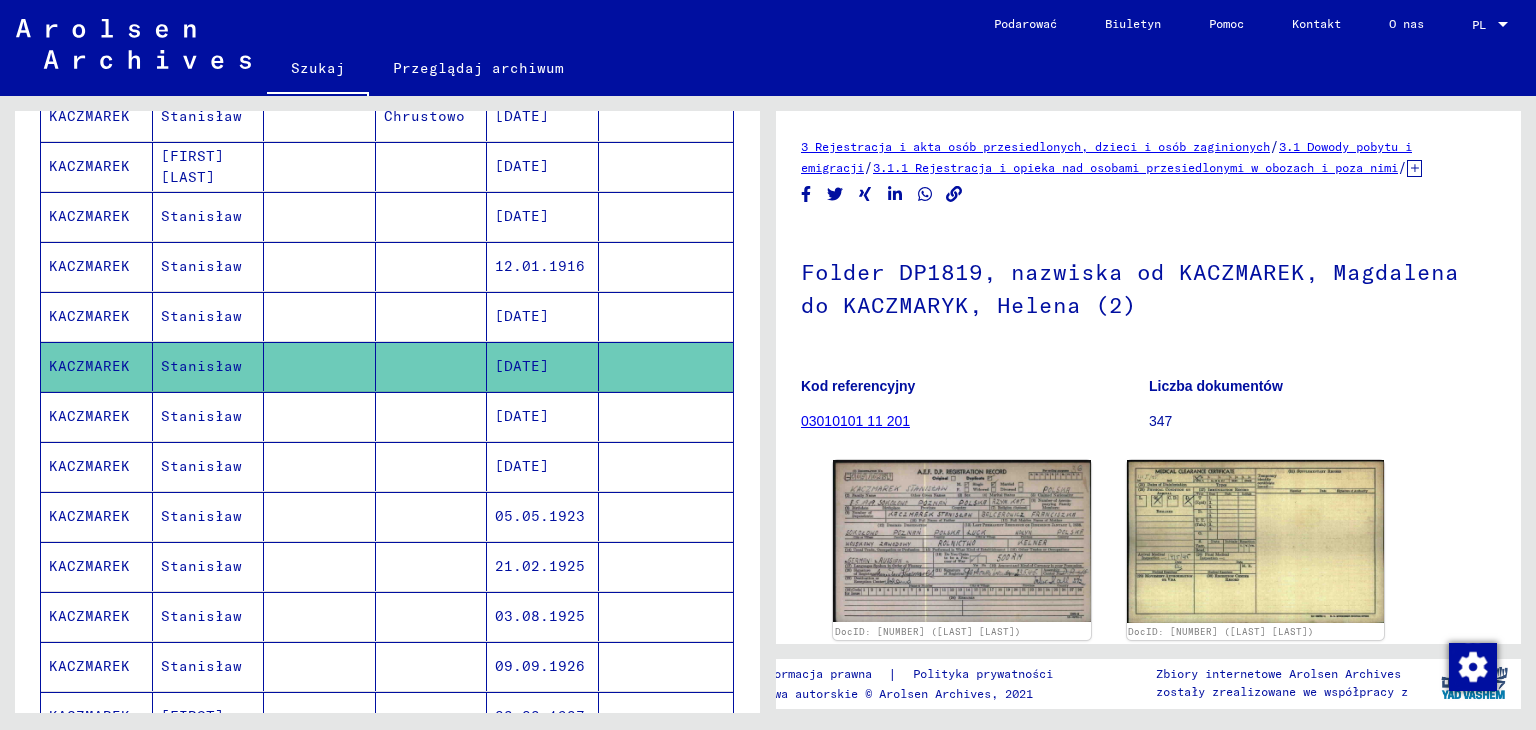 scroll, scrollTop: 264, scrollLeft: 0, axis: vertical 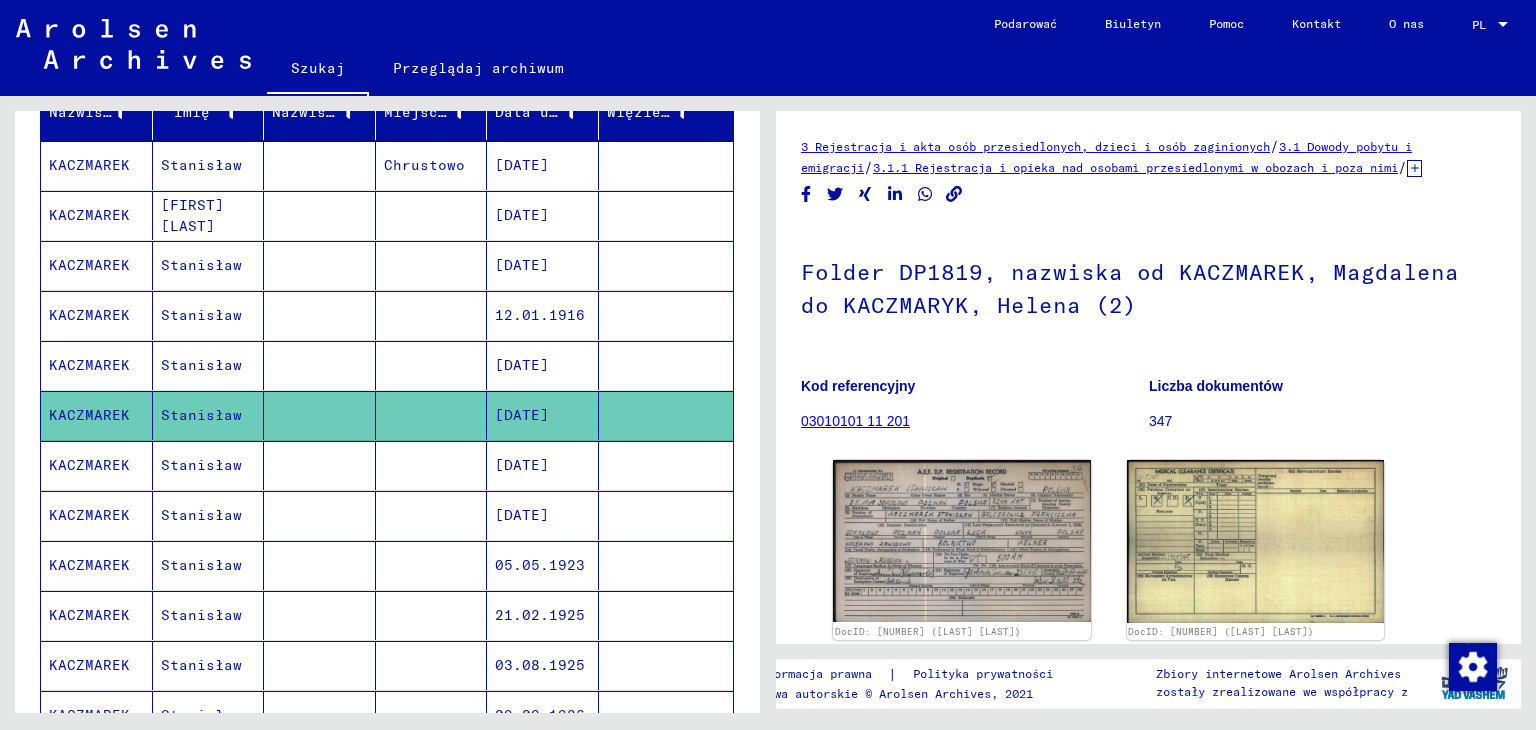click on "12.01.1916" at bounding box center (522, 365) 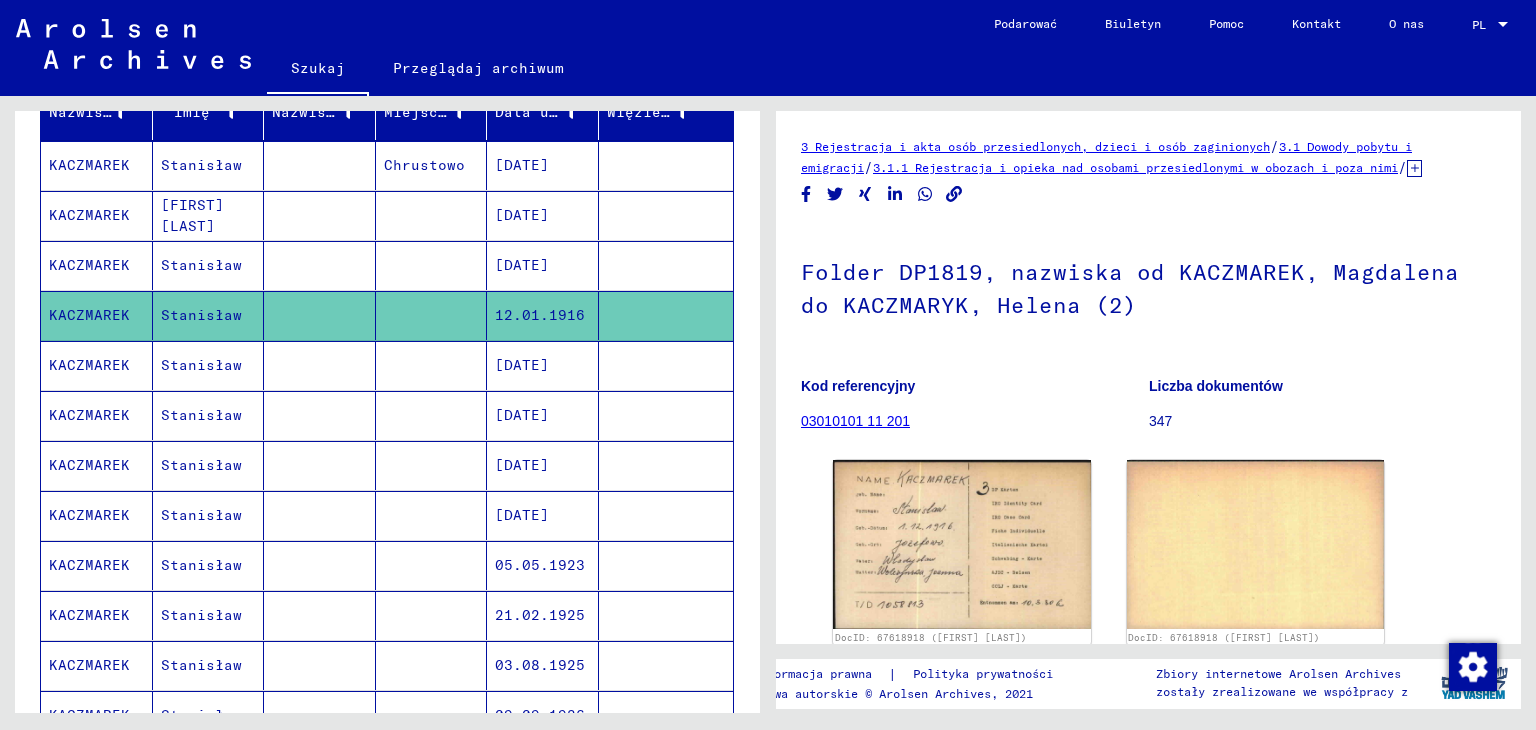 scroll, scrollTop: 0, scrollLeft: 0, axis: both 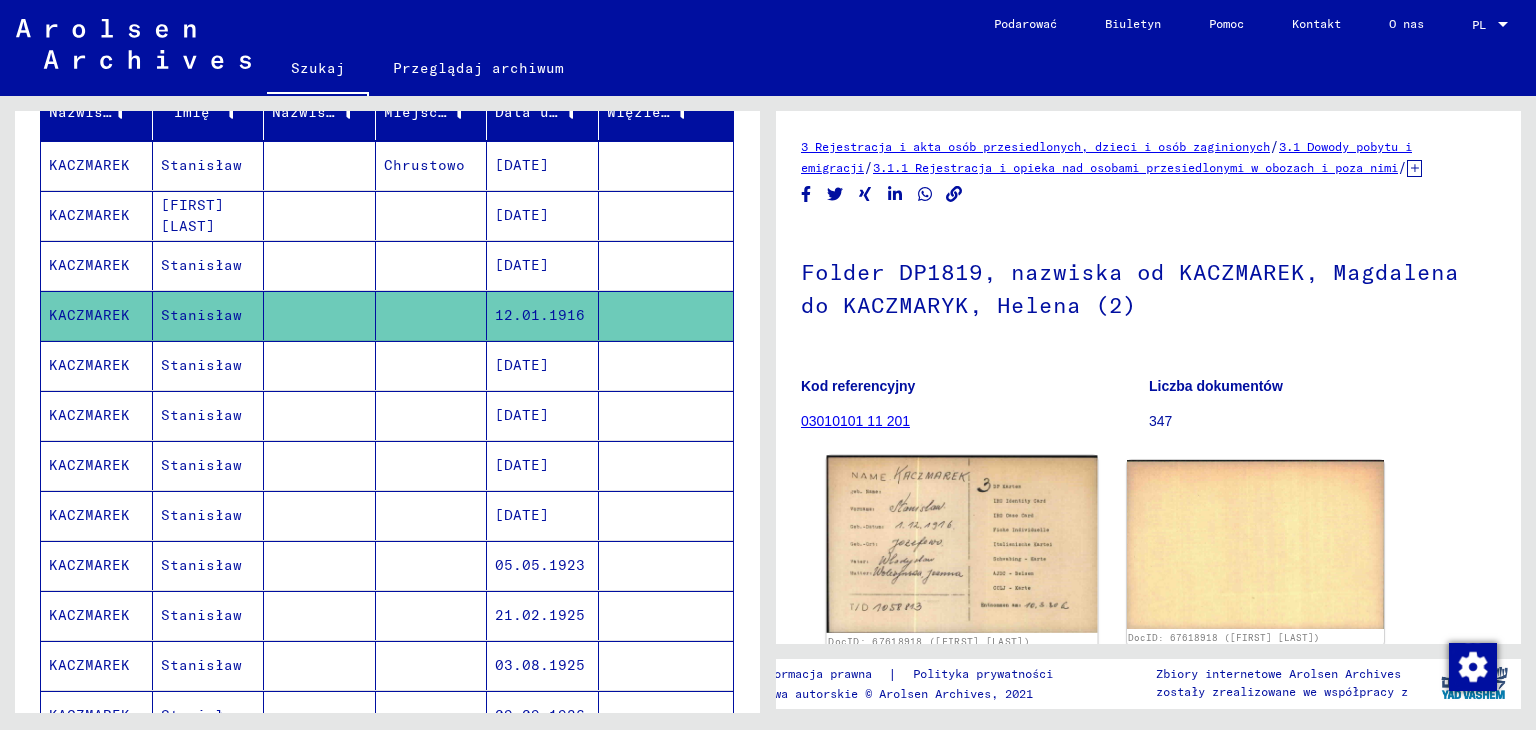 click 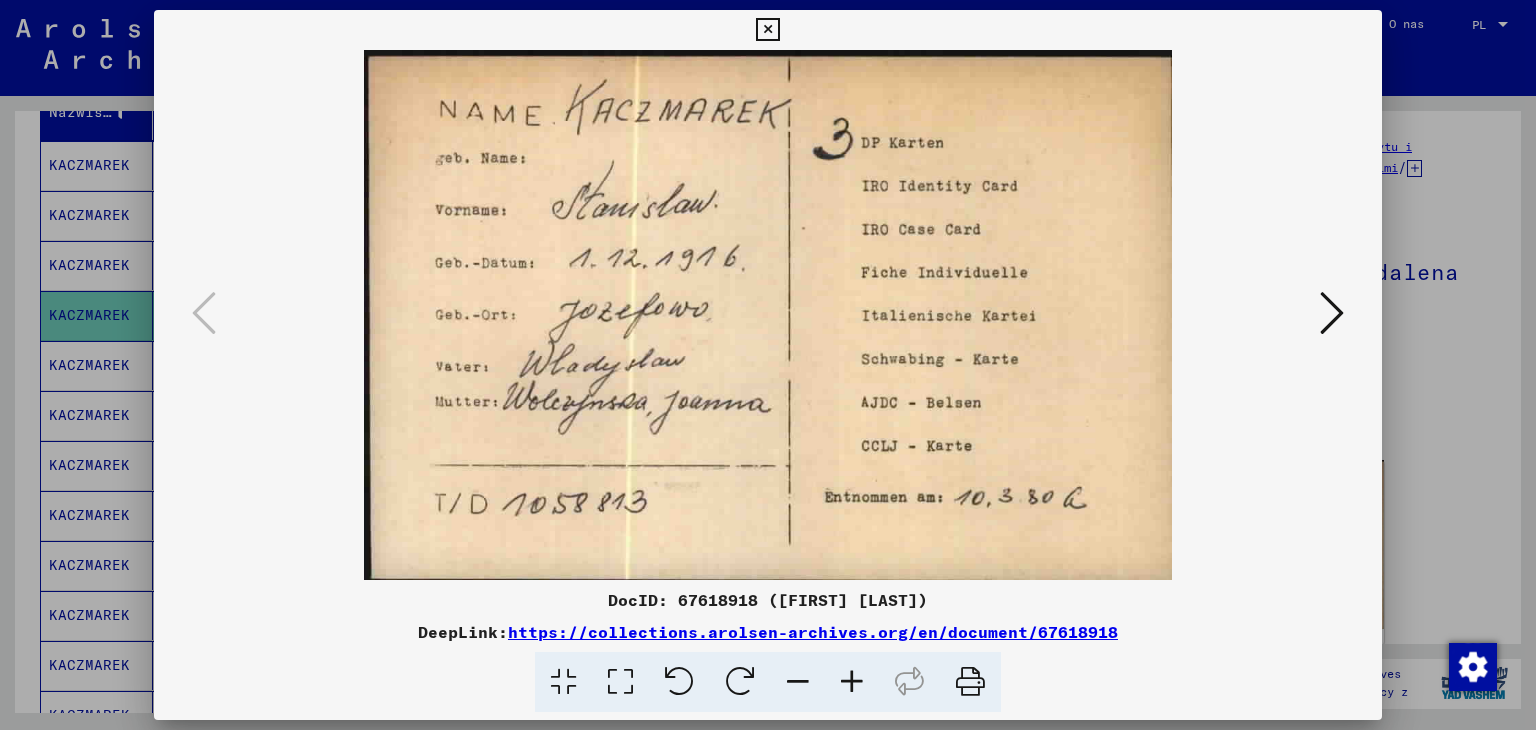 click at bounding box center [1332, 313] 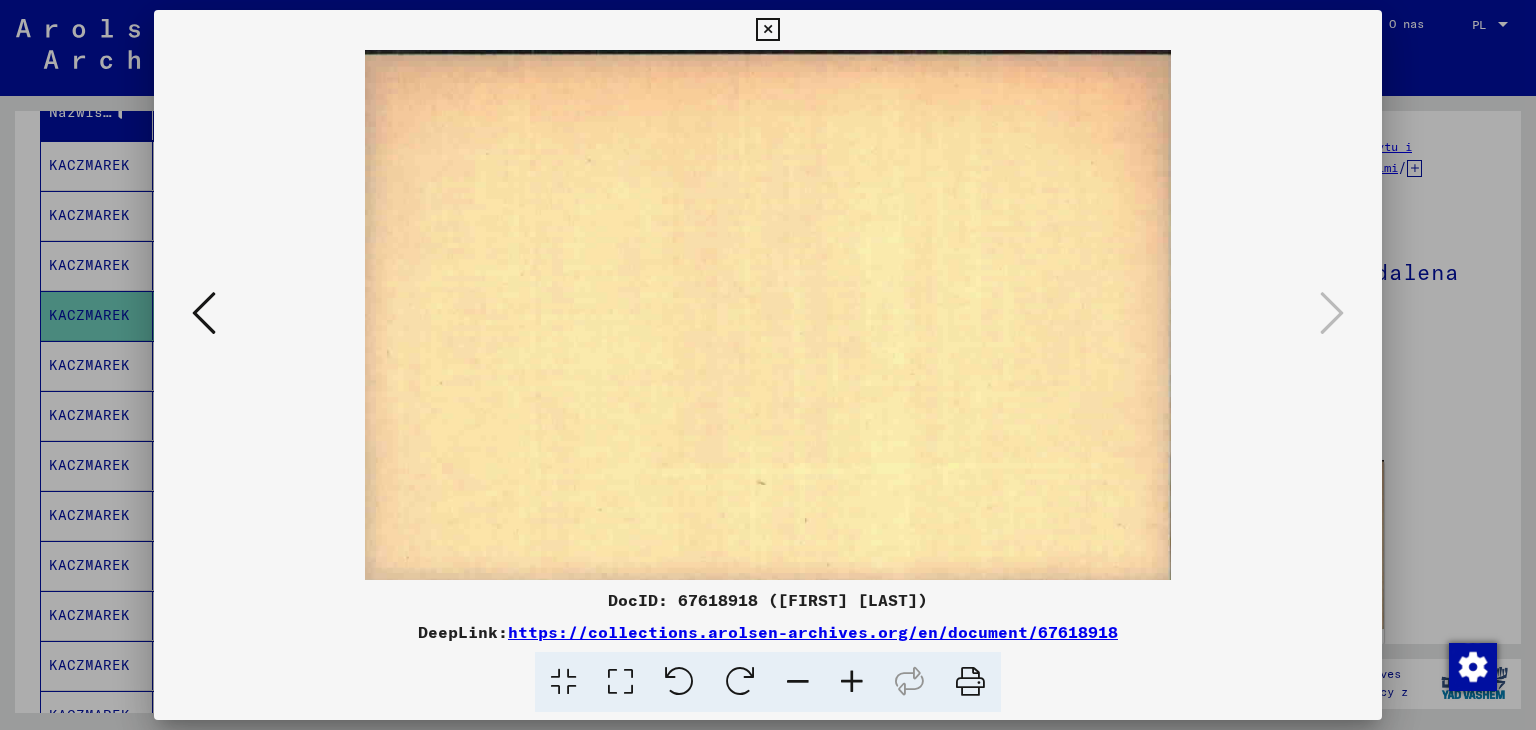 click at bounding box center (767, 30) 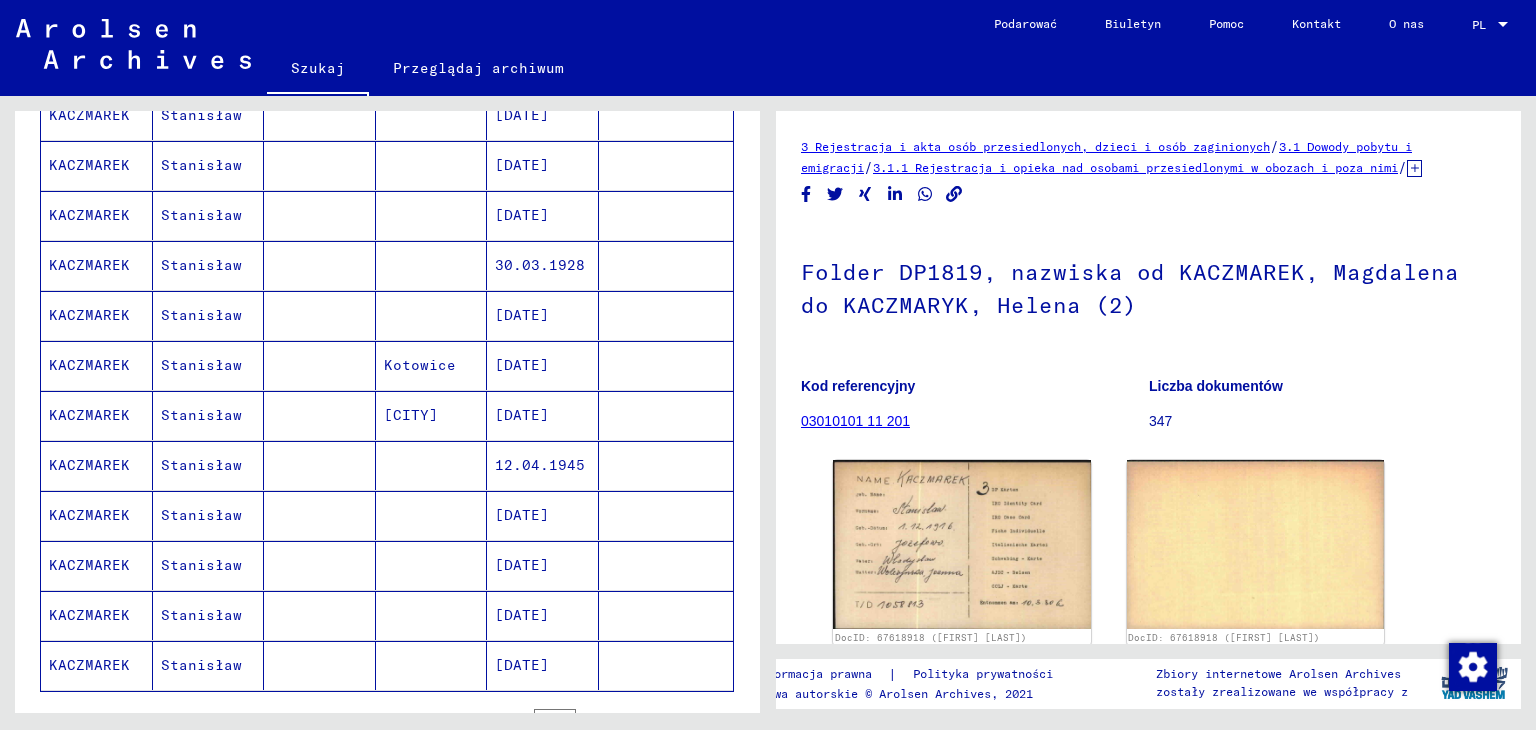 scroll, scrollTop: 1064, scrollLeft: 0, axis: vertical 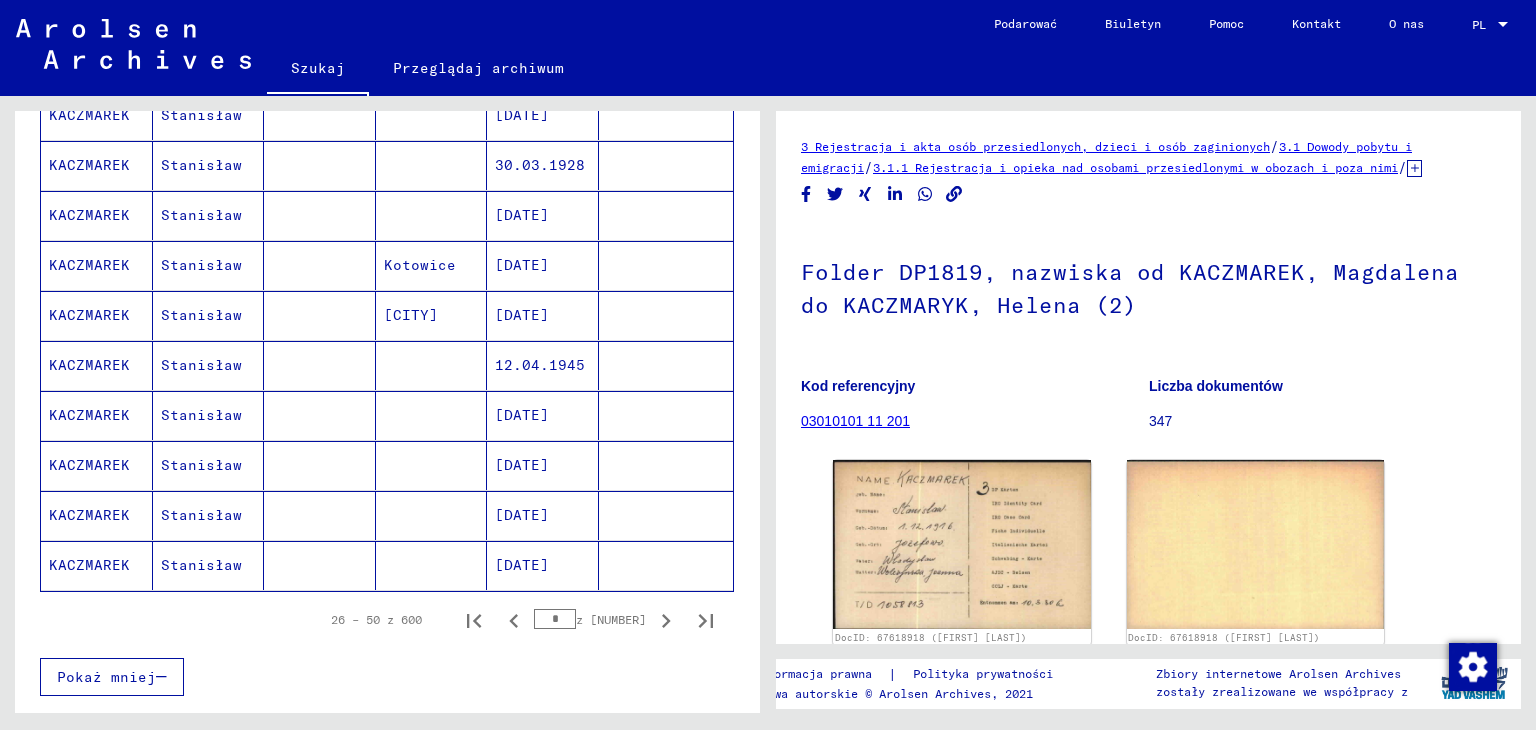 click on "[DATE]" at bounding box center (522, 565) 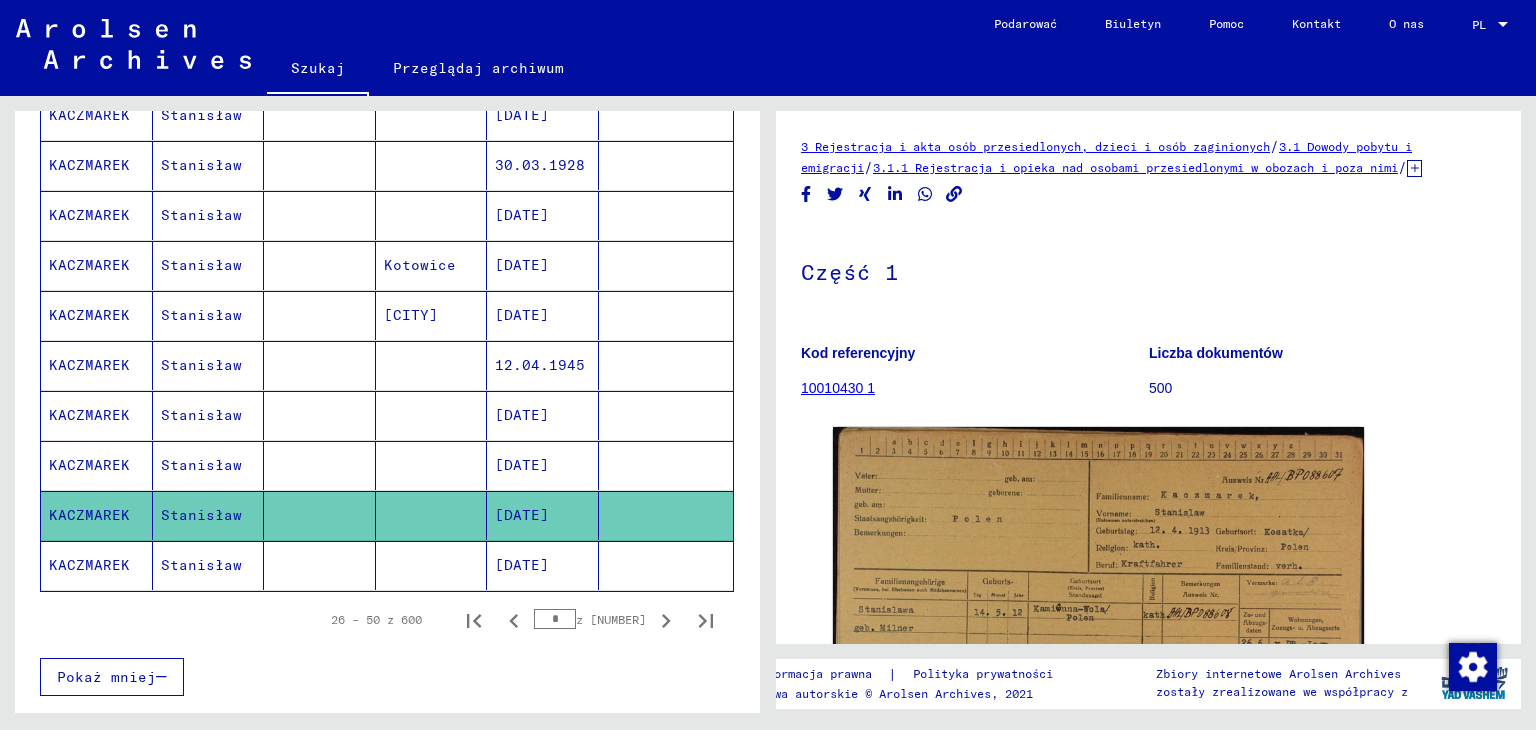 scroll, scrollTop: 0, scrollLeft: 0, axis: both 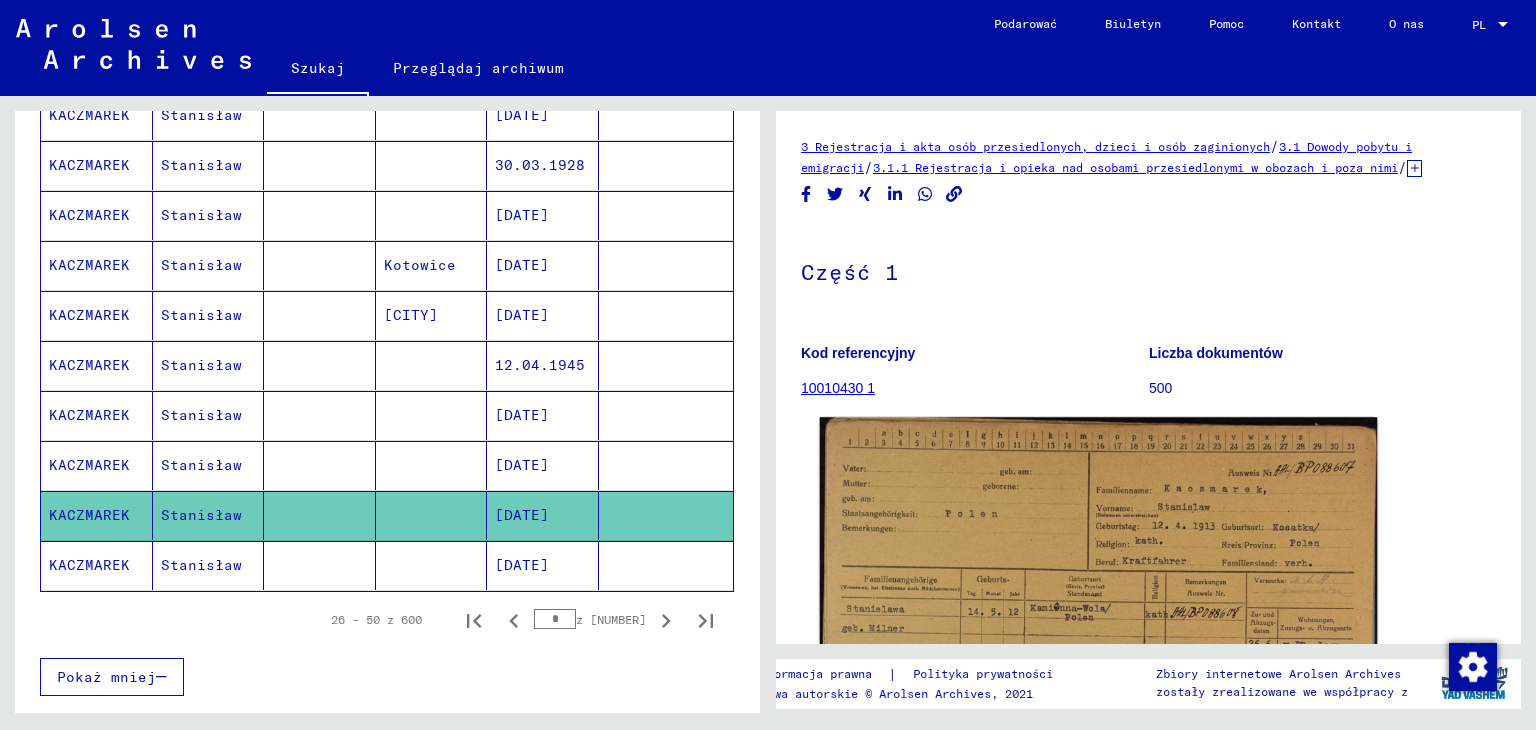 click 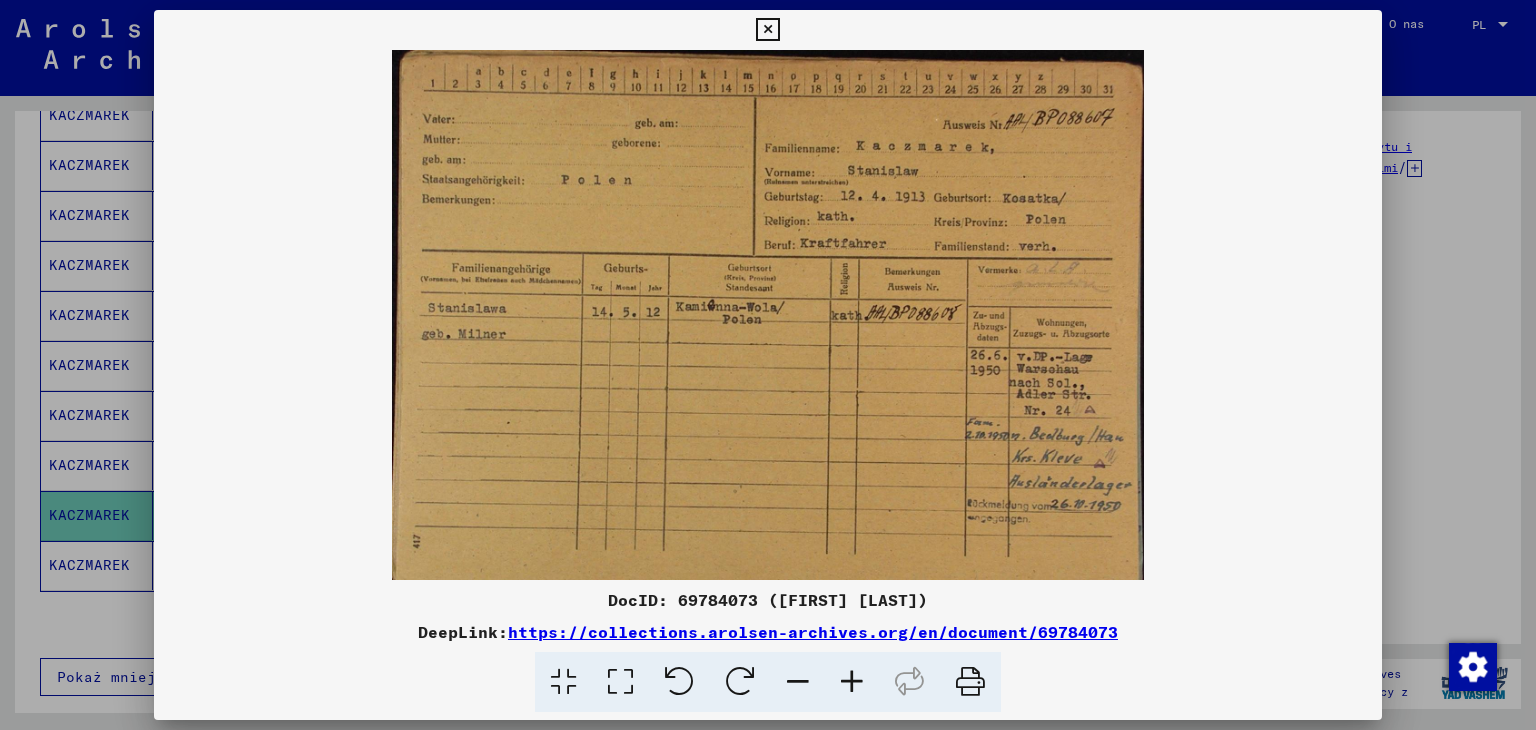 click at bounding box center (767, 30) 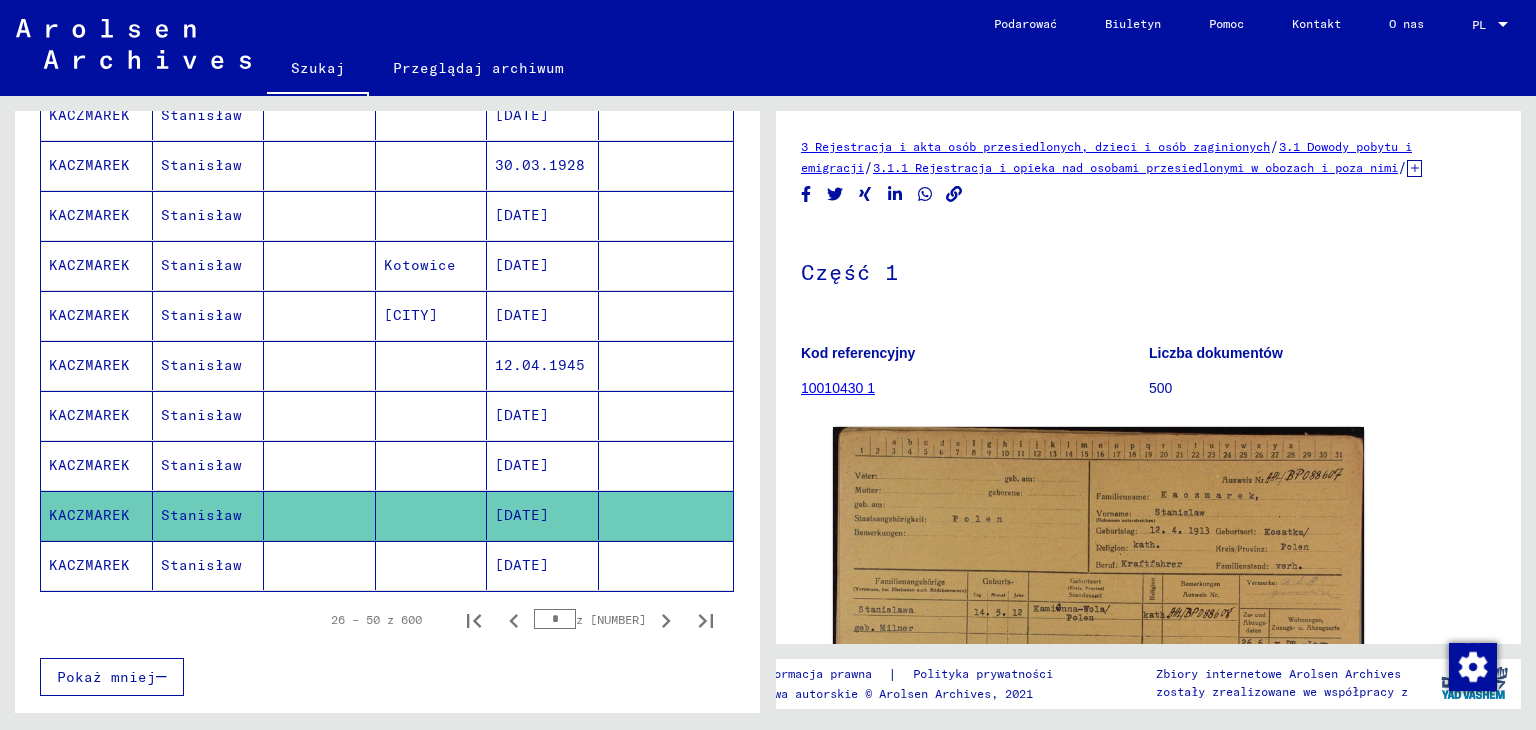 scroll, scrollTop: 400, scrollLeft: 0, axis: vertical 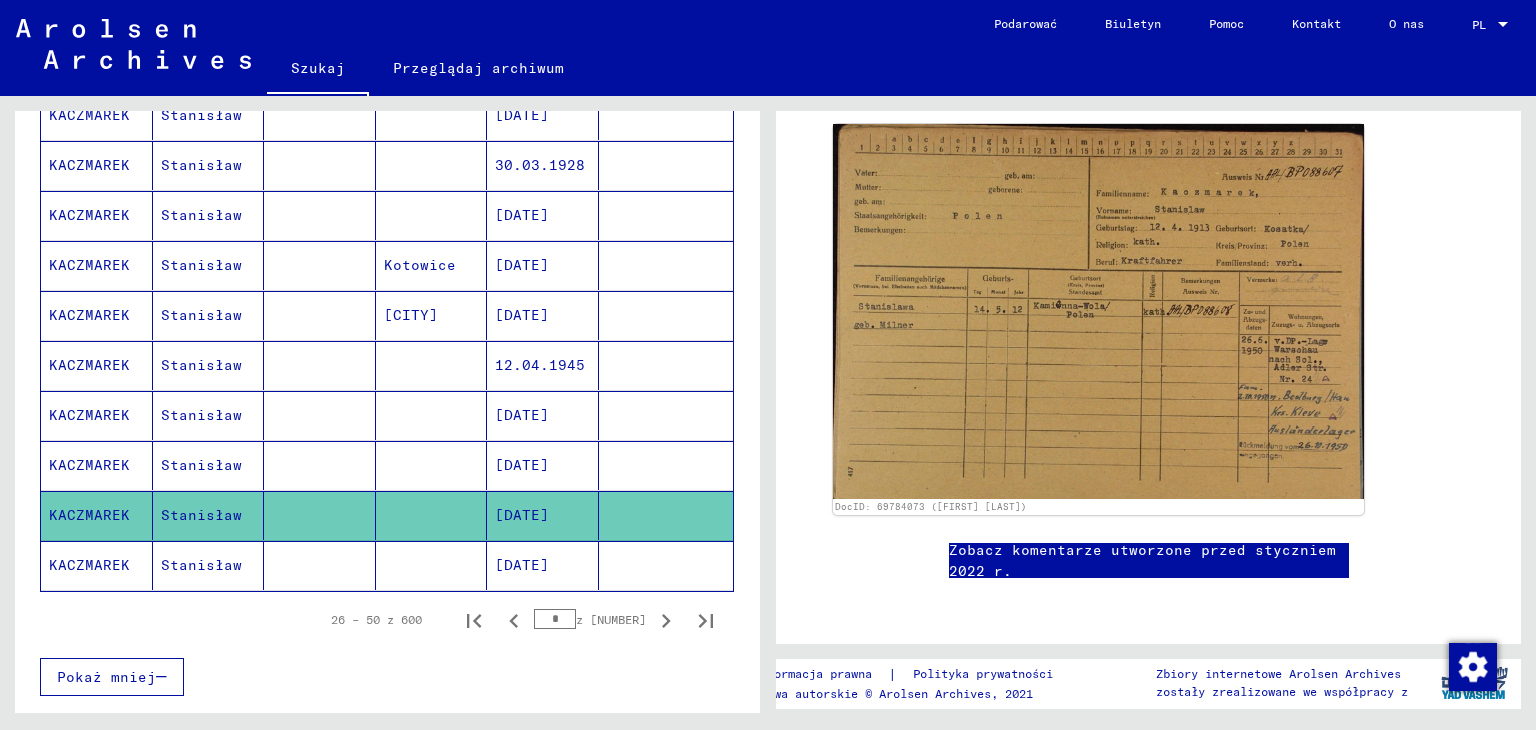 click 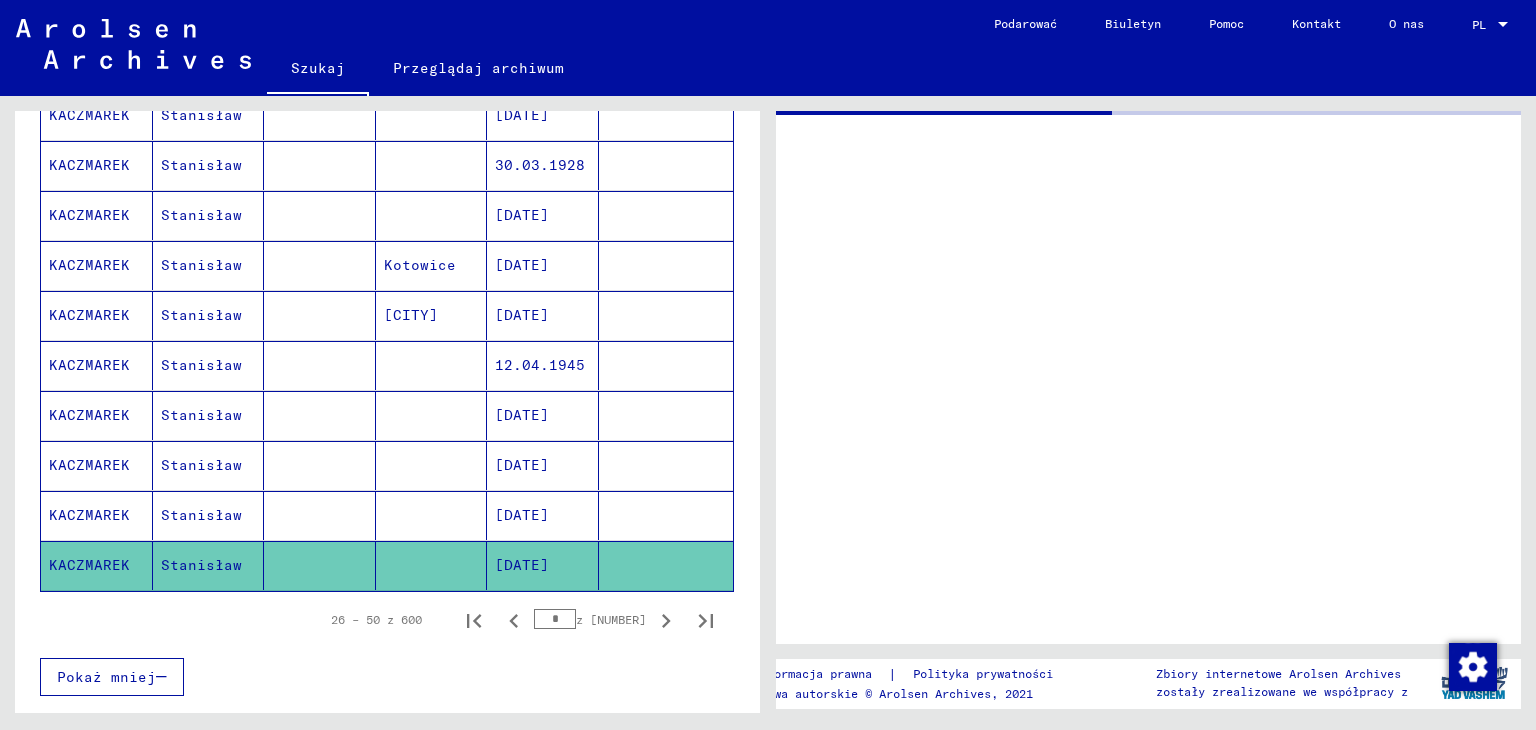 scroll, scrollTop: 0, scrollLeft: 0, axis: both 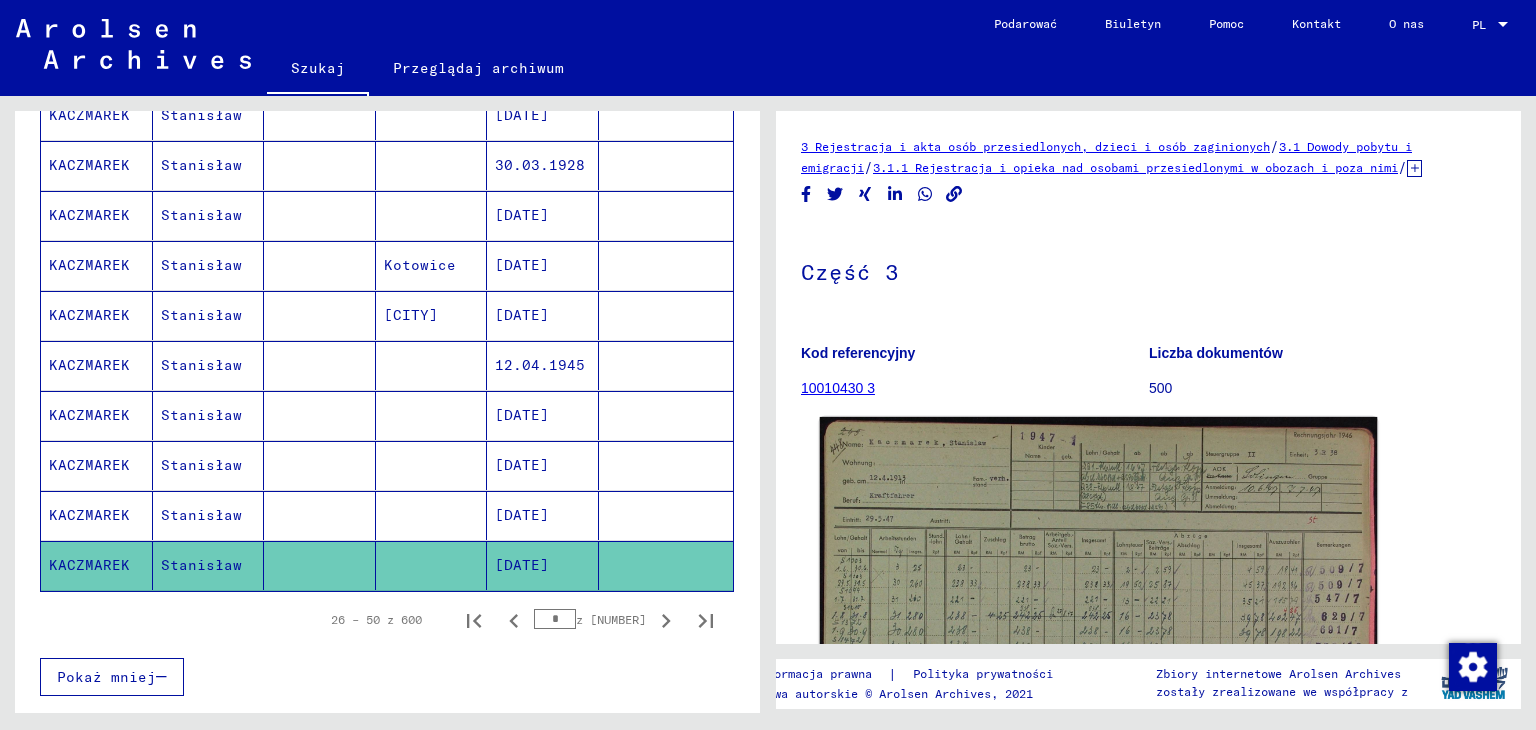 click 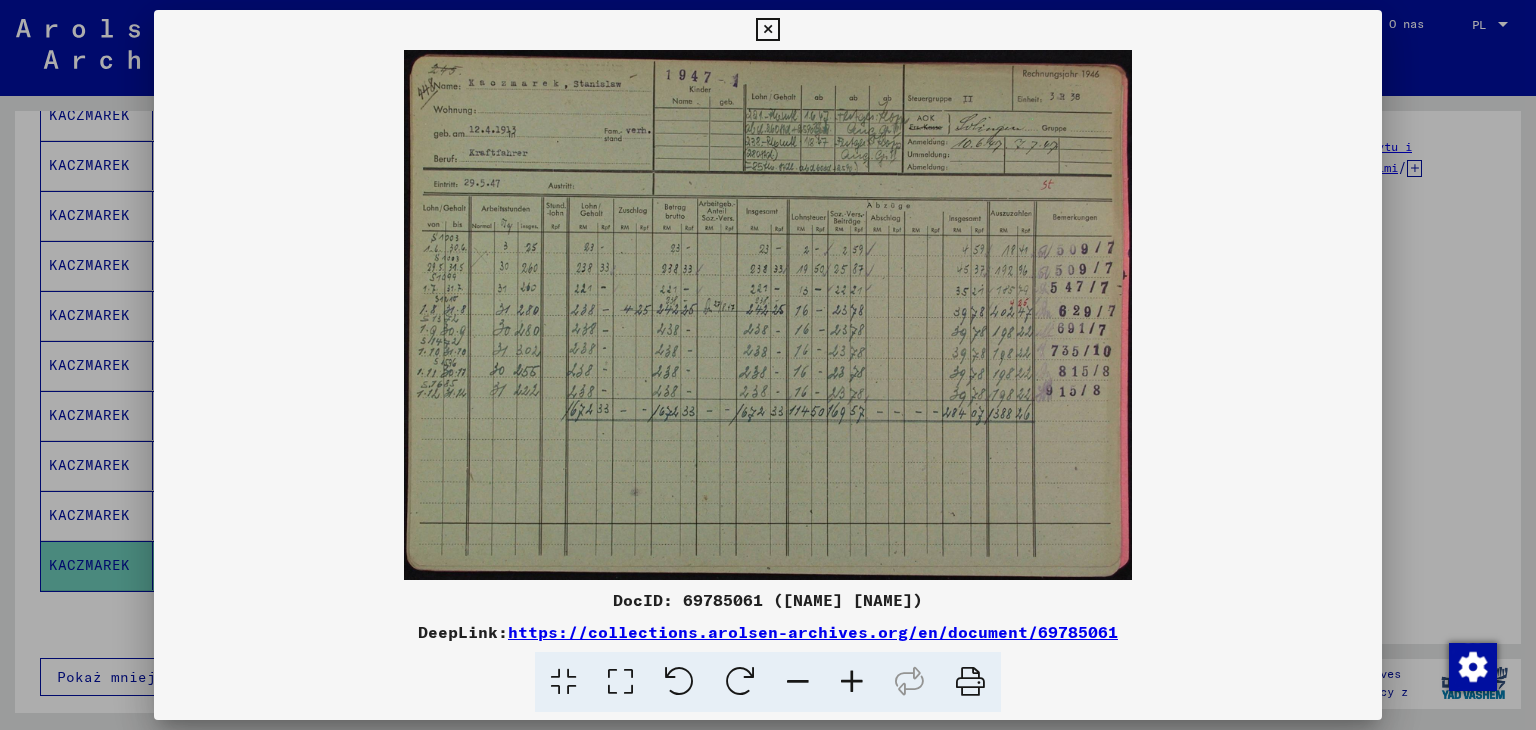 click at bounding box center (852, 682) 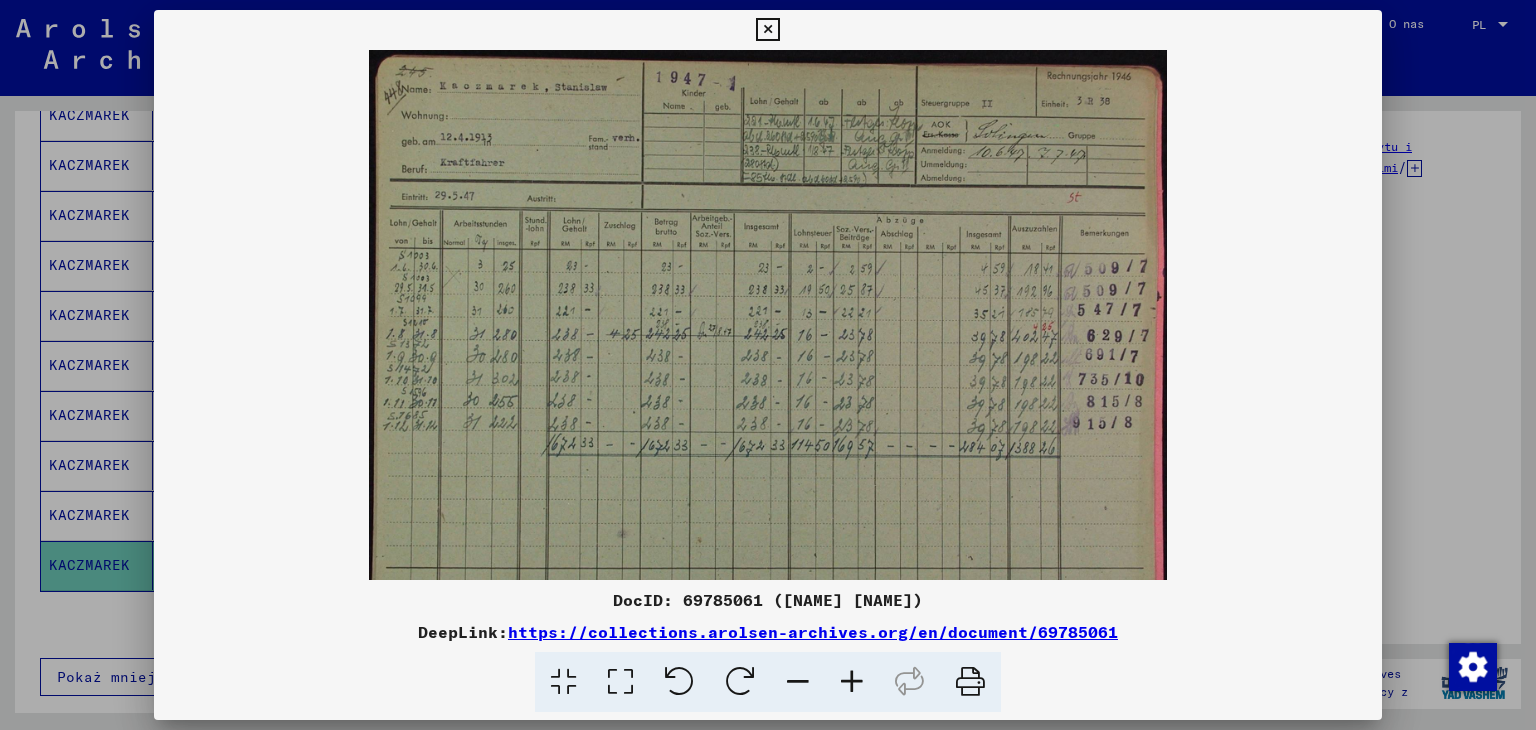 click at bounding box center [852, 682] 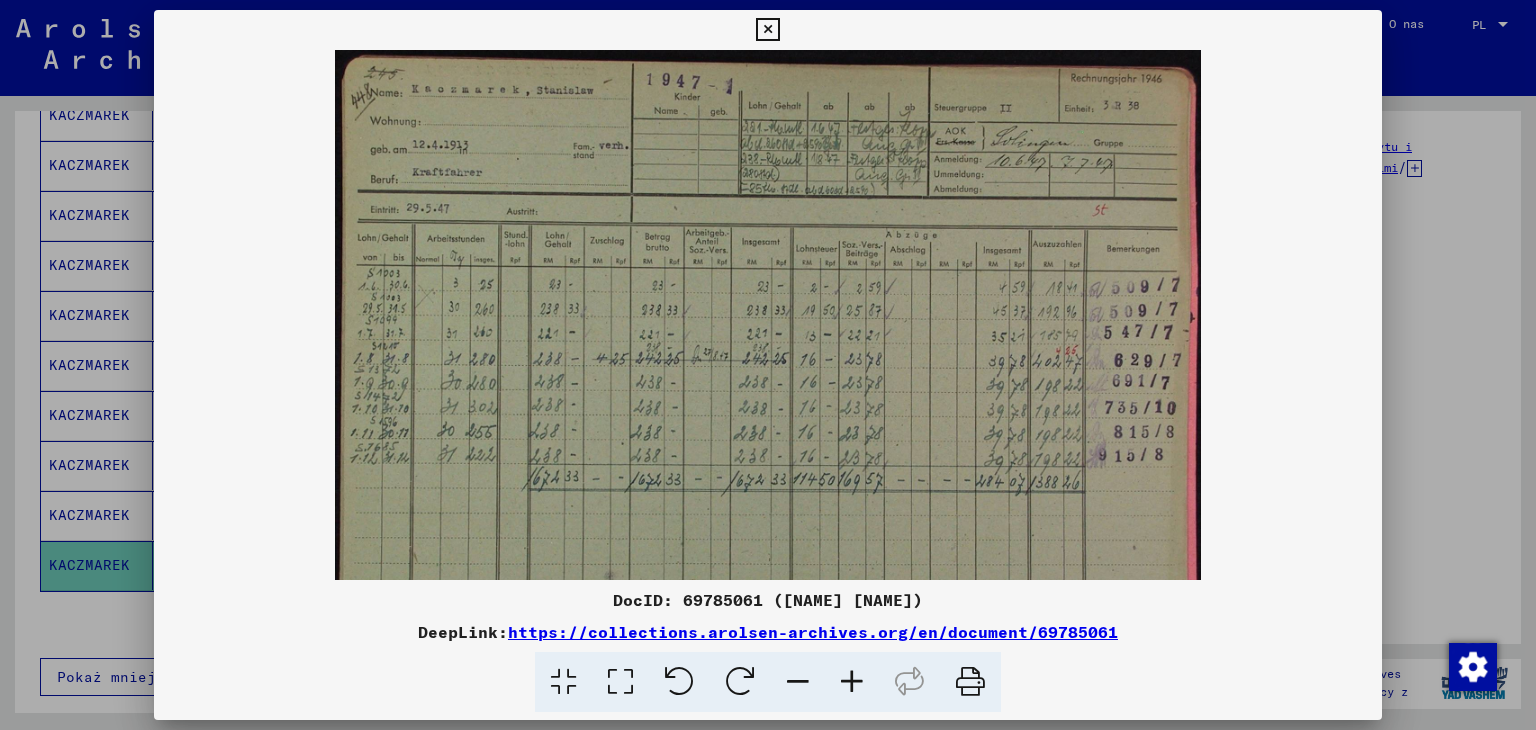 click at bounding box center [852, 682] 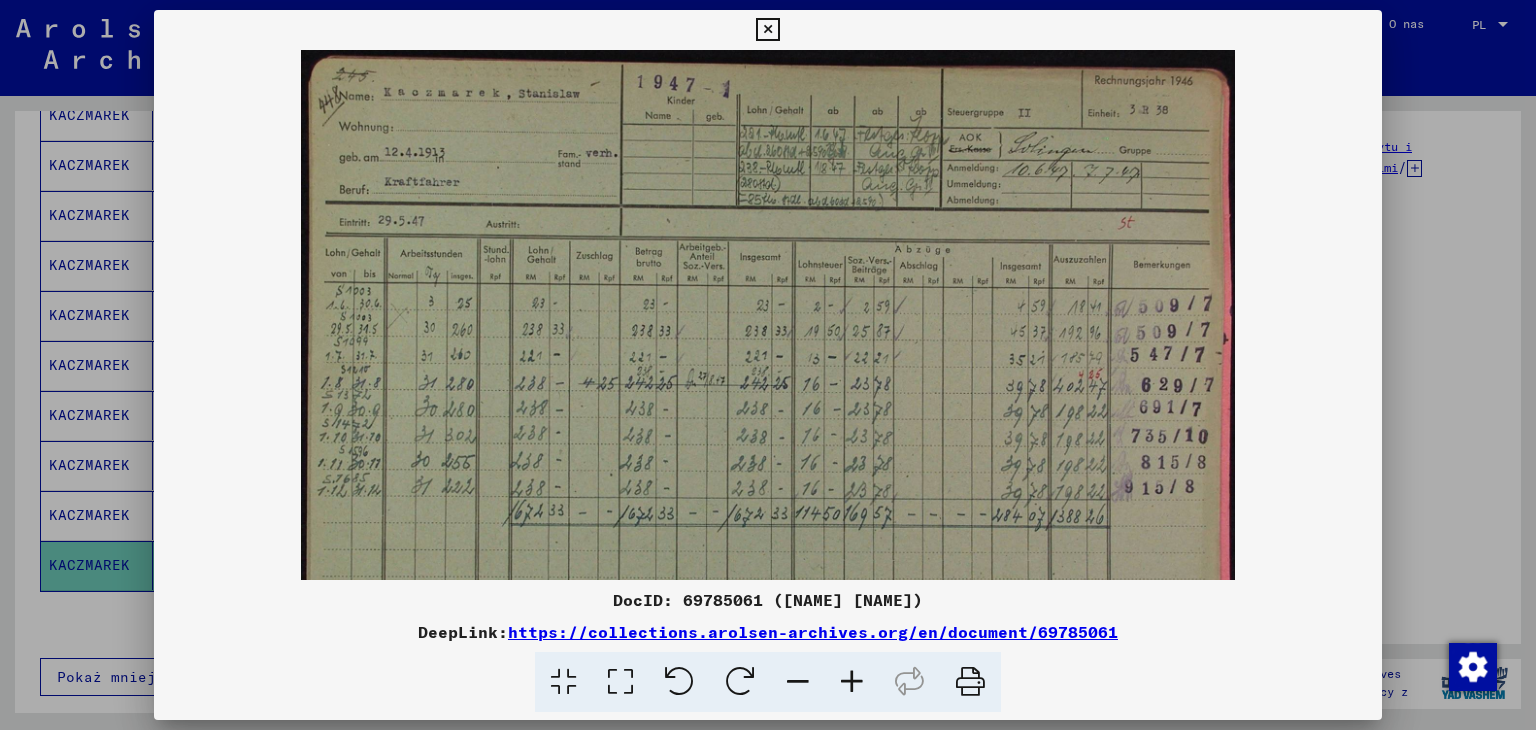 click at bounding box center (852, 682) 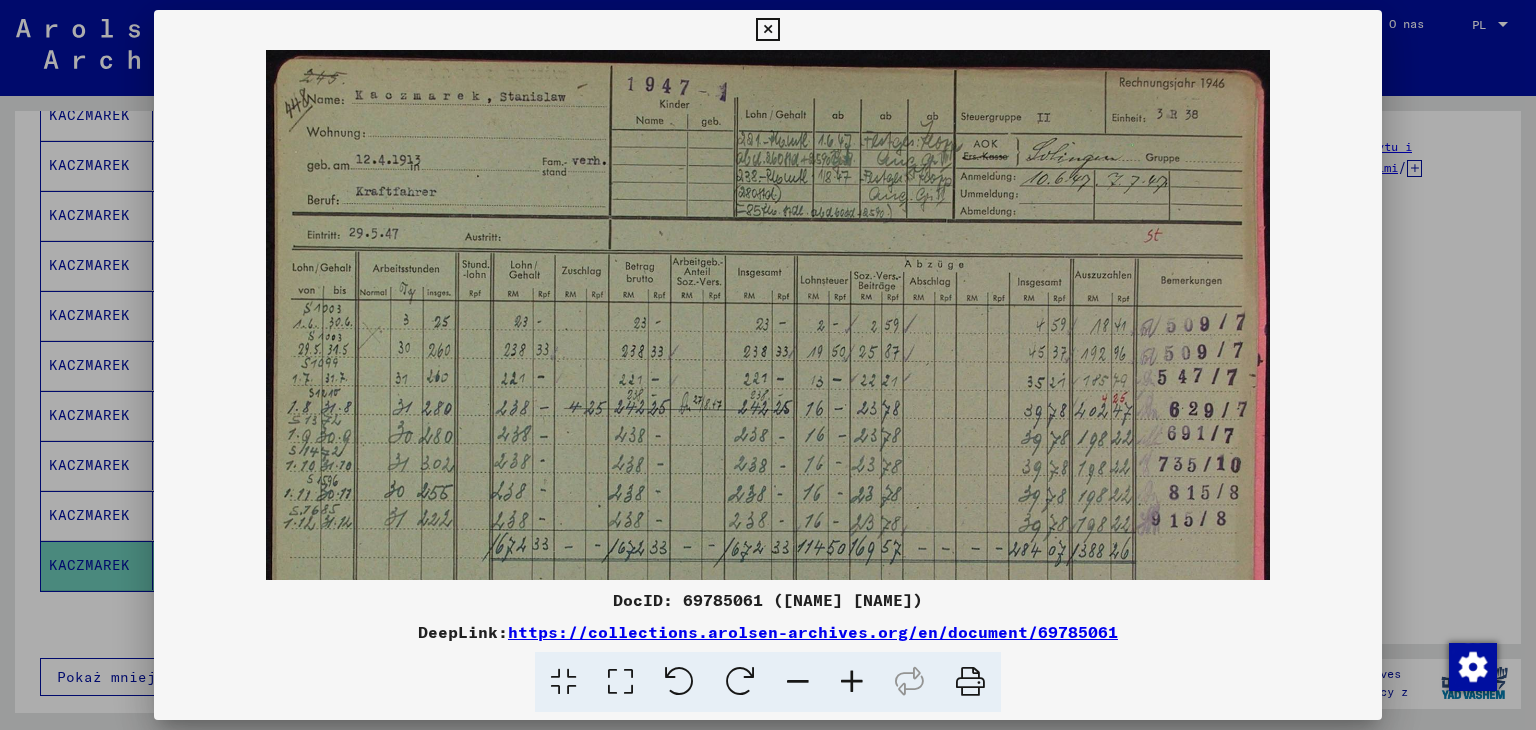 click at bounding box center [767, 30] 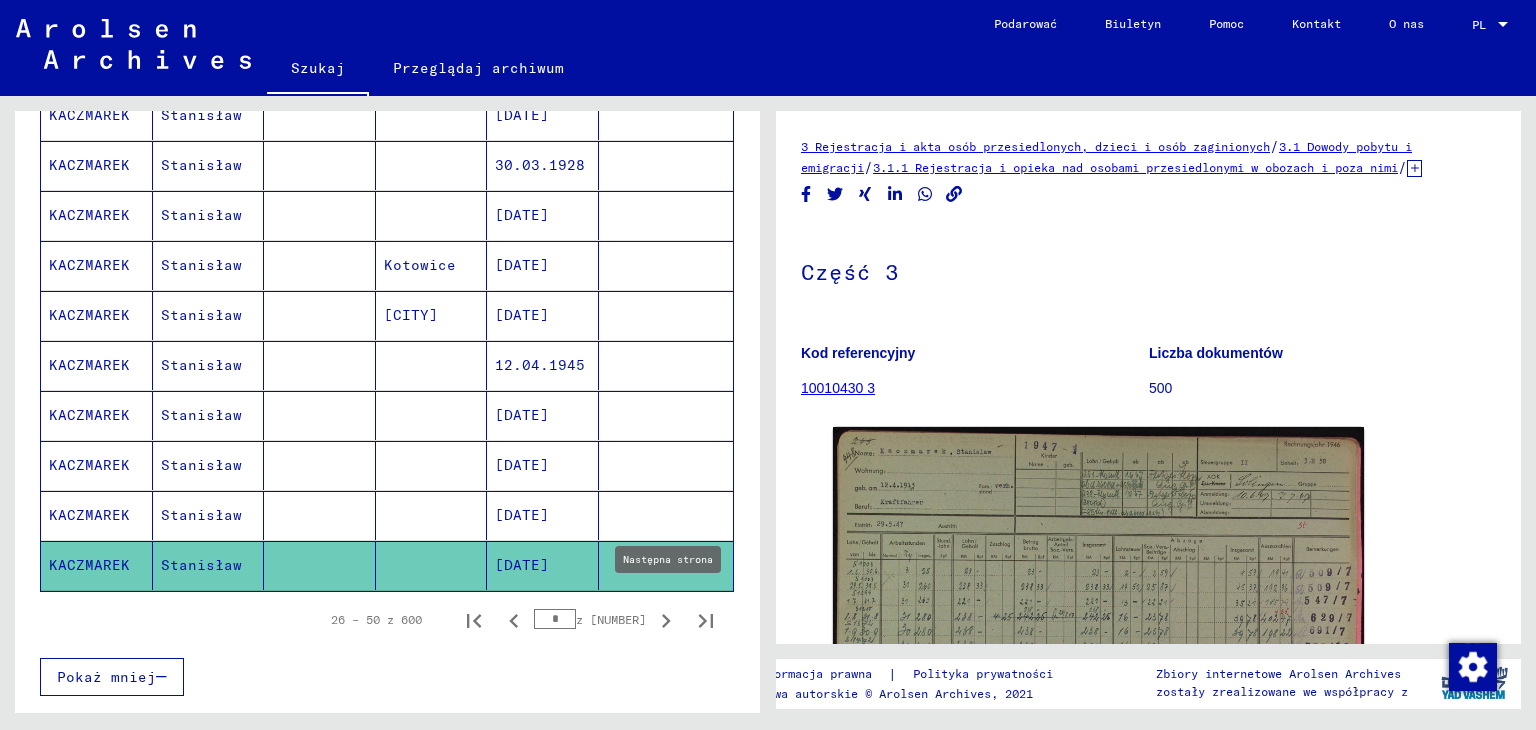 click 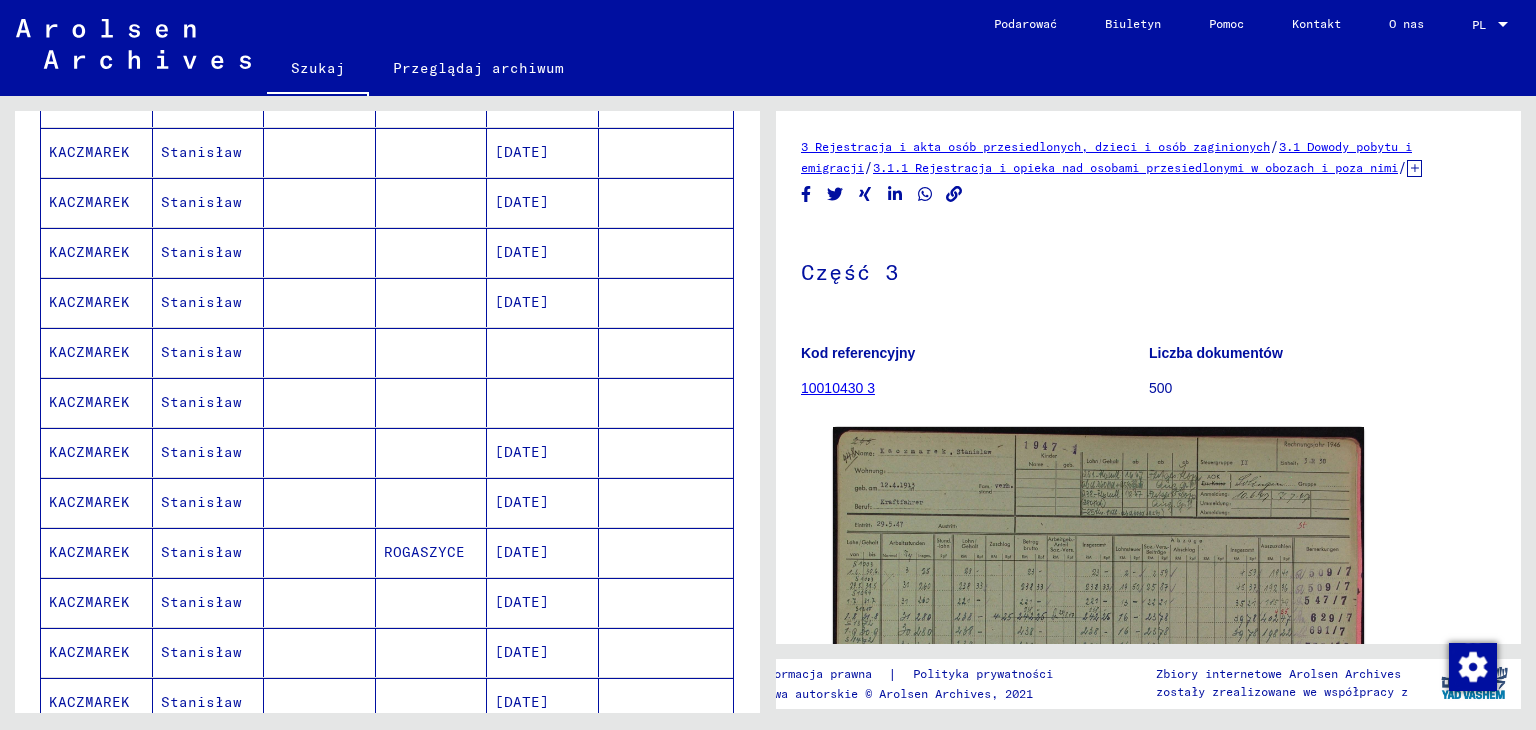 scroll, scrollTop: 764, scrollLeft: 0, axis: vertical 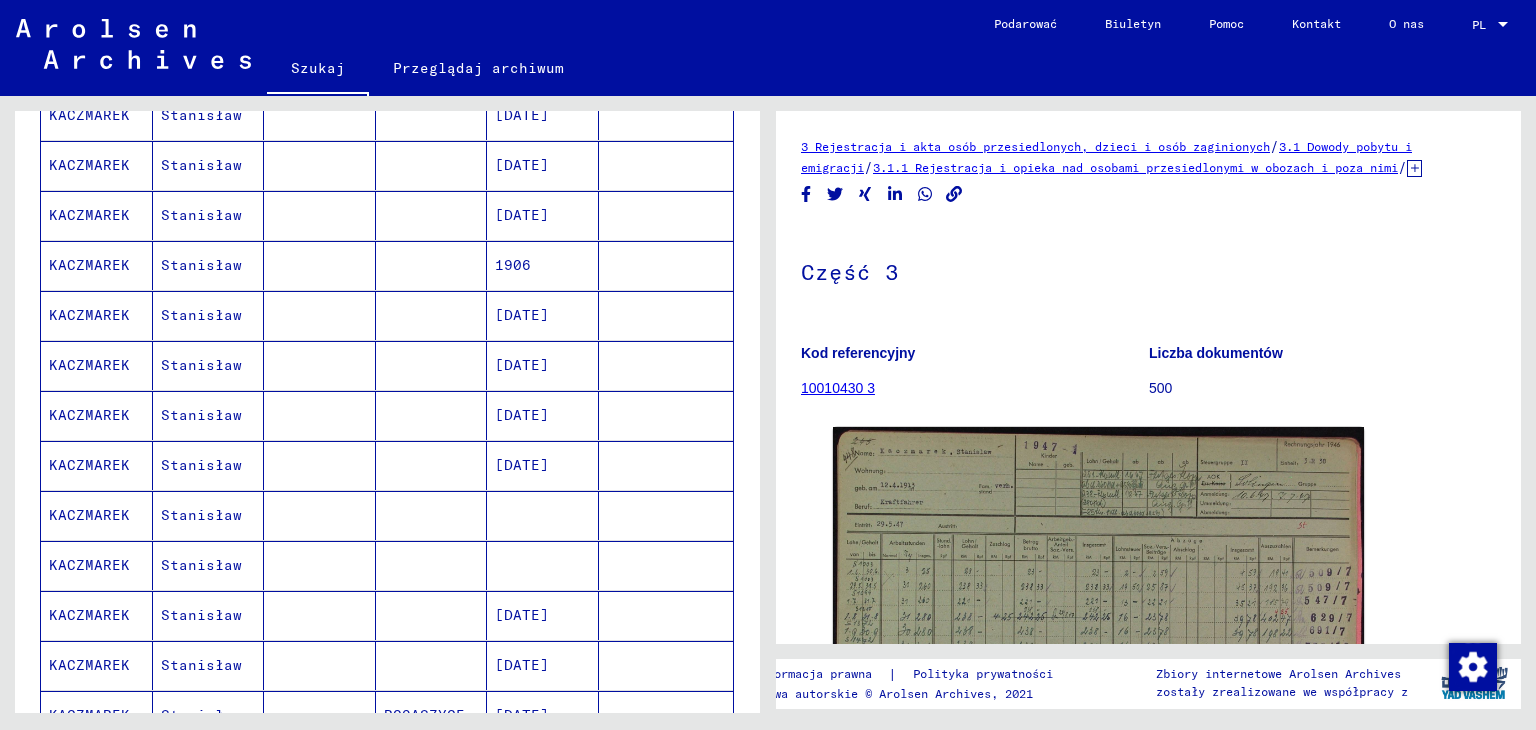 click on "[DATE]" at bounding box center (522, 415) 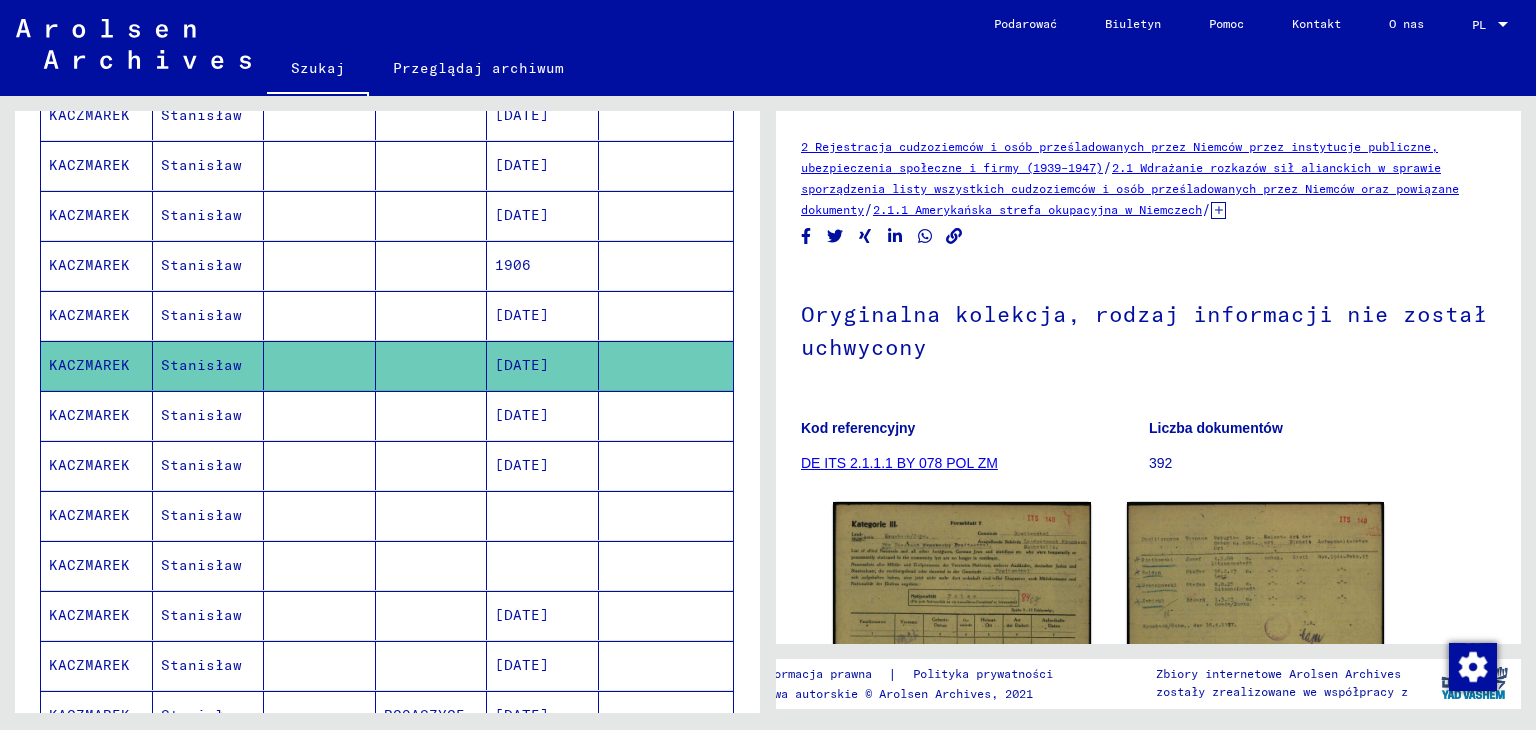 scroll, scrollTop: 0, scrollLeft: 0, axis: both 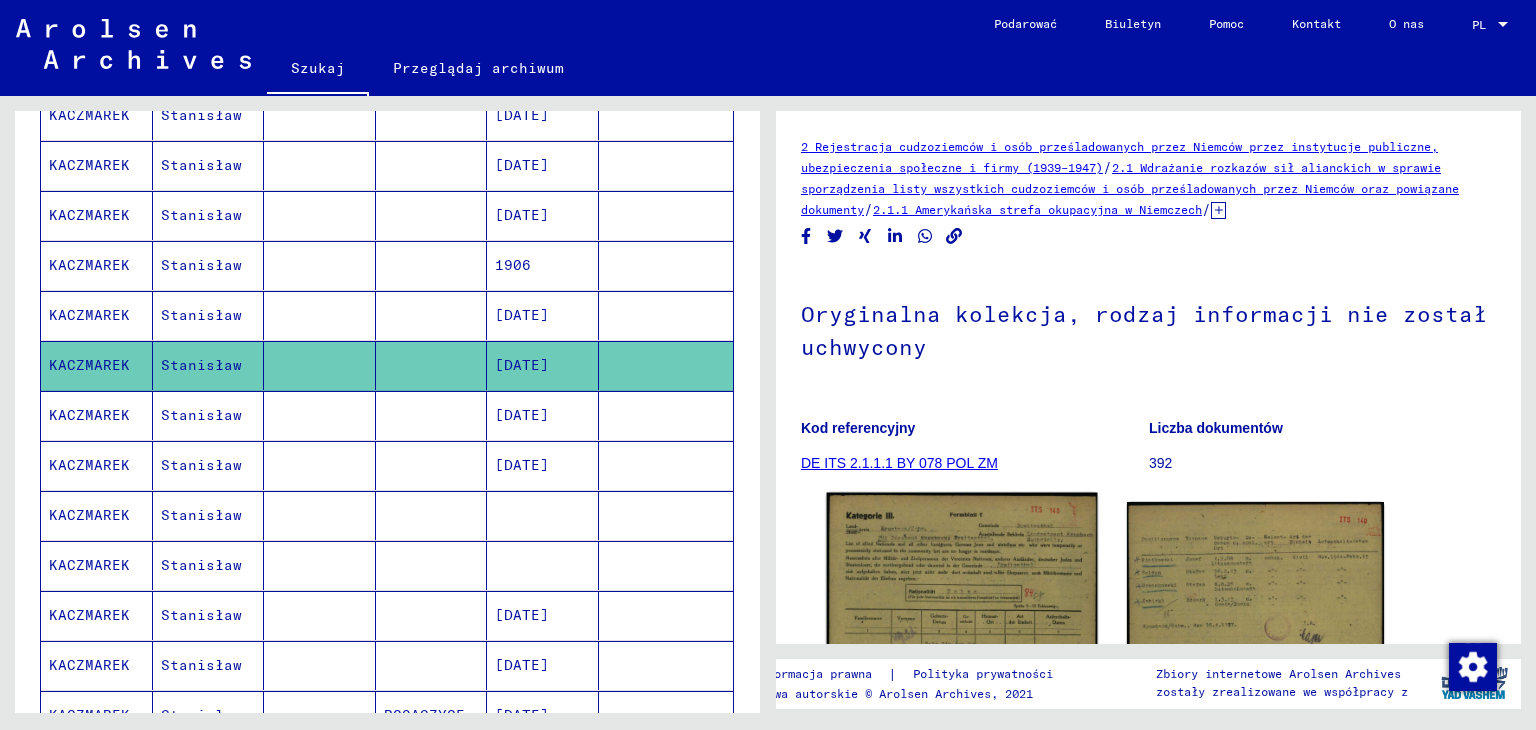 click 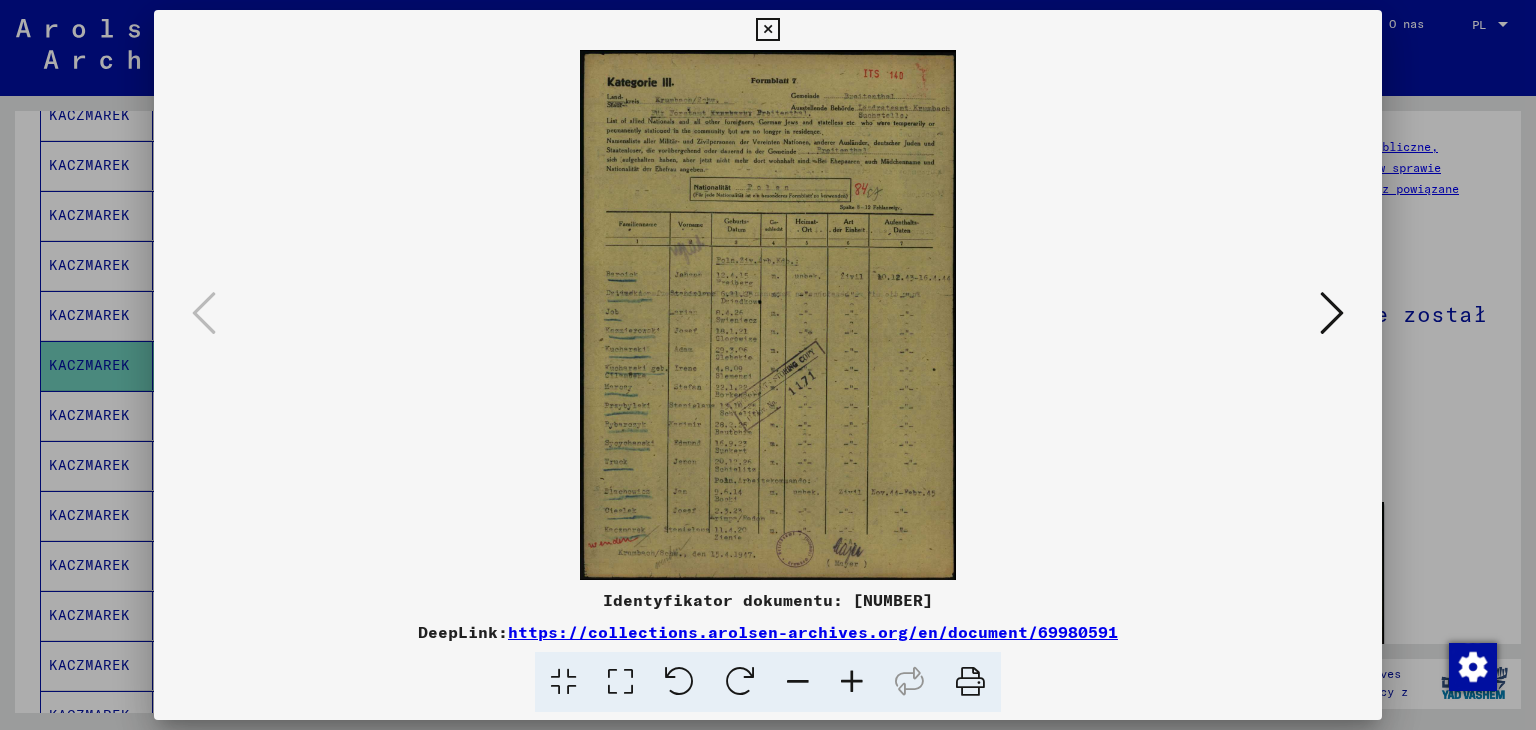 click at bounding box center (852, 682) 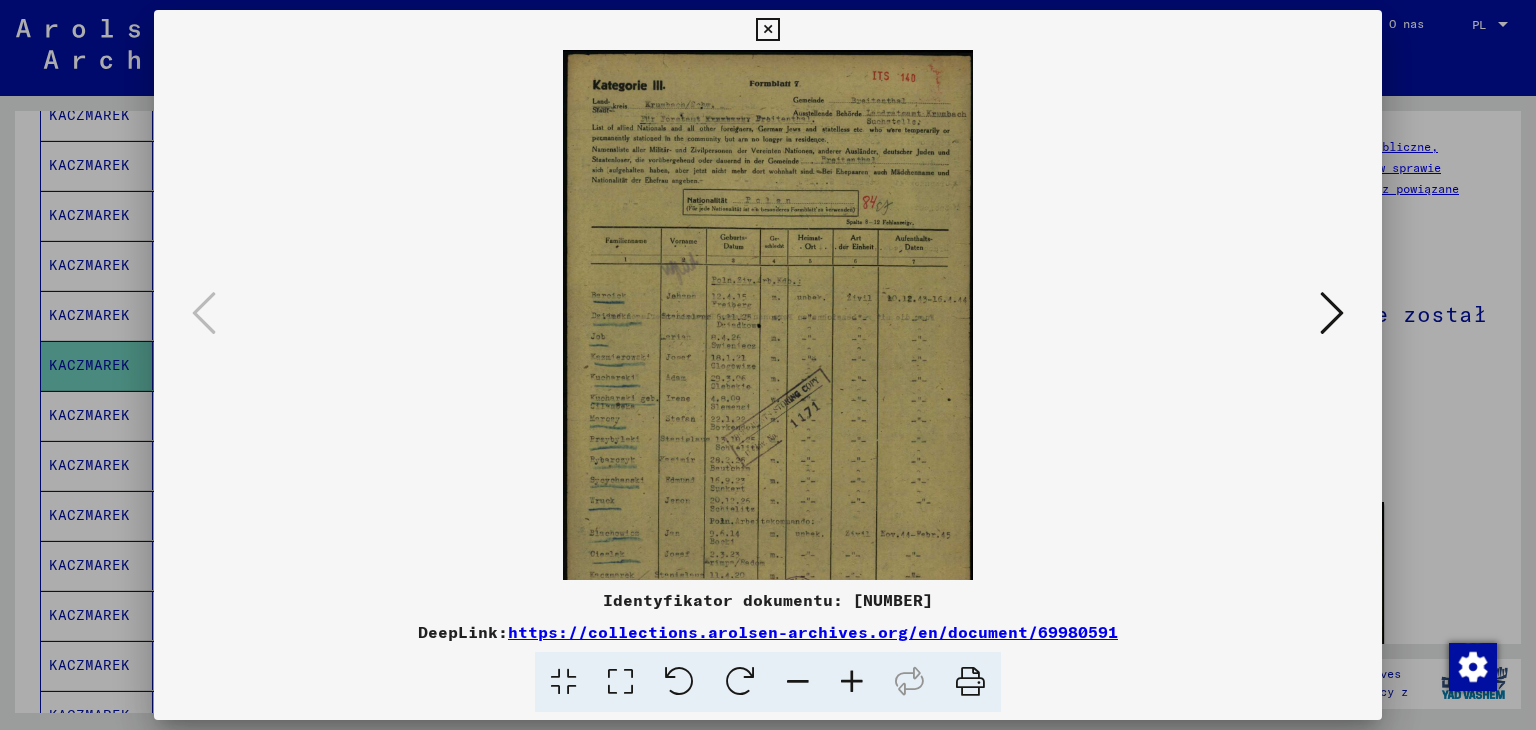 click at bounding box center [852, 682] 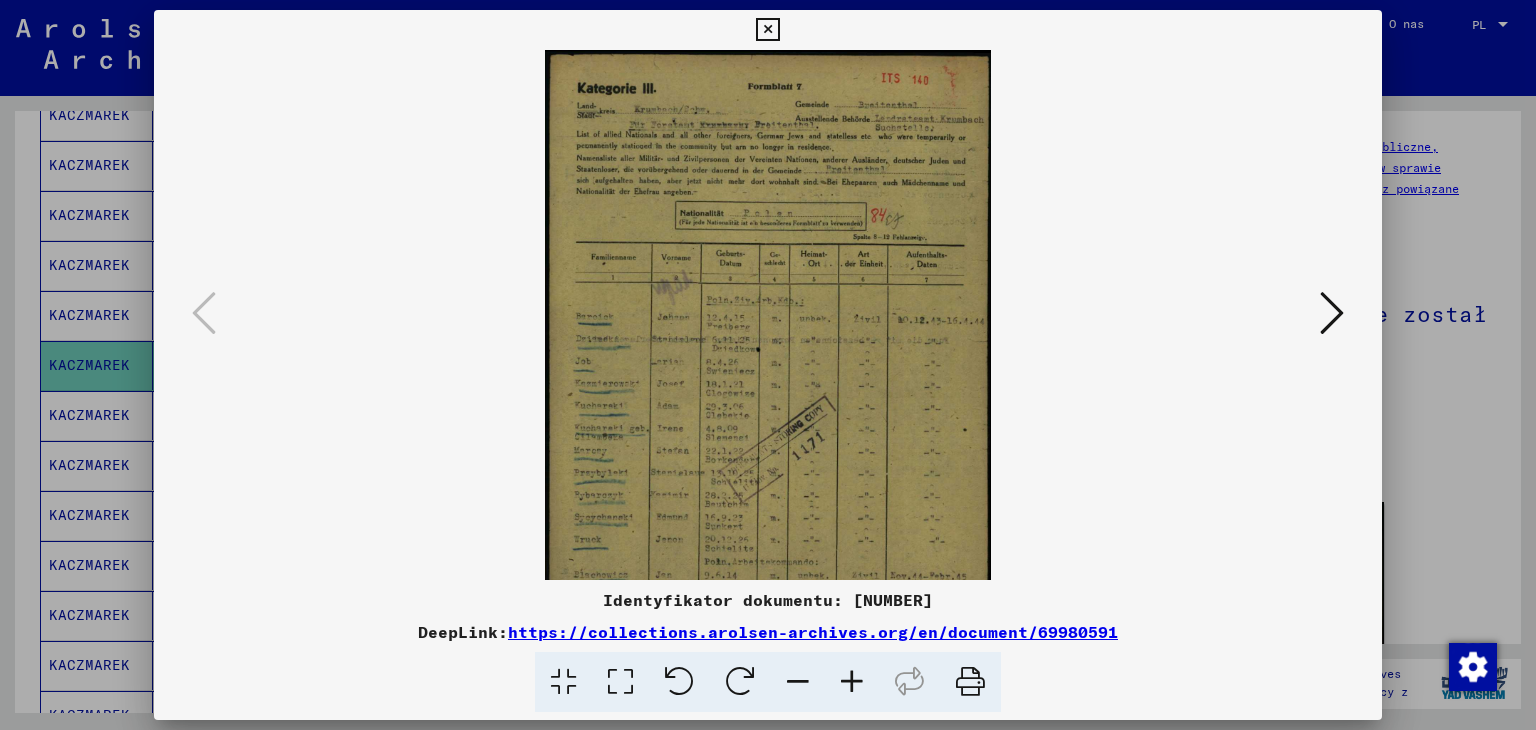 click at bounding box center [852, 682] 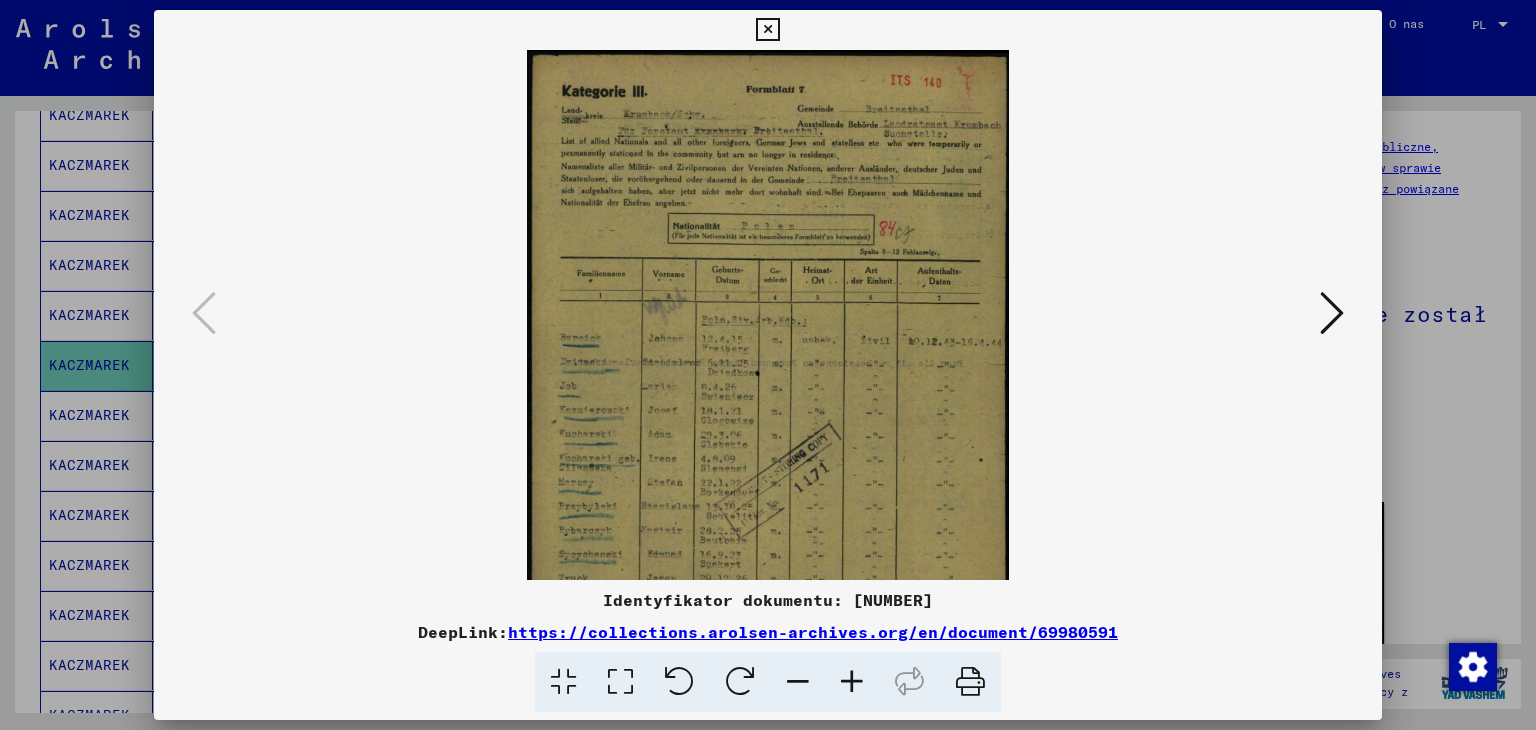 click at bounding box center (852, 682) 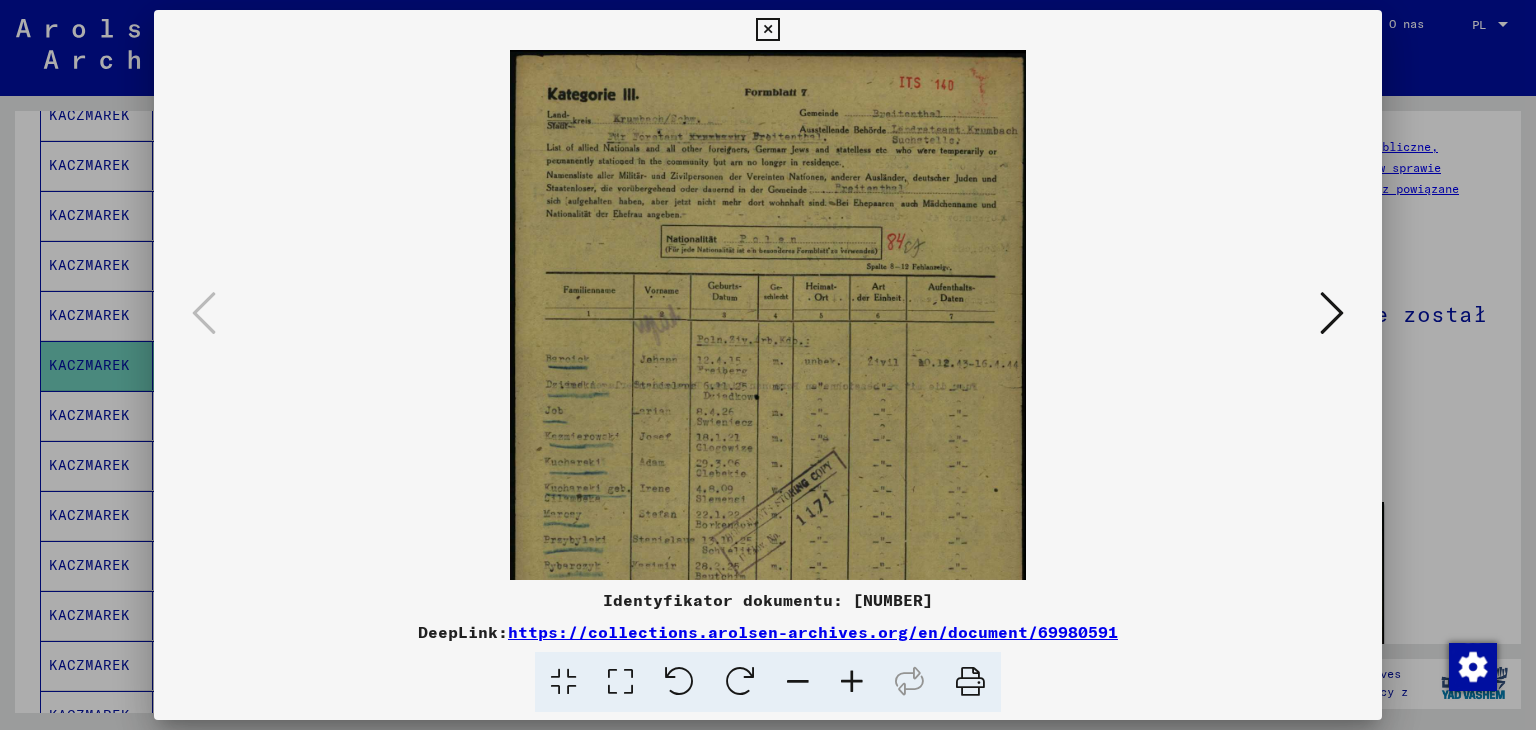 click at bounding box center [852, 682] 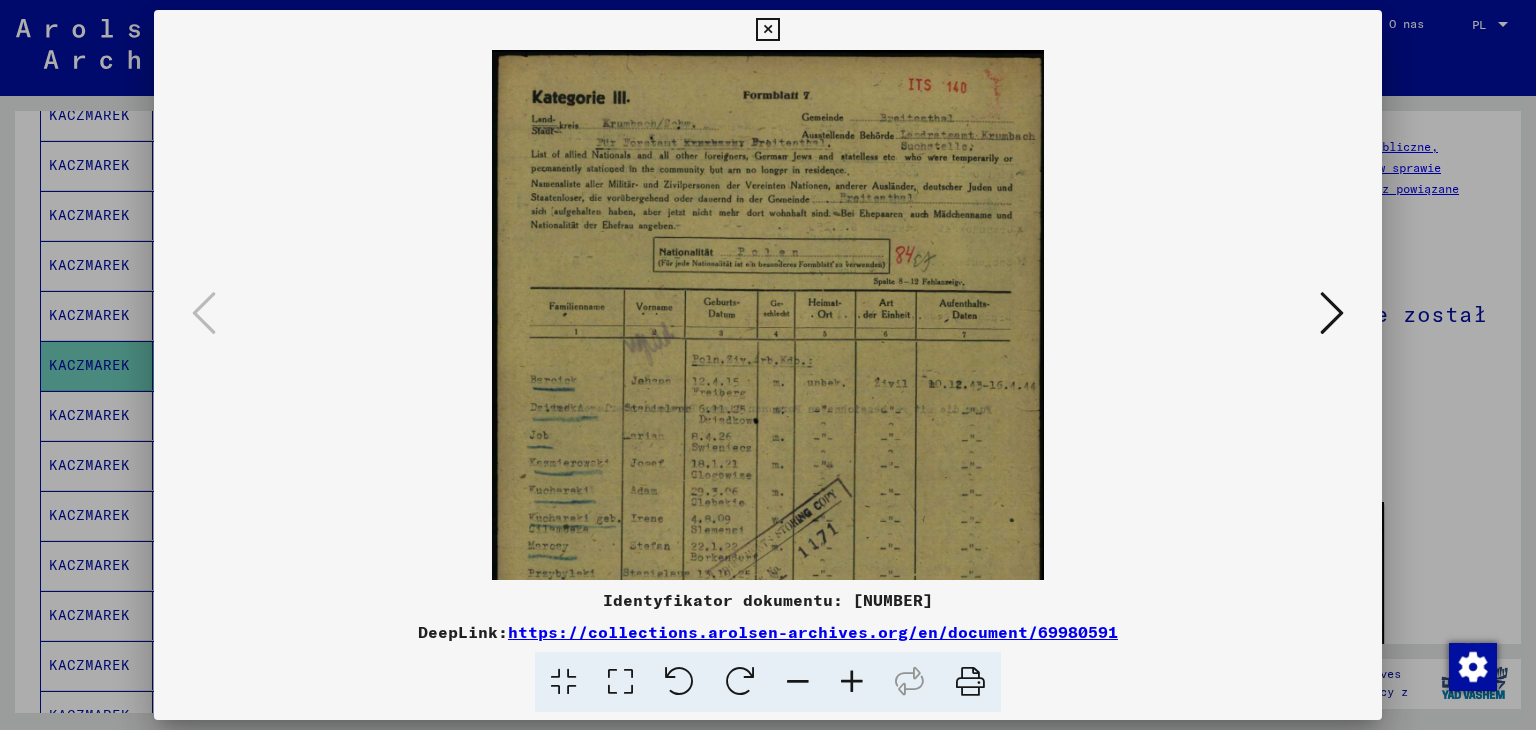 click at bounding box center [1332, 314] 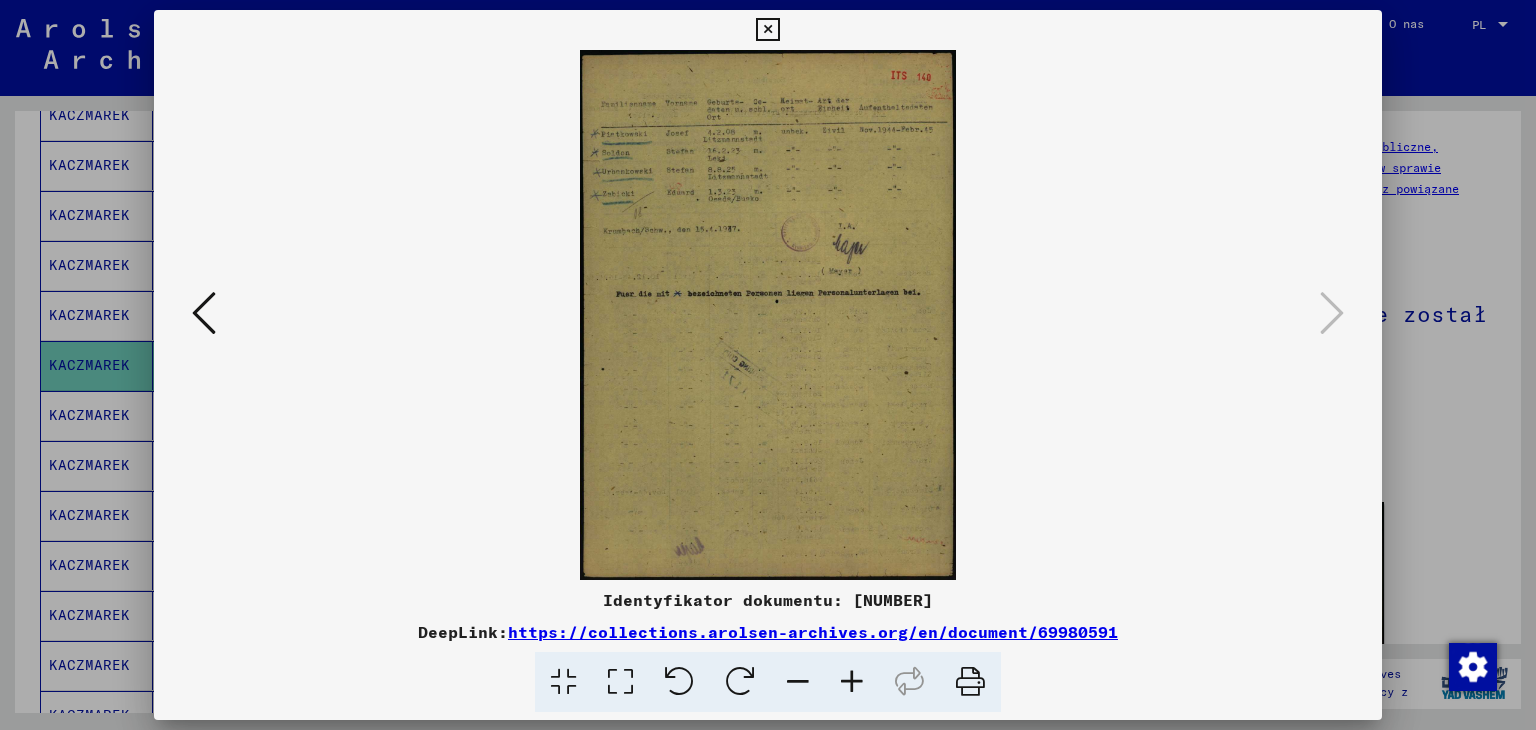 click at bounding box center (767, 30) 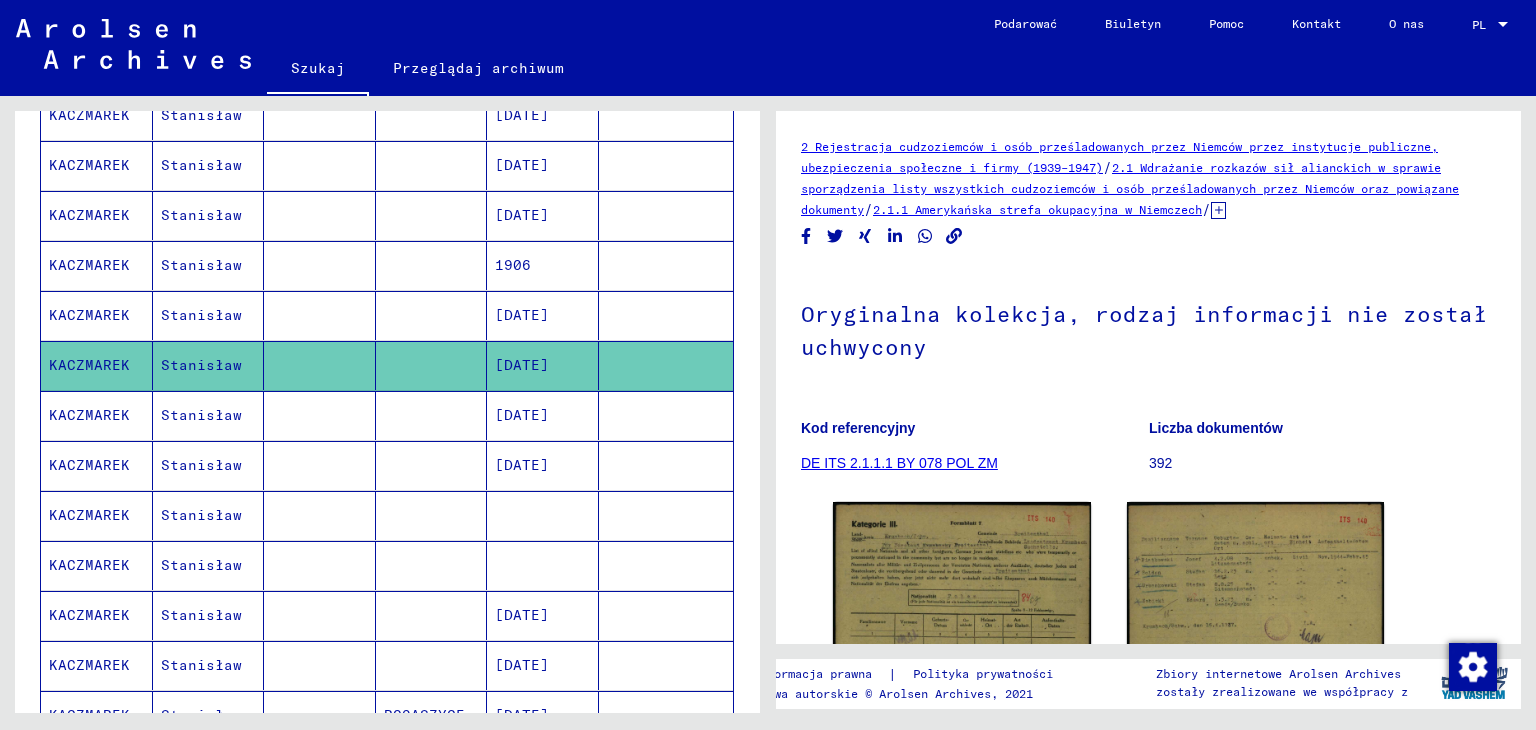 click on "[DATE]" at bounding box center [522, 465] 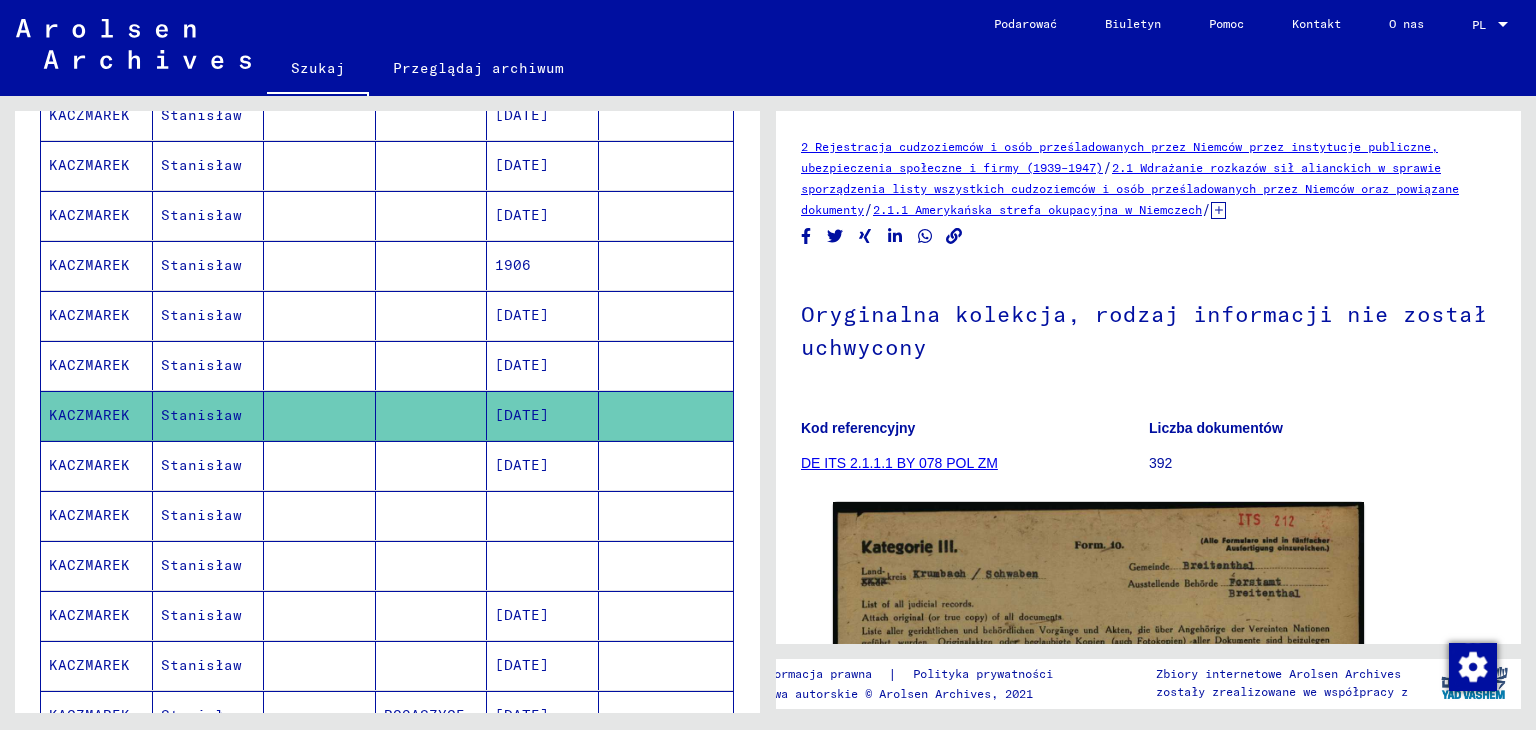 scroll, scrollTop: 0, scrollLeft: 0, axis: both 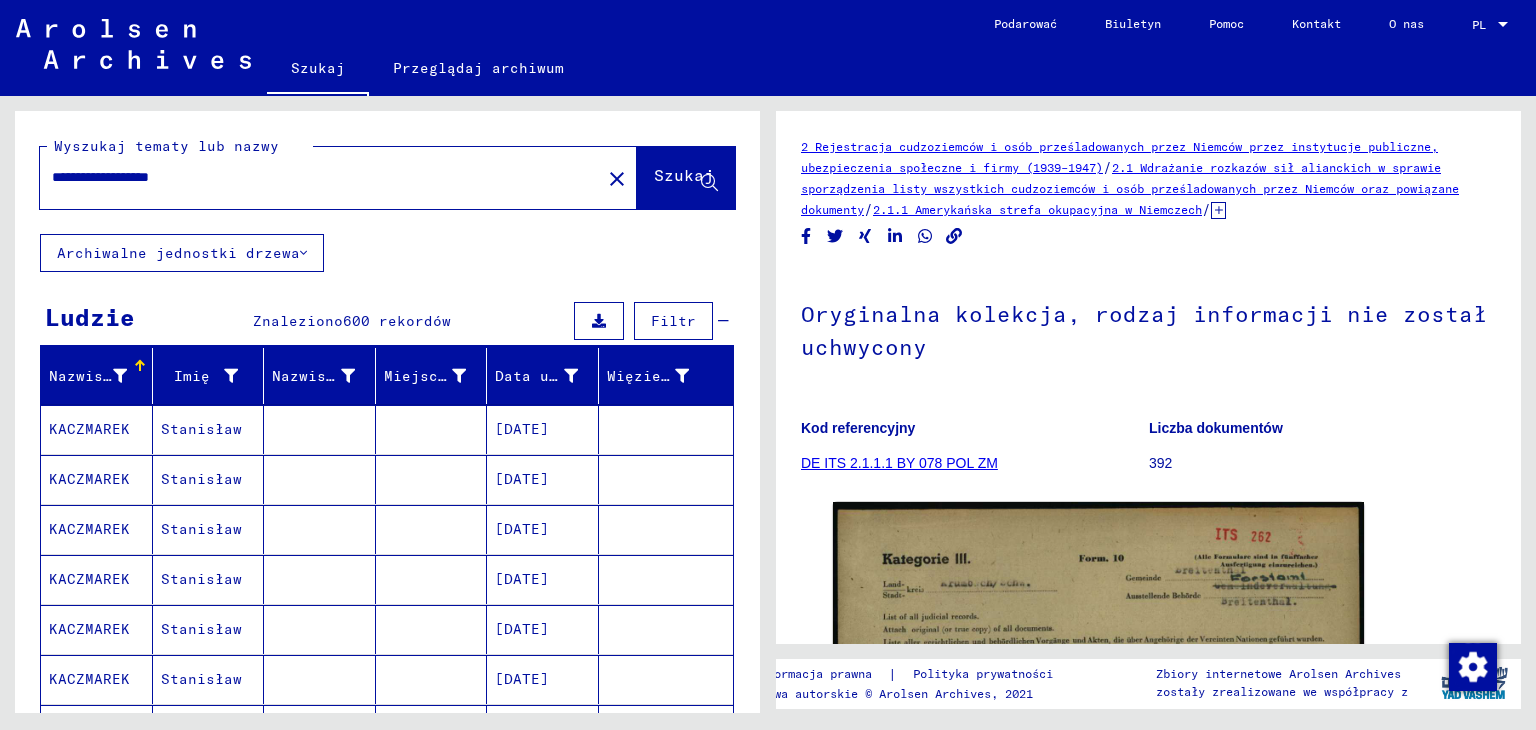 click on "[DATE]" at bounding box center (522, 479) 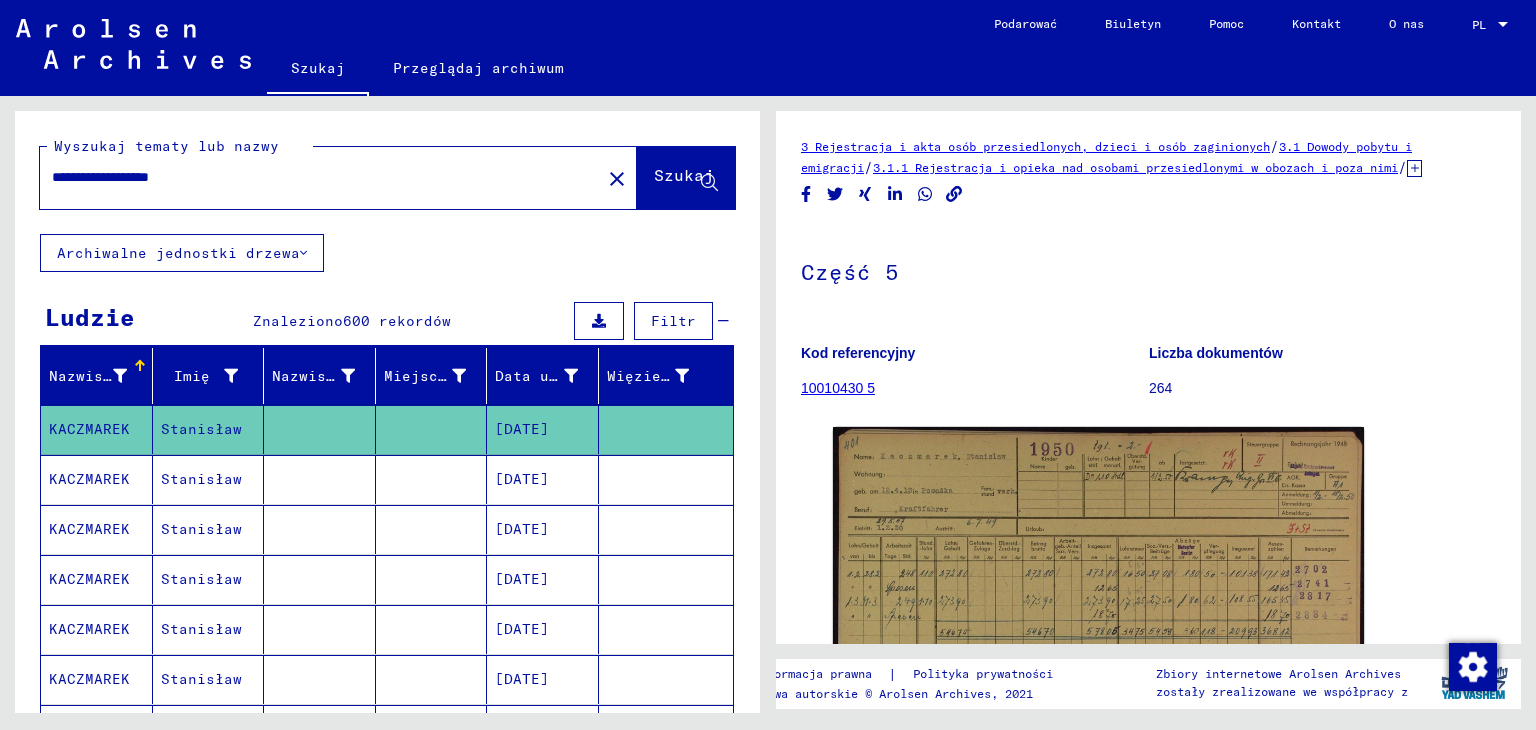 scroll, scrollTop: 0, scrollLeft: 0, axis: both 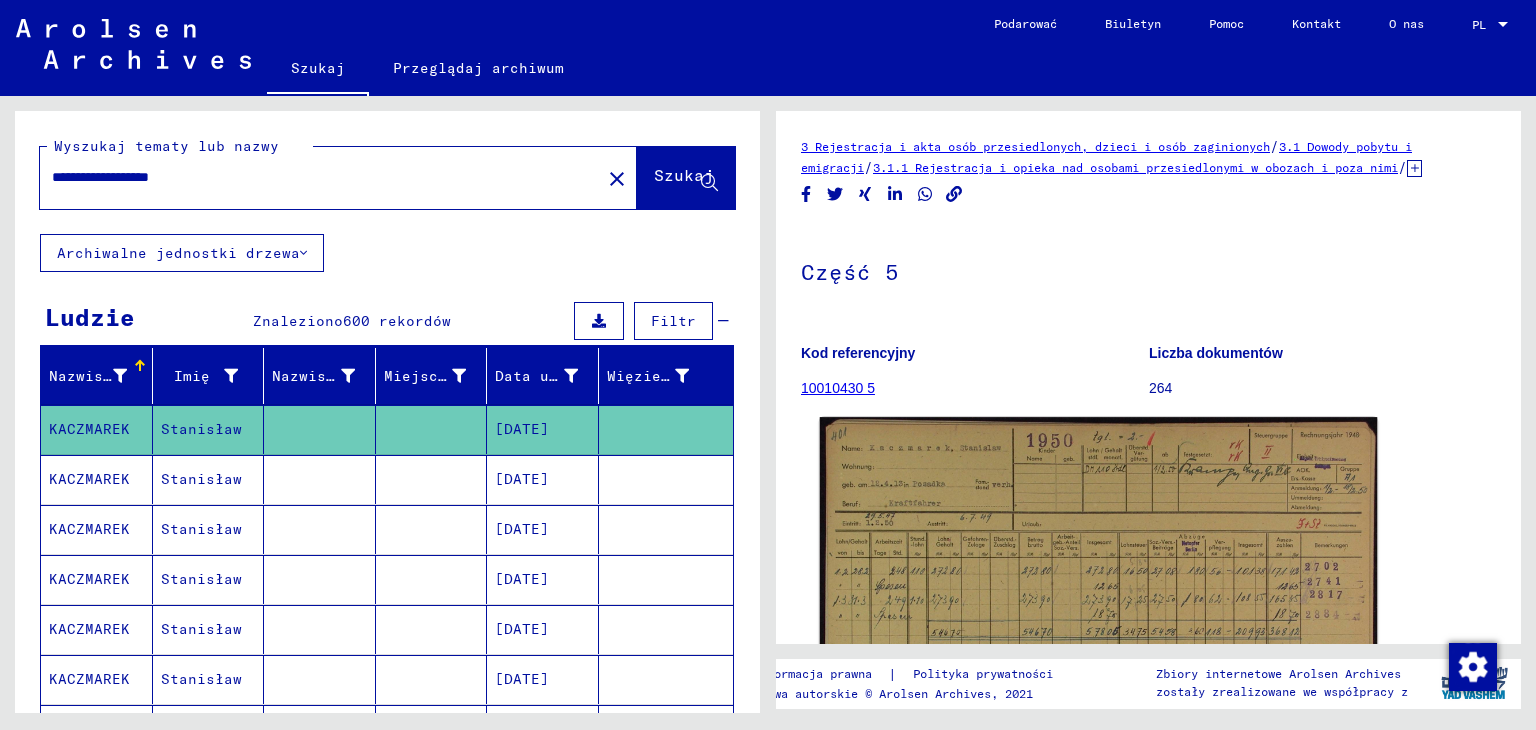 click 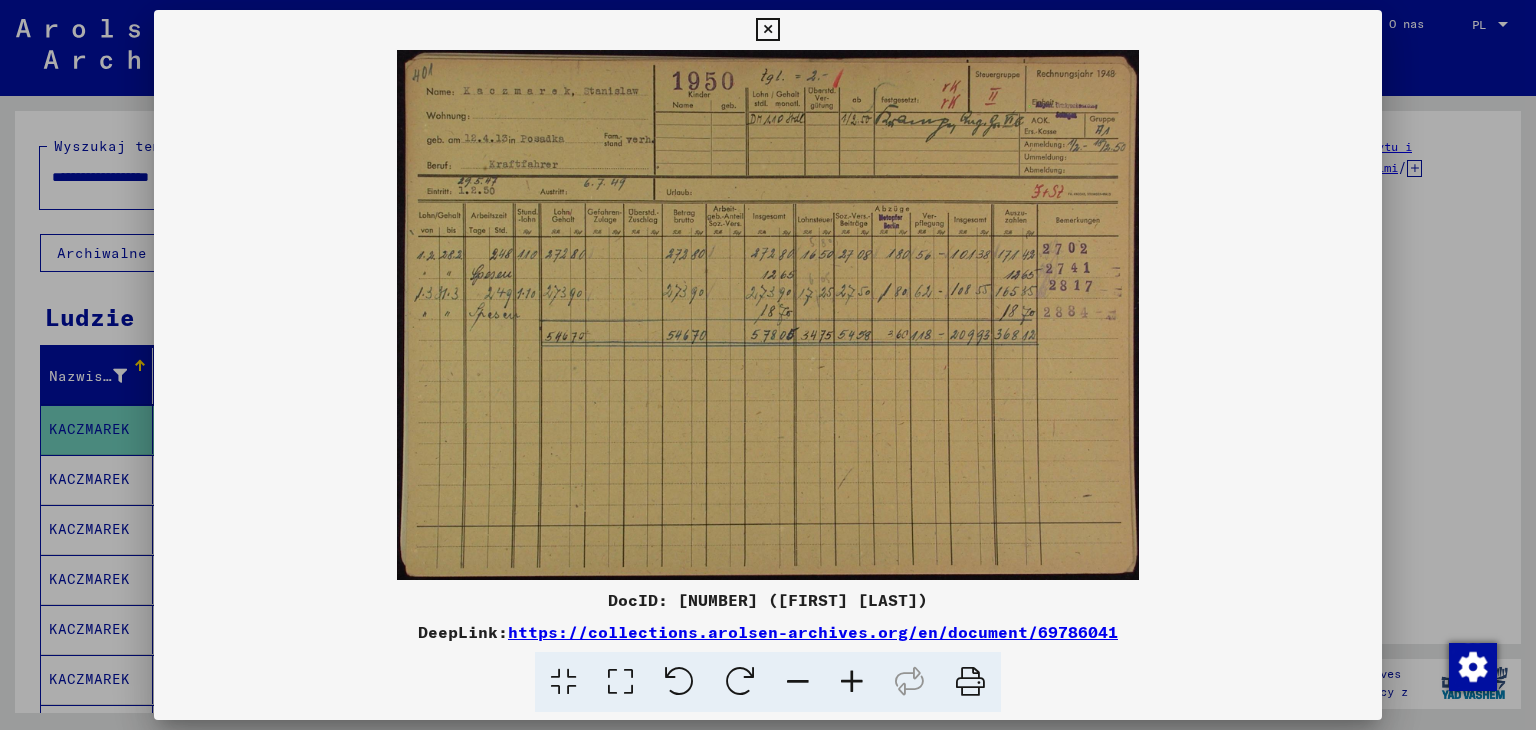 click at bounding box center [767, 30] 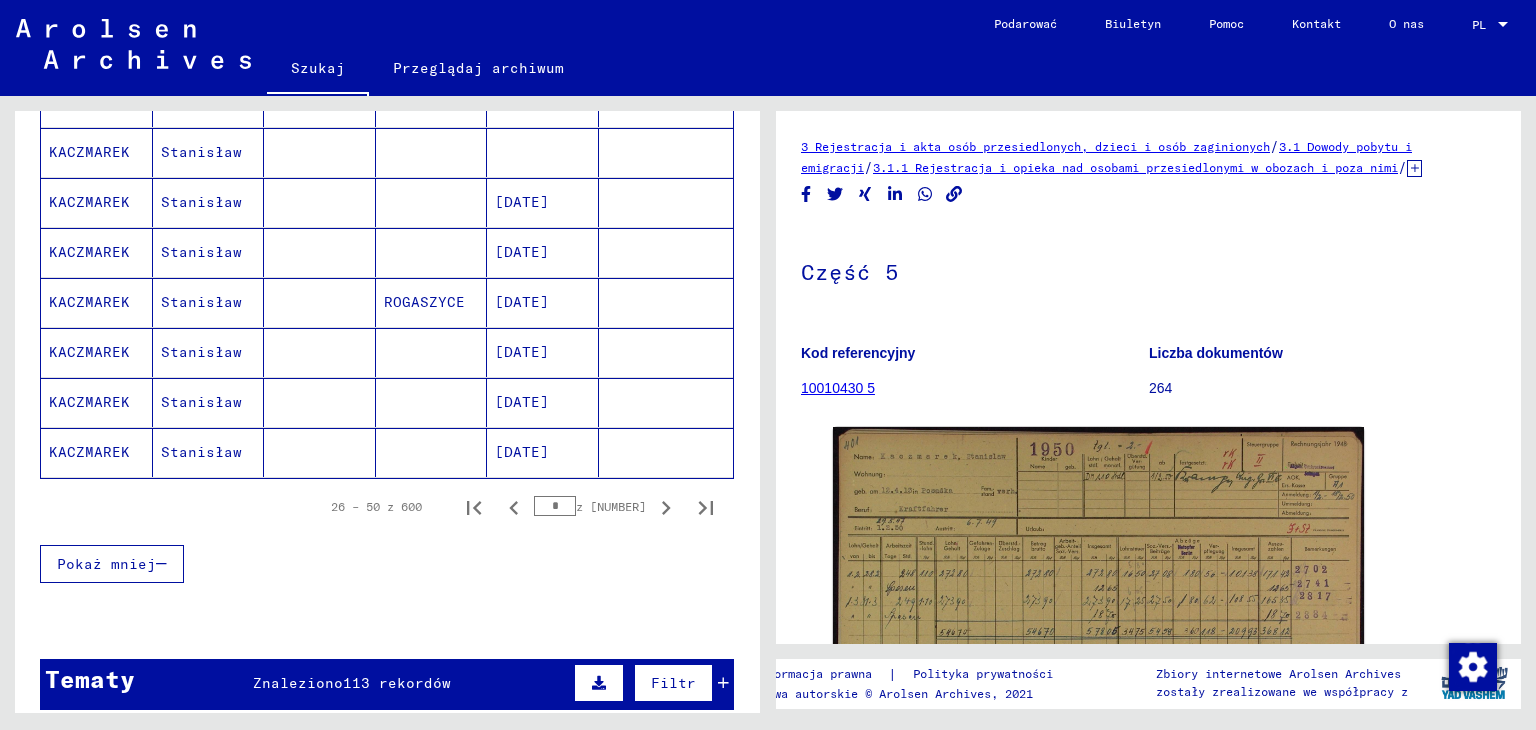 scroll, scrollTop: 1400, scrollLeft: 0, axis: vertical 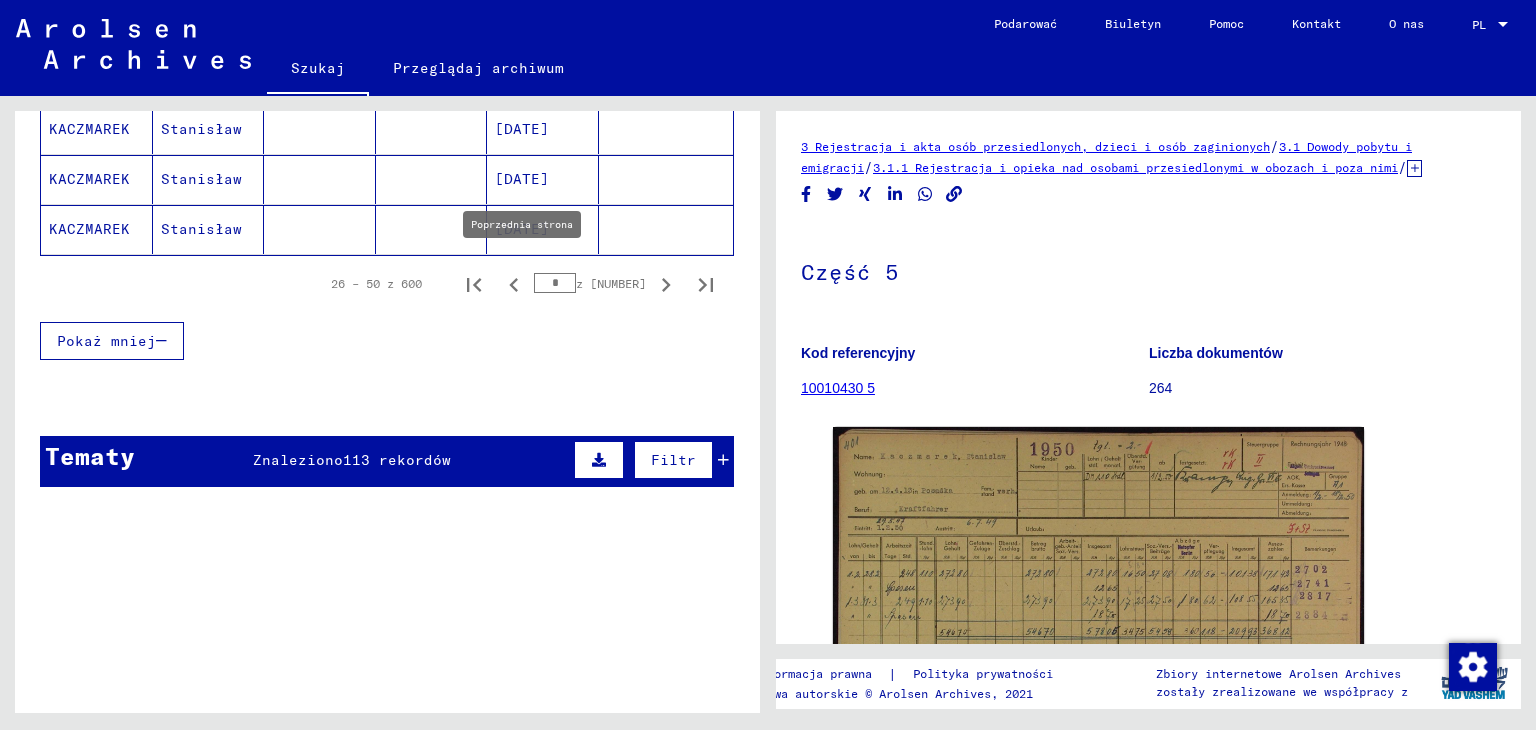 click 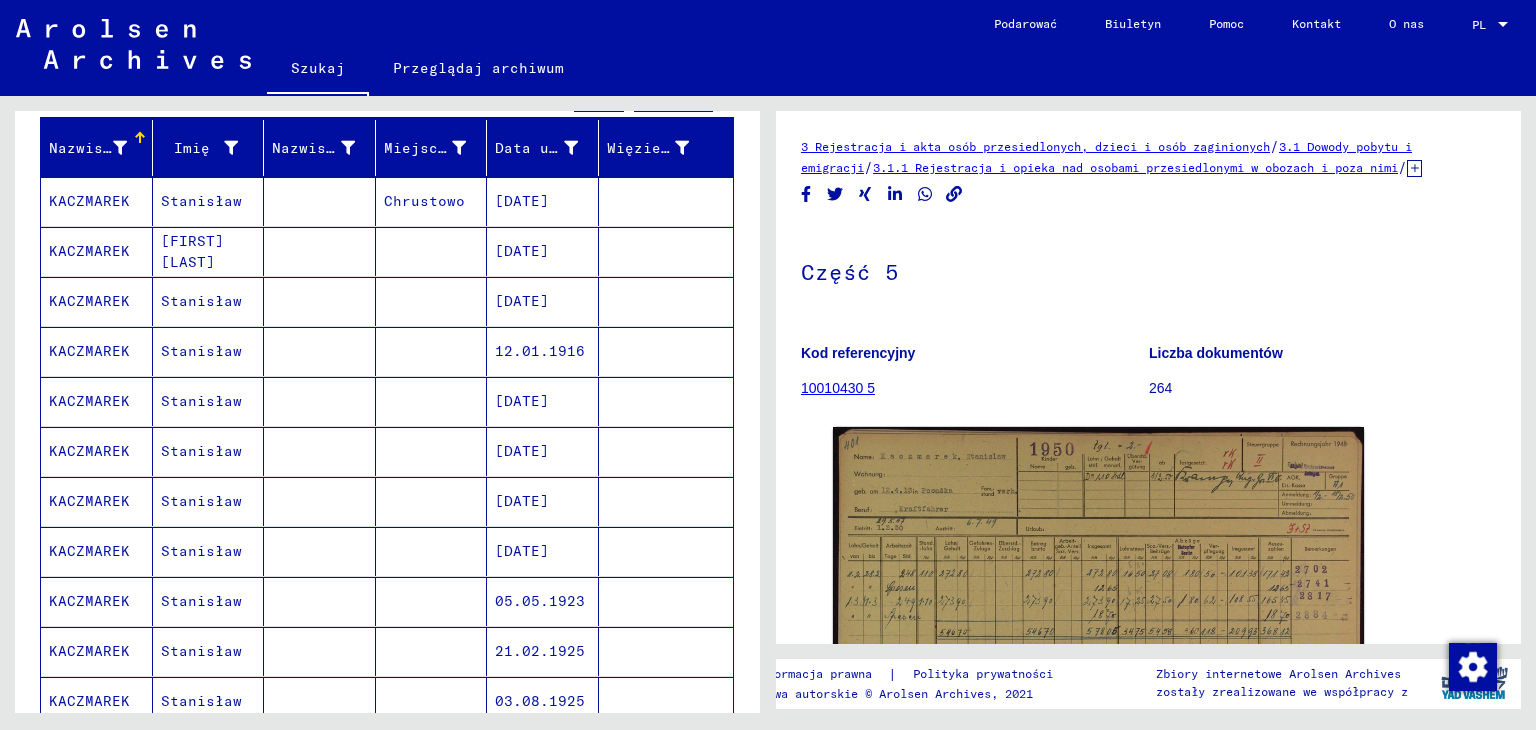 scroll, scrollTop: 200, scrollLeft: 0, axis: vertical 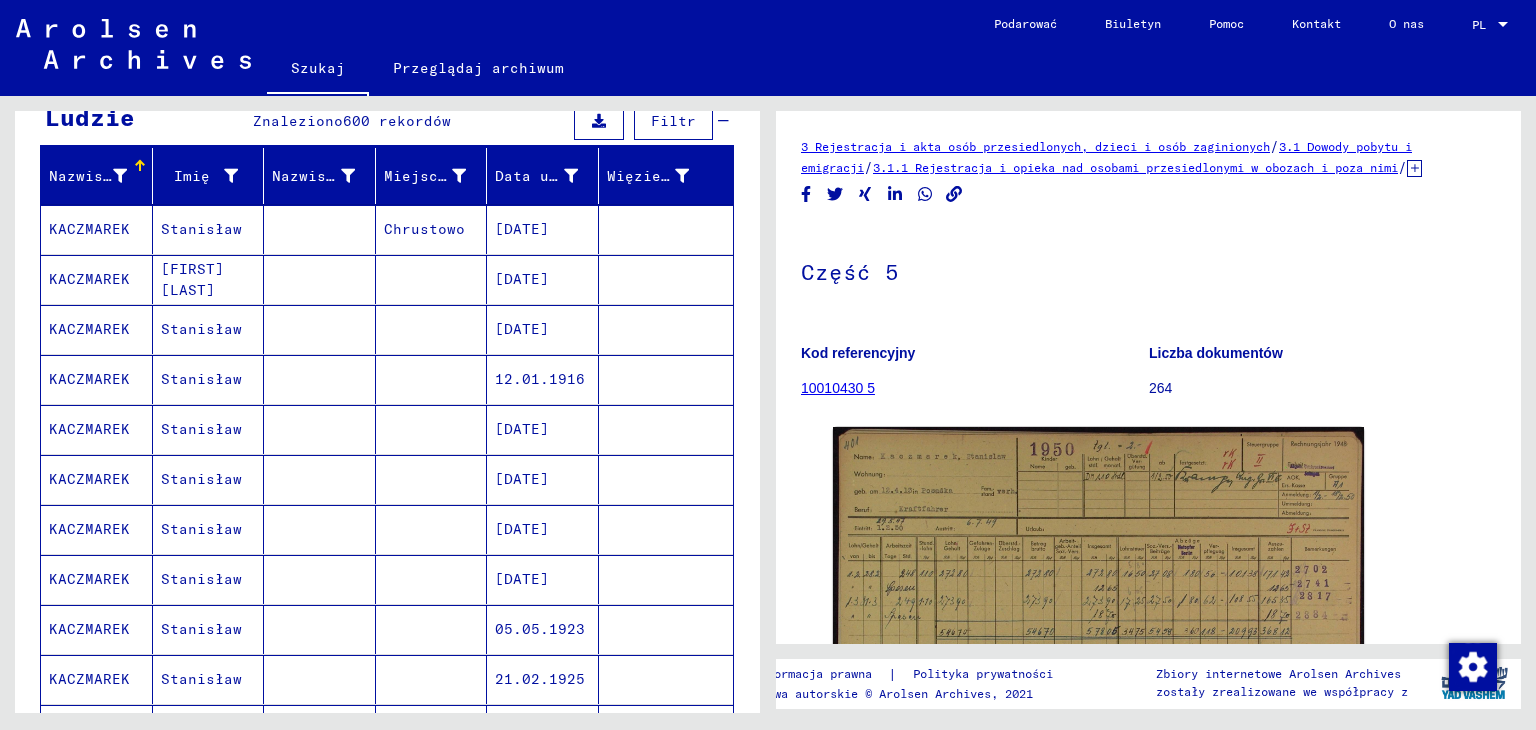 click on "[DATE]" at bounding box center (522, 479) 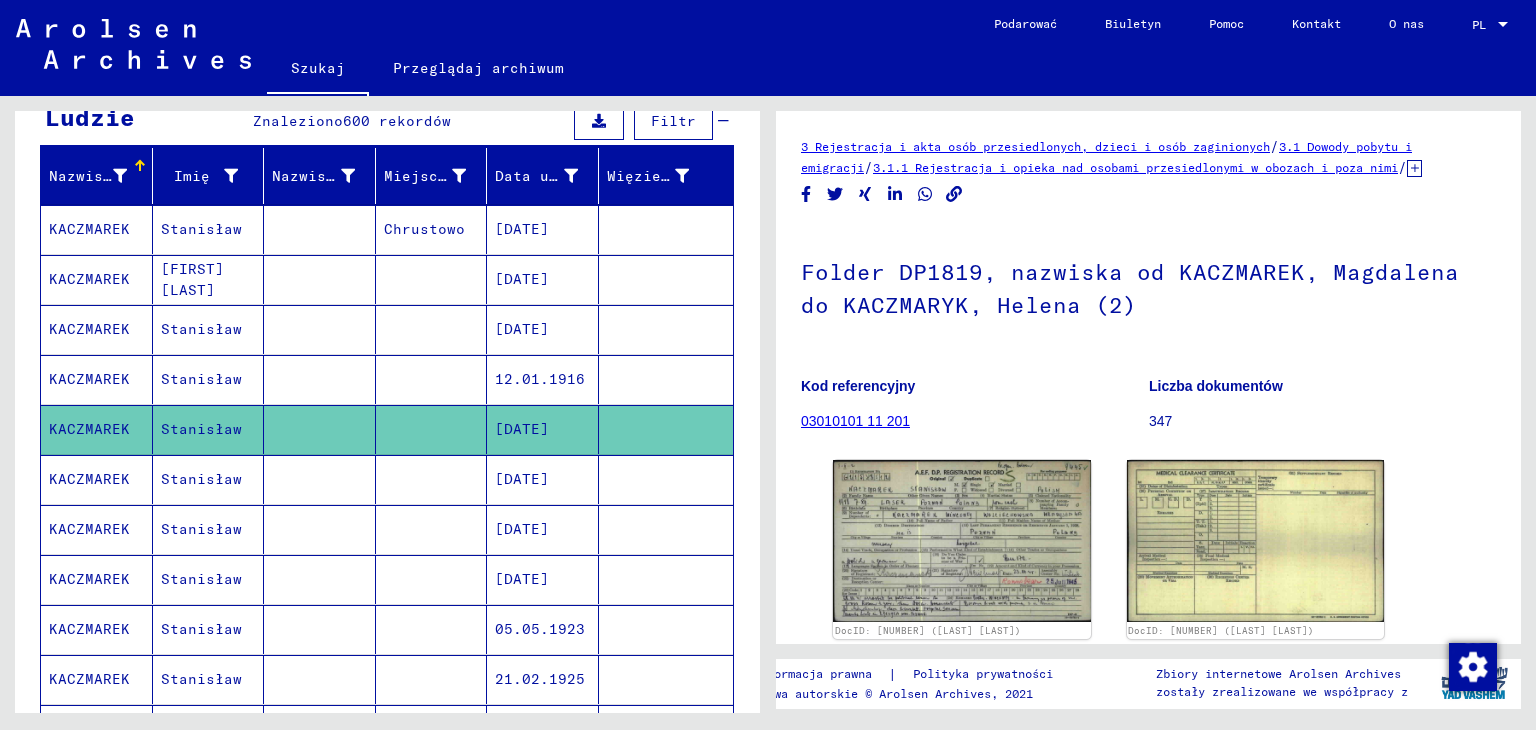 scroll, scrollTop: 0, scrollLeft: 0, axis: both 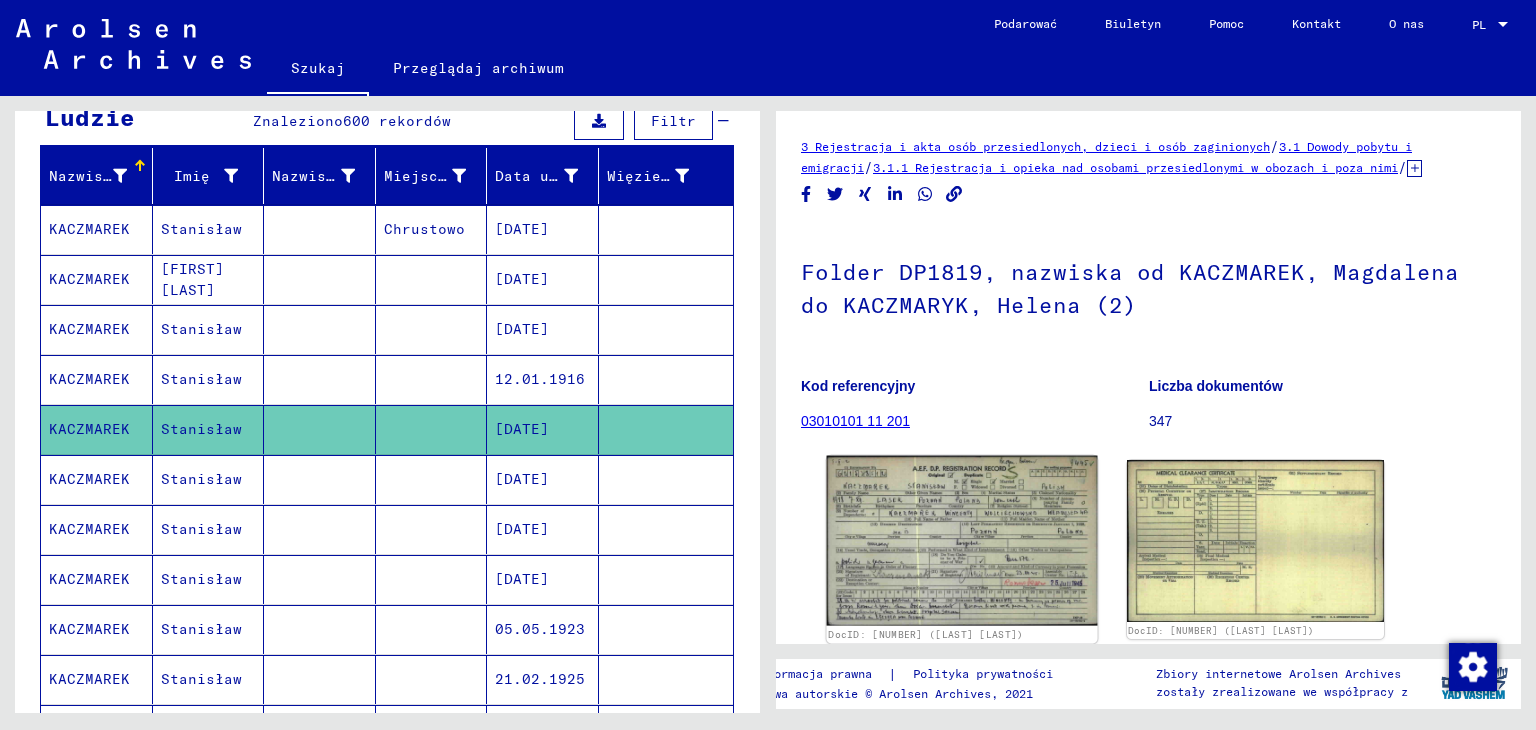 click 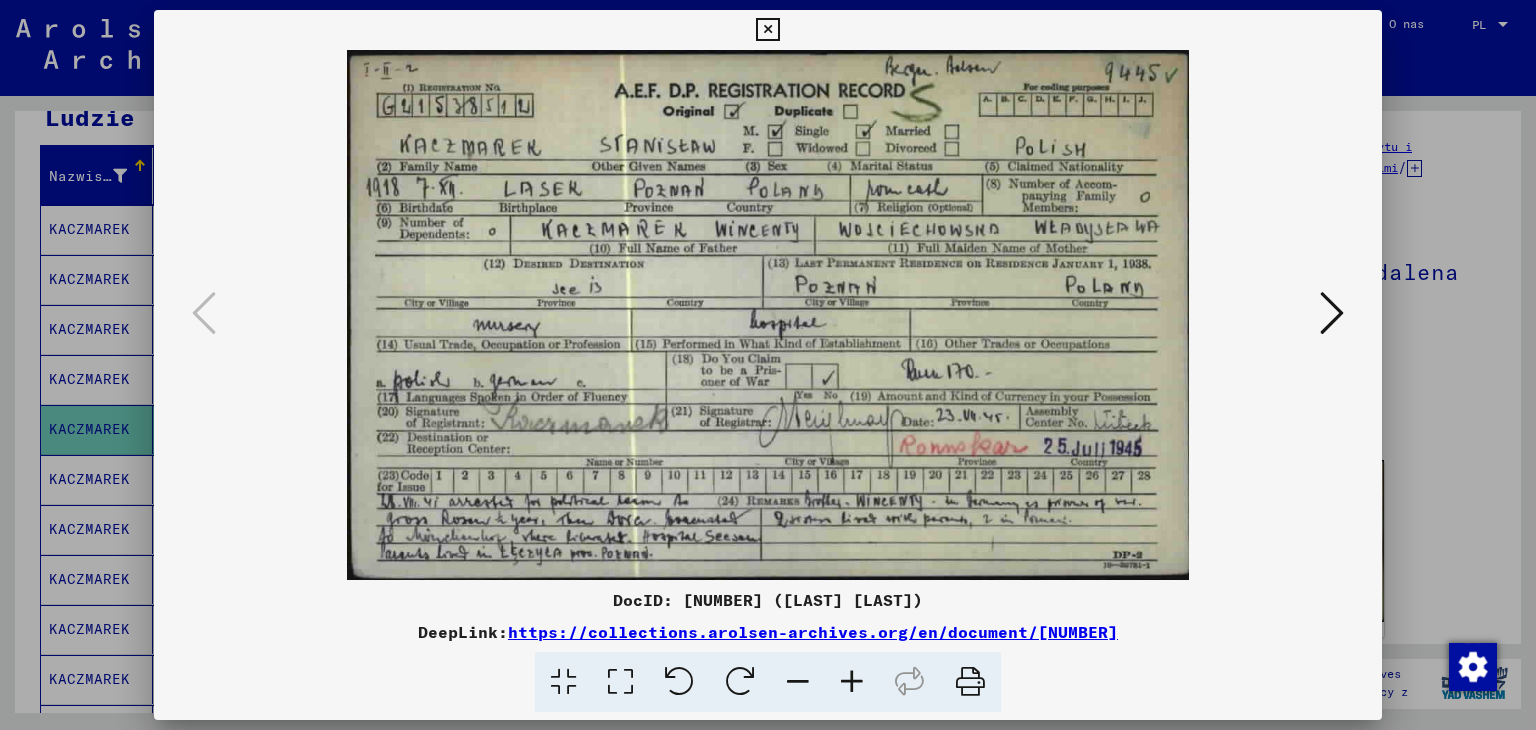 click at bounding box center [852, 682] 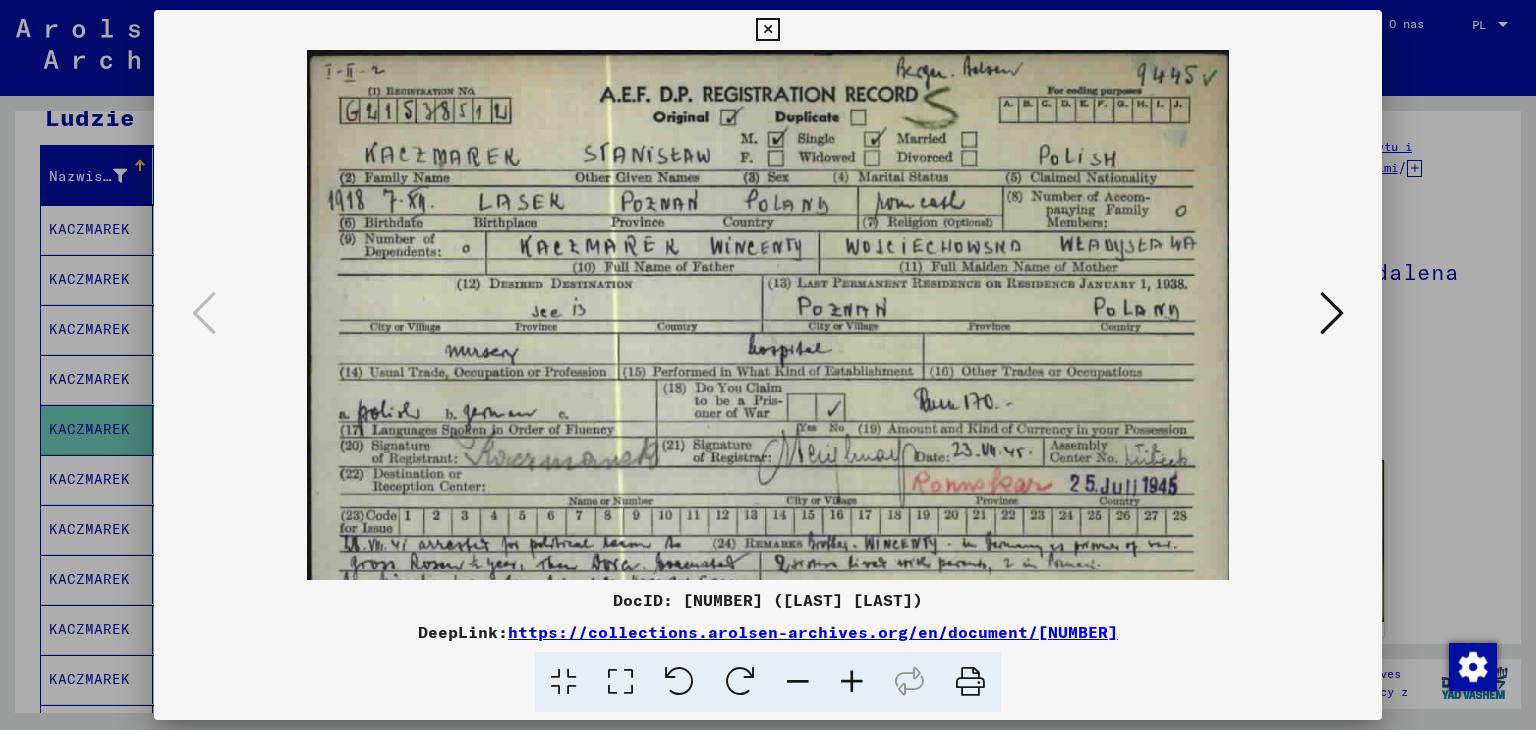 click at bounding box center (852, 682) 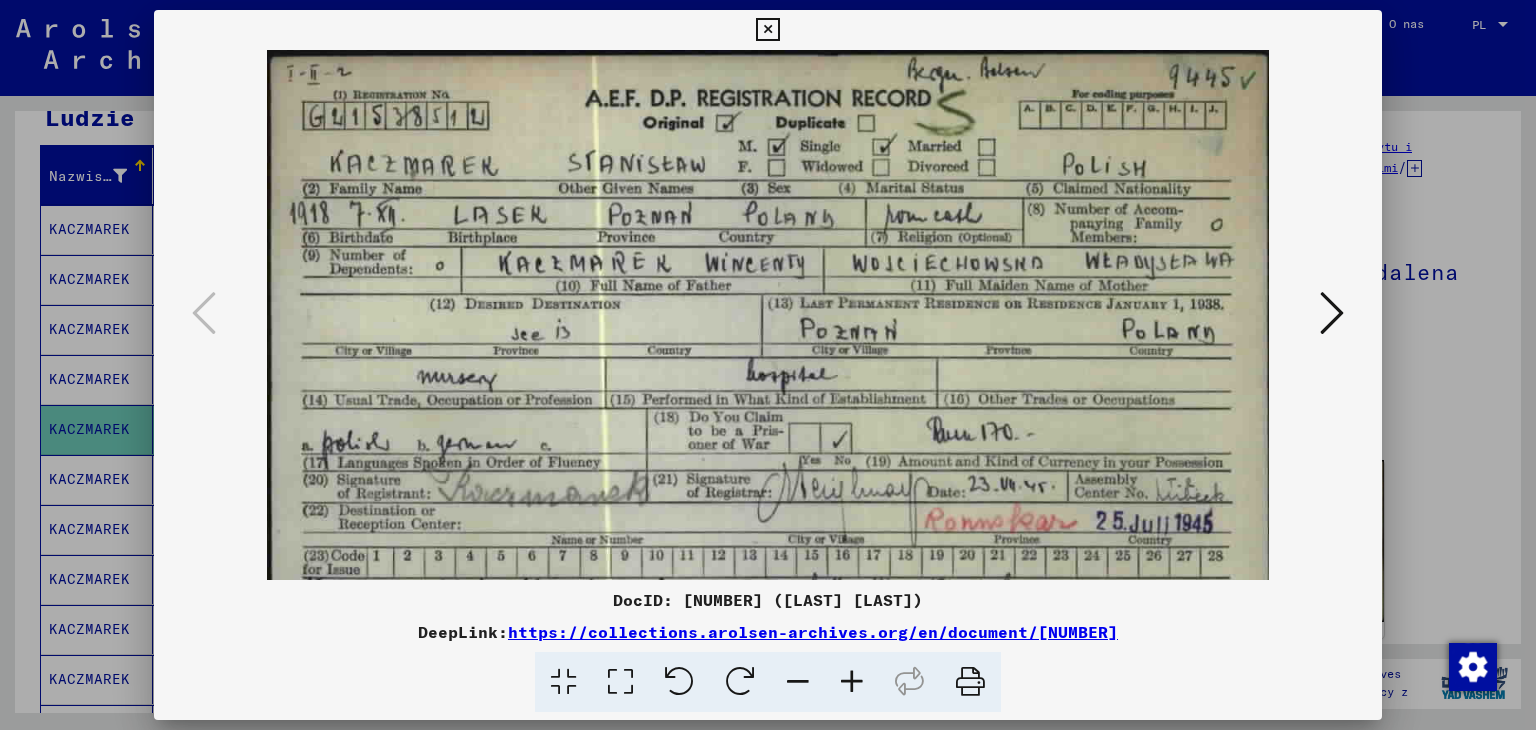 click at bounding box center [852, 682] 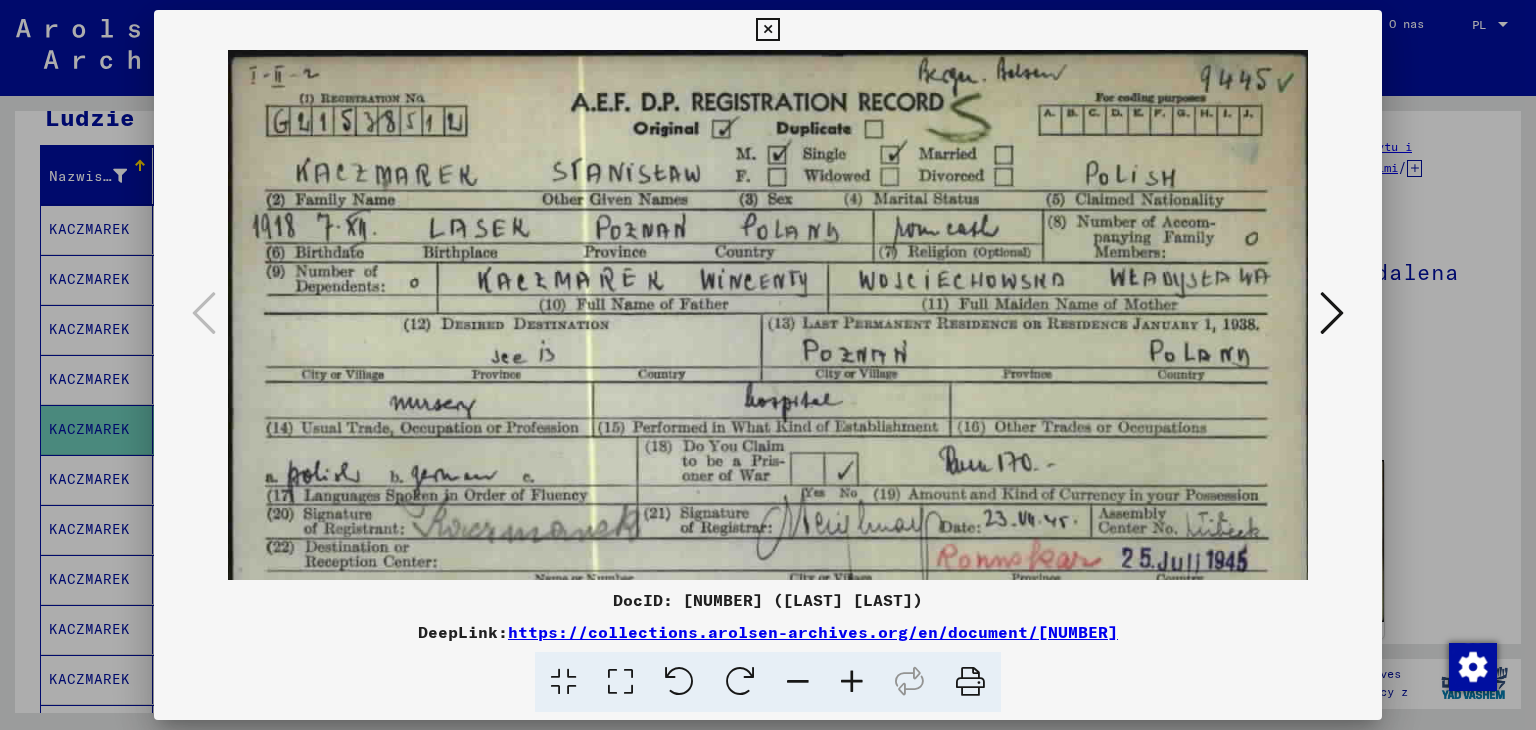 drag, startPoint x: 921, startPoint y: 310, endPoint x: 919, endPoint y: 453, distance: 143.01399 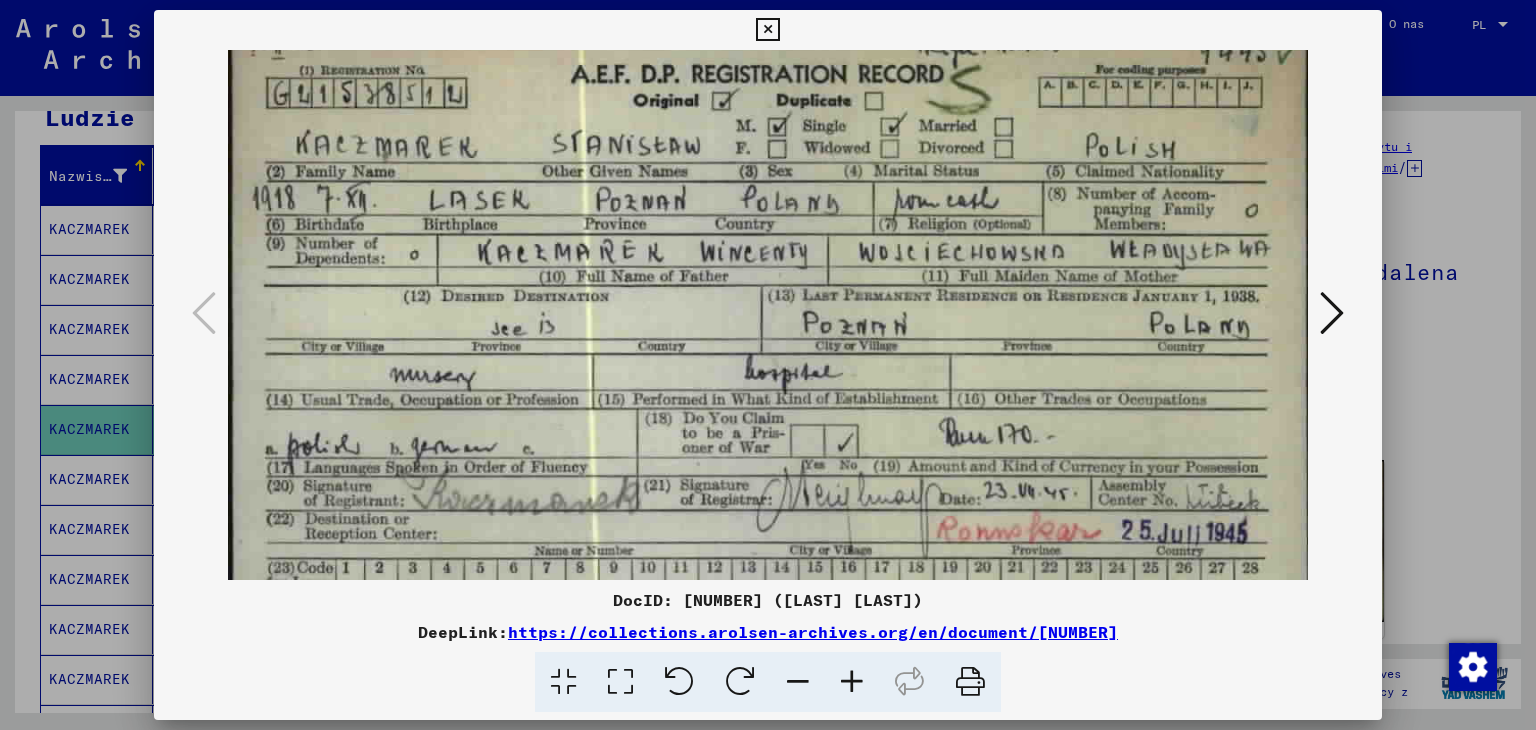 scroll, scrollTop: 149, scrollLeft: 0, axis: vertical 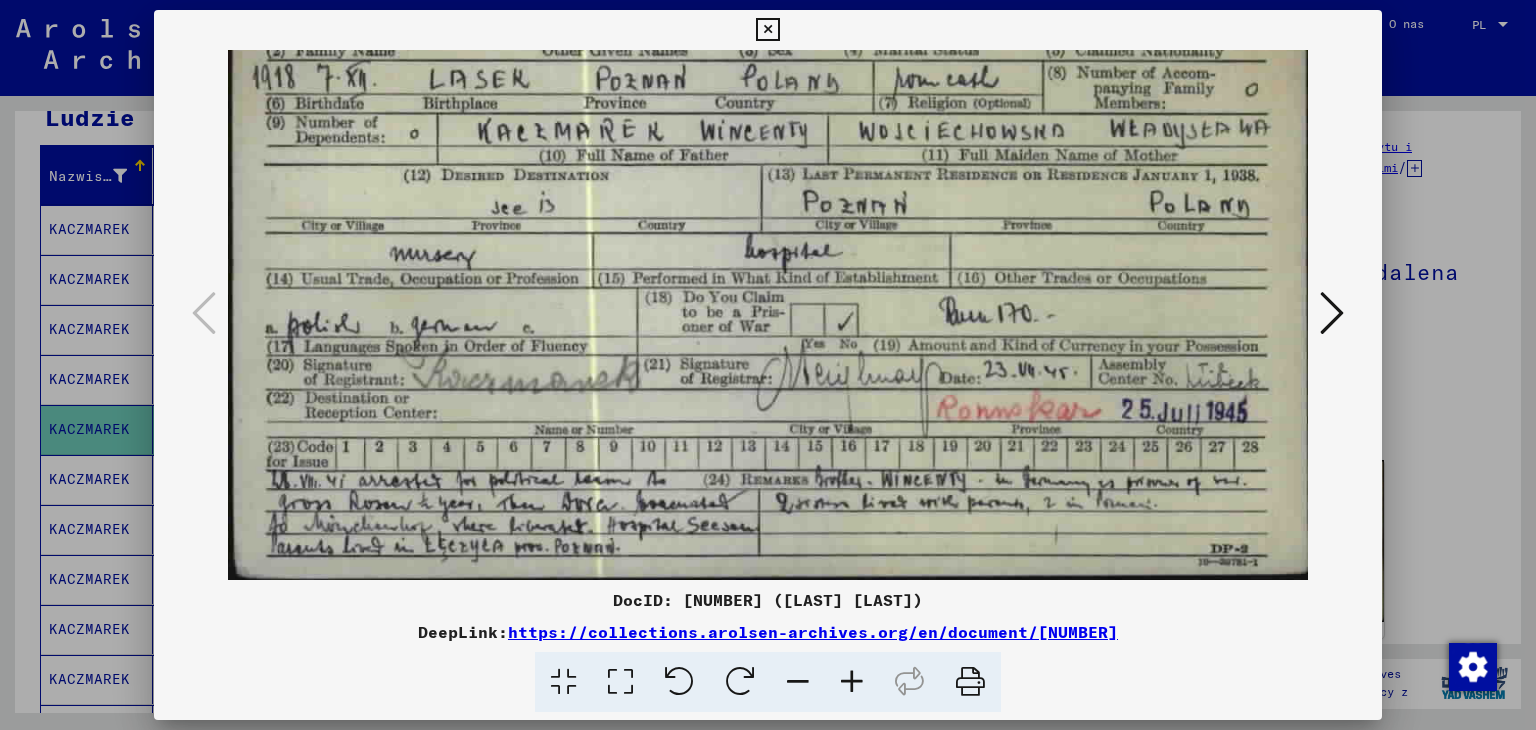 drag, startPoint x: 916, startPoint y: 415, endPoint x: 912, endPoint y: 109, distance: 306.02615 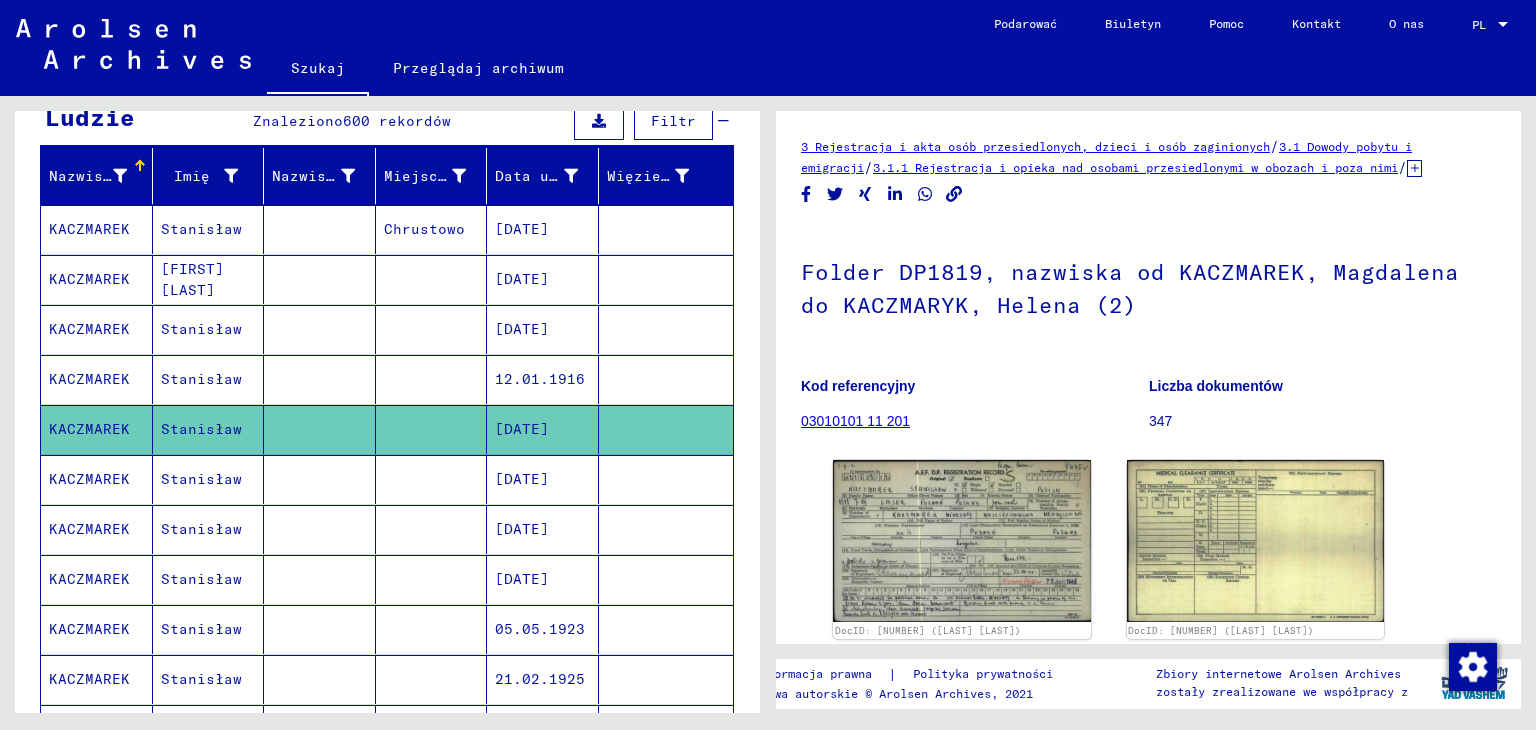 click on "[DATE]" at bounding box center [522, 529] 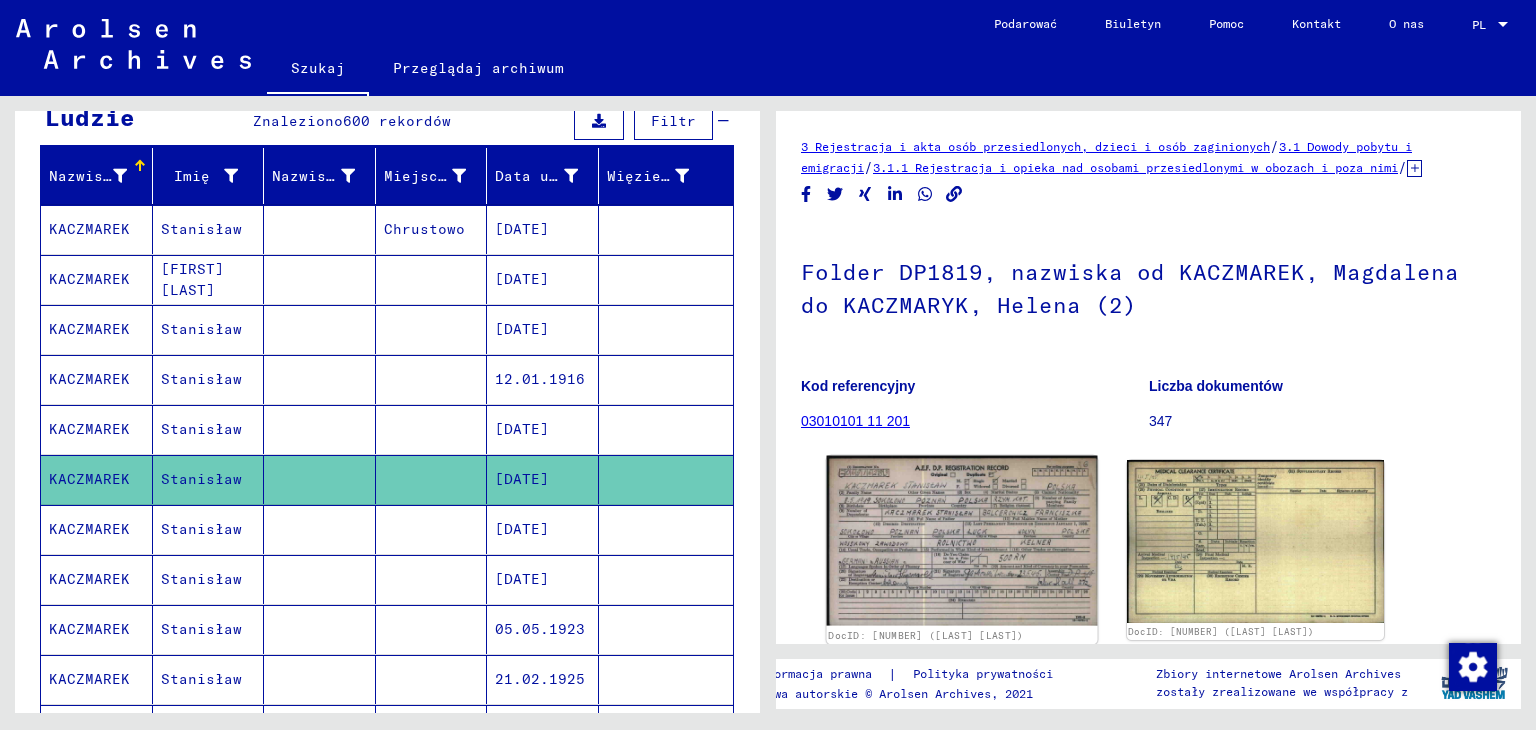 scroll, scrollTop: 0, scrollLeft: 0, axis: both 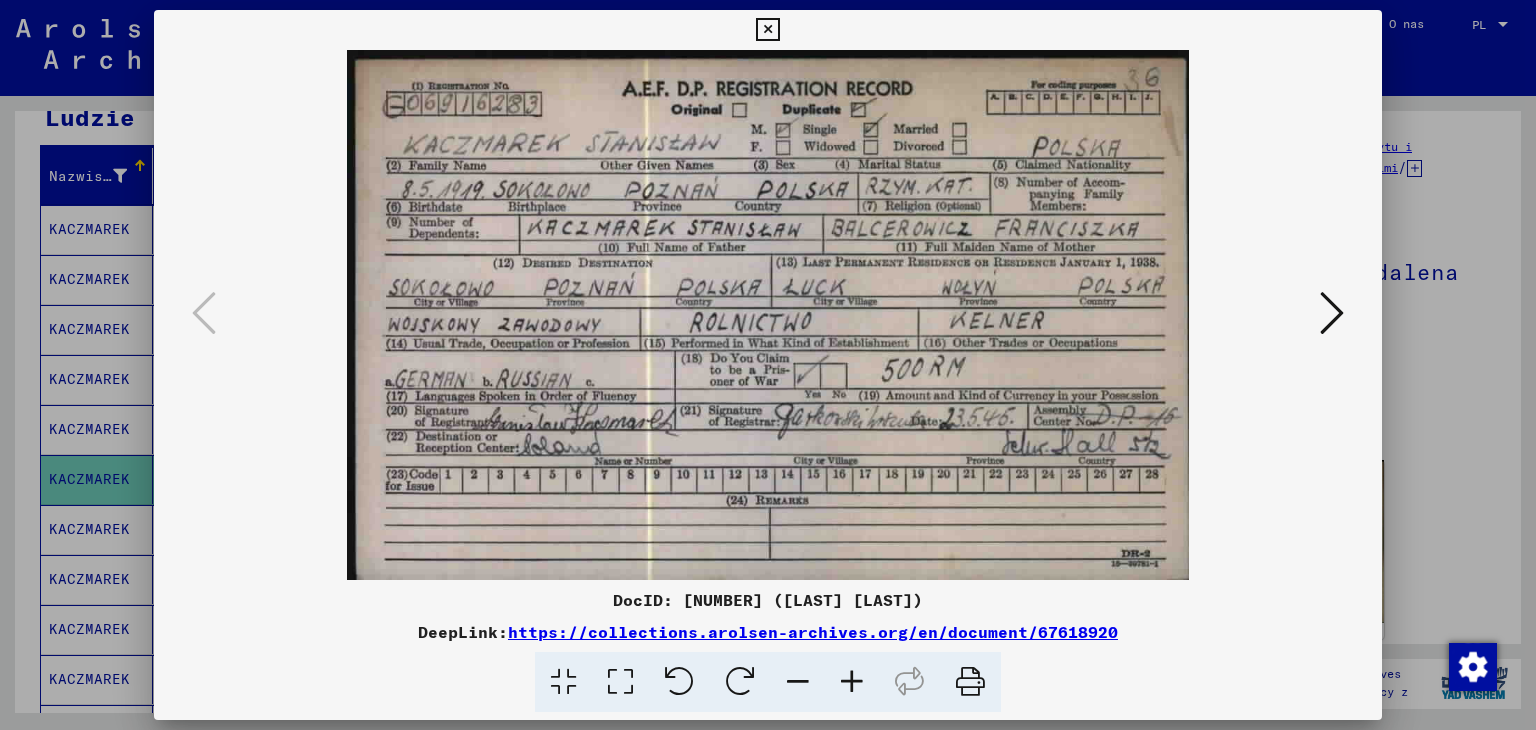 click at bounding box center [767, 30] 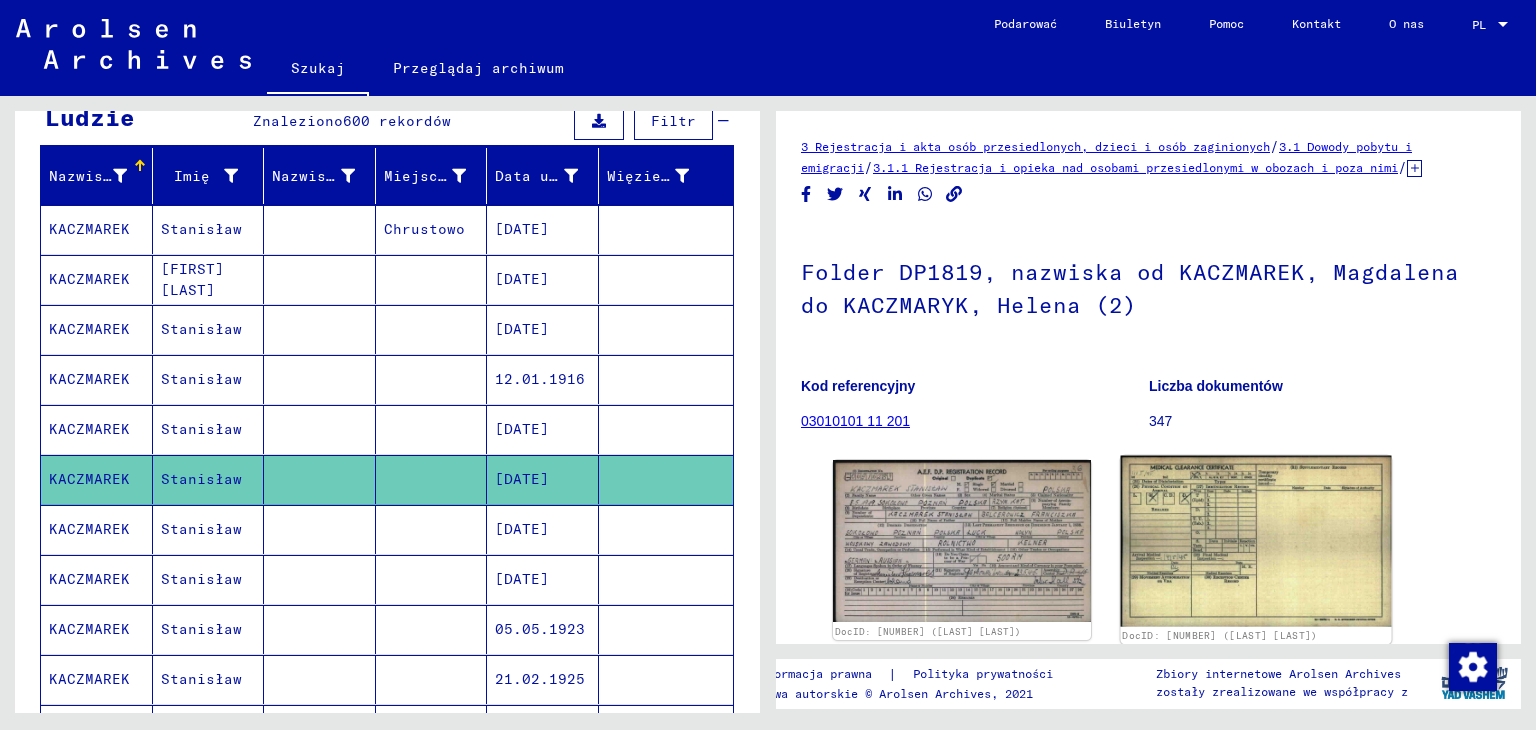 click 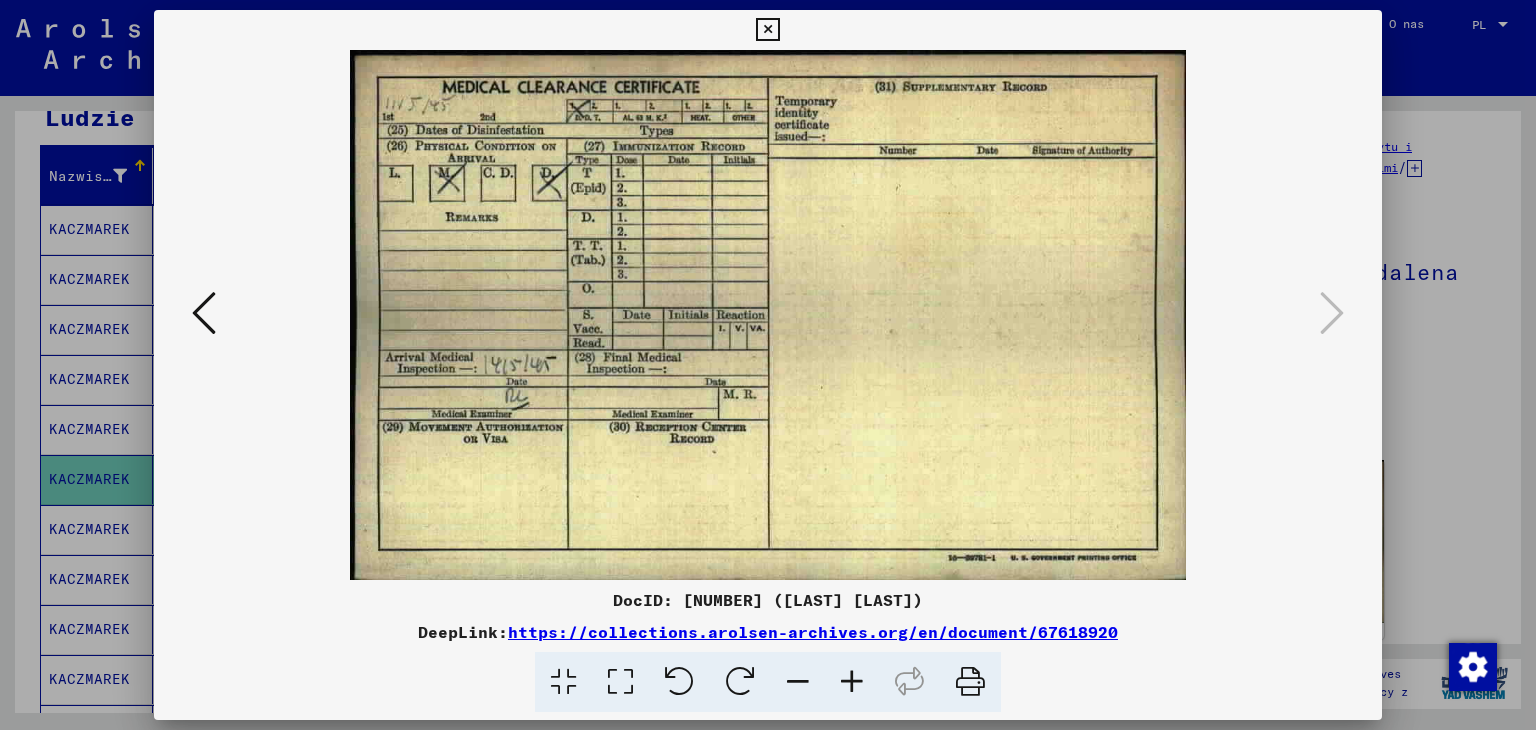 click at bounding box center (767, 30) 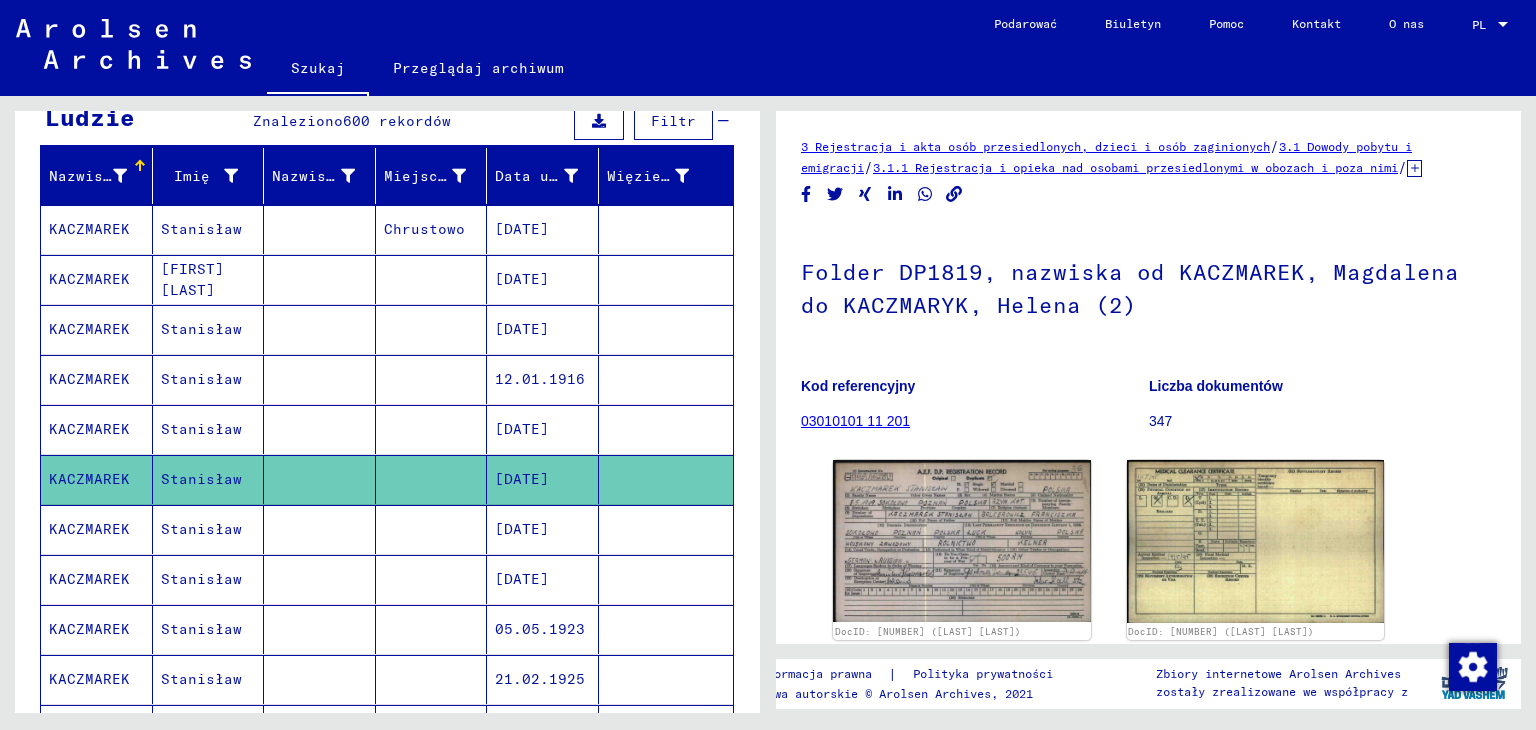 click on "Szukaj" 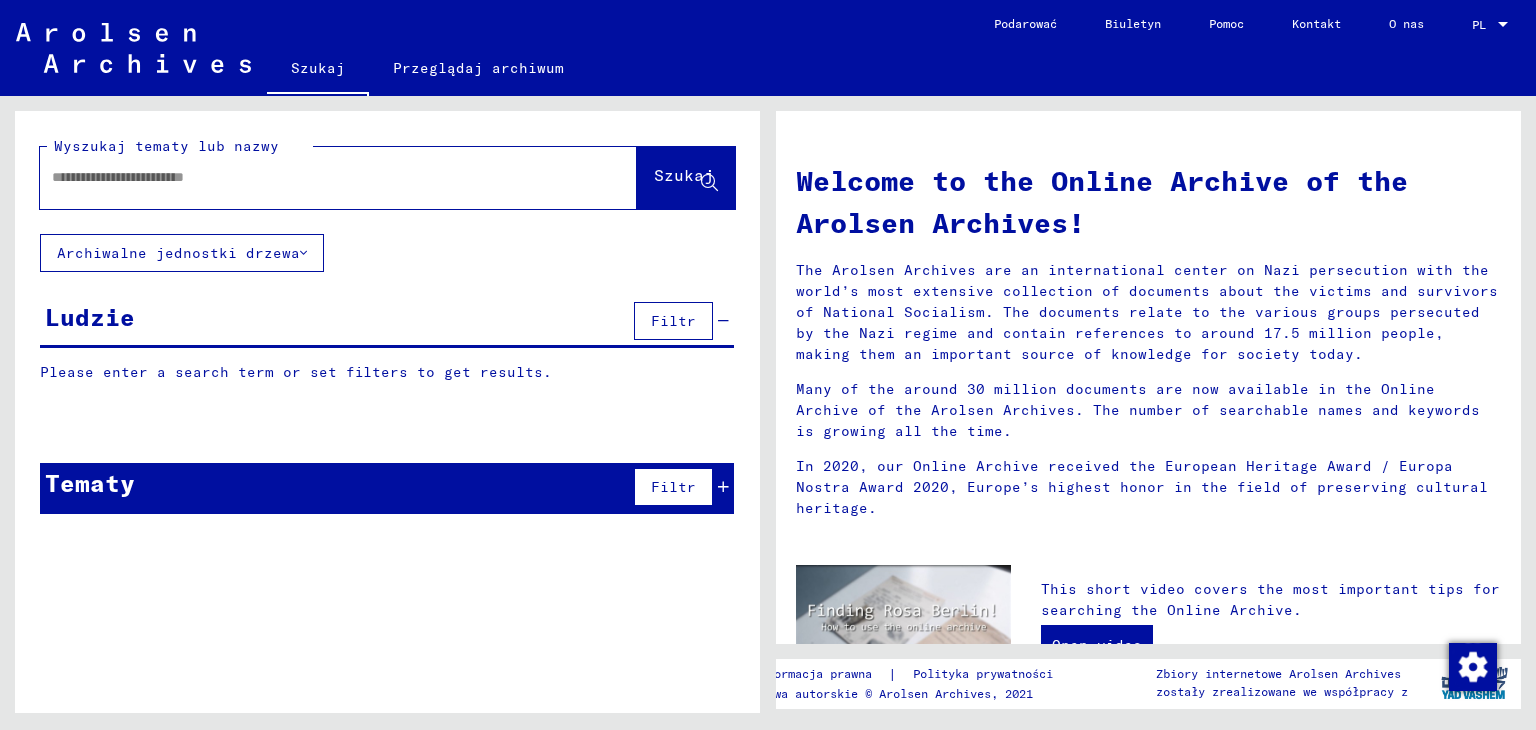 scroll, scrollTop: 0, scrollLeft: 0, axis: both 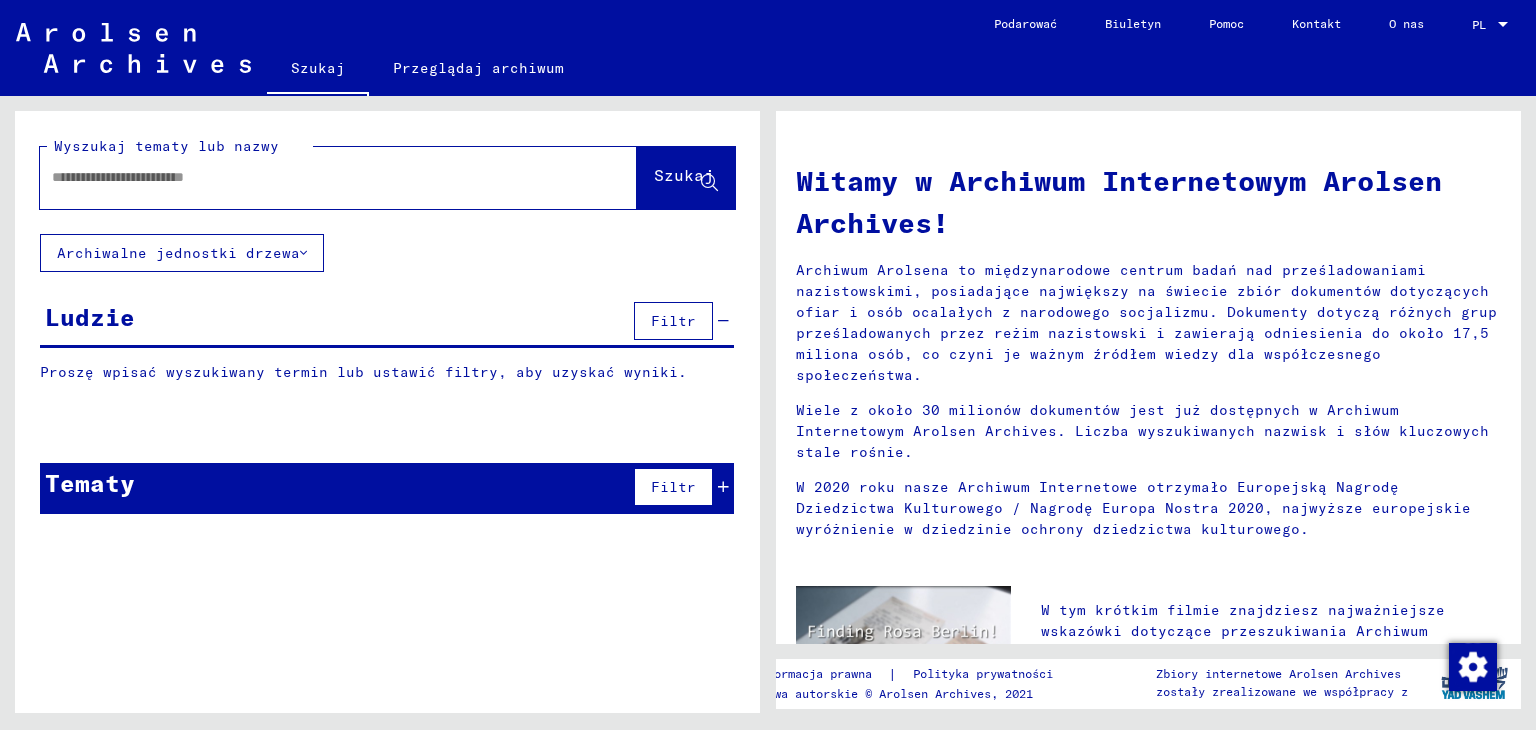 click at bounding box center (314, 177) 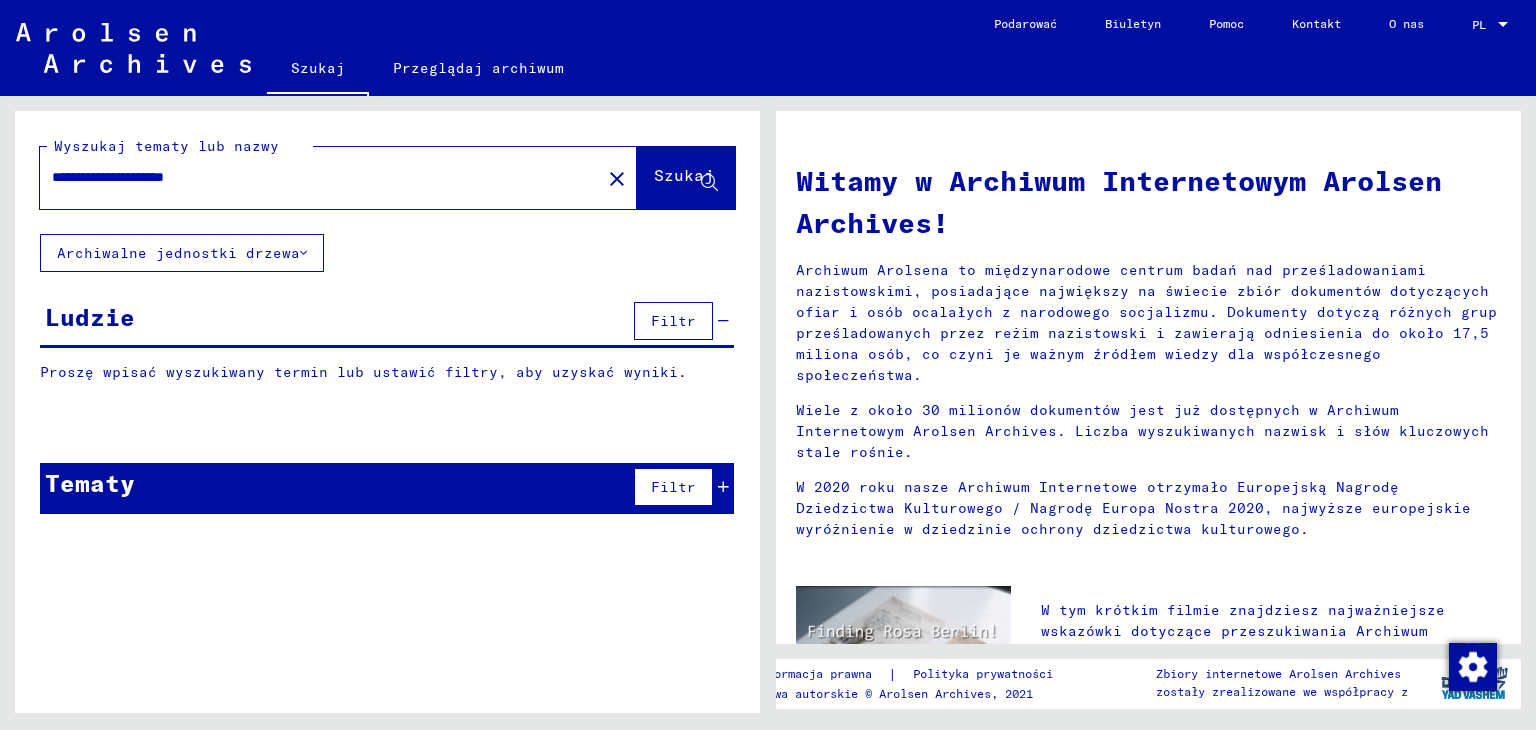 type on "**********" 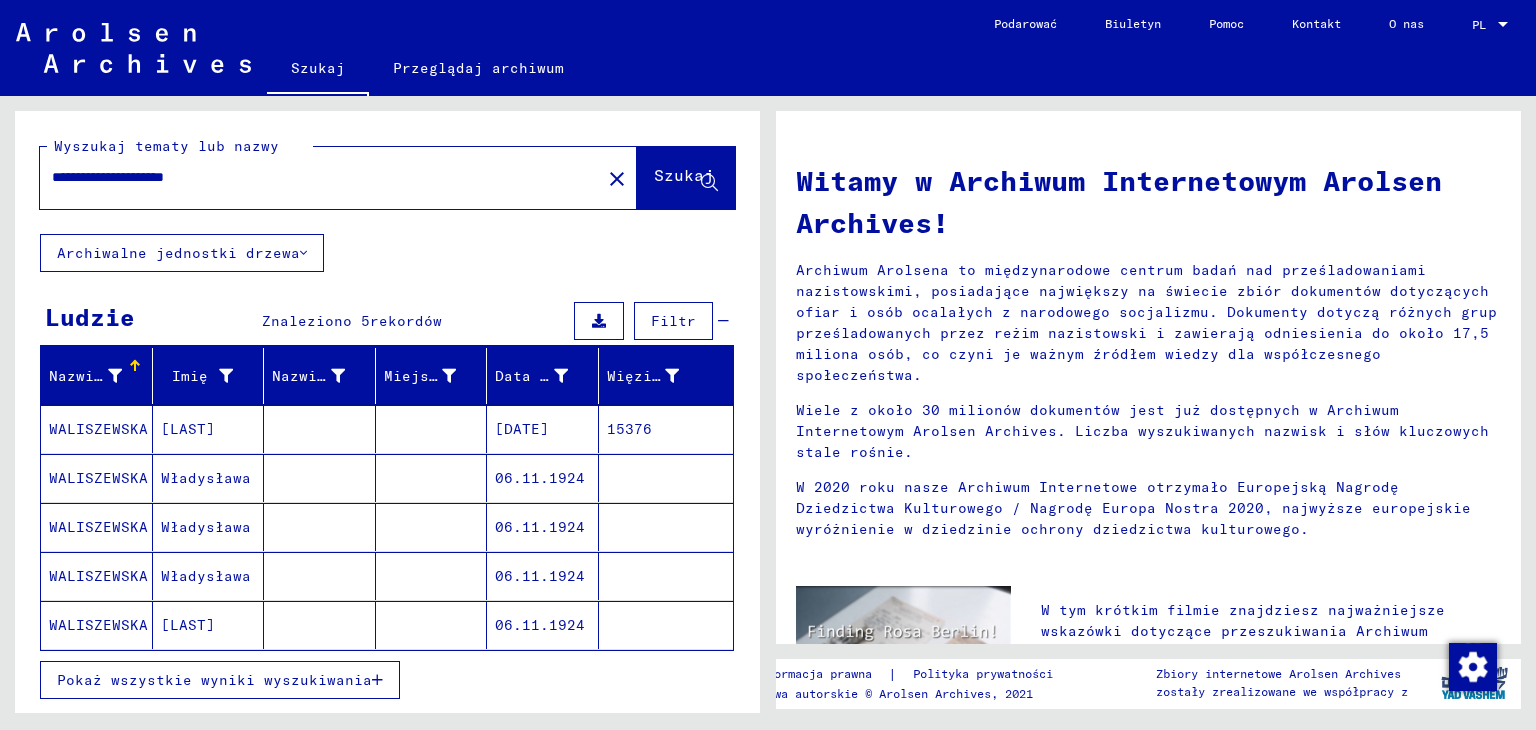 click on "15376" at bounding box center [666, 478] 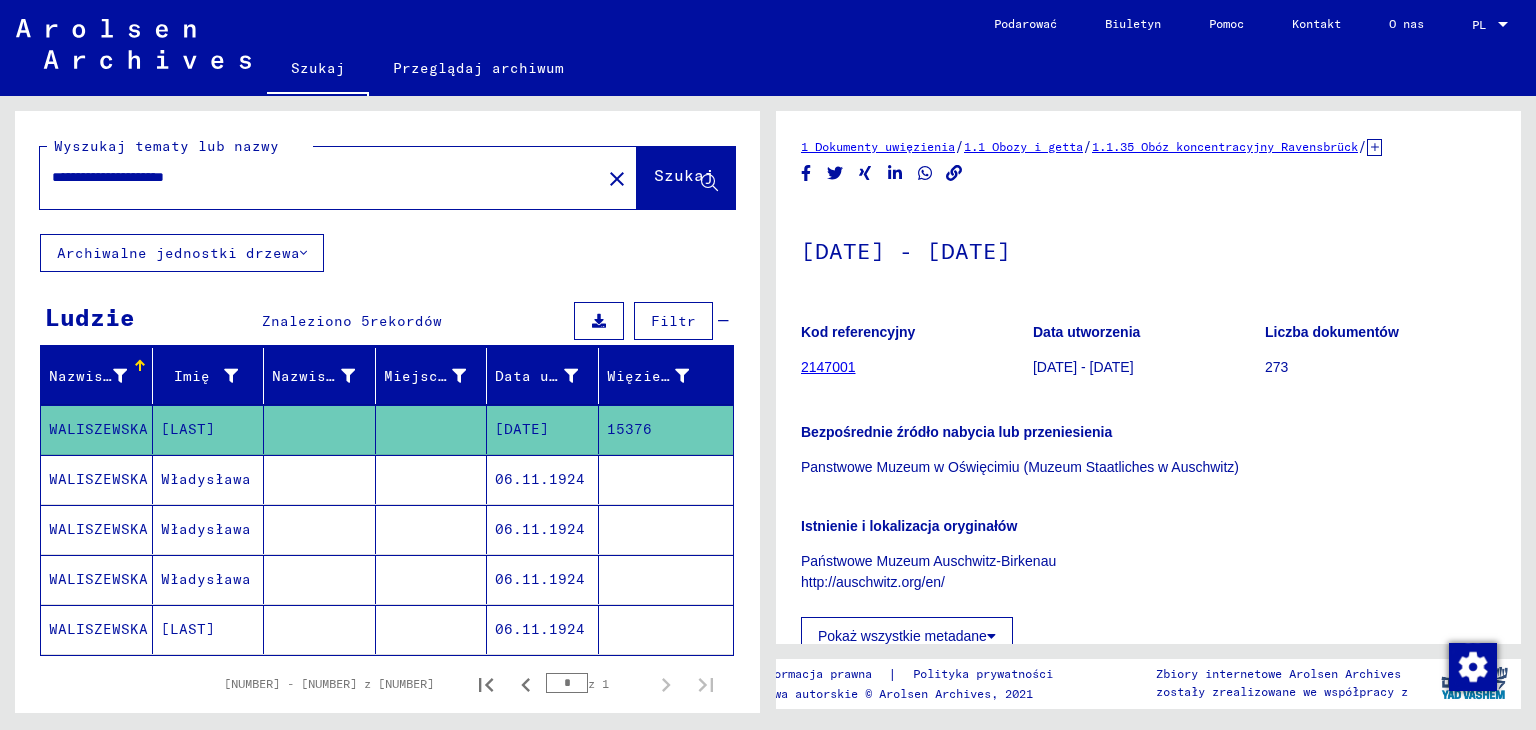 scroll, scrollTop: 0, scrollLeft: 0, axis: both 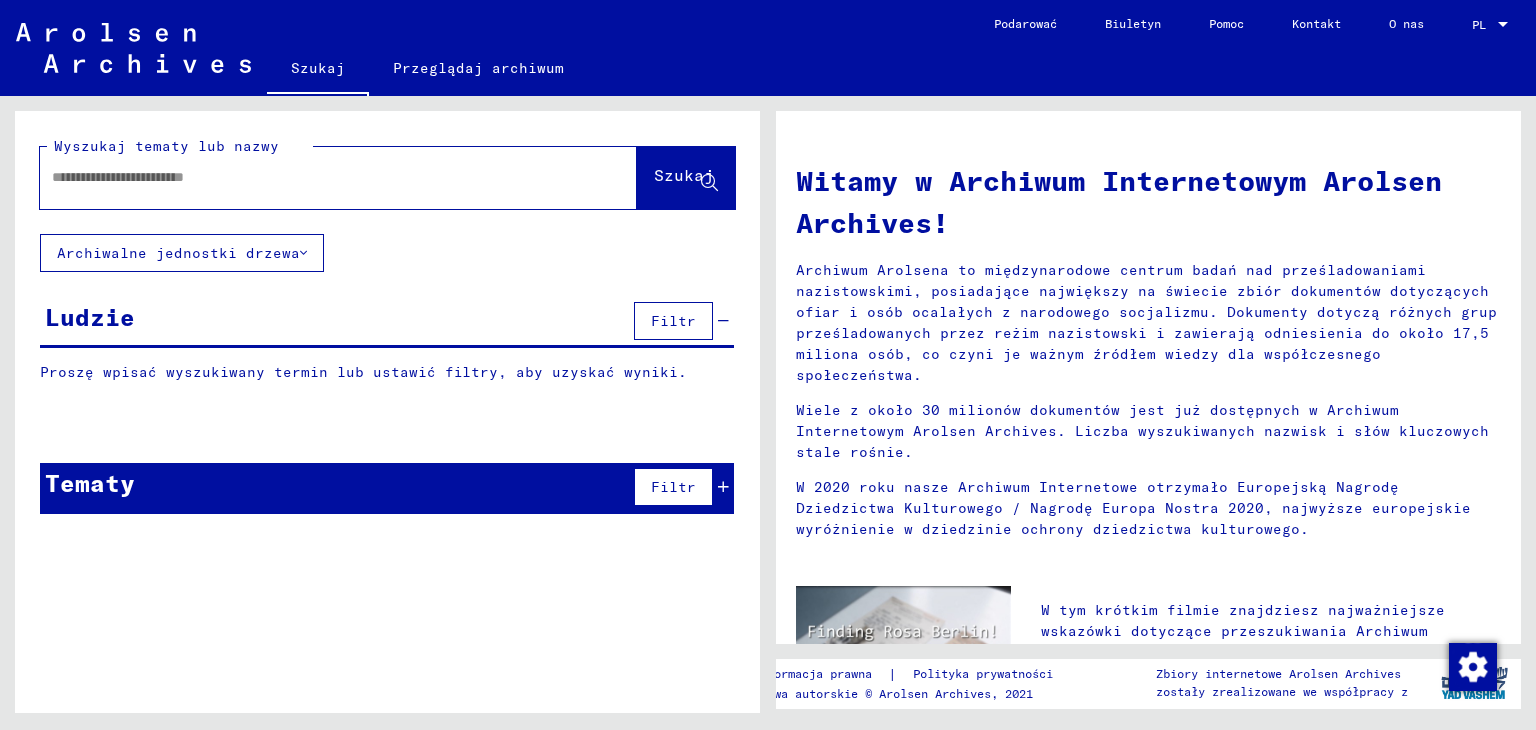 type on "**********" 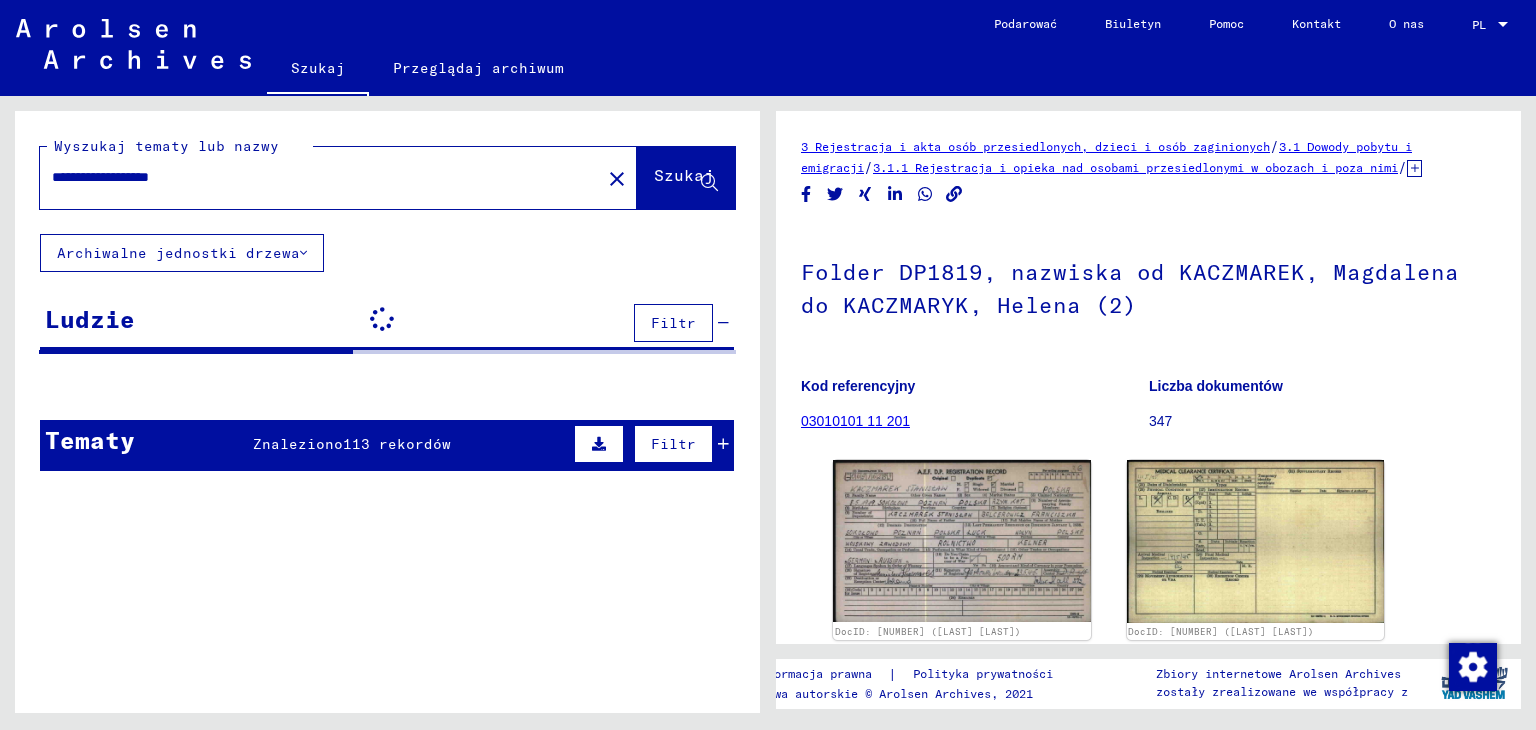 scroll, scrollTop: 0, scrollLeft: 0, axis: both 